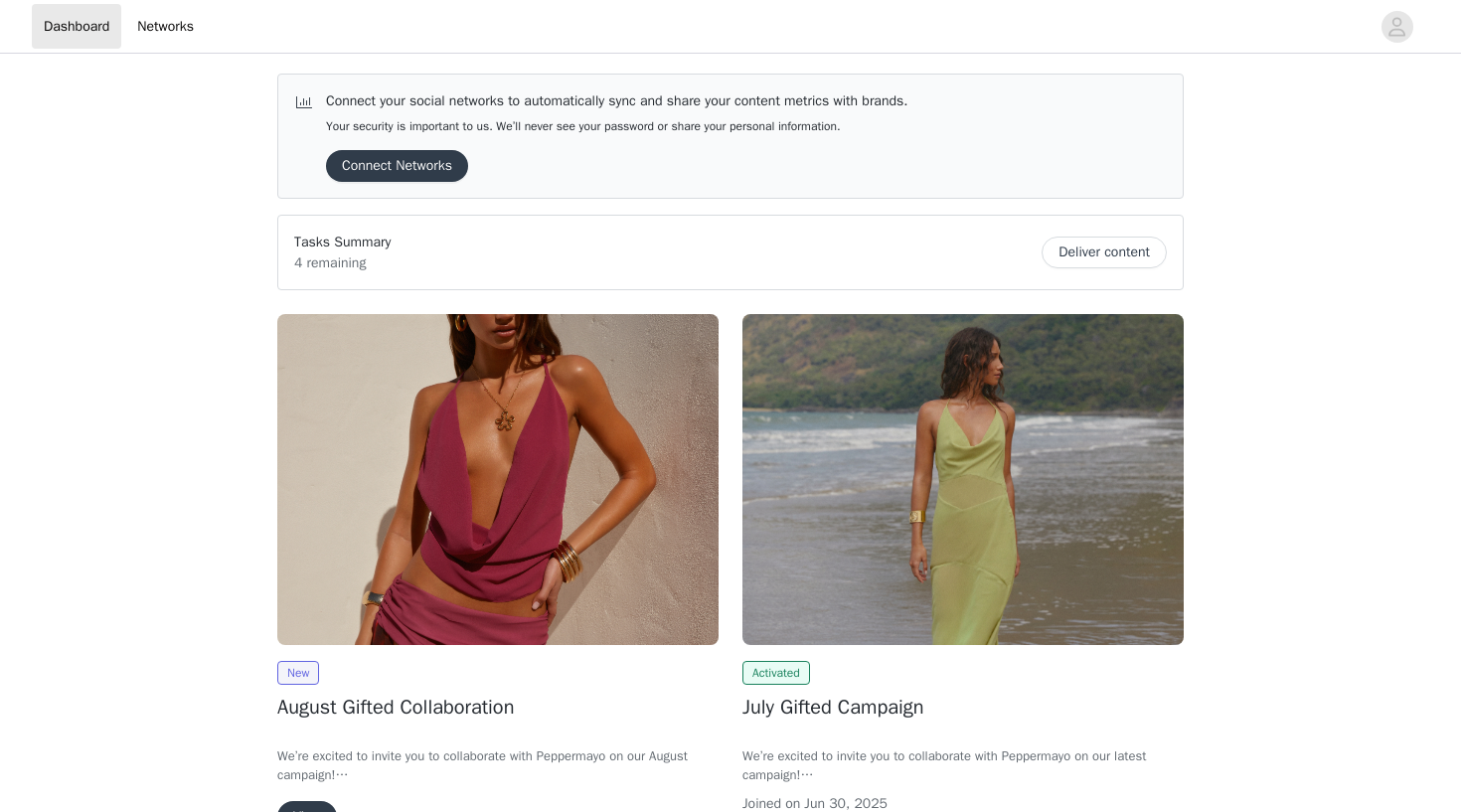 scroll, scrollTop: 0, scrollLeft: 0, axis: both 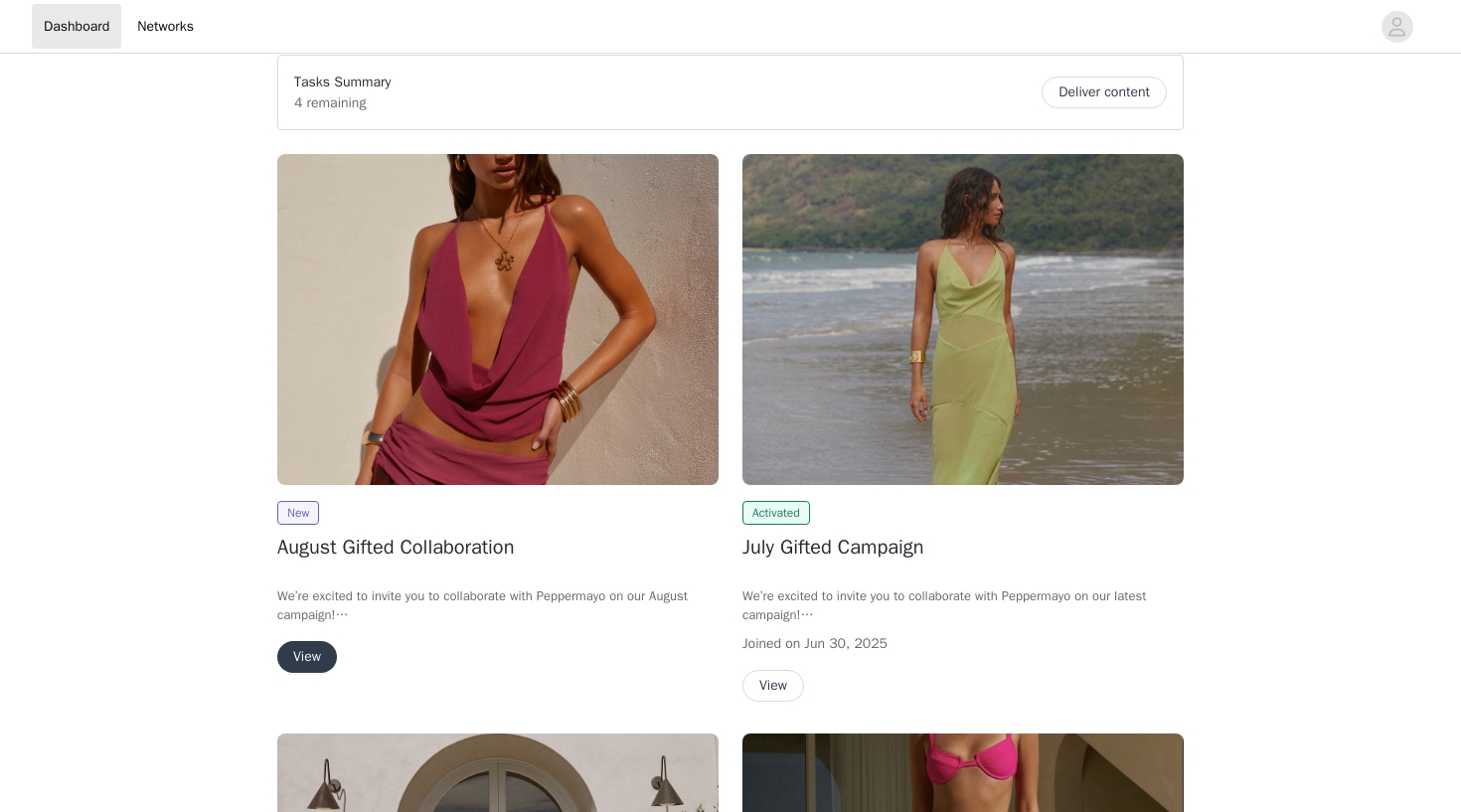 click on "View" at bounding box center [307, 657] 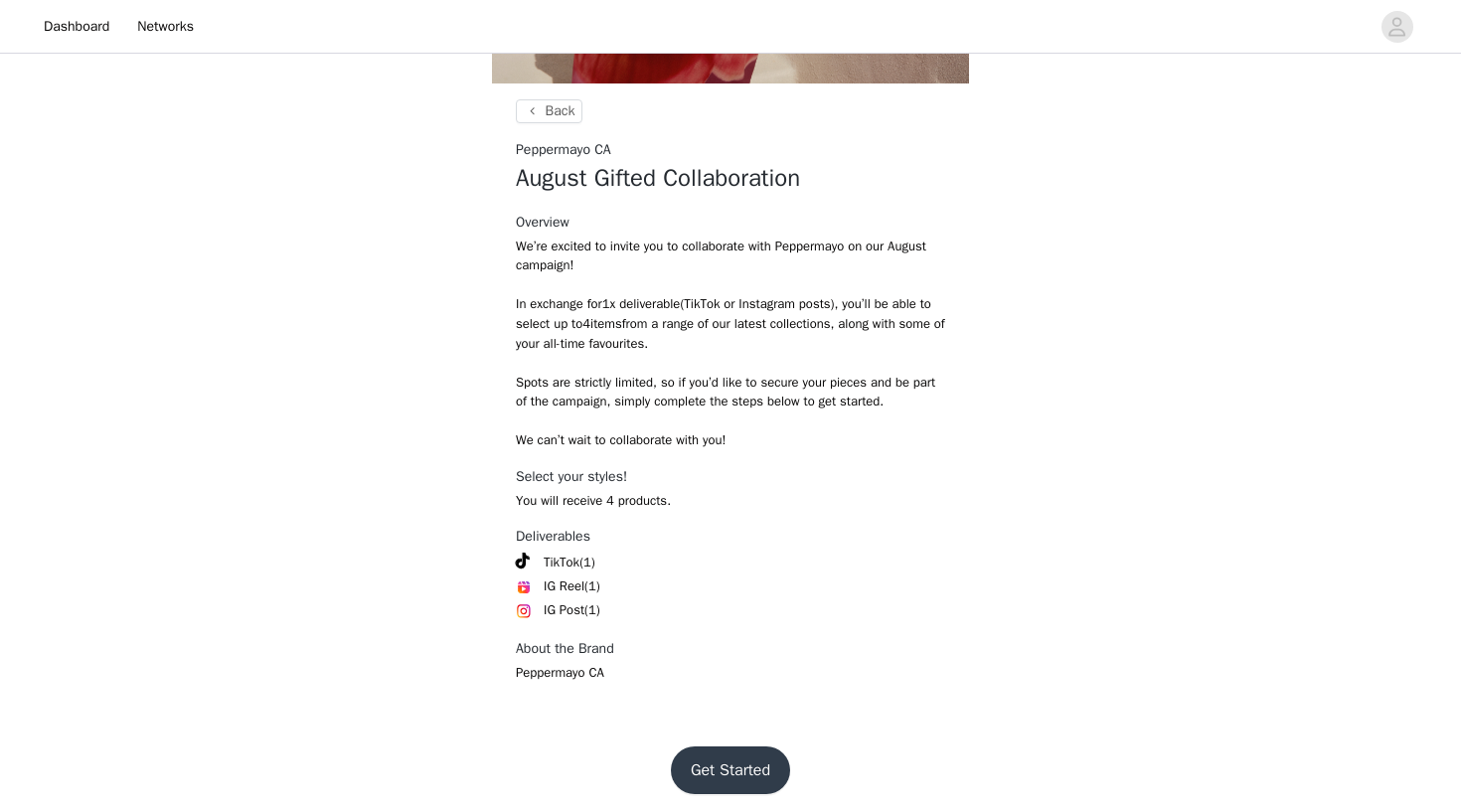scroll, scrollTop: 689, scrollLeft: 0, axis: vertical 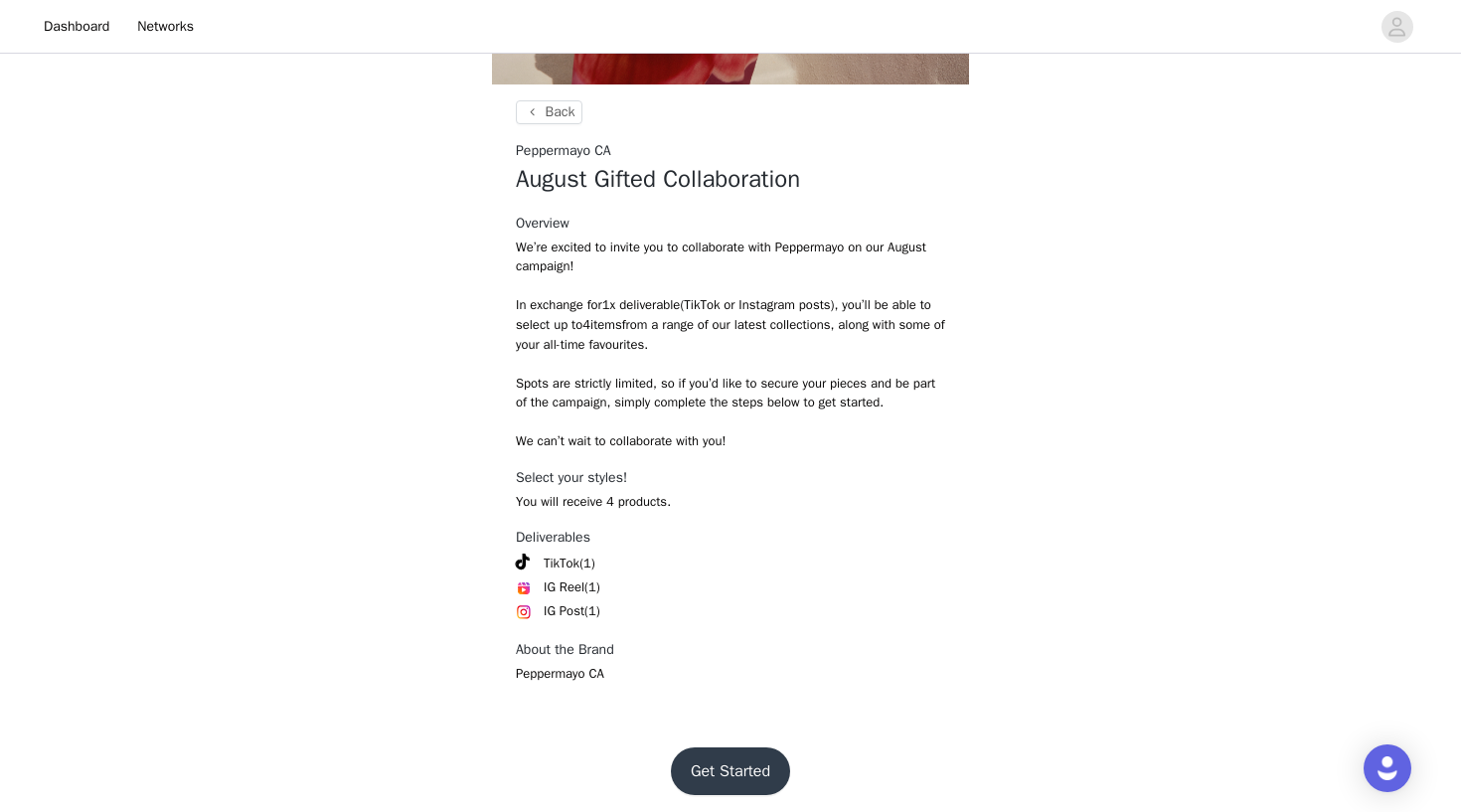 click on "Get Started" at bounding box center (730, 771) 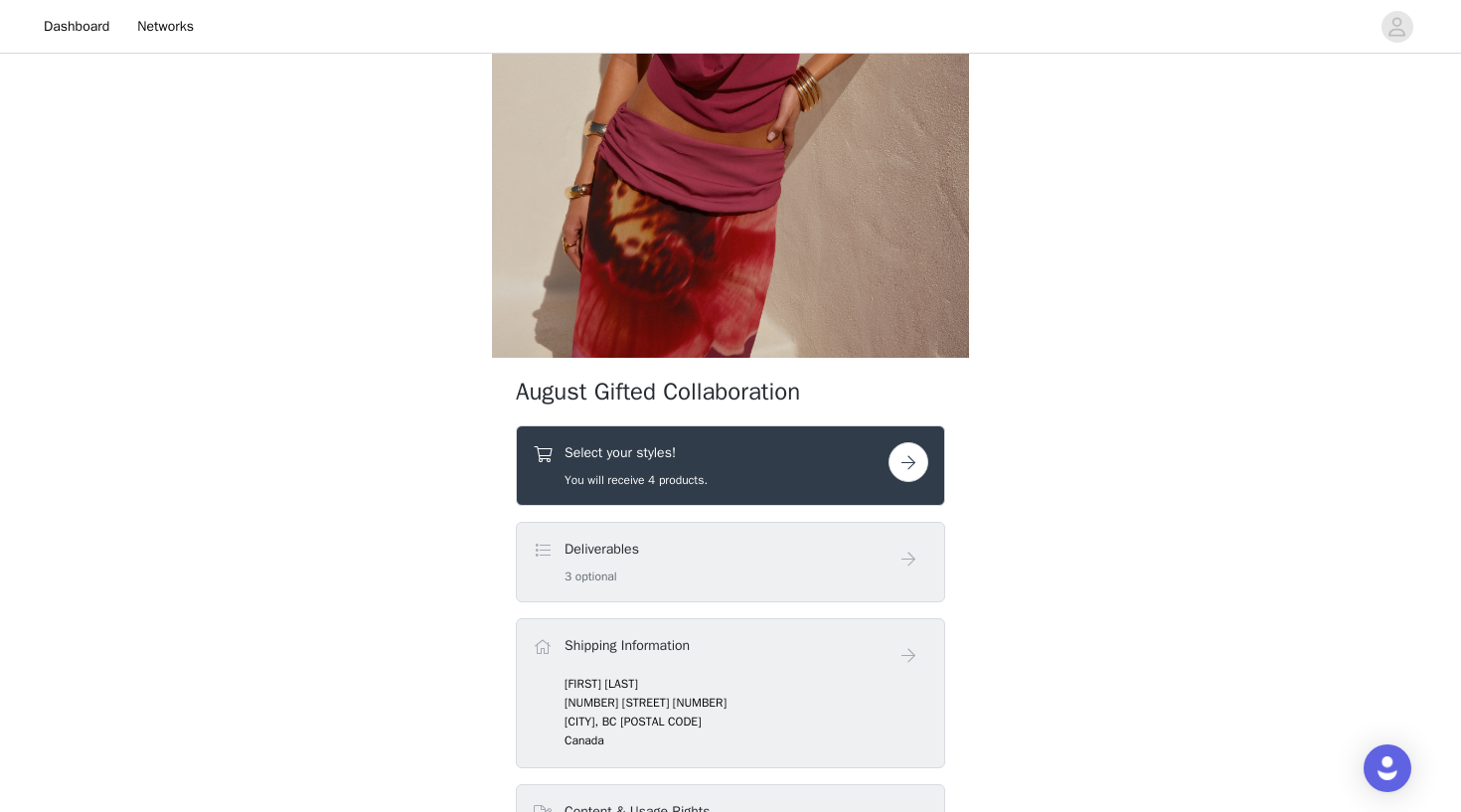 scroll, scrollTop: 371, scrollLeft: 0, axis: vertical 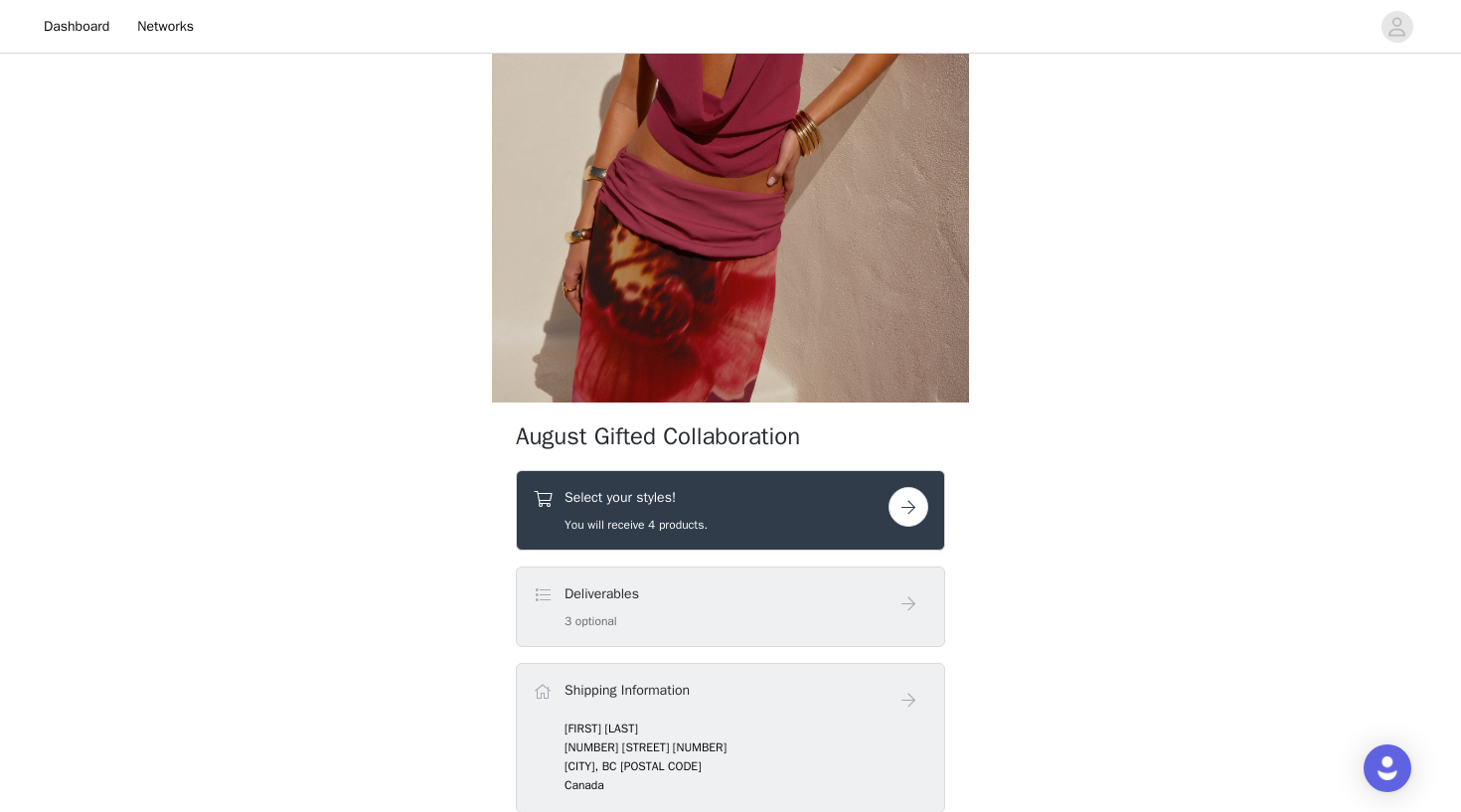 click at bounding box center (908, 507) 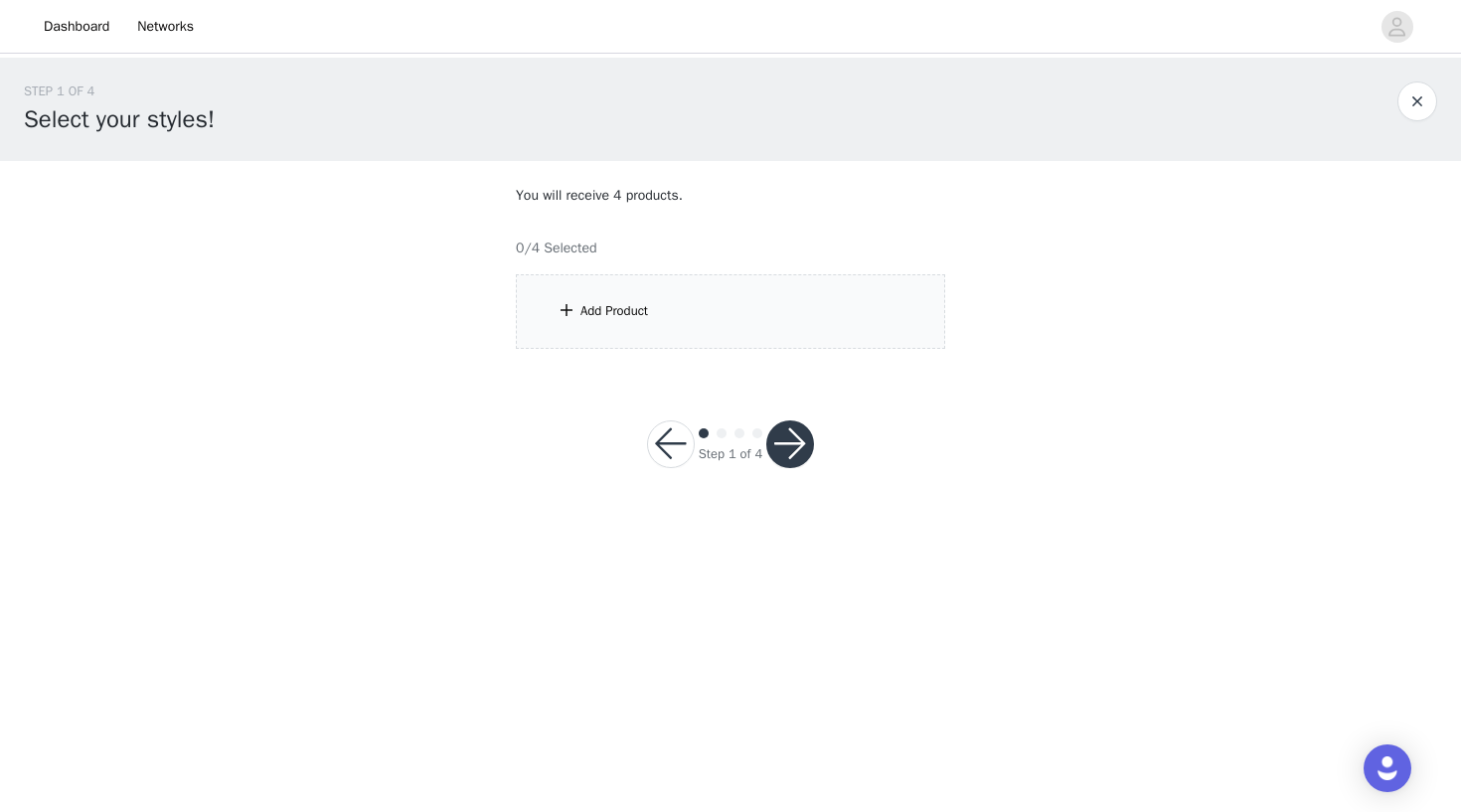 click on "Add Product" at bounding box center [730, 311] 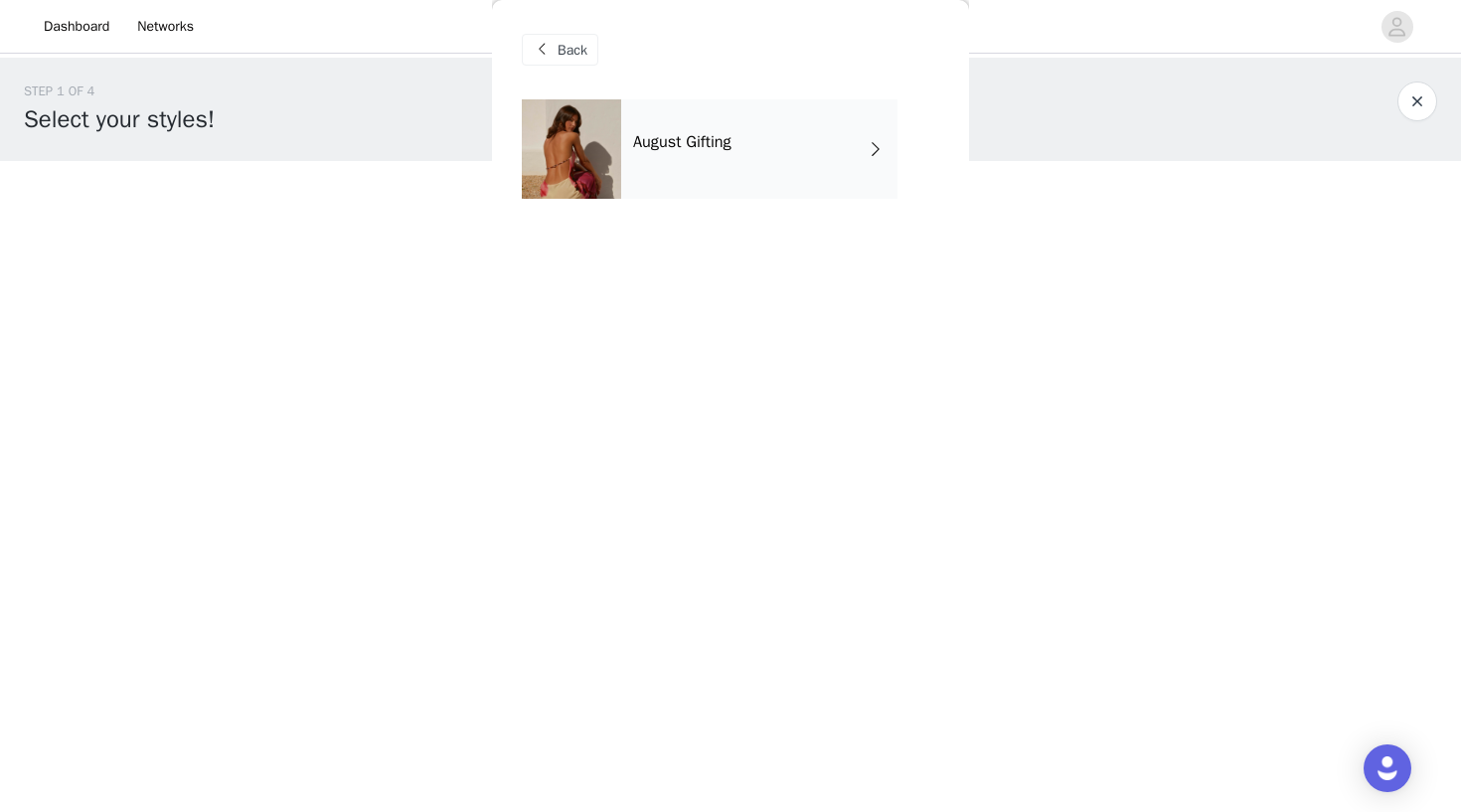 click on "August Gifting" at bounding box center (759, 149) 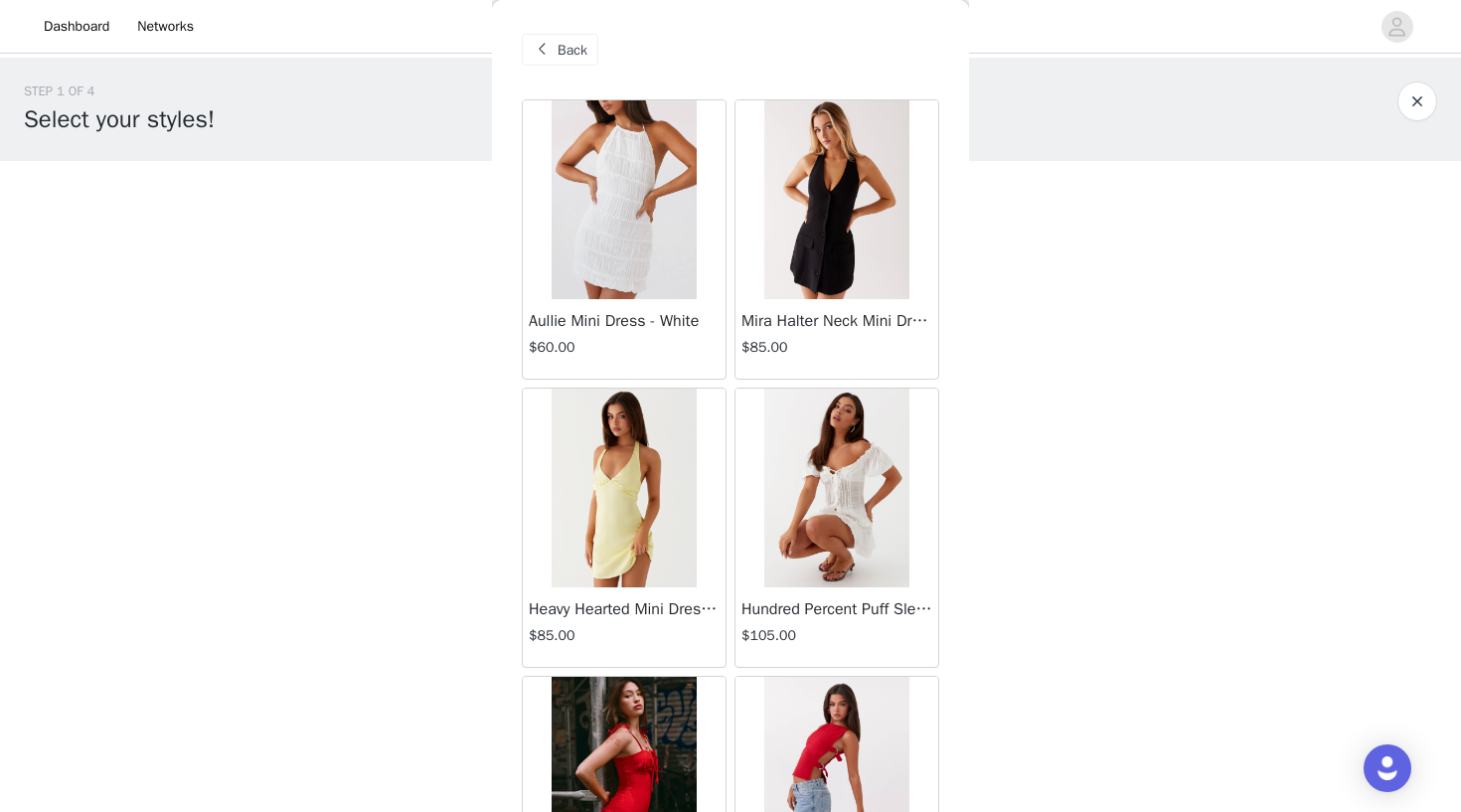 scroll, scrollTop: 0, scrollLeft: 0, axis: both 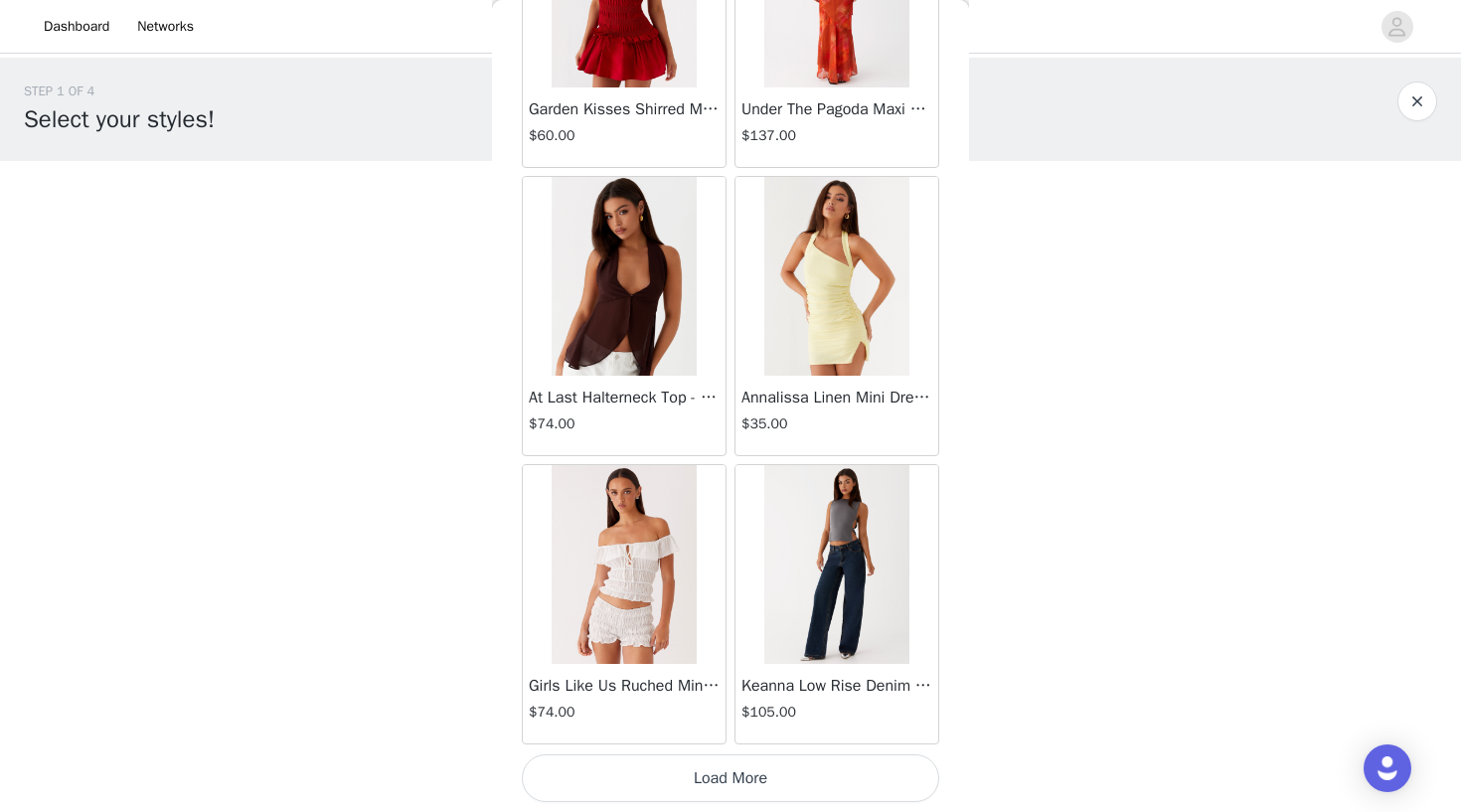 click on "Load More" at bounding box center (730, 778) 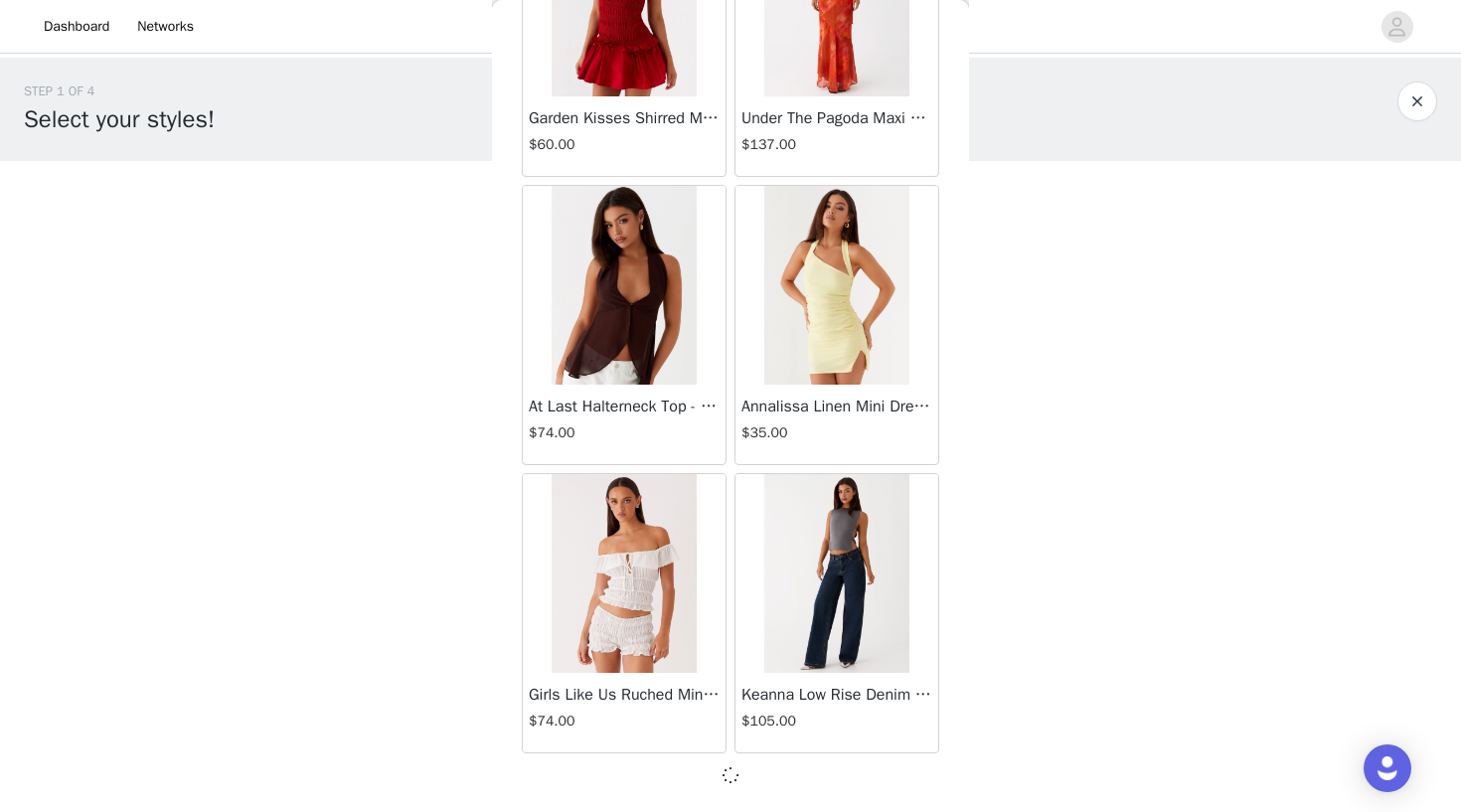 scroll, scrollTop: 2220, scrollLeft: 0, axis: vertical 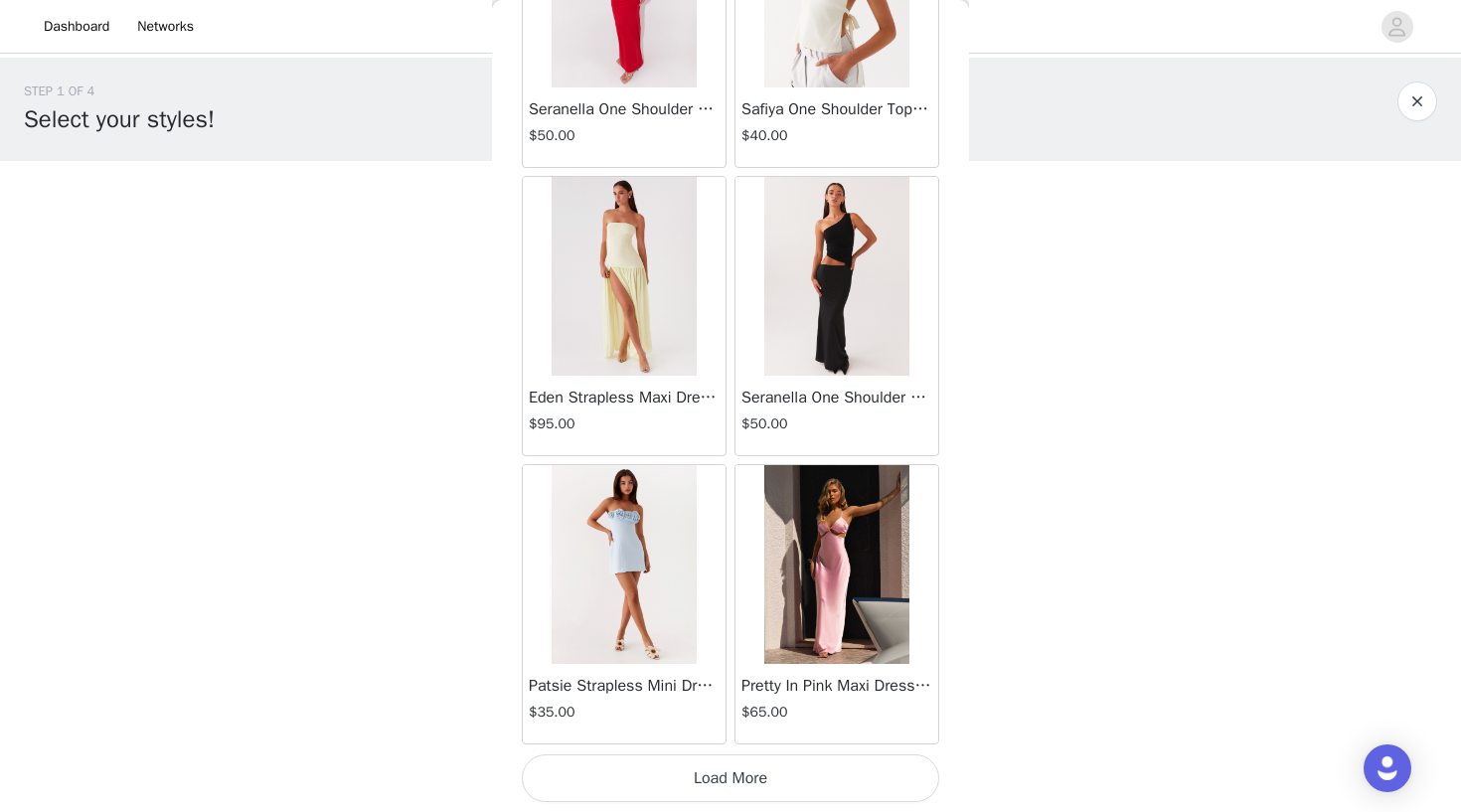 click on "Load More" at bounding box center [730, 778] 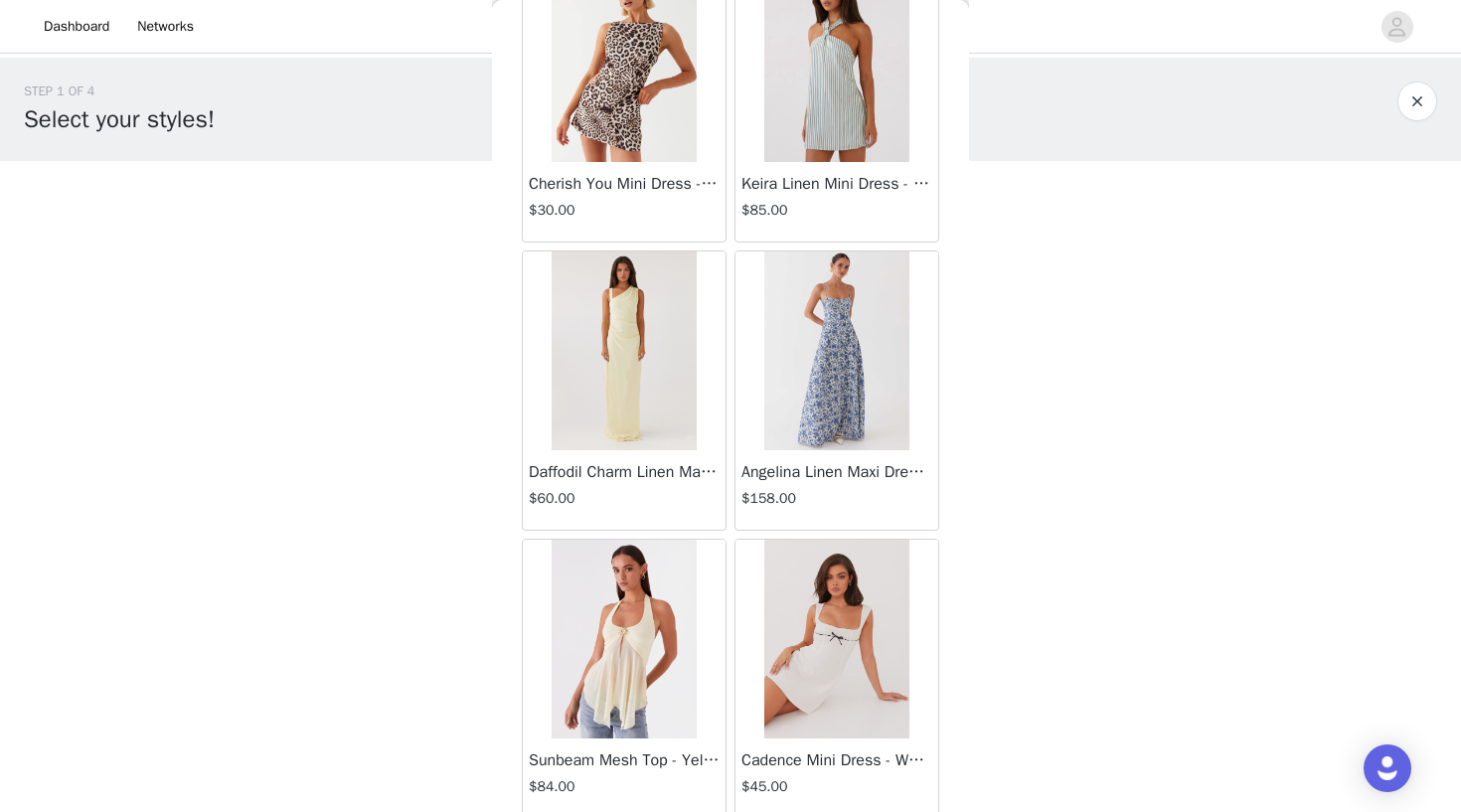 scroll, scrollTop: 6769, scrollLeft: 0, axis: vertical 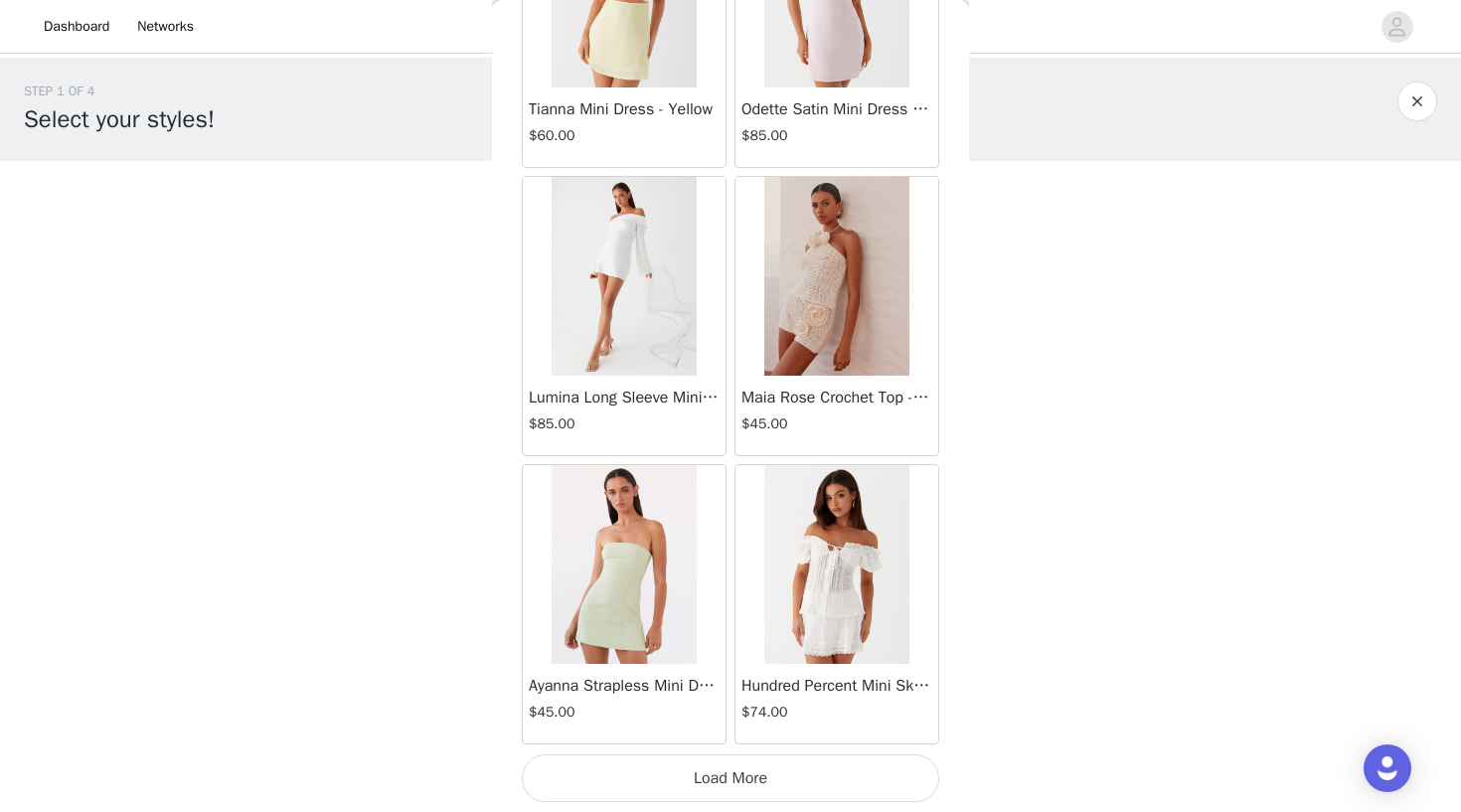 click on "Load More" at bounding box center [730, 778] 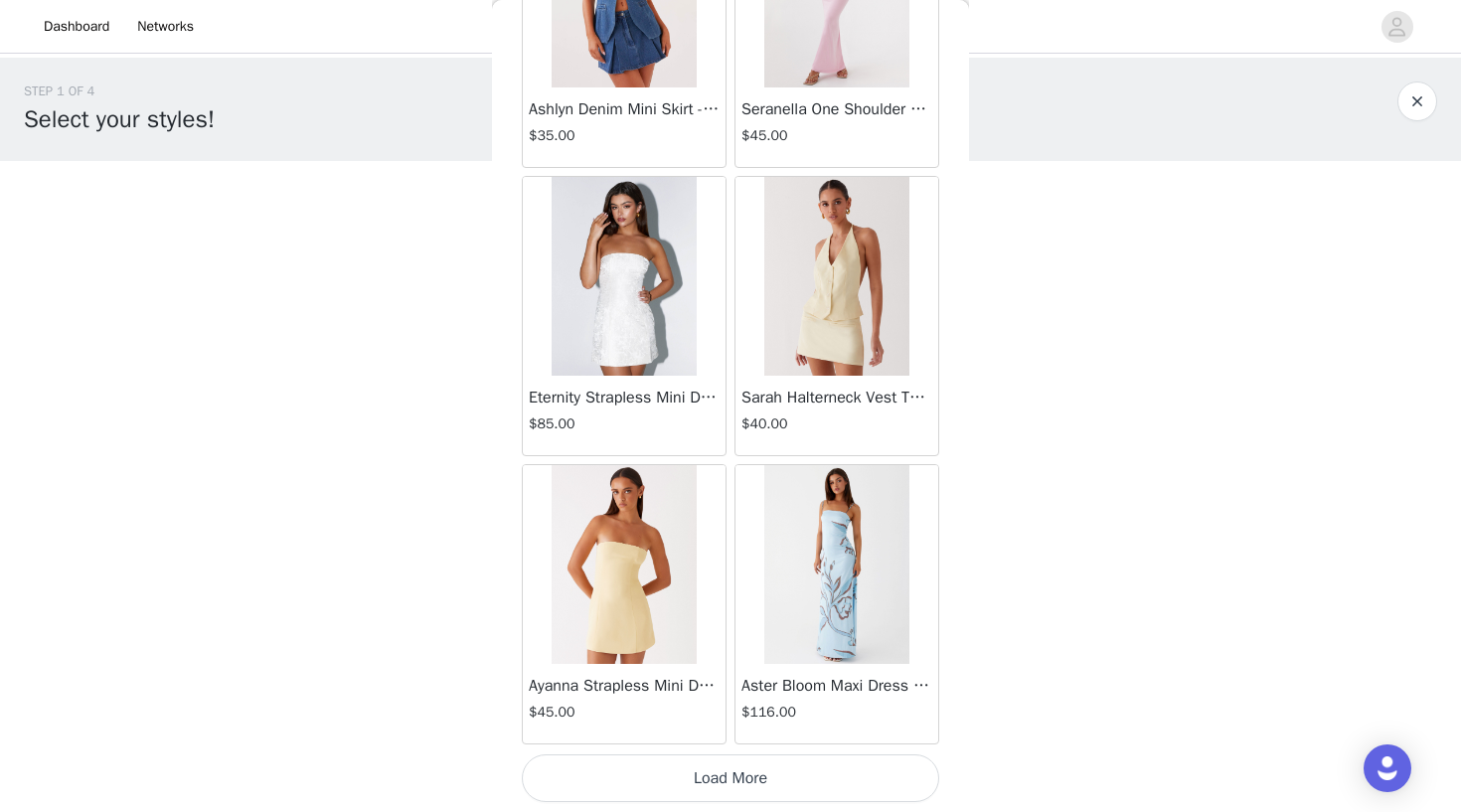 scroll, scrollTop: 10876, scrollLeft: 0, axis: vertical 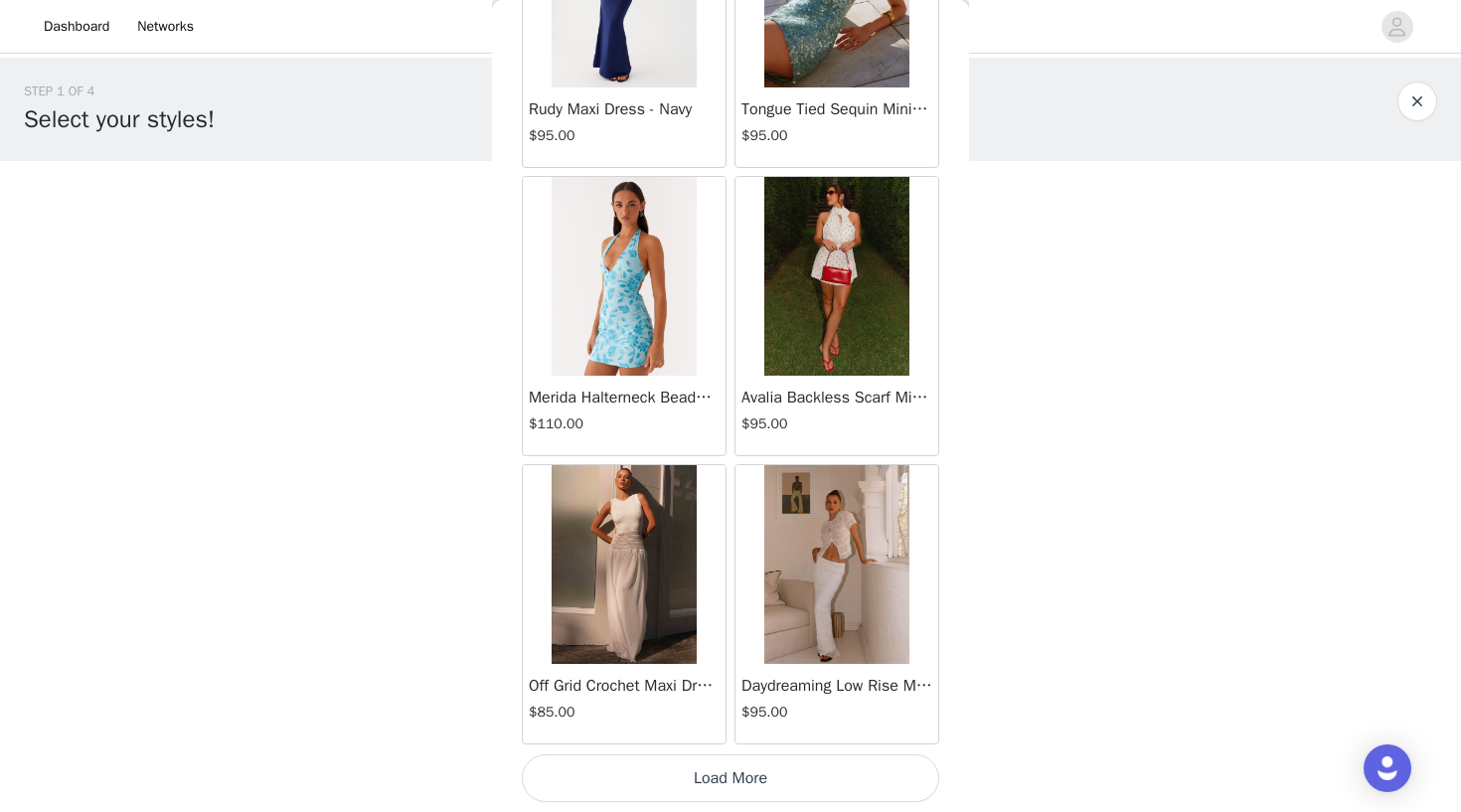 click on "Load More" at bounding box center [730, 778] 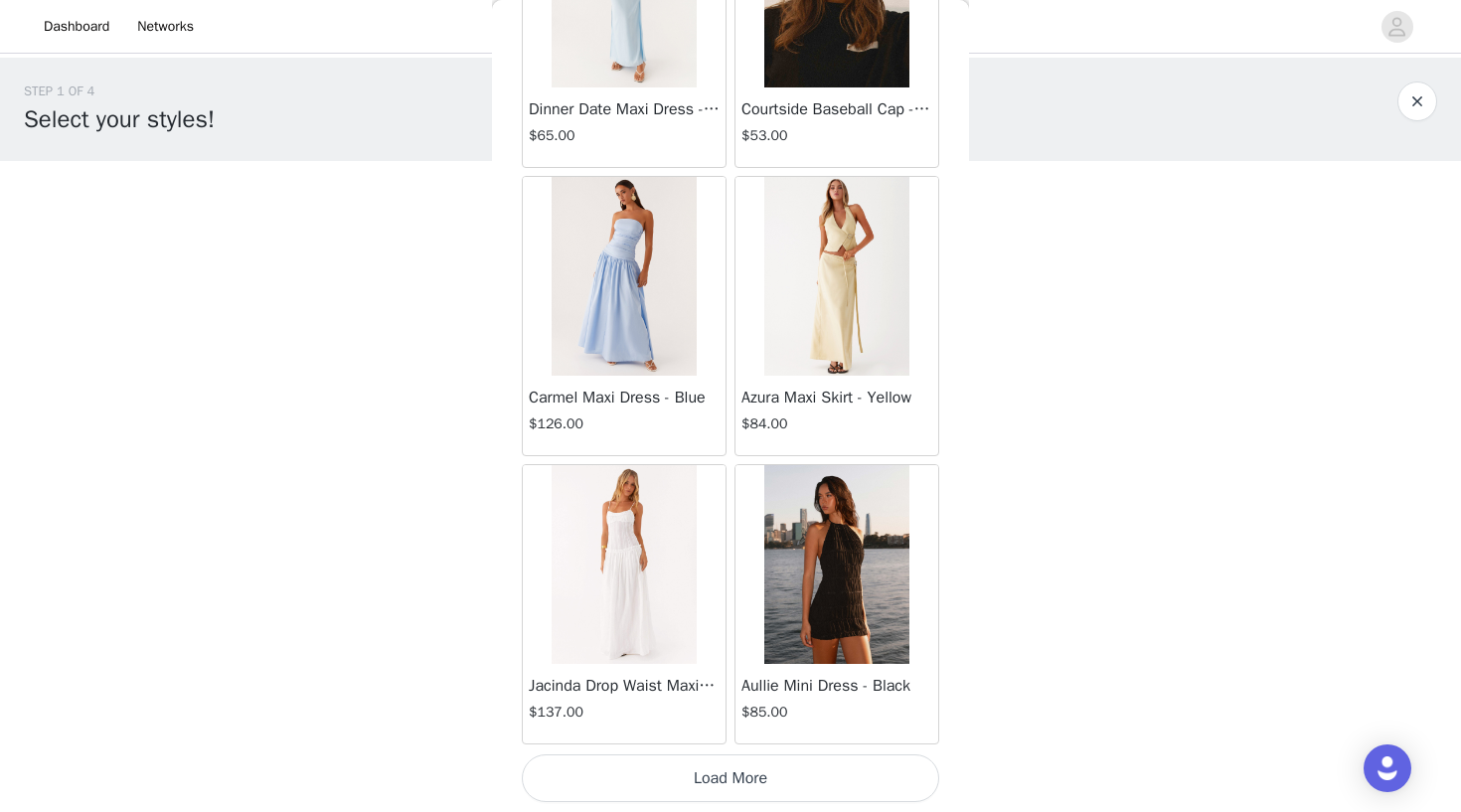scroll, scrollTop: 16641, scrollLeft: 0, axis: vertical 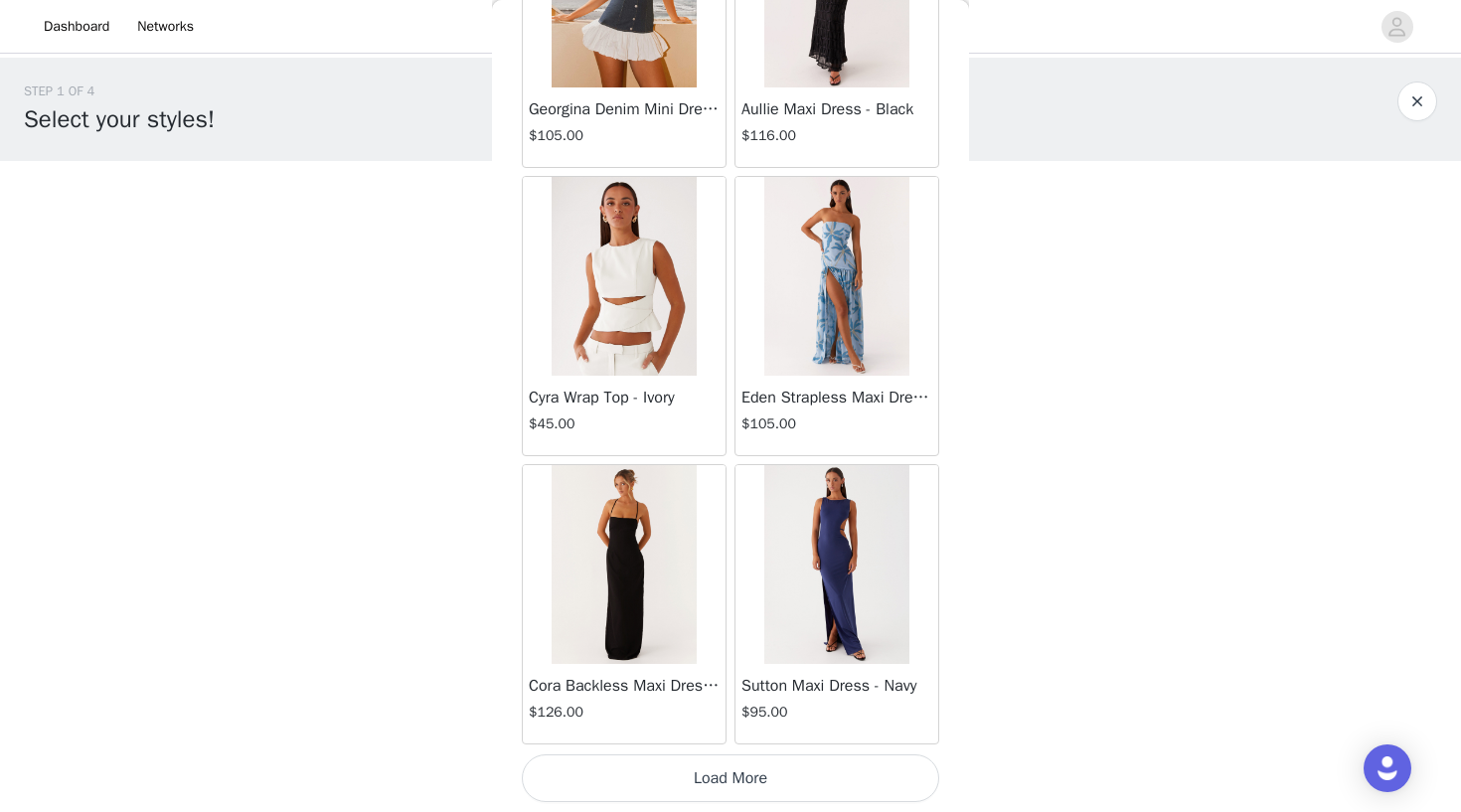 click on "Load More" at bounding box center (730, 778) 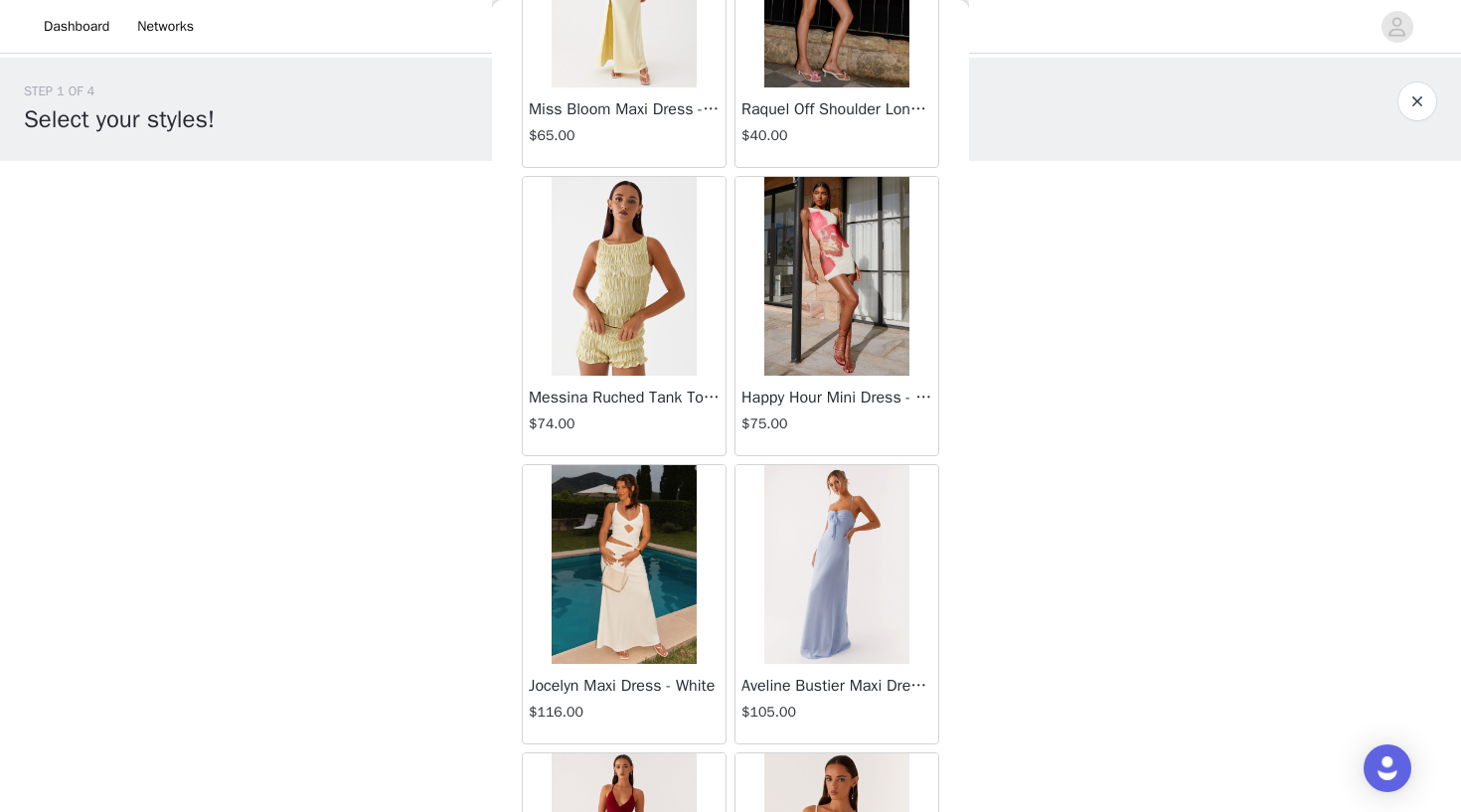 scroll, scrollTop: 20996, scrollLeft: 0, axis: vertical 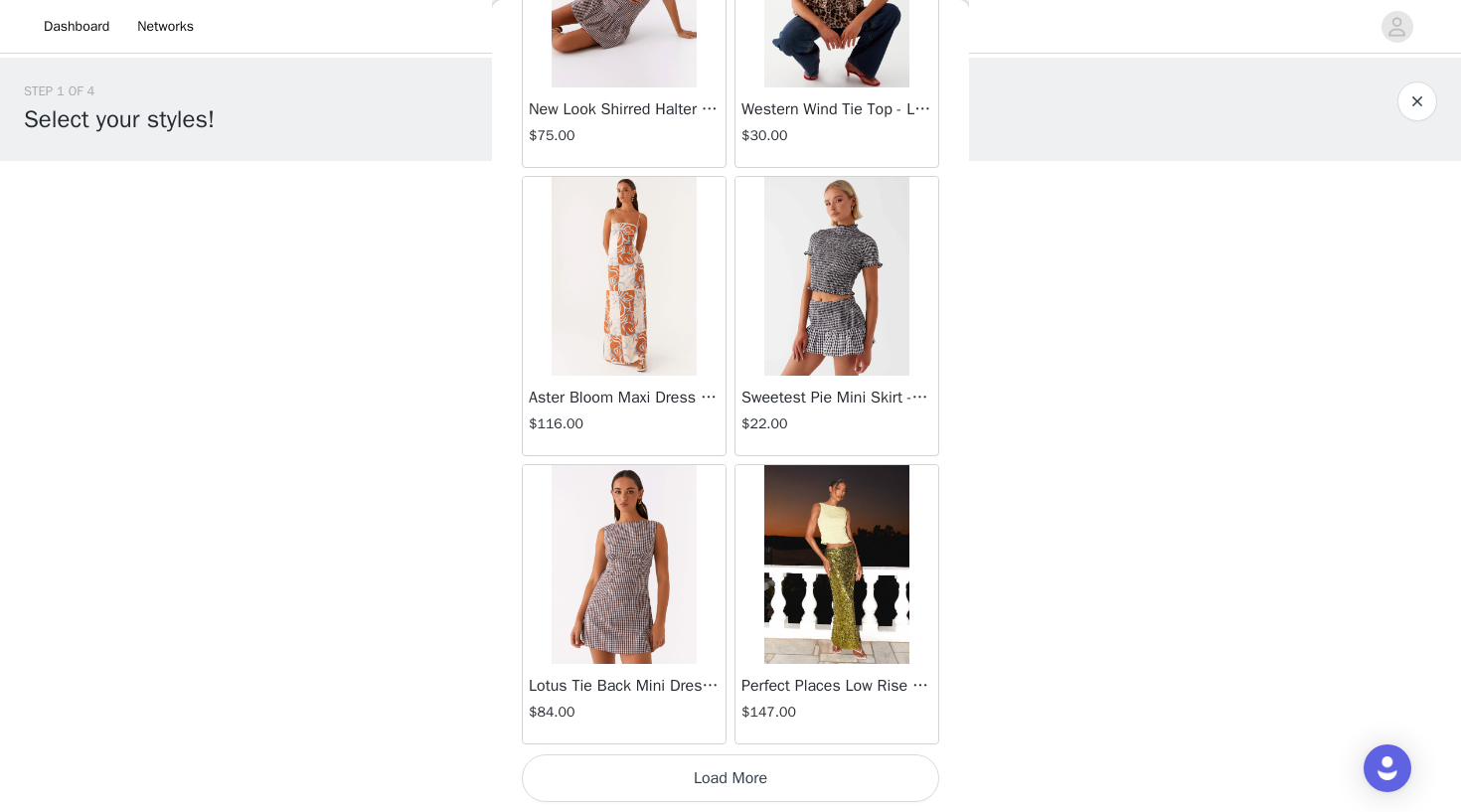 click on "Load More" at bounding box center [730, 778] 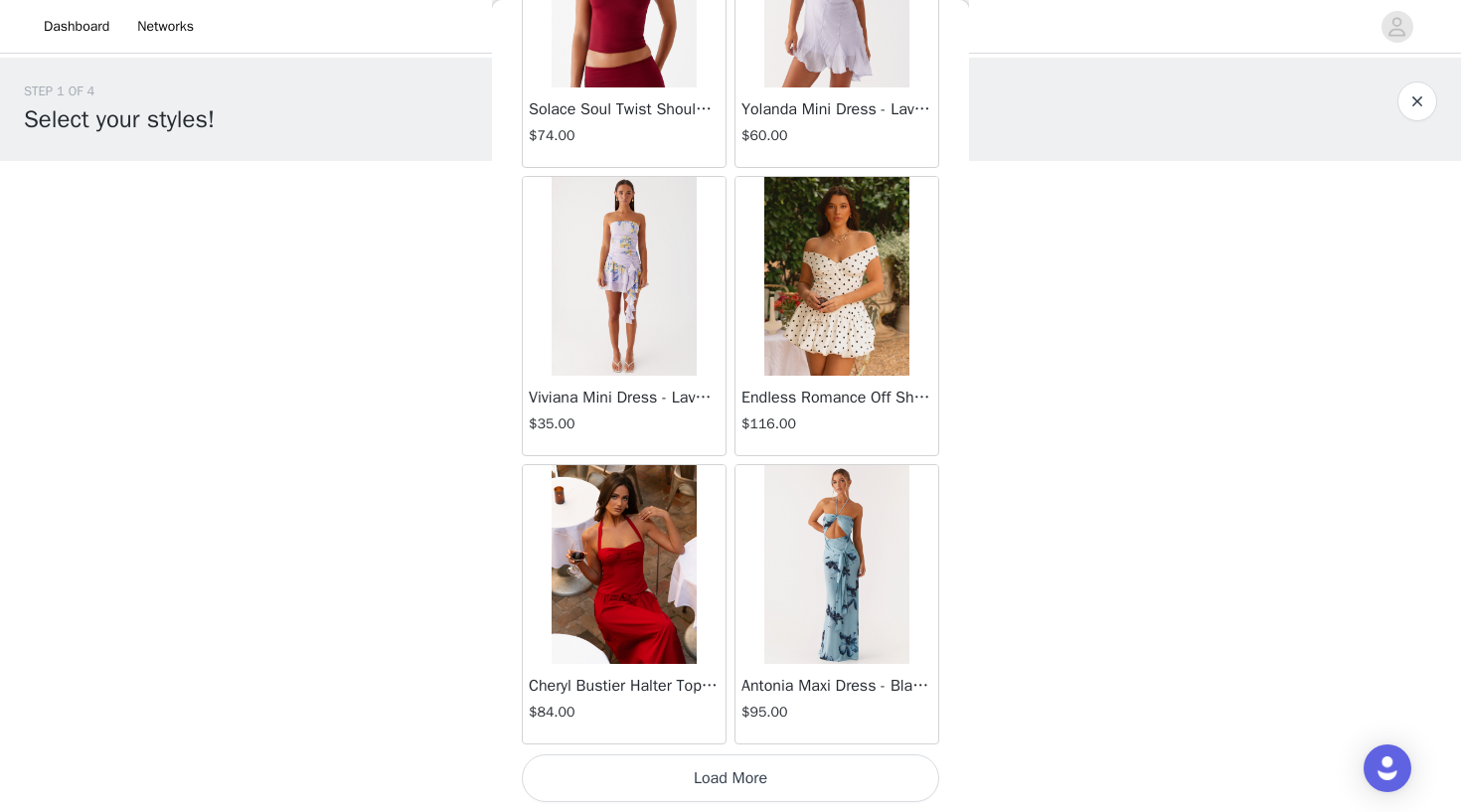 click on "Load More" at bounding box center [730, 778] 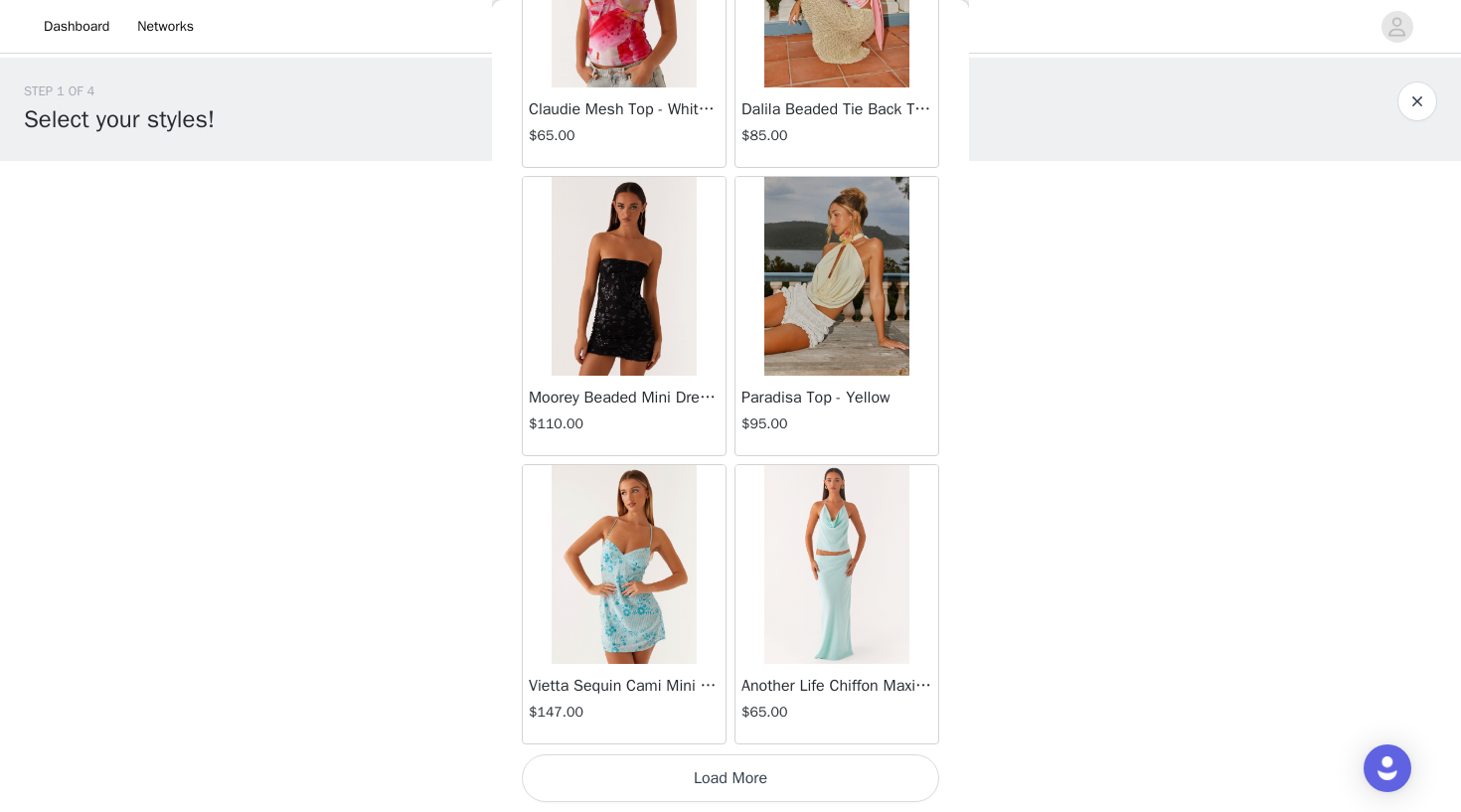 click on "Load More" at bounding box center (730, 778) 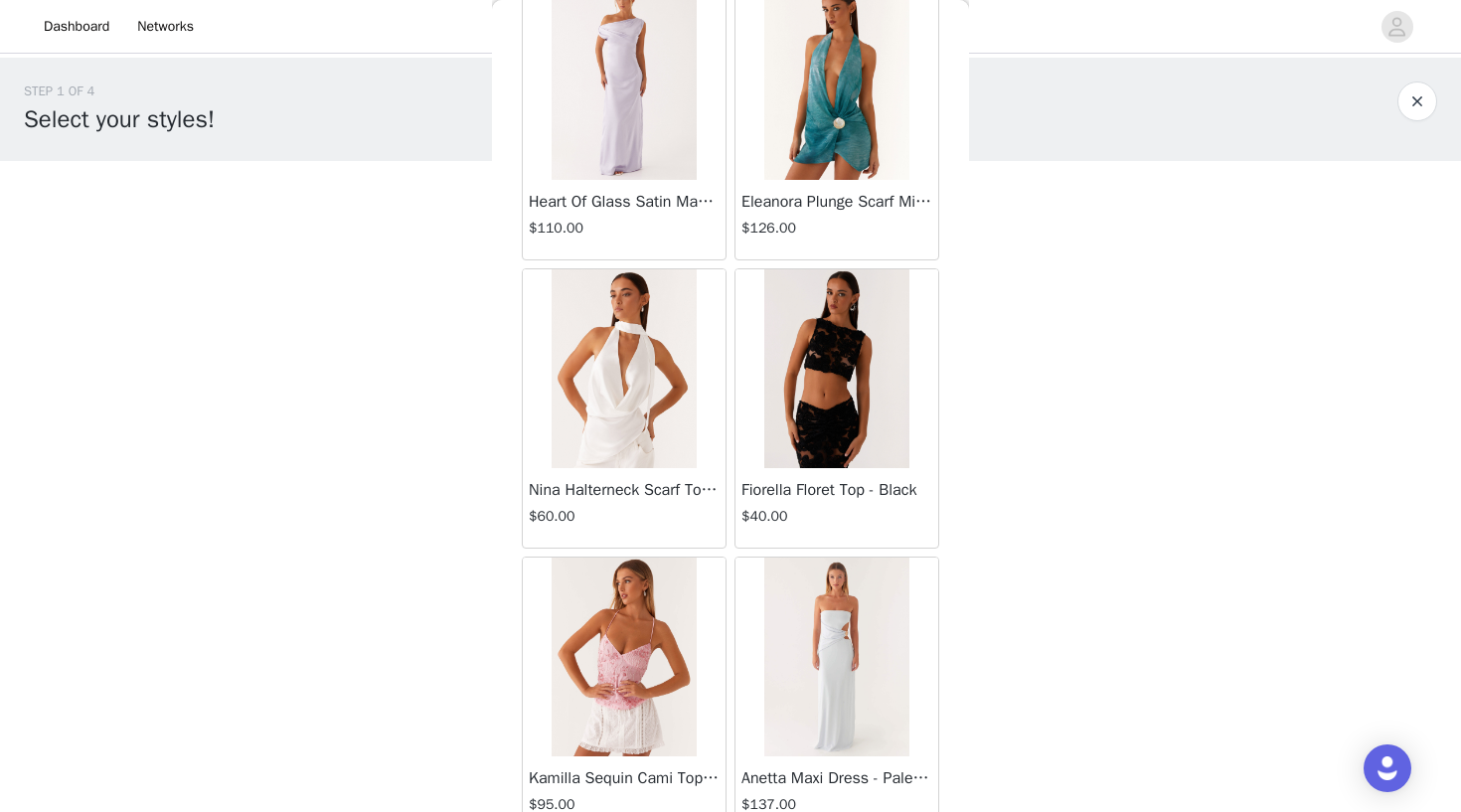 scroll, scrollTop: 30096, scrollLeft: 0, axis: vertical 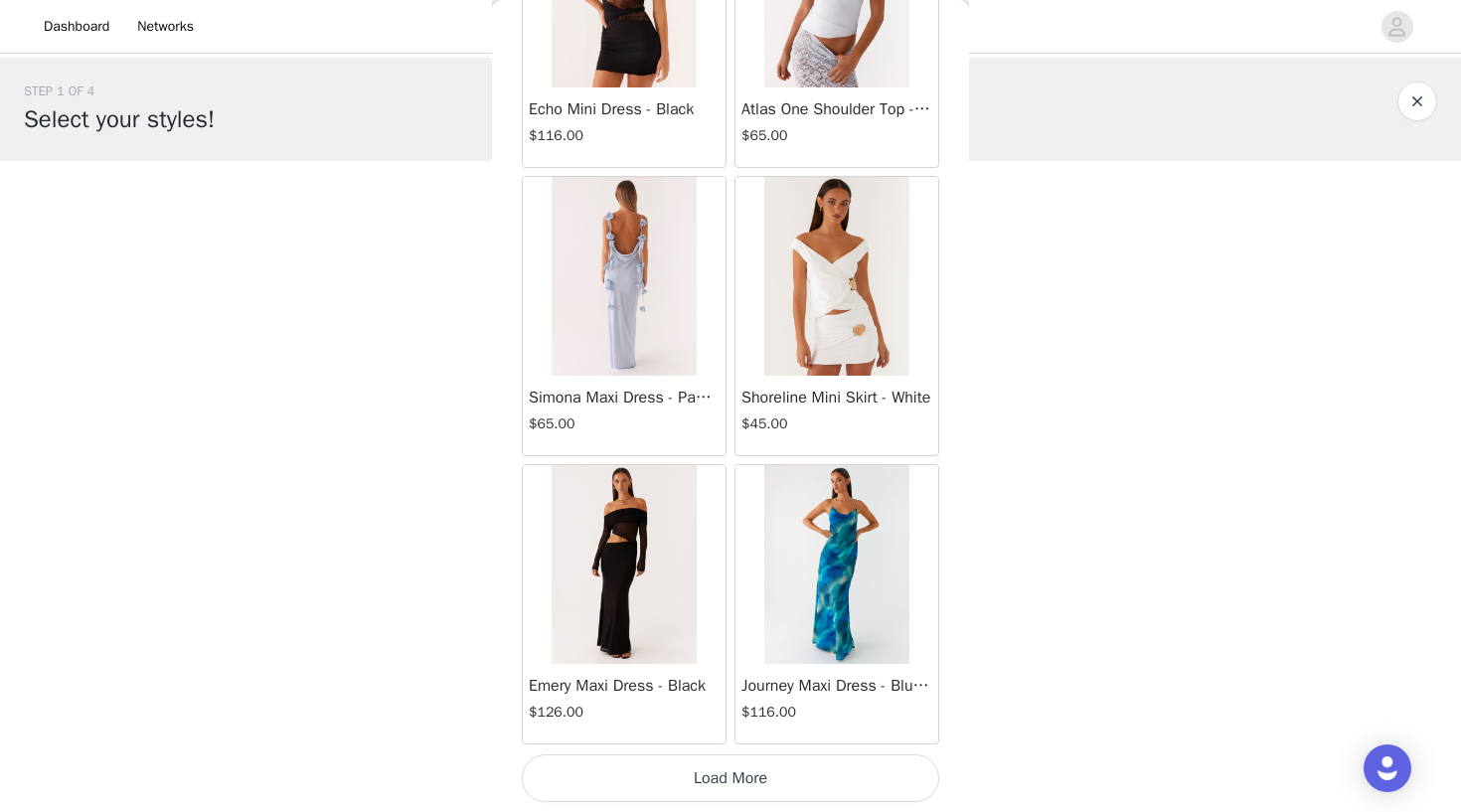 click on "Load More" at bounding box center (730, 778) 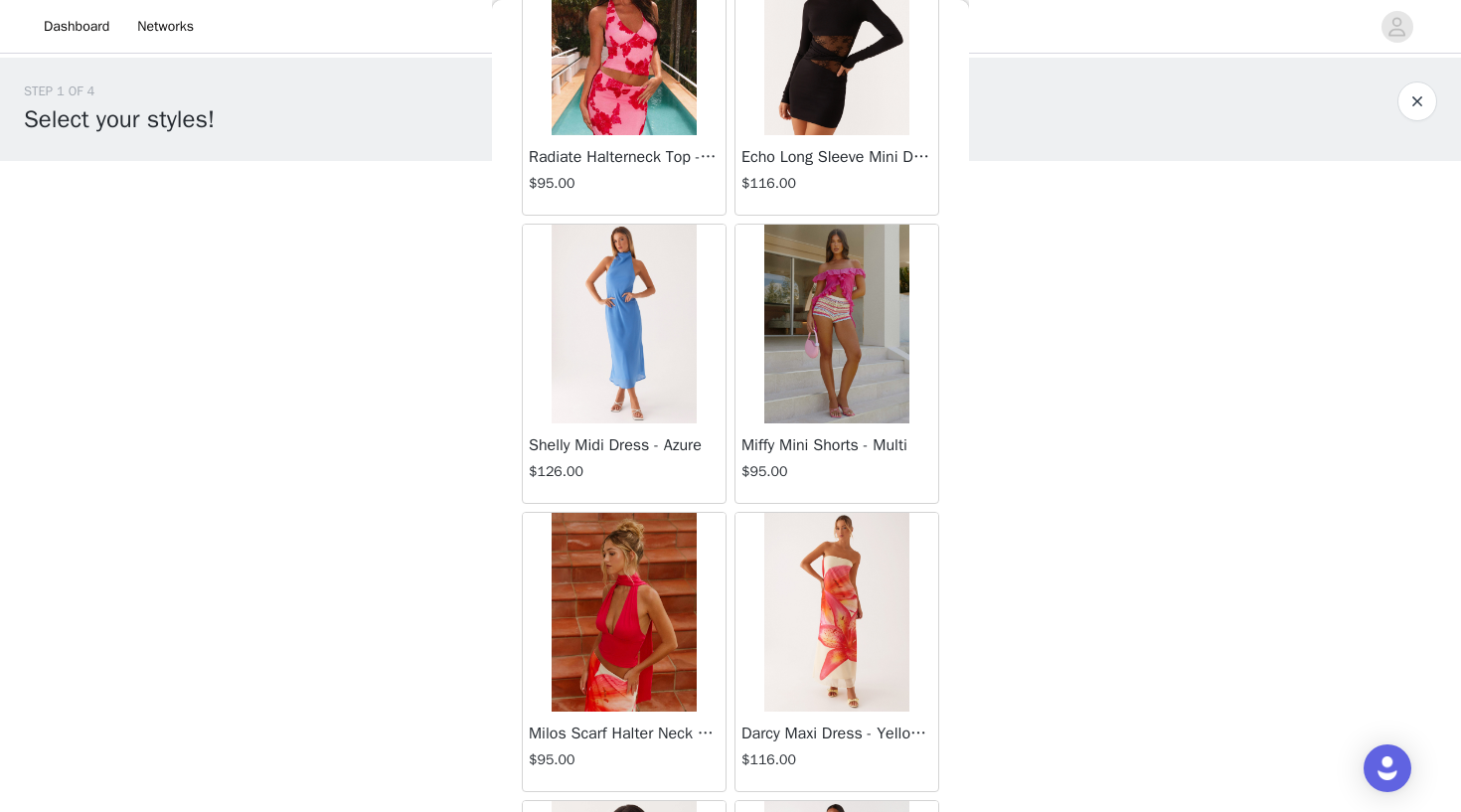 scroll, scrollTop: 32446, scrollLeft: 0, axis: vertical 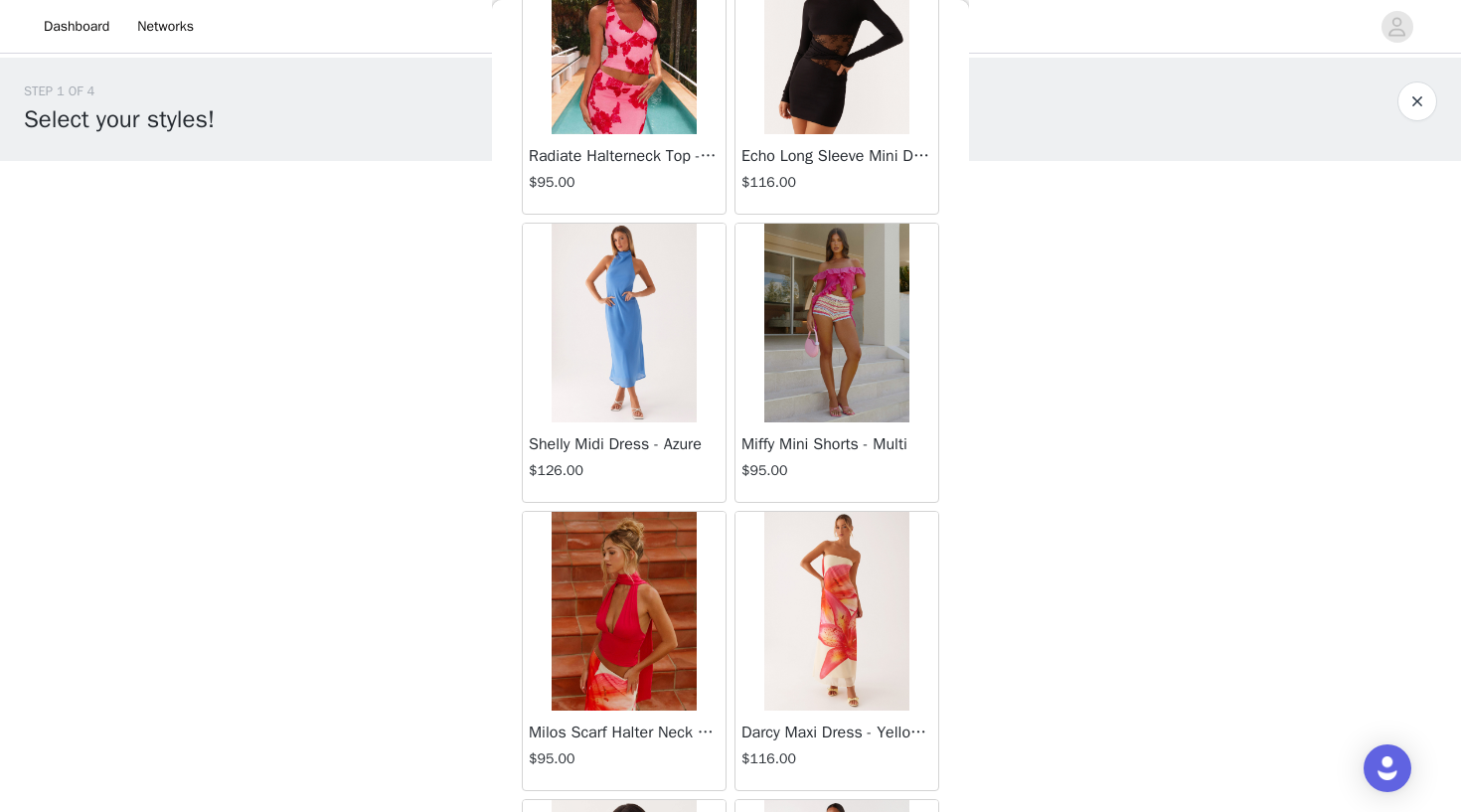 click at bounding box center [623, 323] 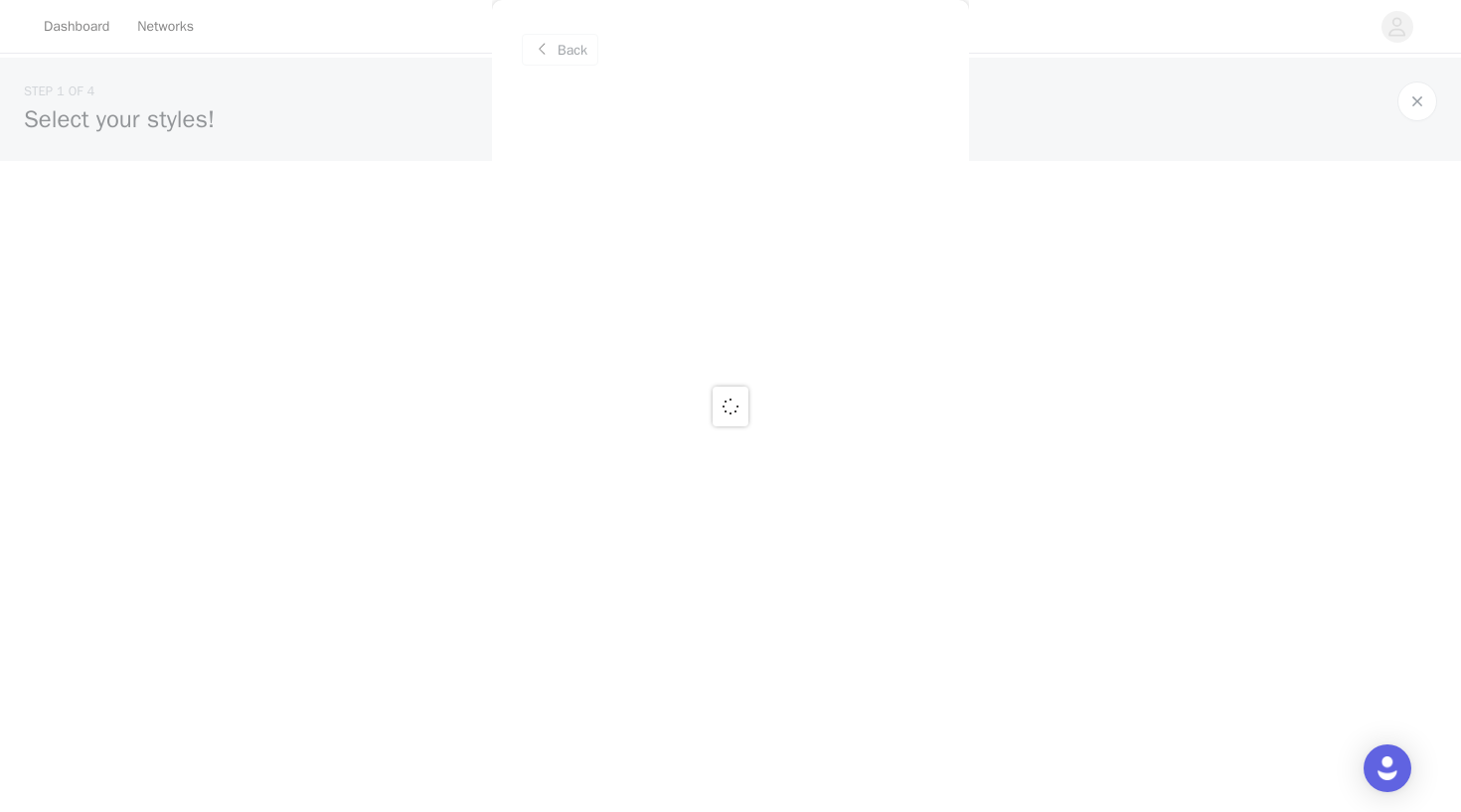 scroll, scrollTop: 0, scrollLeft: 0, axis: both 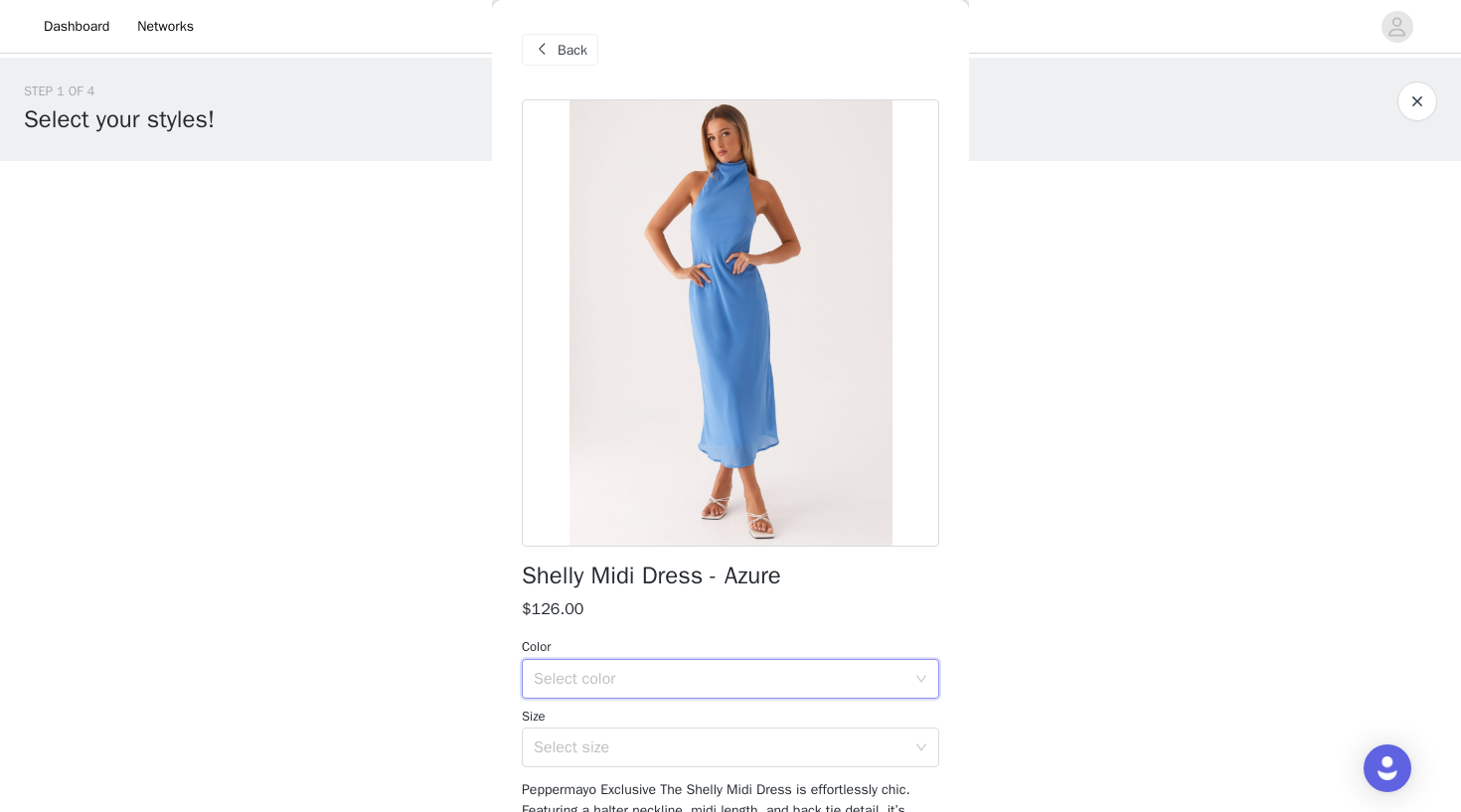 click on "Select color" at bounding box center (724, 679) 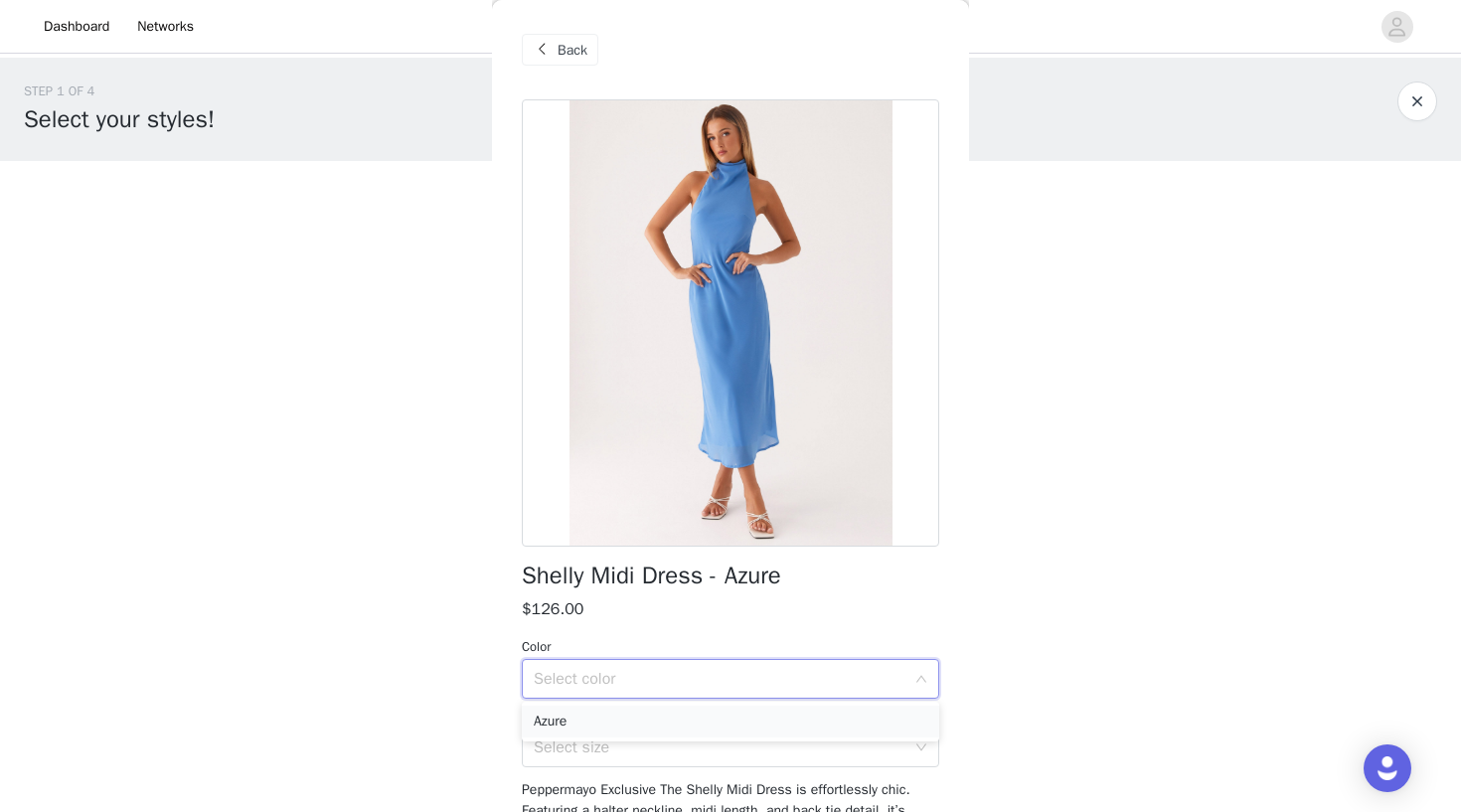 click on "Azure" at bounding box center (730, 722) 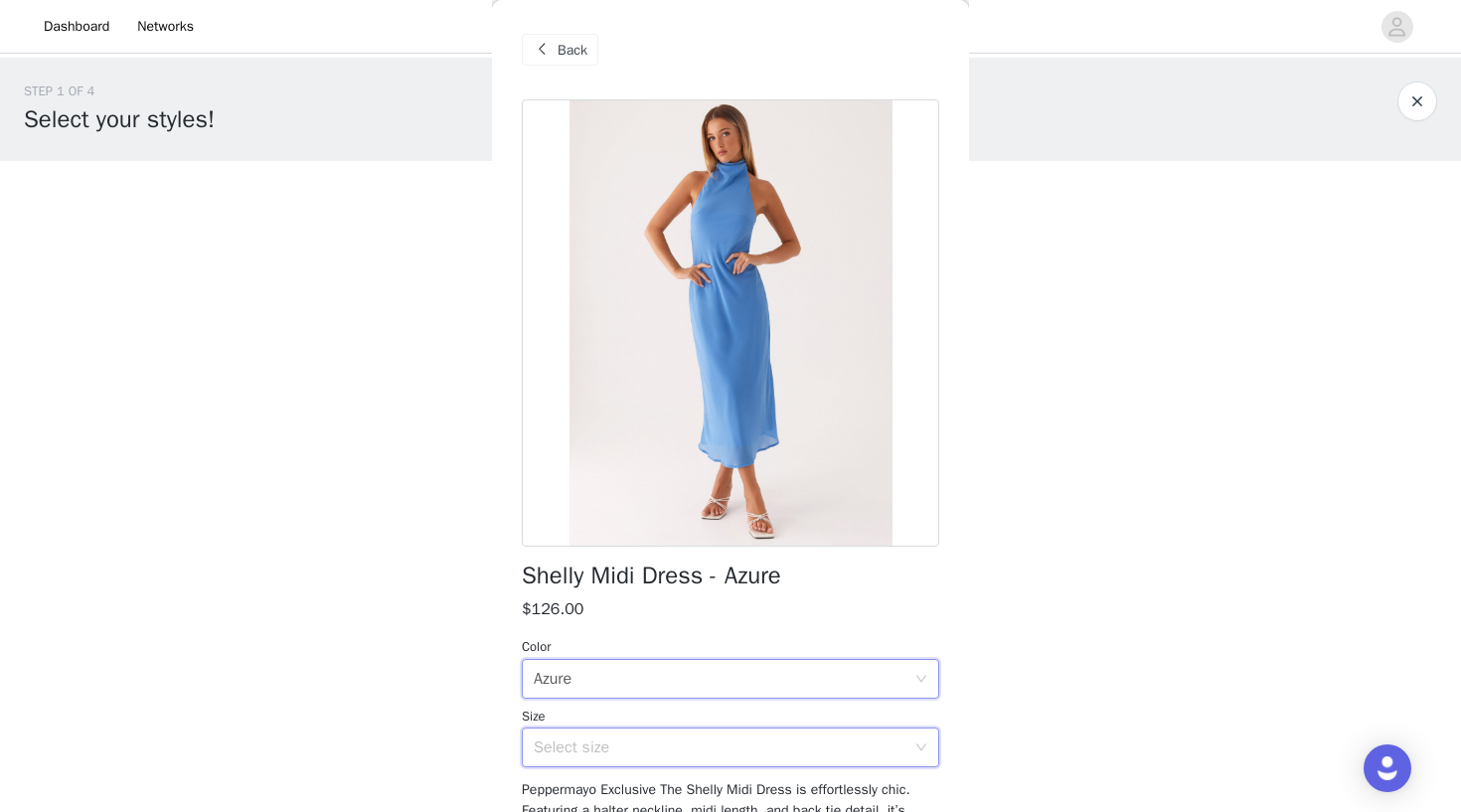 click on "Select size" at bounding box center (724, 747) 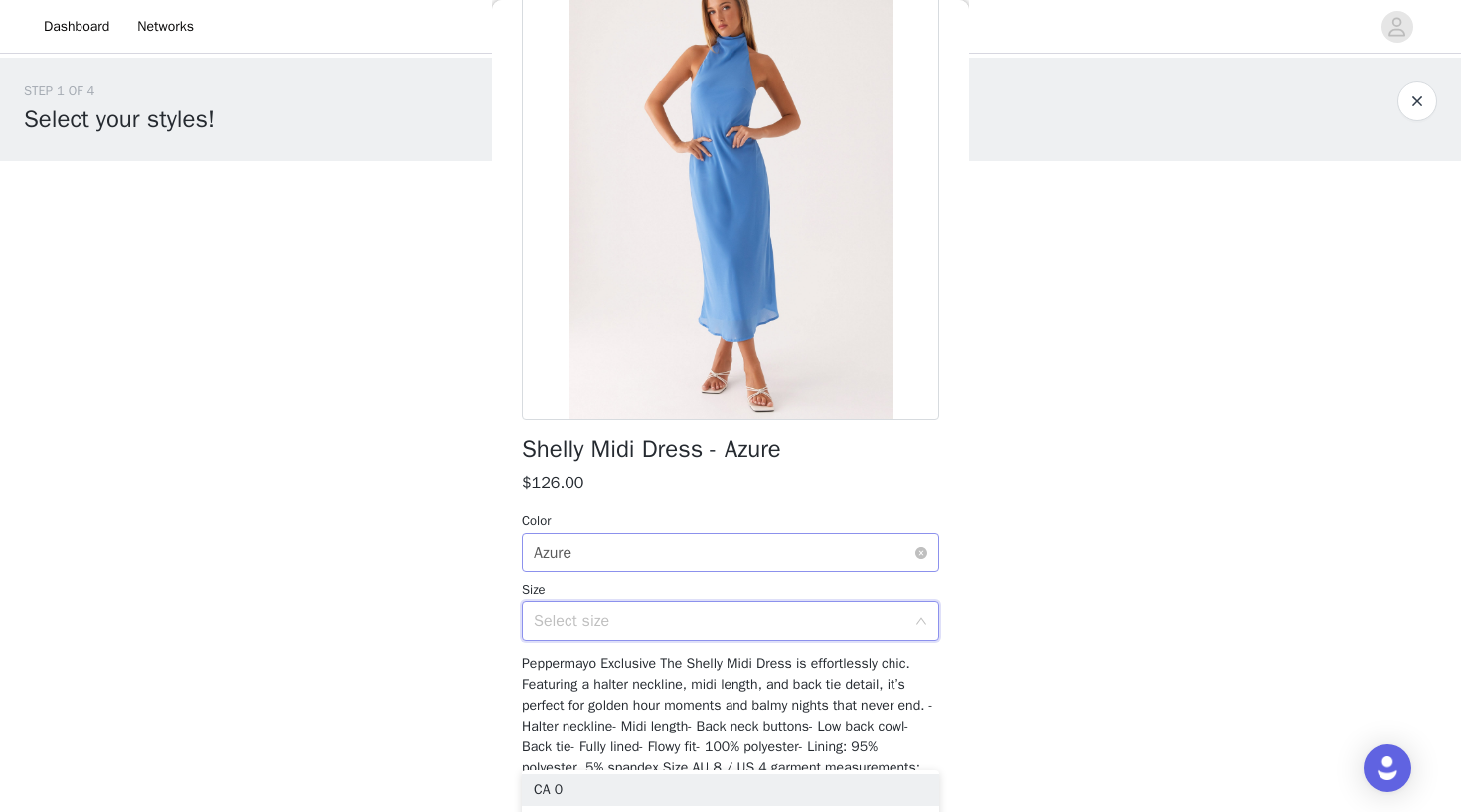 scroll, scrollTop: 169, scrollLeft: 0, axis: vertical 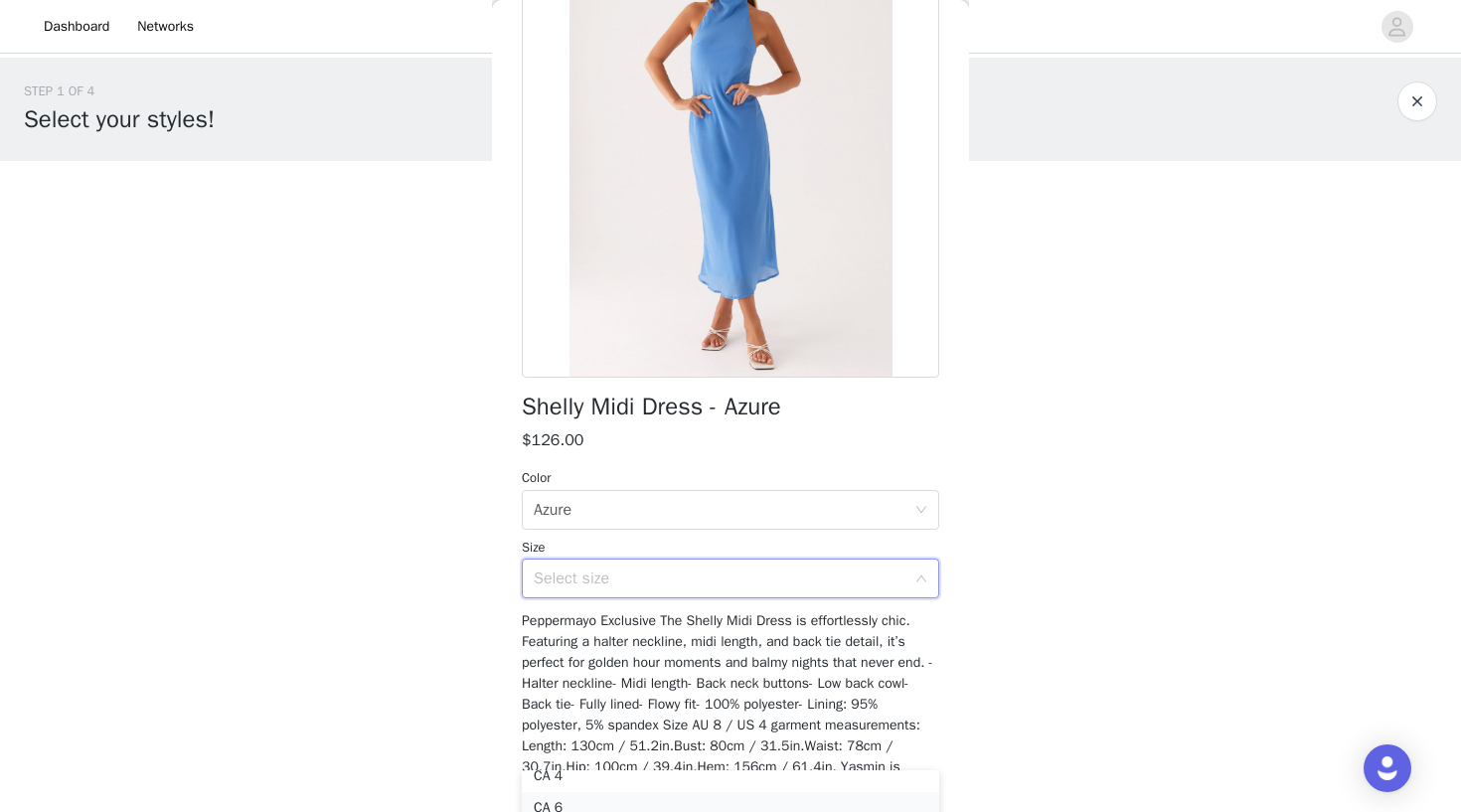 click on "CA 6" at bounding box center (730, 808) 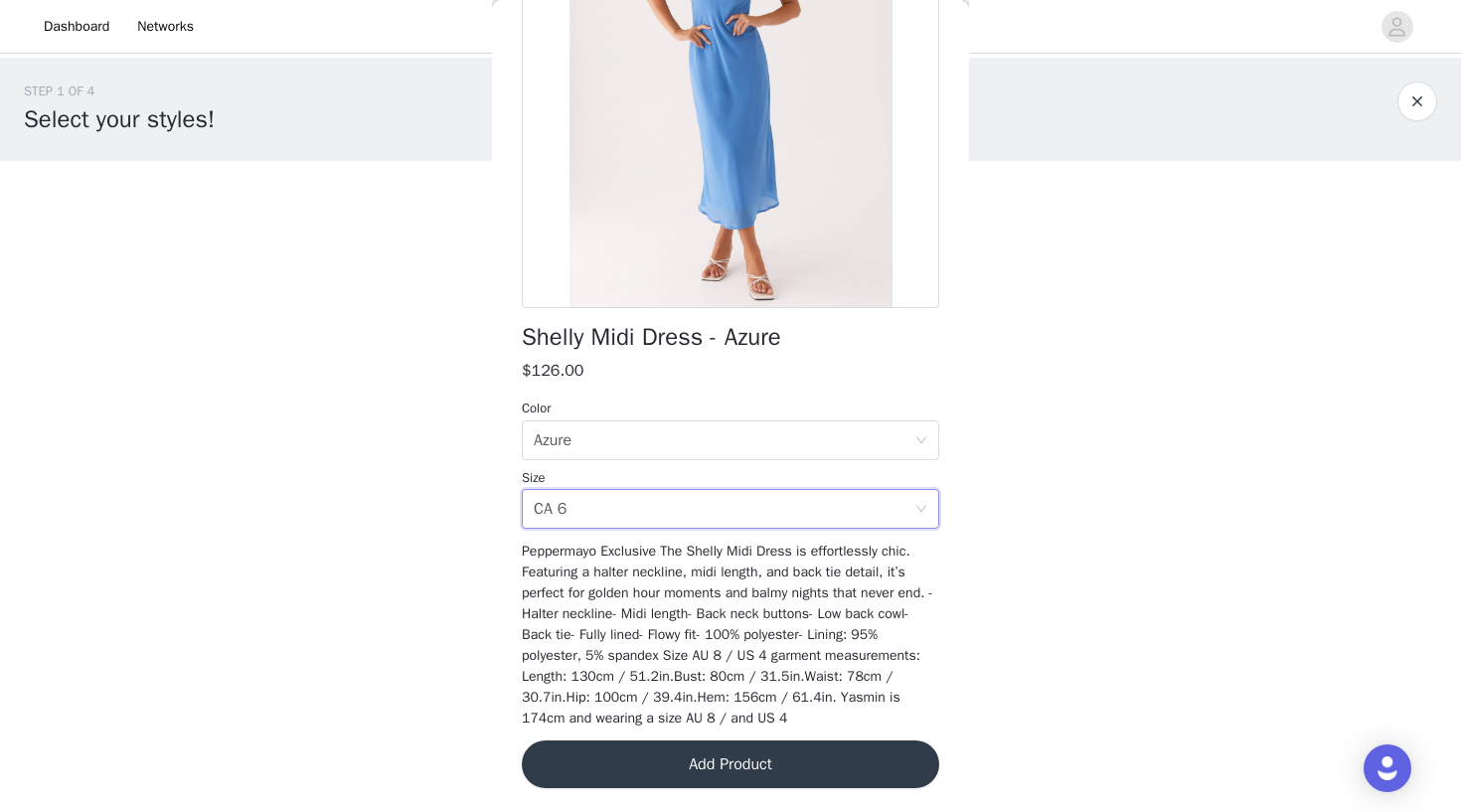 scroll, scrollTop: 238, scrollLeft: 0, axis: vertical 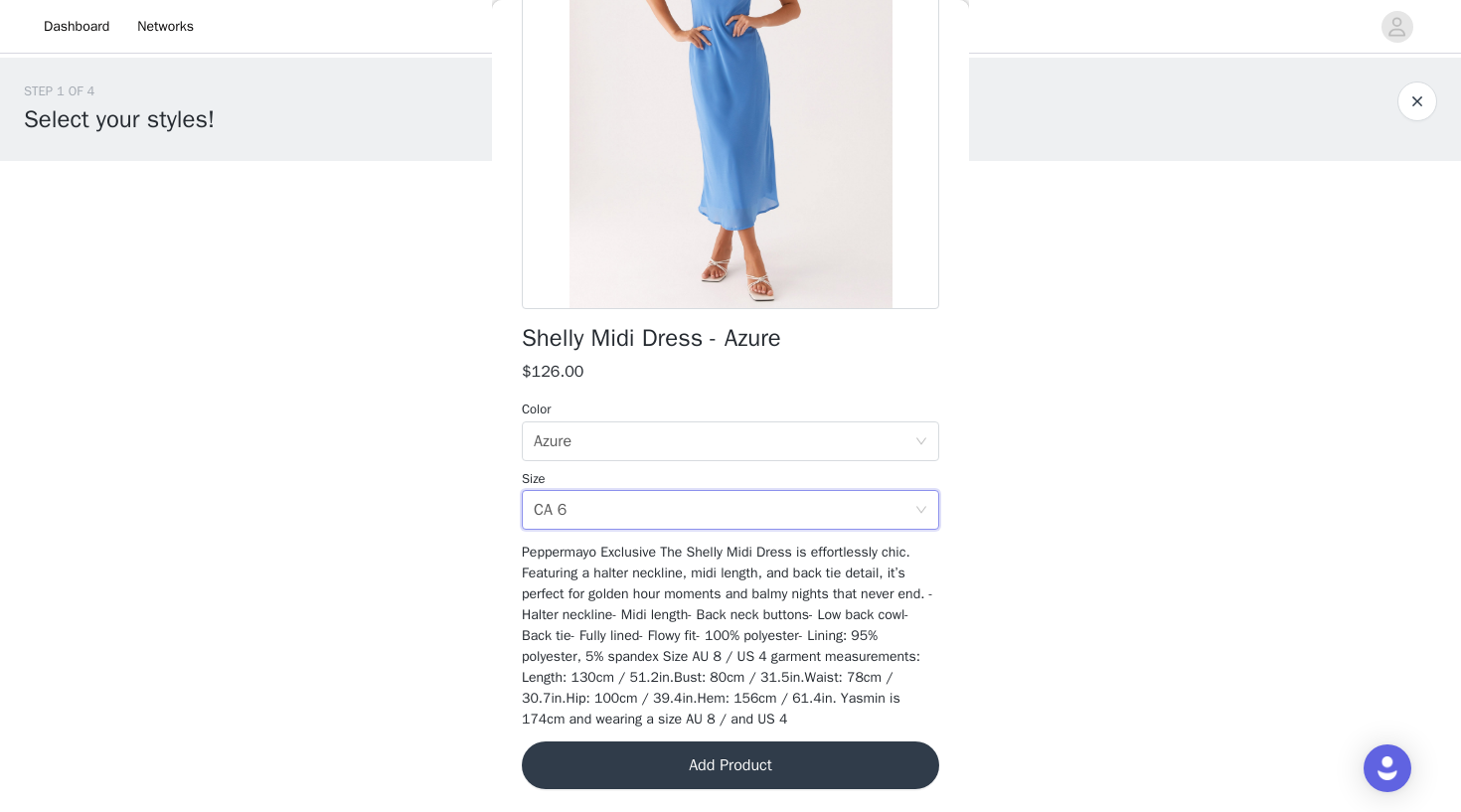 click on "Add Product" at bounding box center (730, 765) 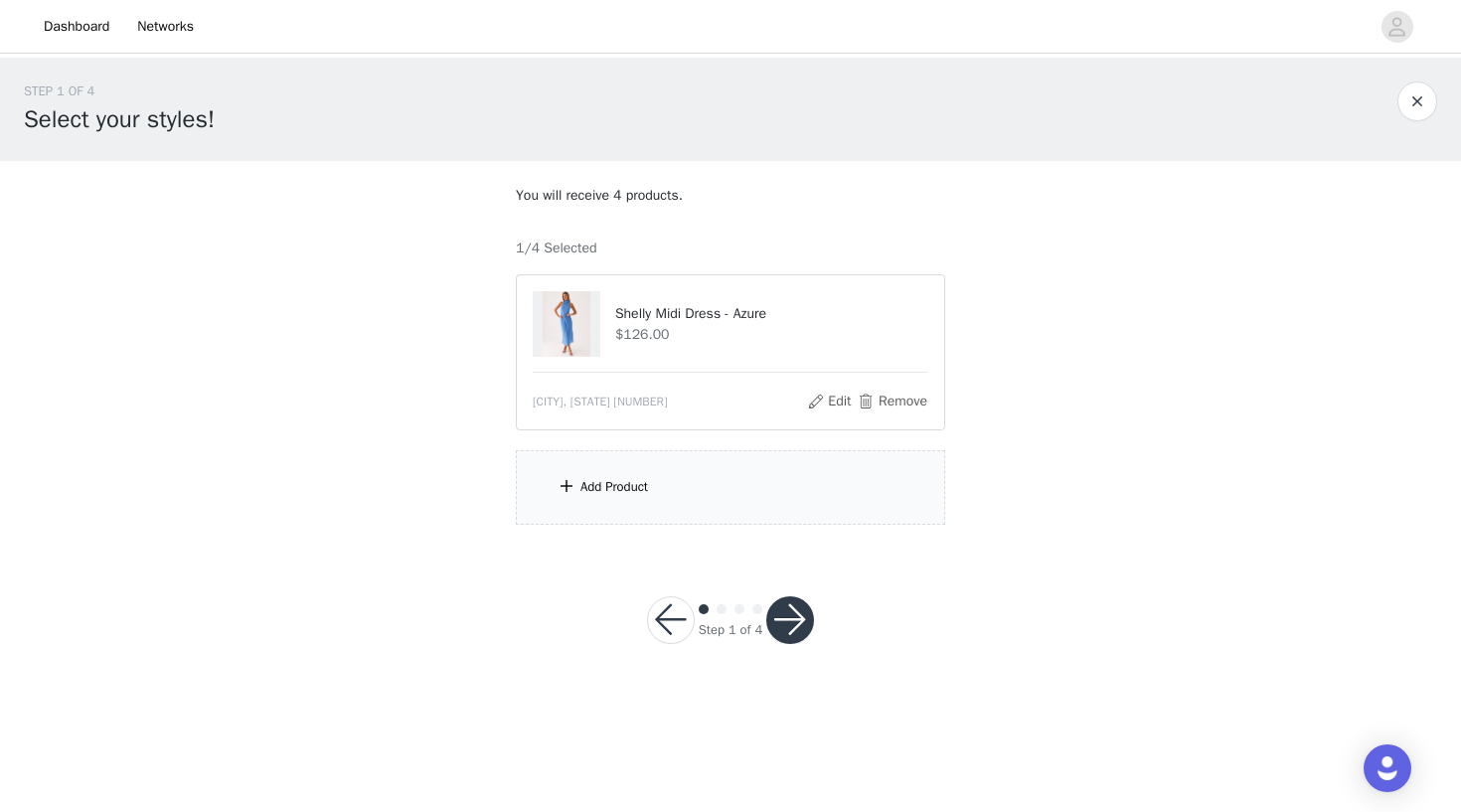 click on "Add Product" at bounding box center (730, 487) 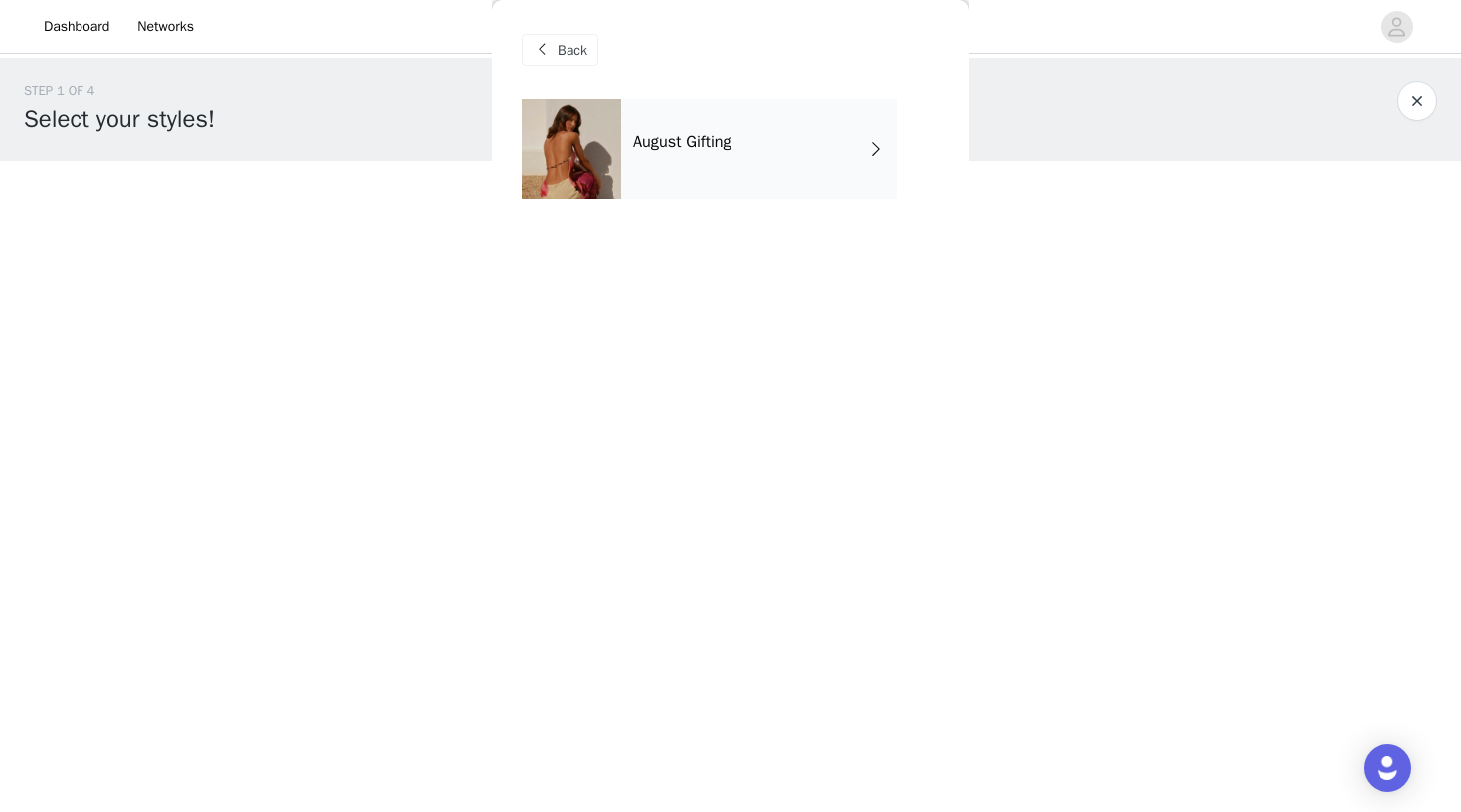 click on "August Gifting" at bounding box center (759, 149) 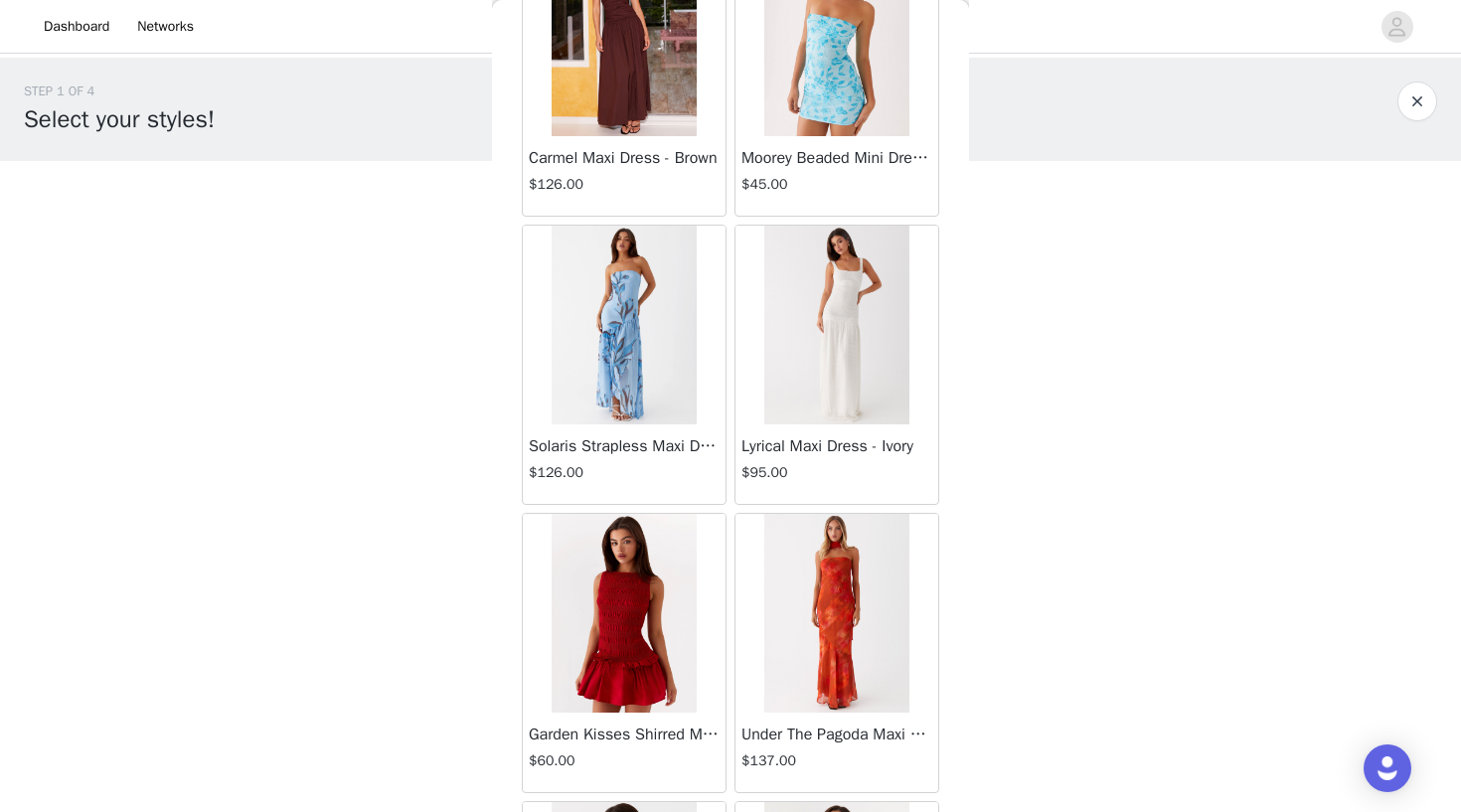 scroll, scrollTop: 2234, scrollLeft: 0, axis: vertical 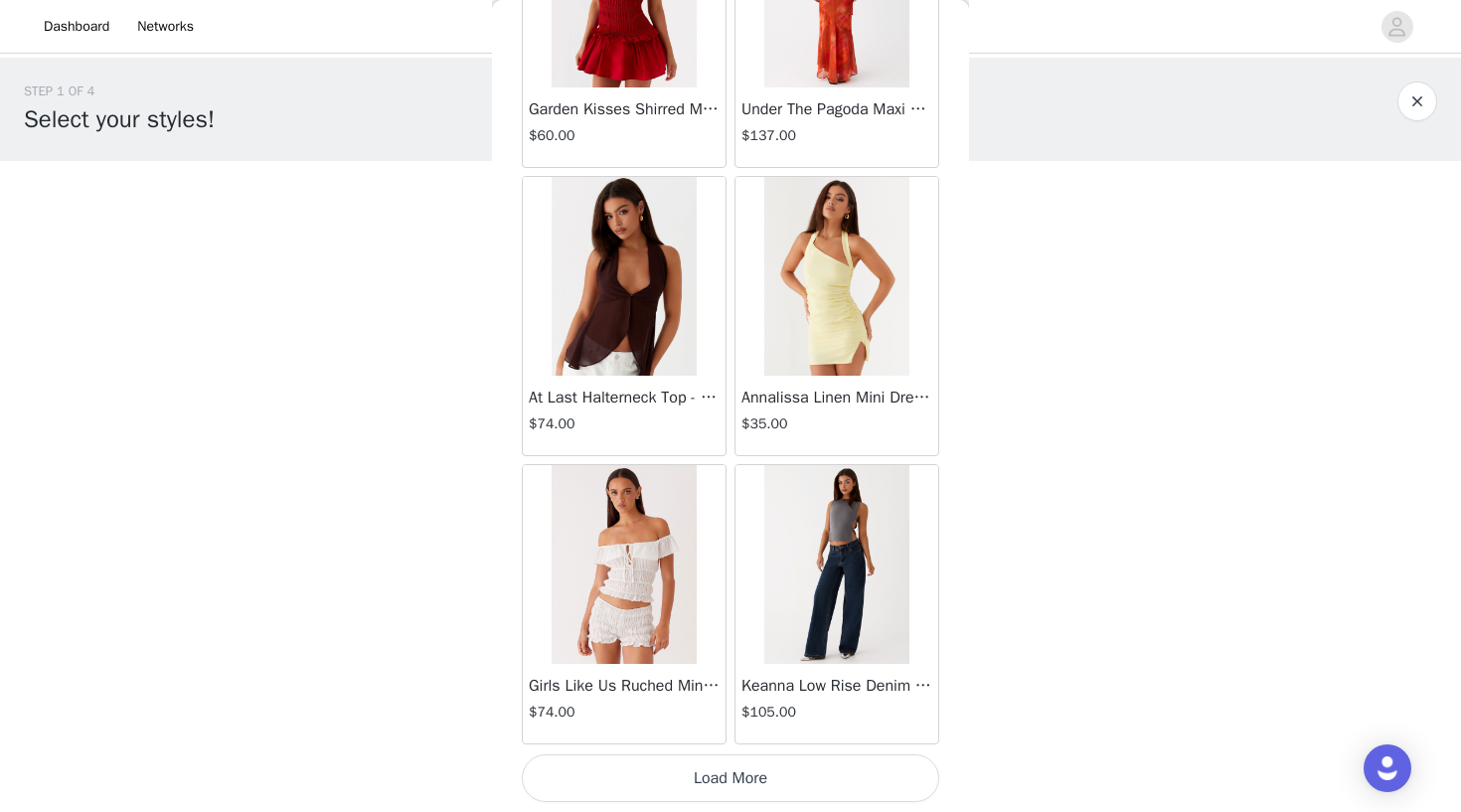 click on "Load More" at bounding box center [730, 778] 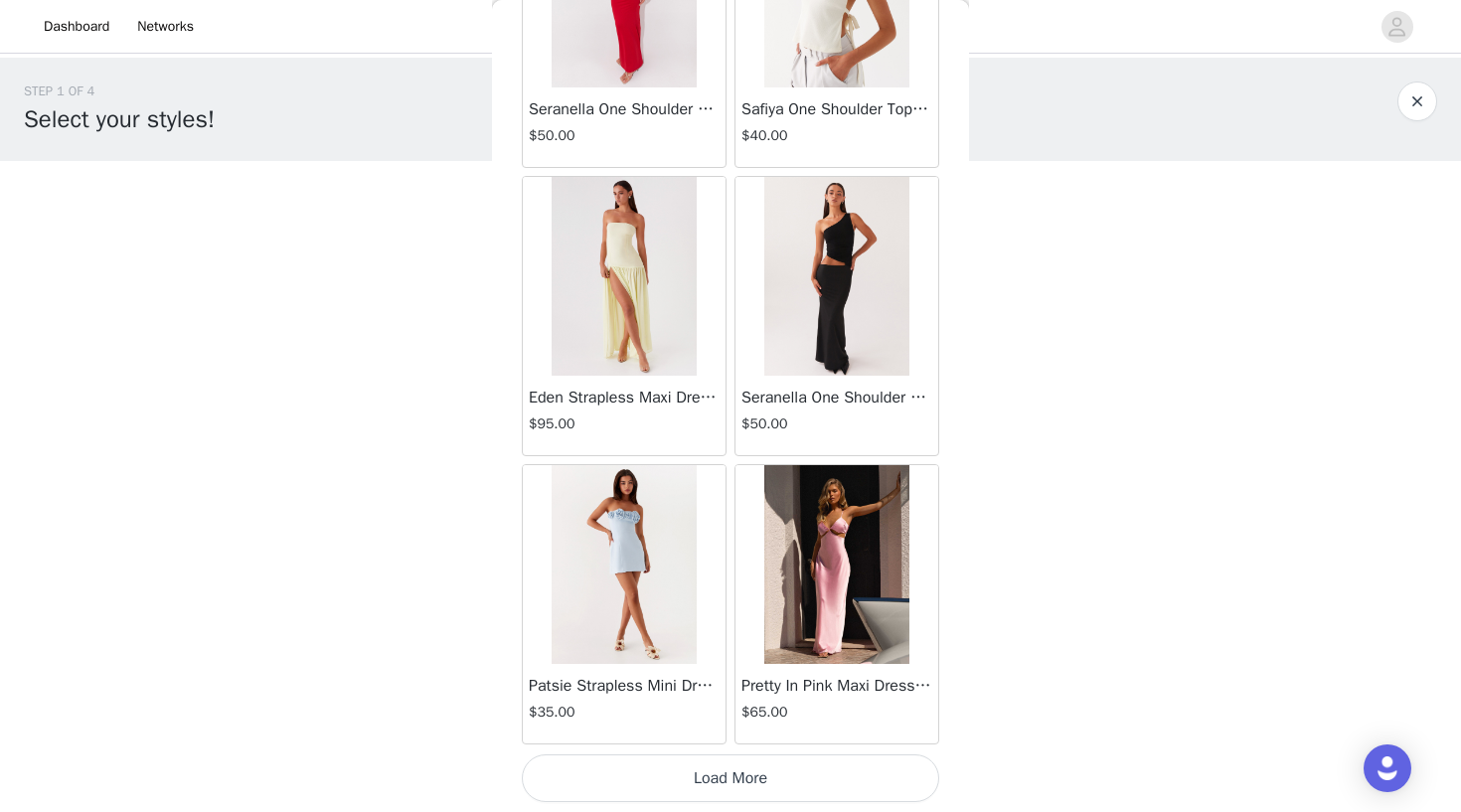 click on "Load More" at bounding box center [730, 778] 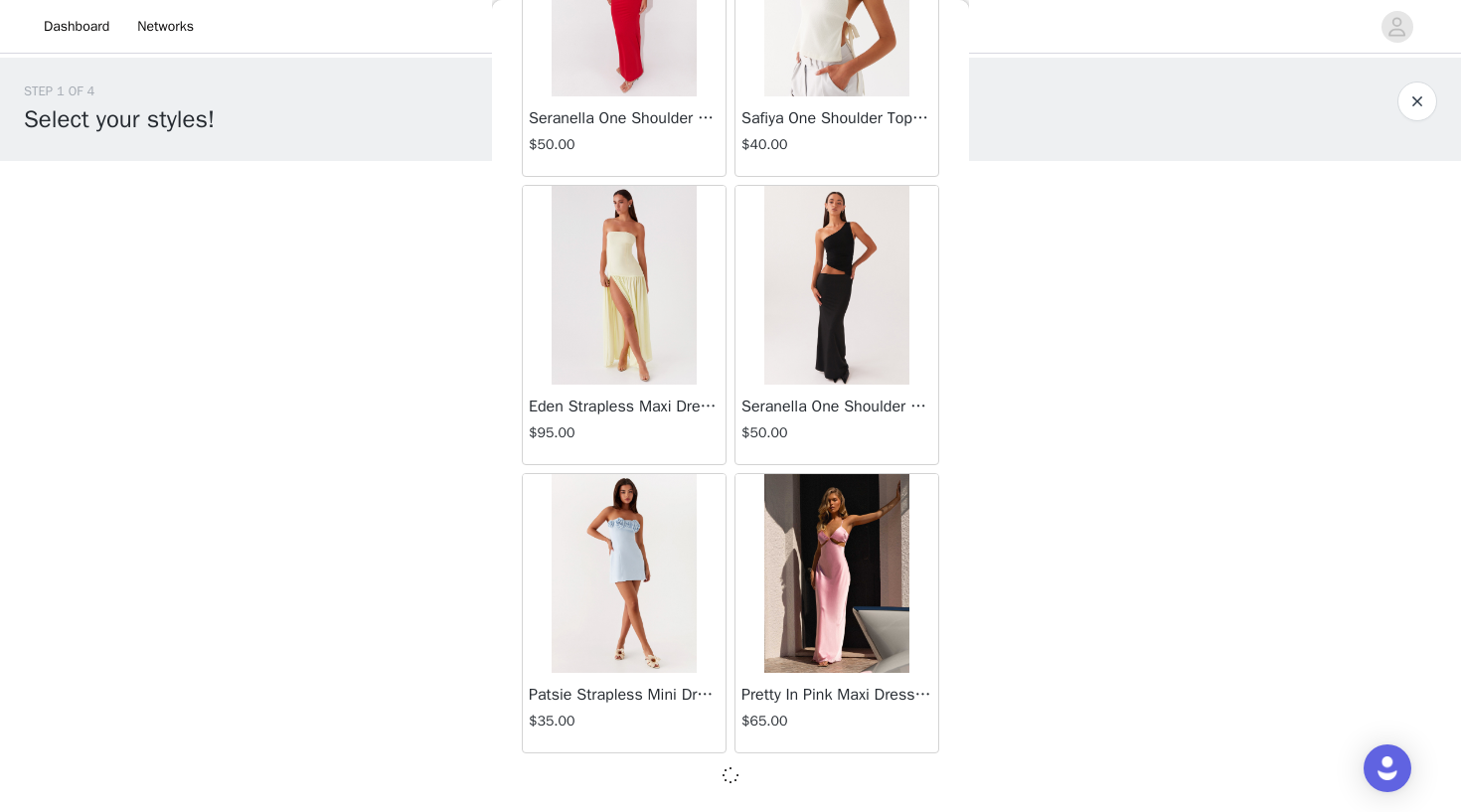 scroll, scrollTop: 5103, scrollLeft: 0, axis: vertical 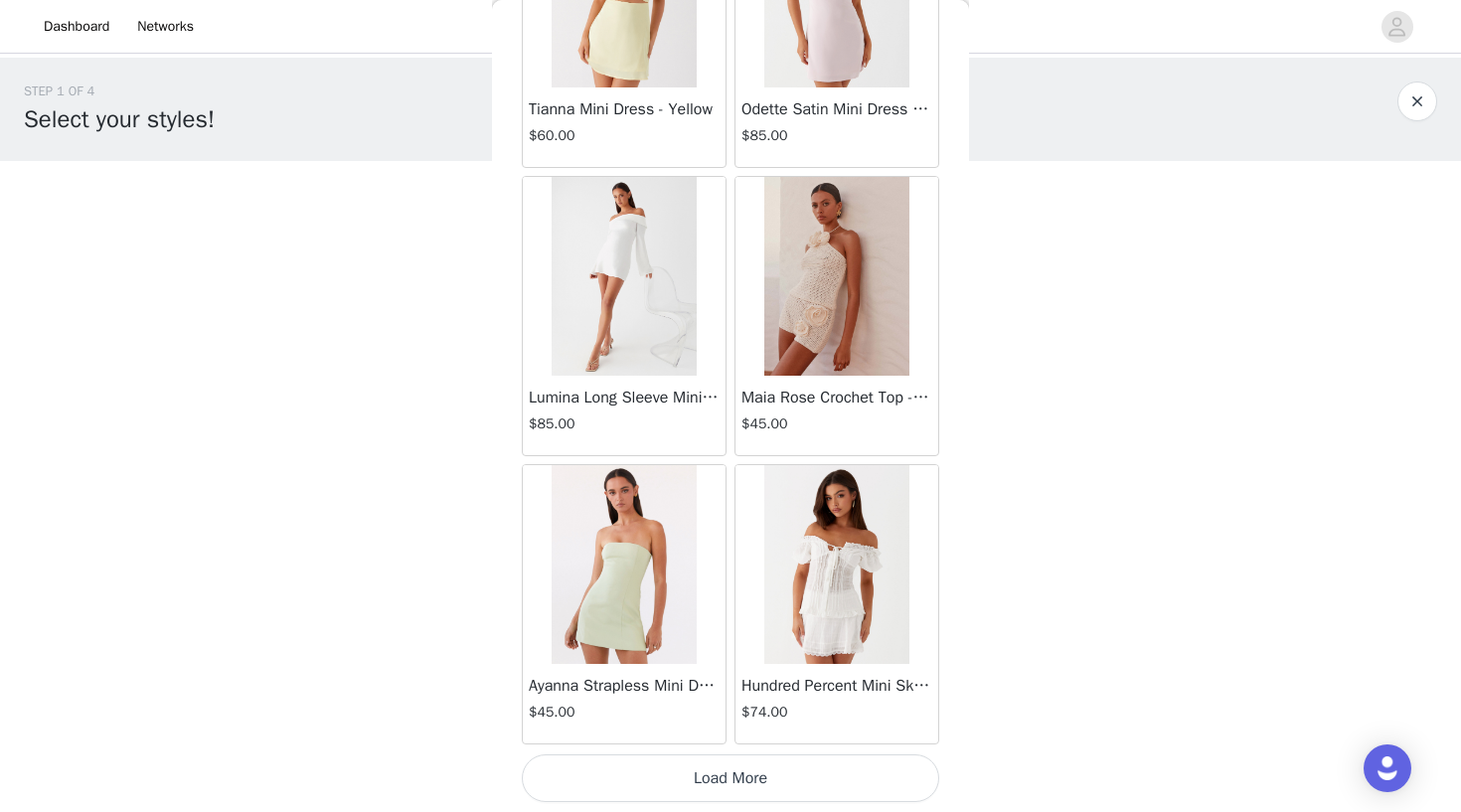 click on "Load More" at bounding box center [730, 778] 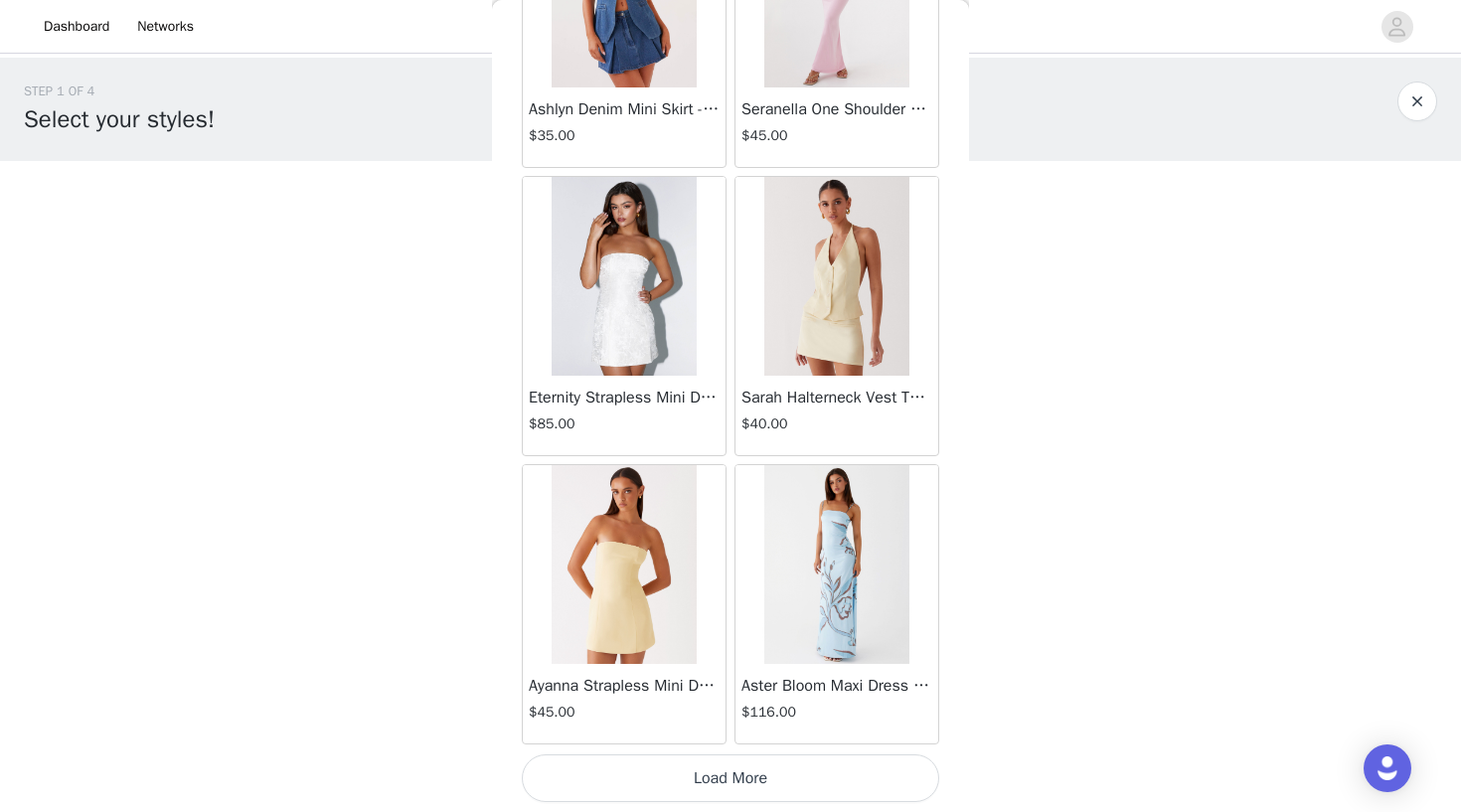 click on "Load More" at bounding box center [730, 778] 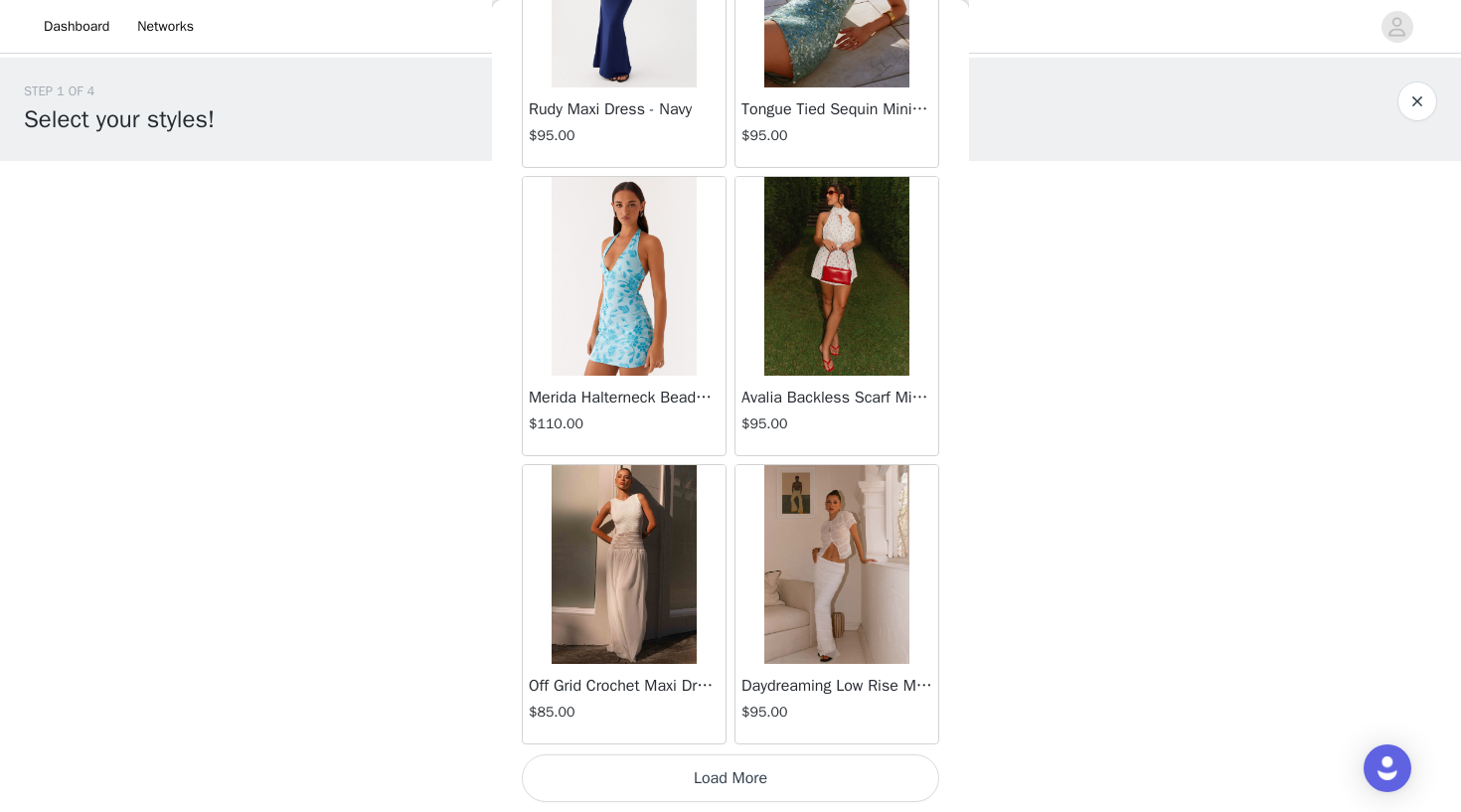 click on "Load More" at bounding box center [730, 778] 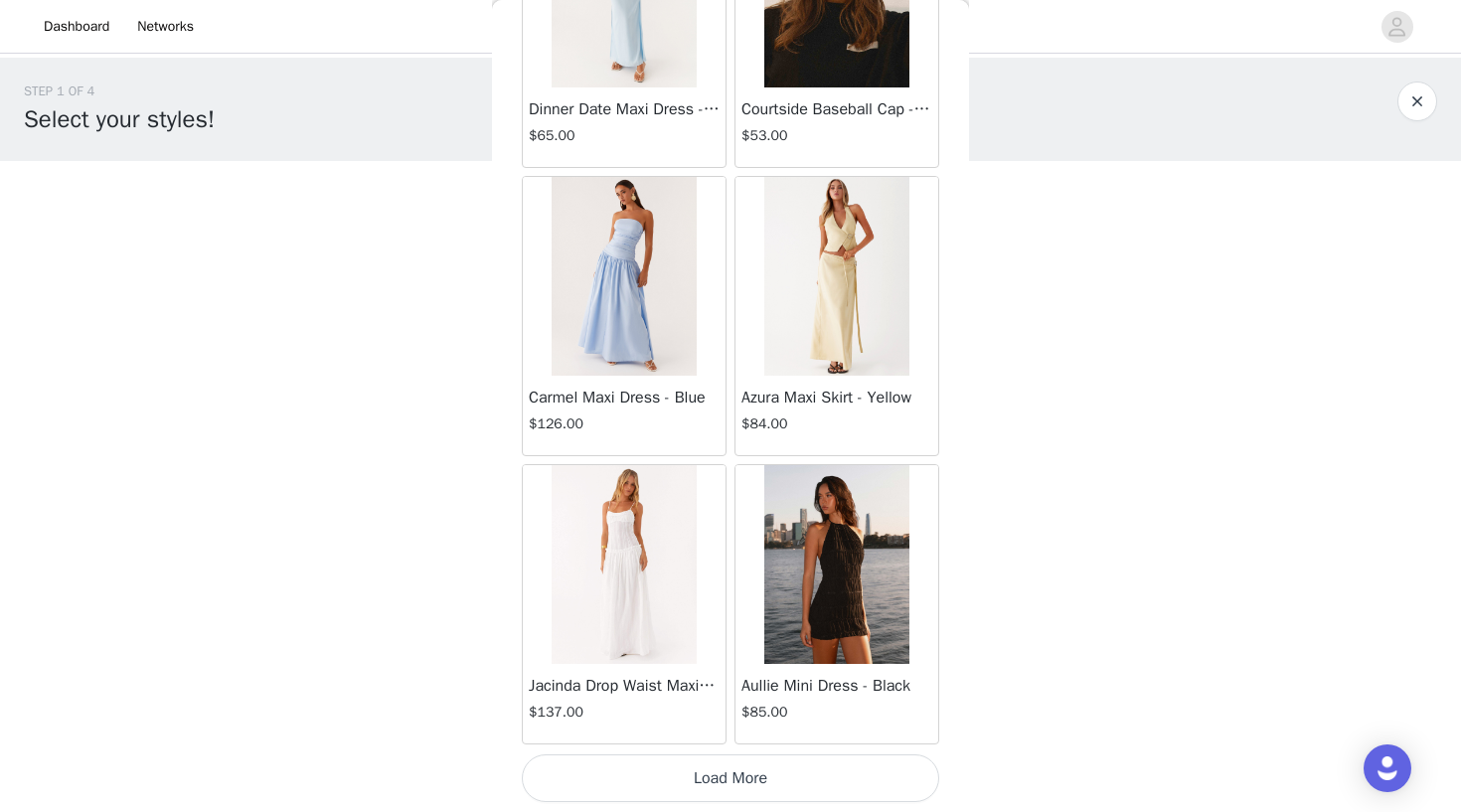 click on "Load More" at bounding box center (730, 778) 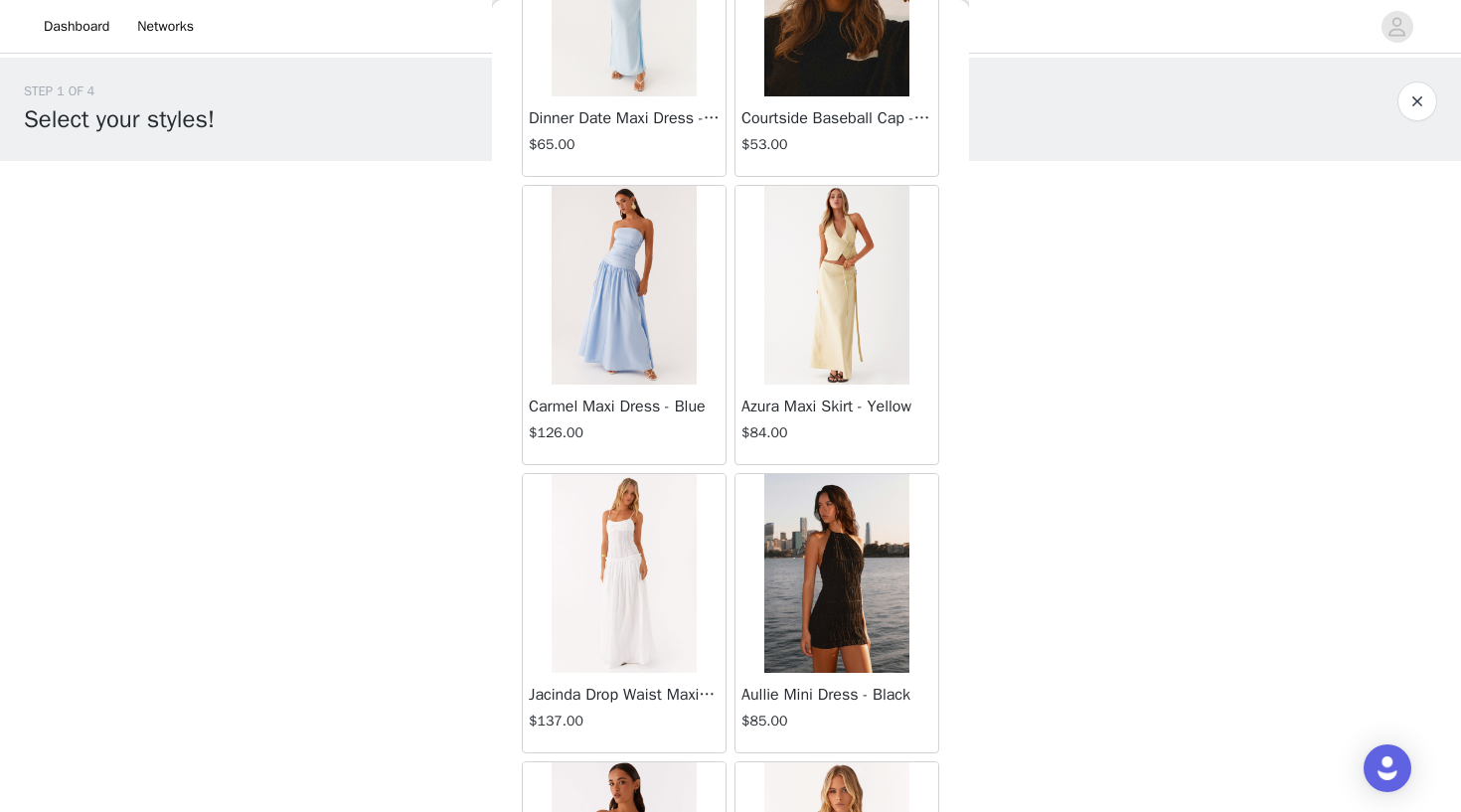 scroll, scrollTop: 0, scrollLeft: 0, axis: both 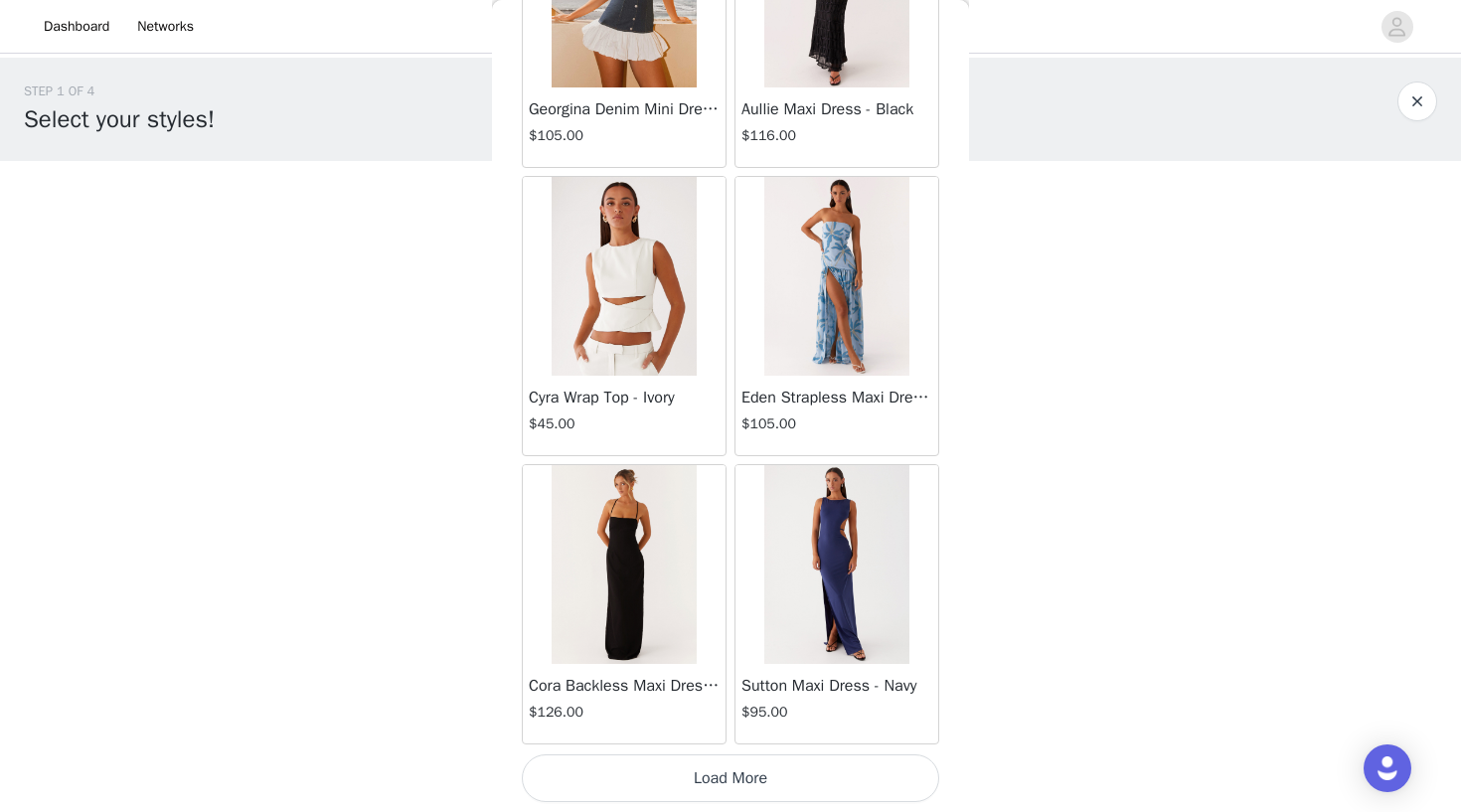 click on "Load More" at bounding box center [730, 778] 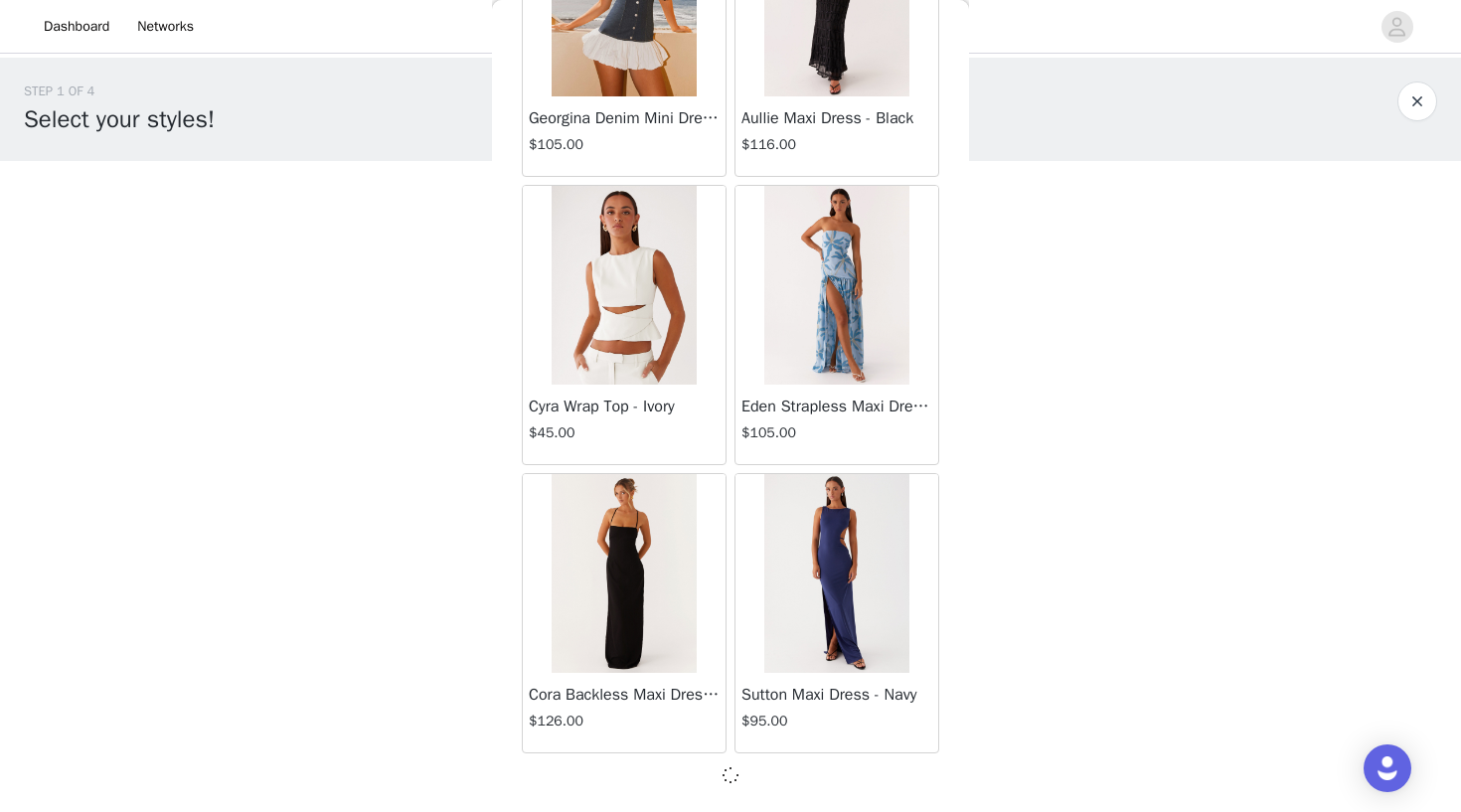 scroll, scrollTop: 19514, scrollLeft: 0, axis: vertical 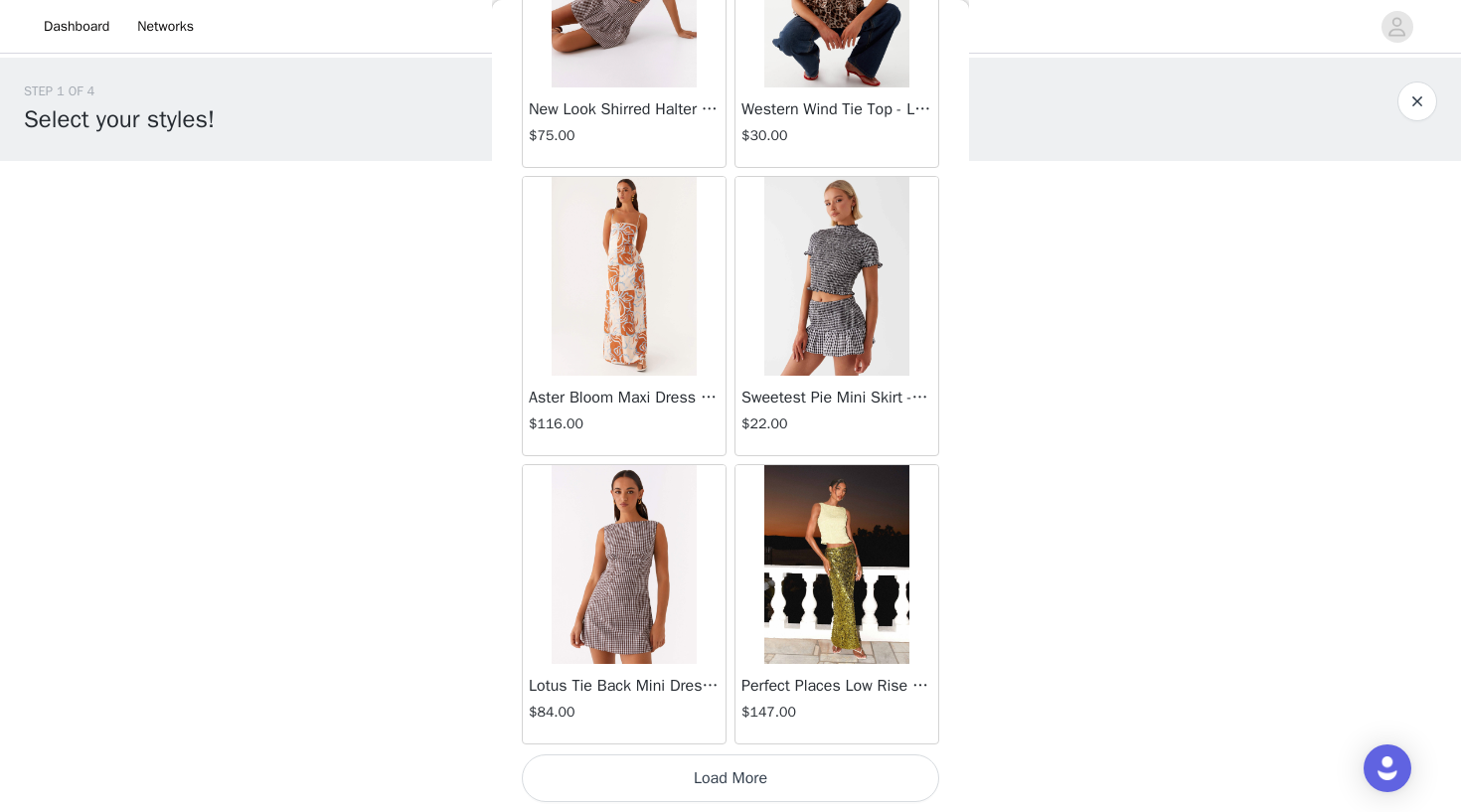 click on "Load More" at bounding box center [730, 778] 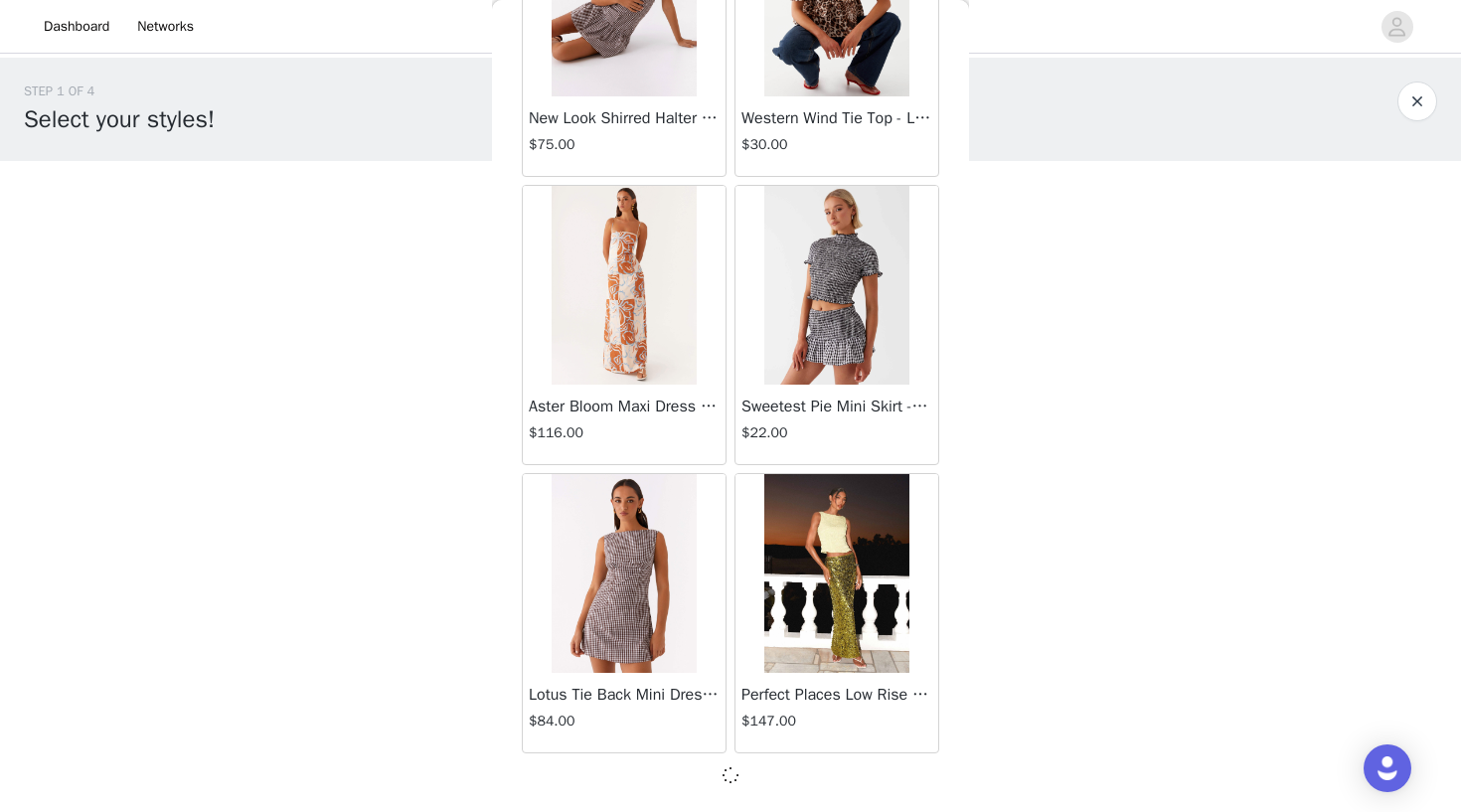 scroll, scrollTop: 22396, scrollLeft: 0, axis: vertical 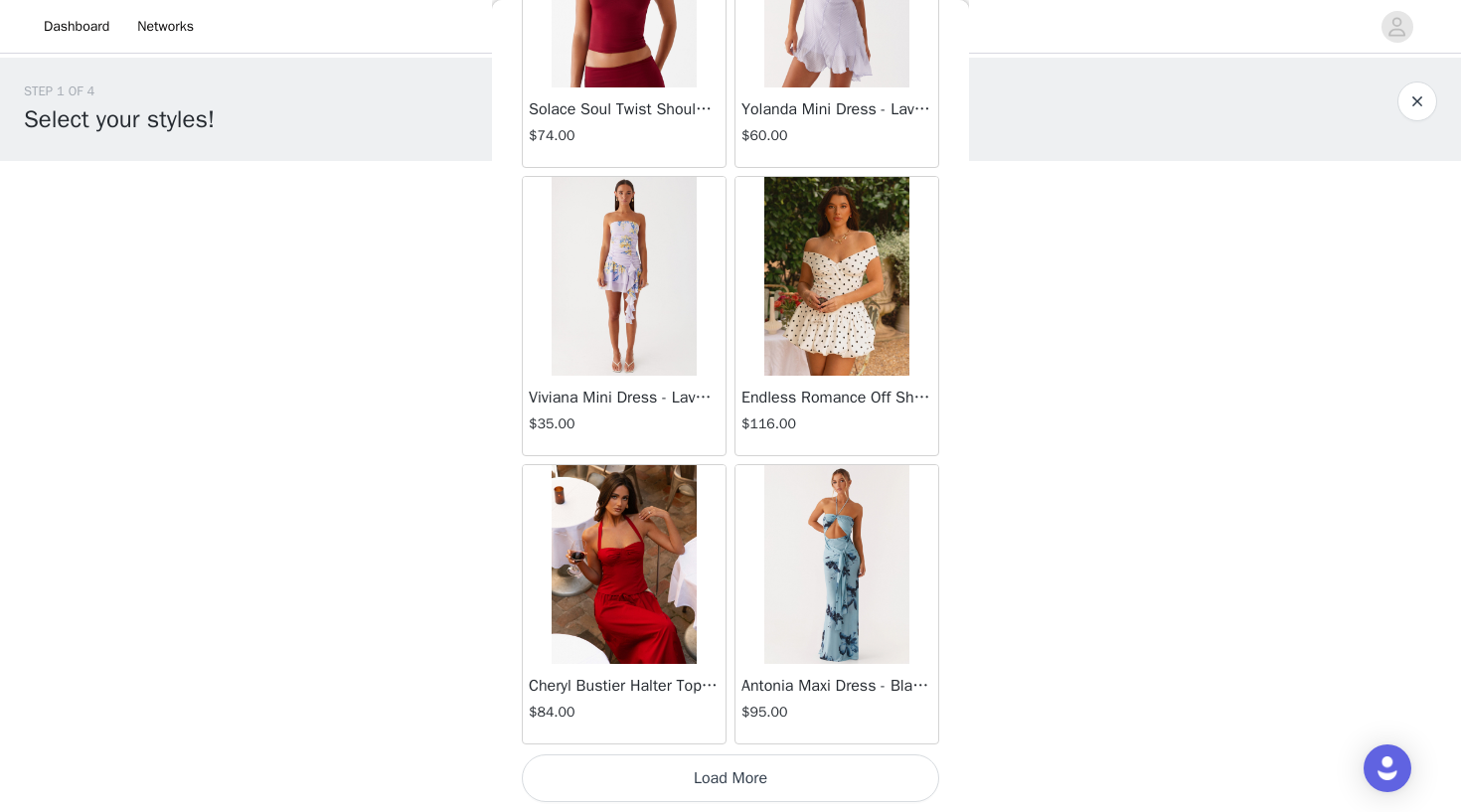 click on "Load More" at bounding box center [730, 778] 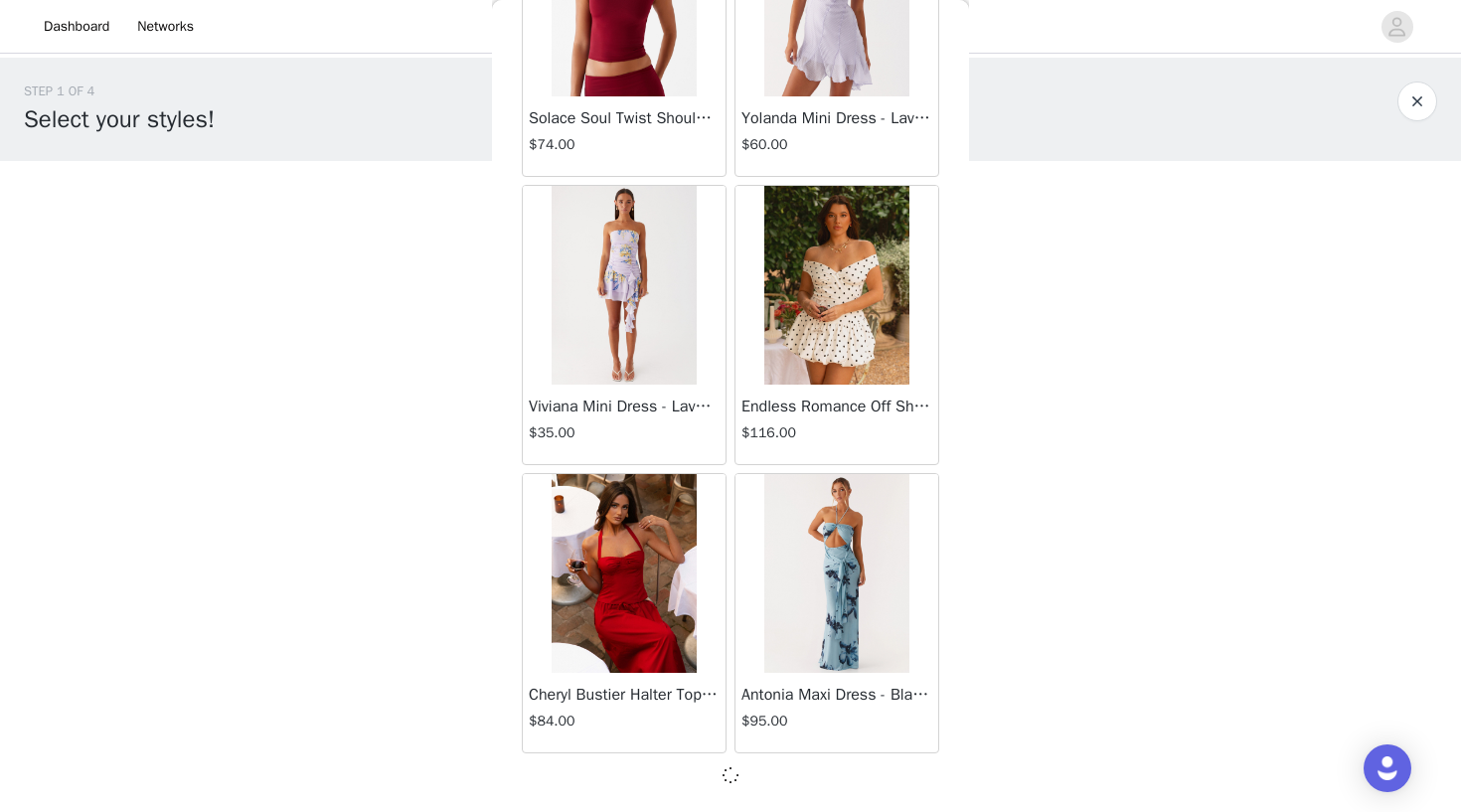 scroll, scrollTop: 25278, scrollLeft: 0, axis: vertical 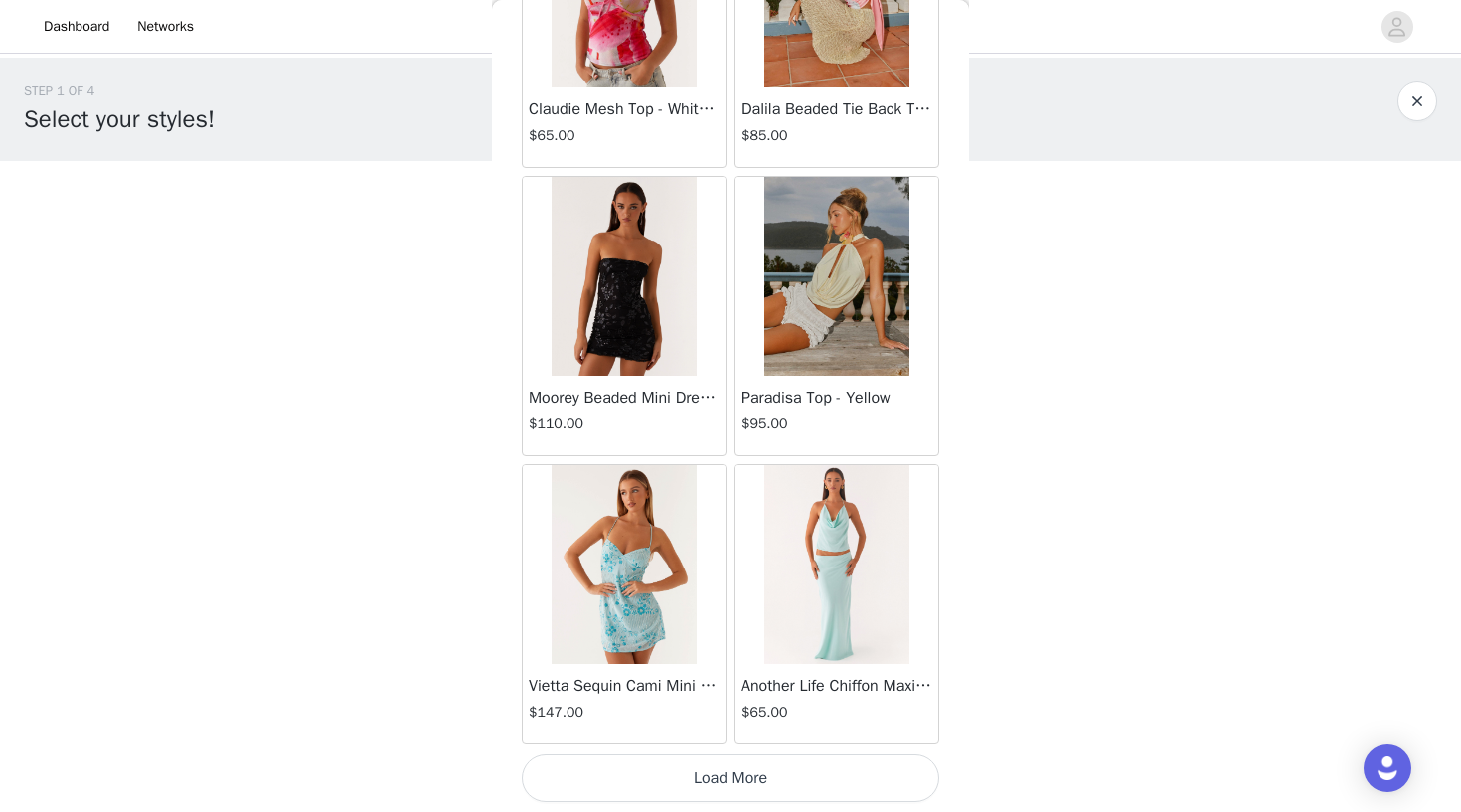 click on "Load More" at bounding box center (730, 778) 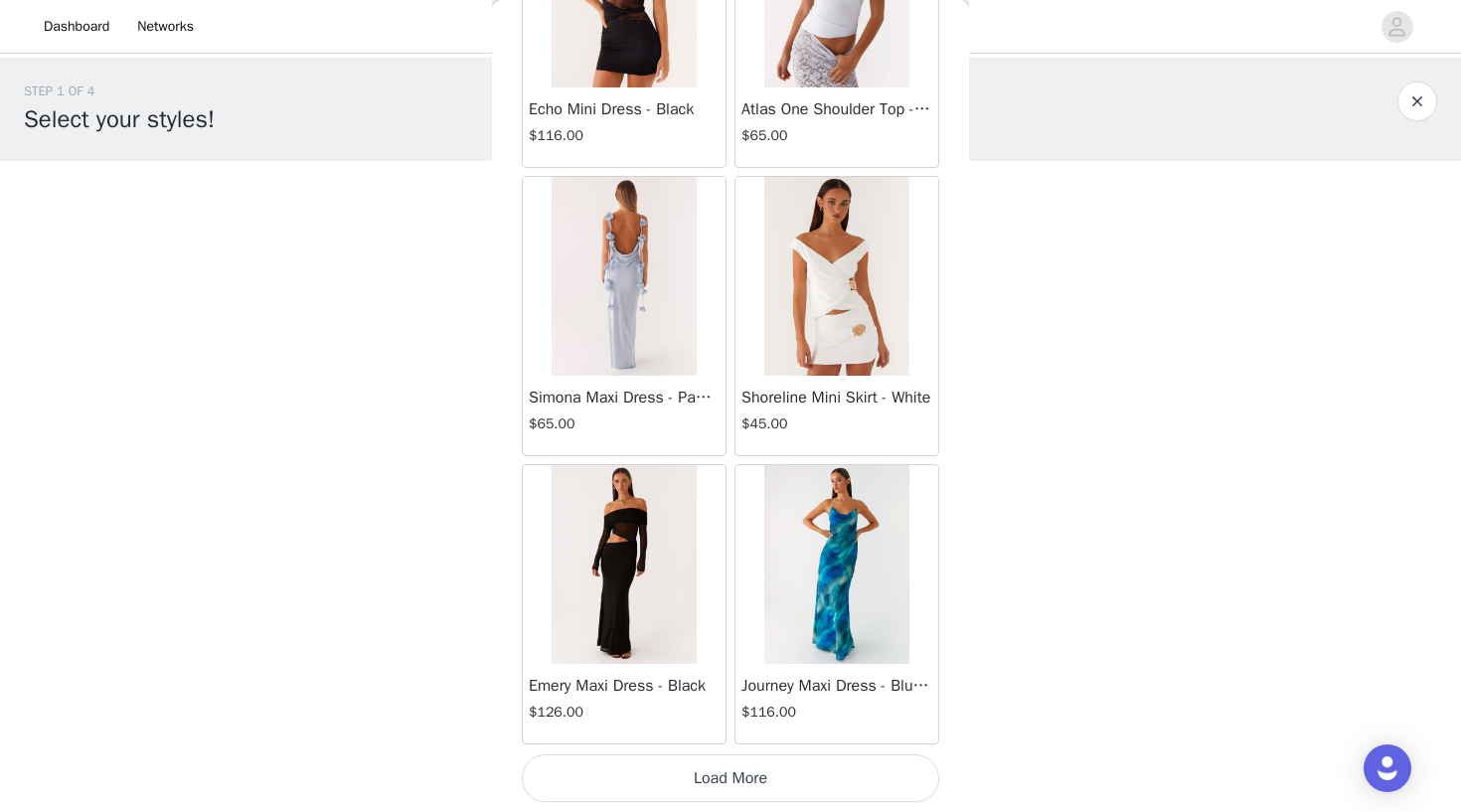 click on "Load More" at bounding box center [730, 778] 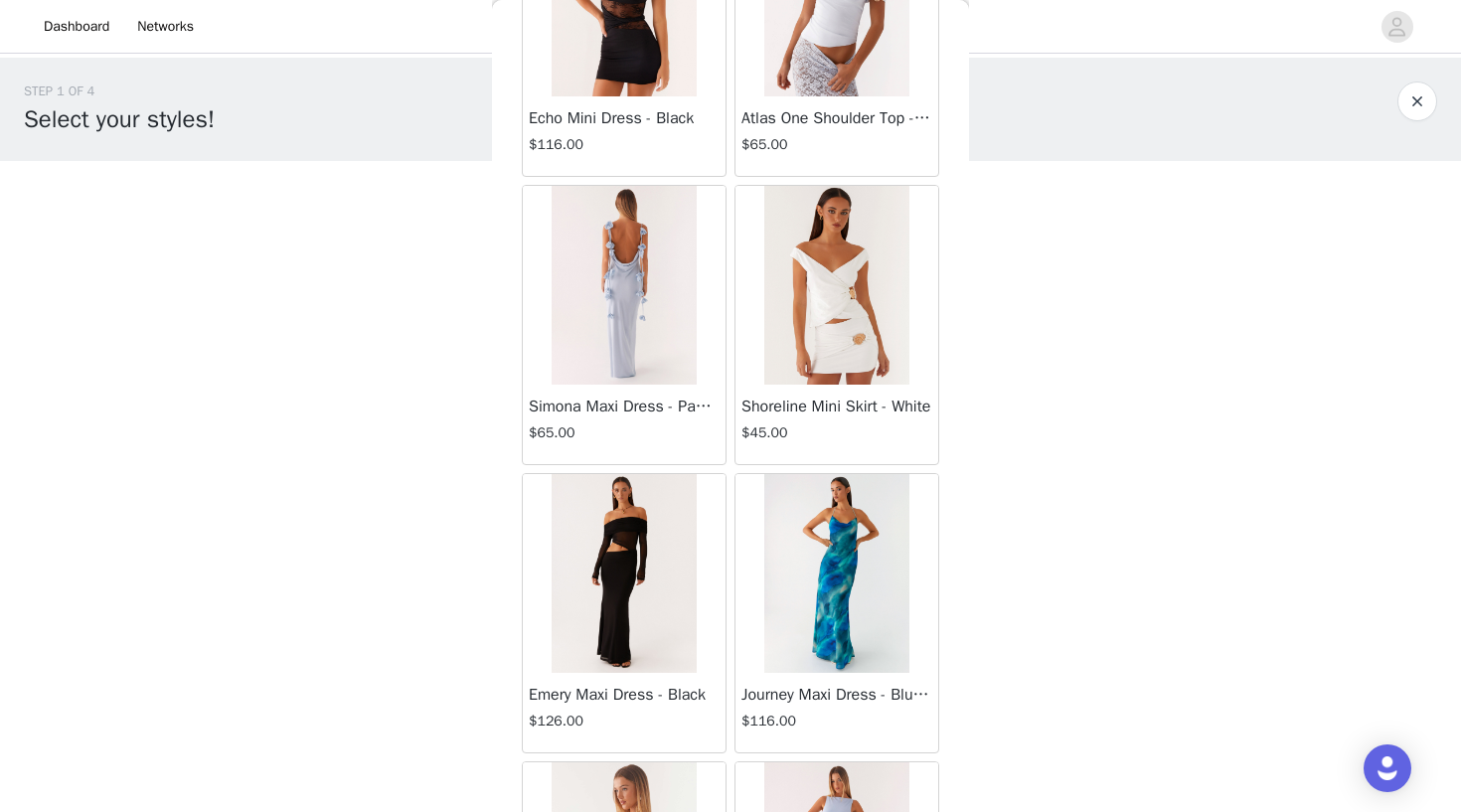 scroll, scrollTop: 0, scrollLeft: 0, axis: both 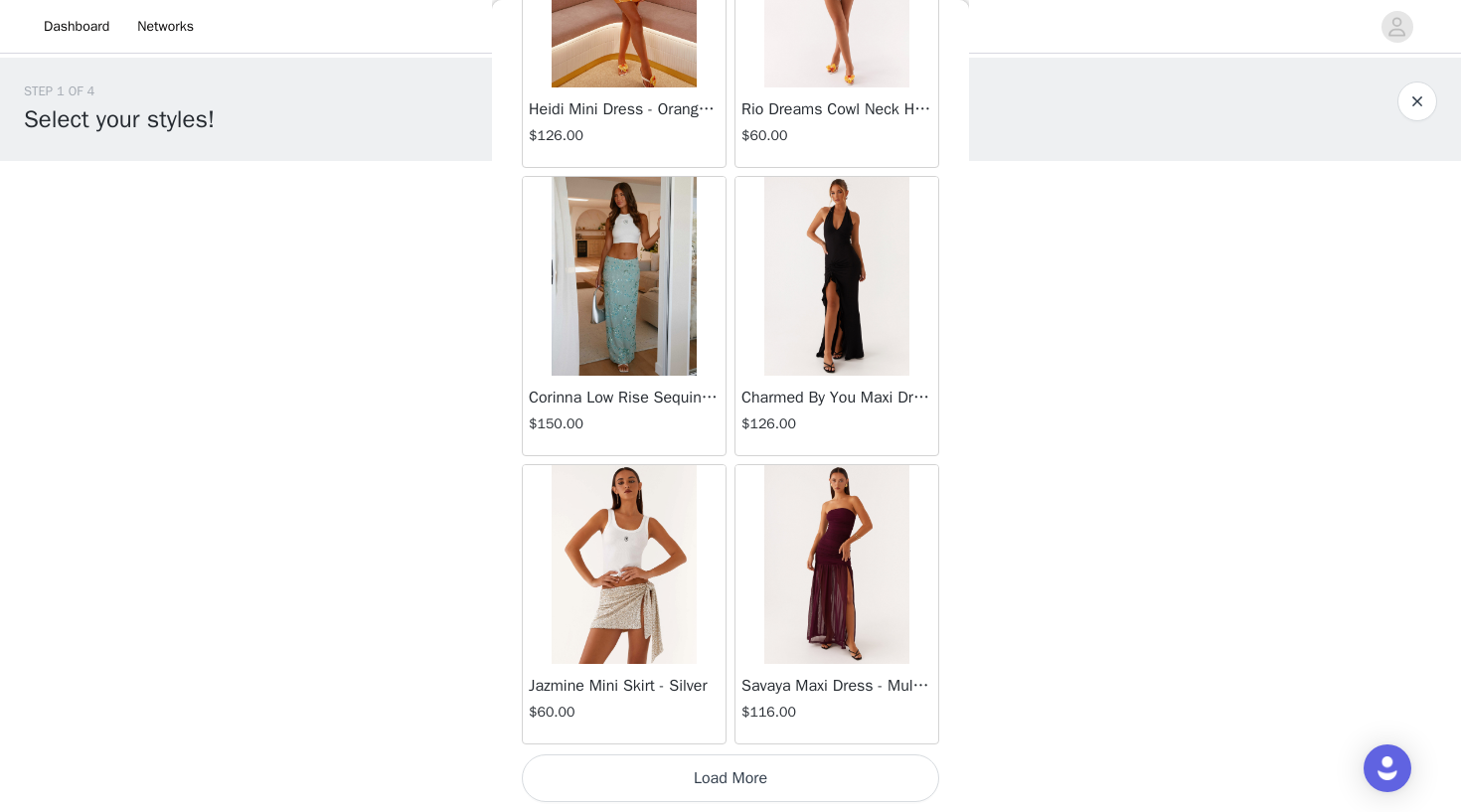 click on "Load More" at bounding box center [730, 778] 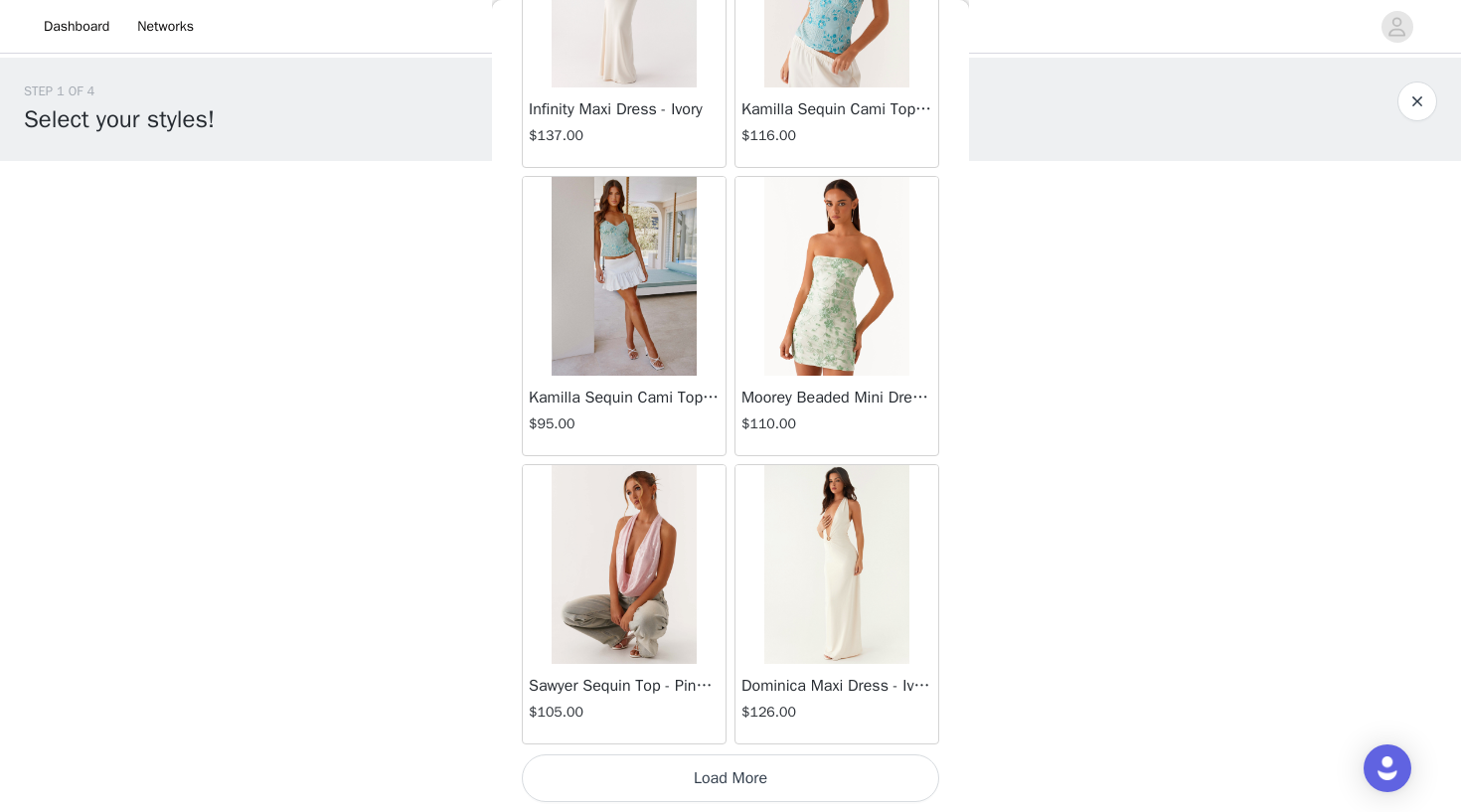 click on "Load More" at bounding box center [730, 778] 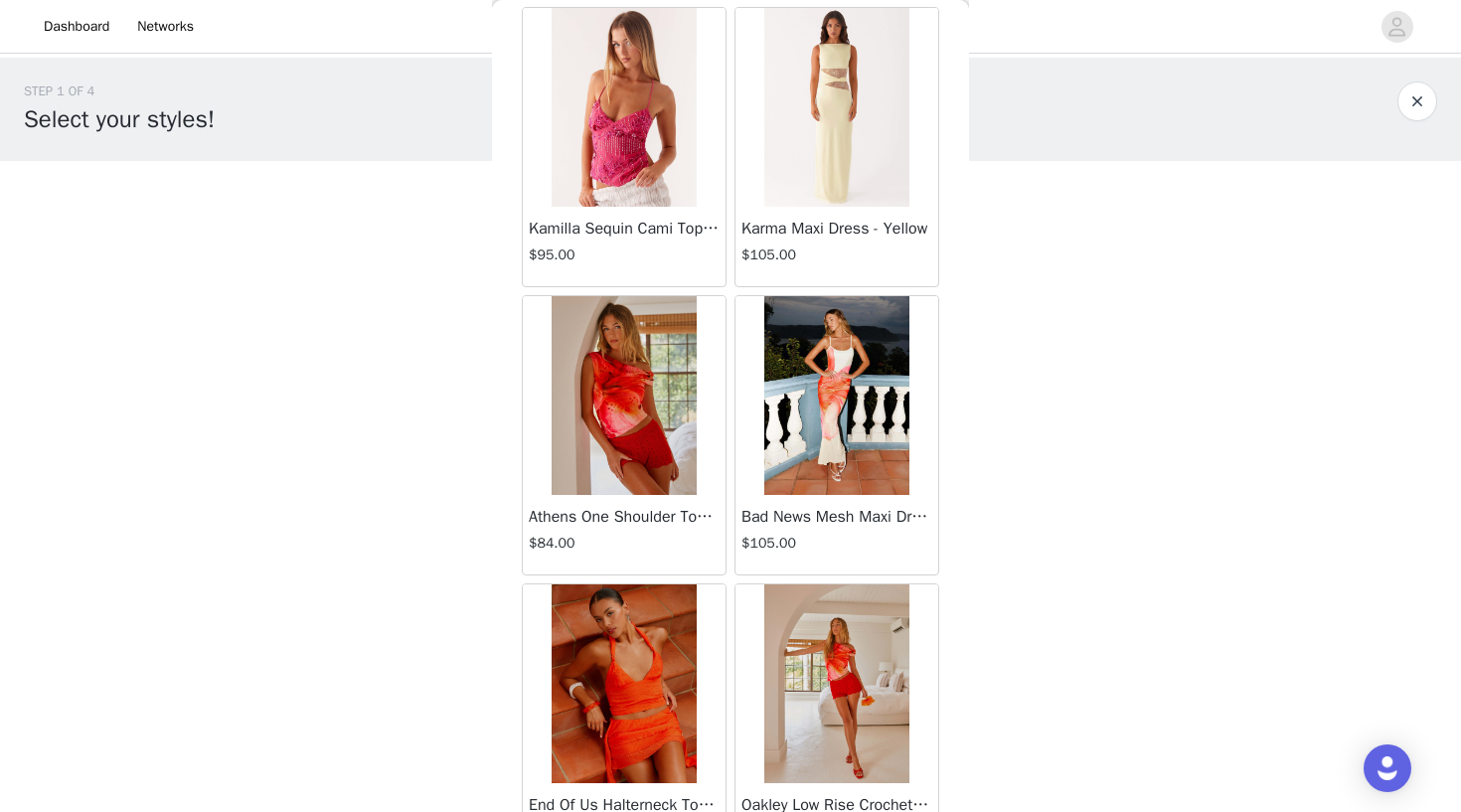 scroll, scrollTop: 38430, scrollLeft: 0, axis: vertical 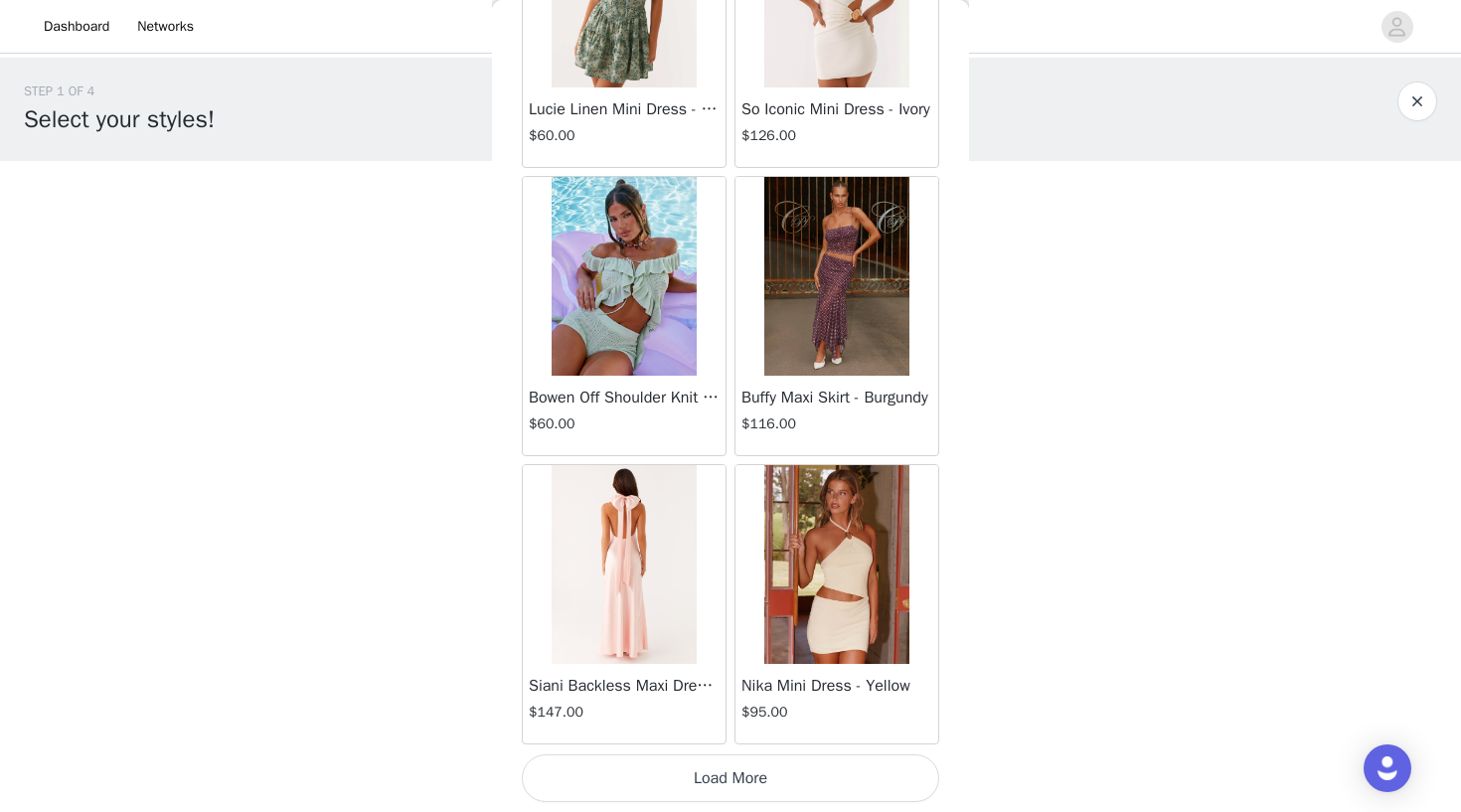 click on "Load More" at bounding box center (730, 778) 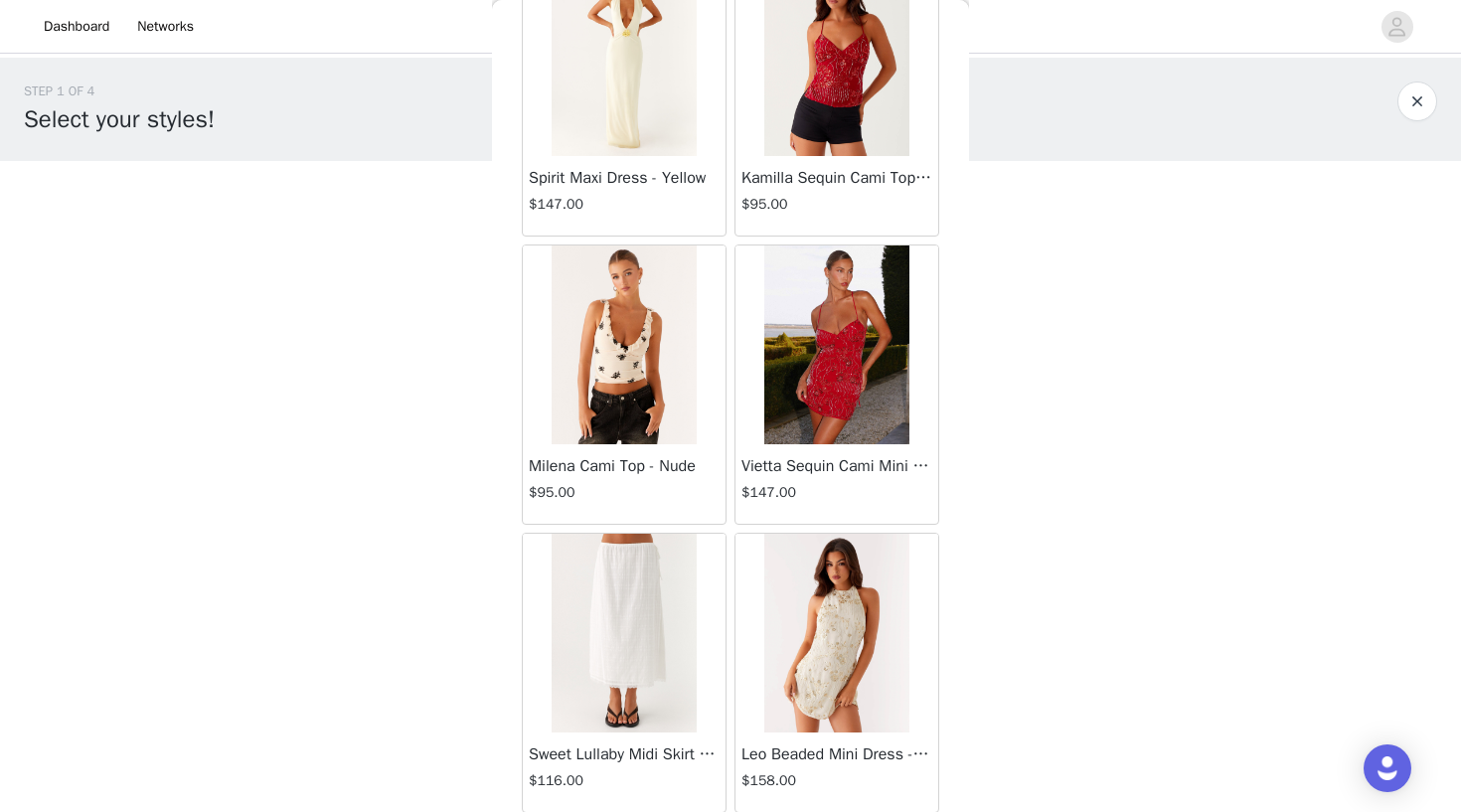 scroll, scrollTop: 40620, scrollLeft: 0, axis: vertical 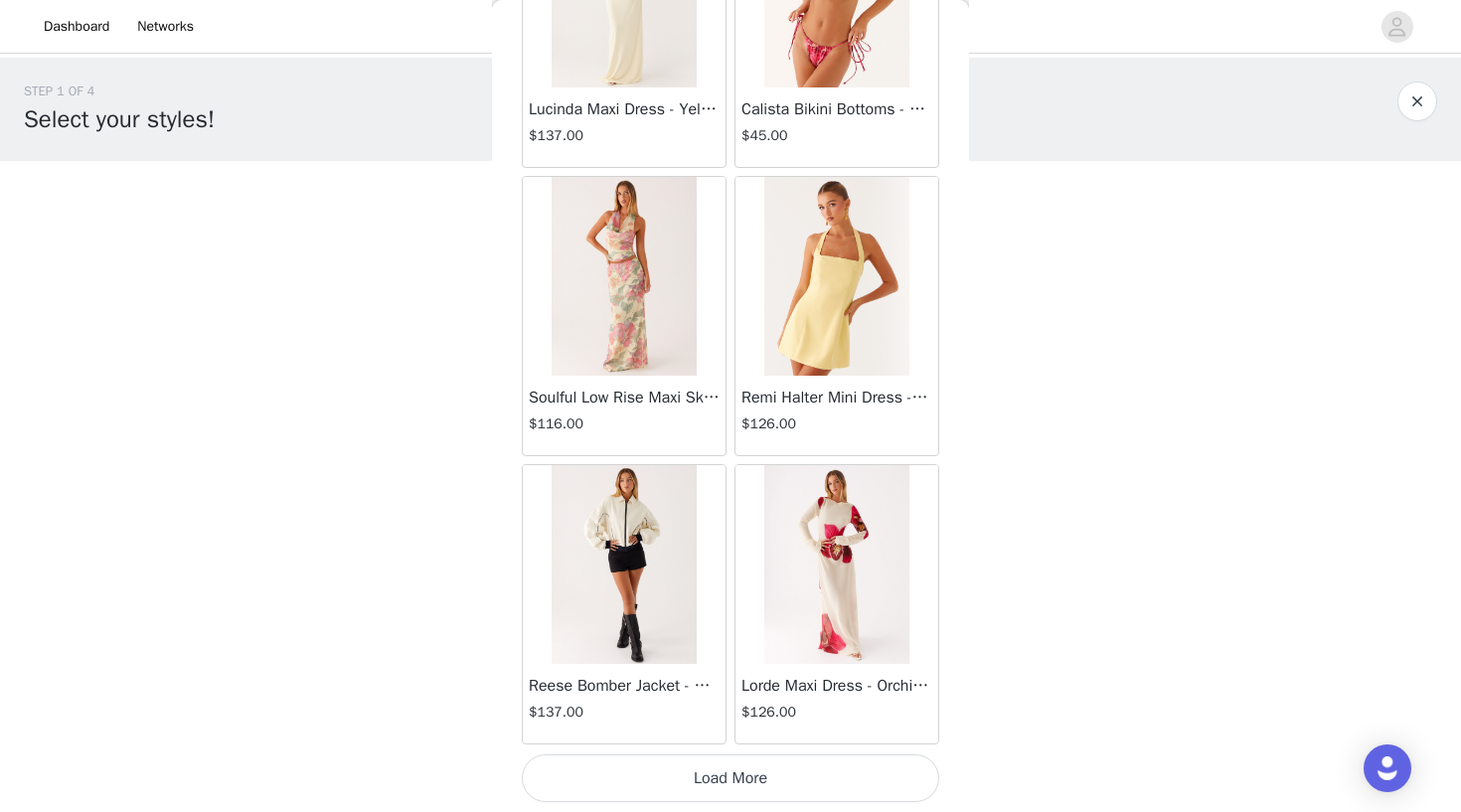 click on "Load More" at bounding box center (730, 778) 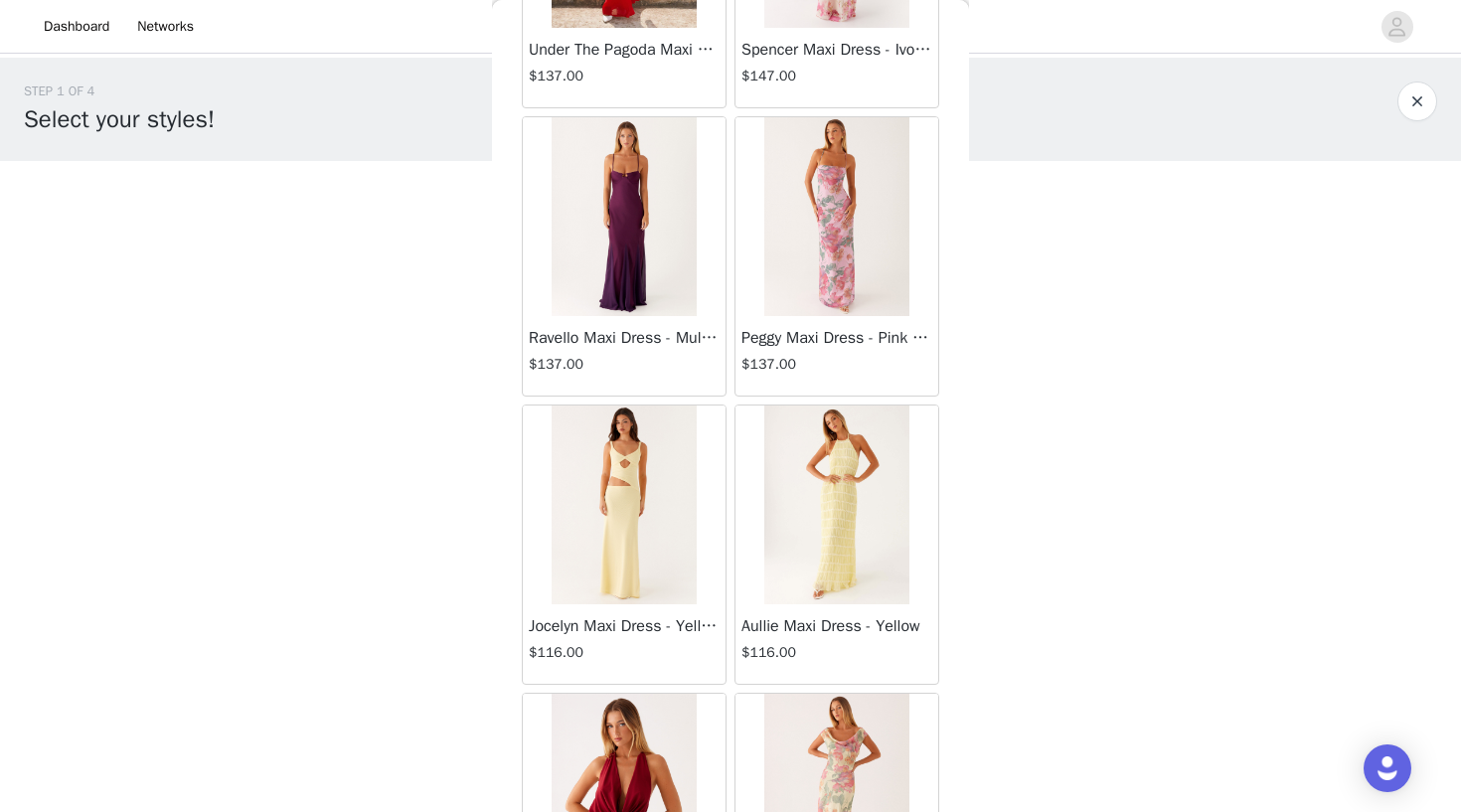 scroll, scrollTop: 43796, scrollLeft: 0, axis: vertical 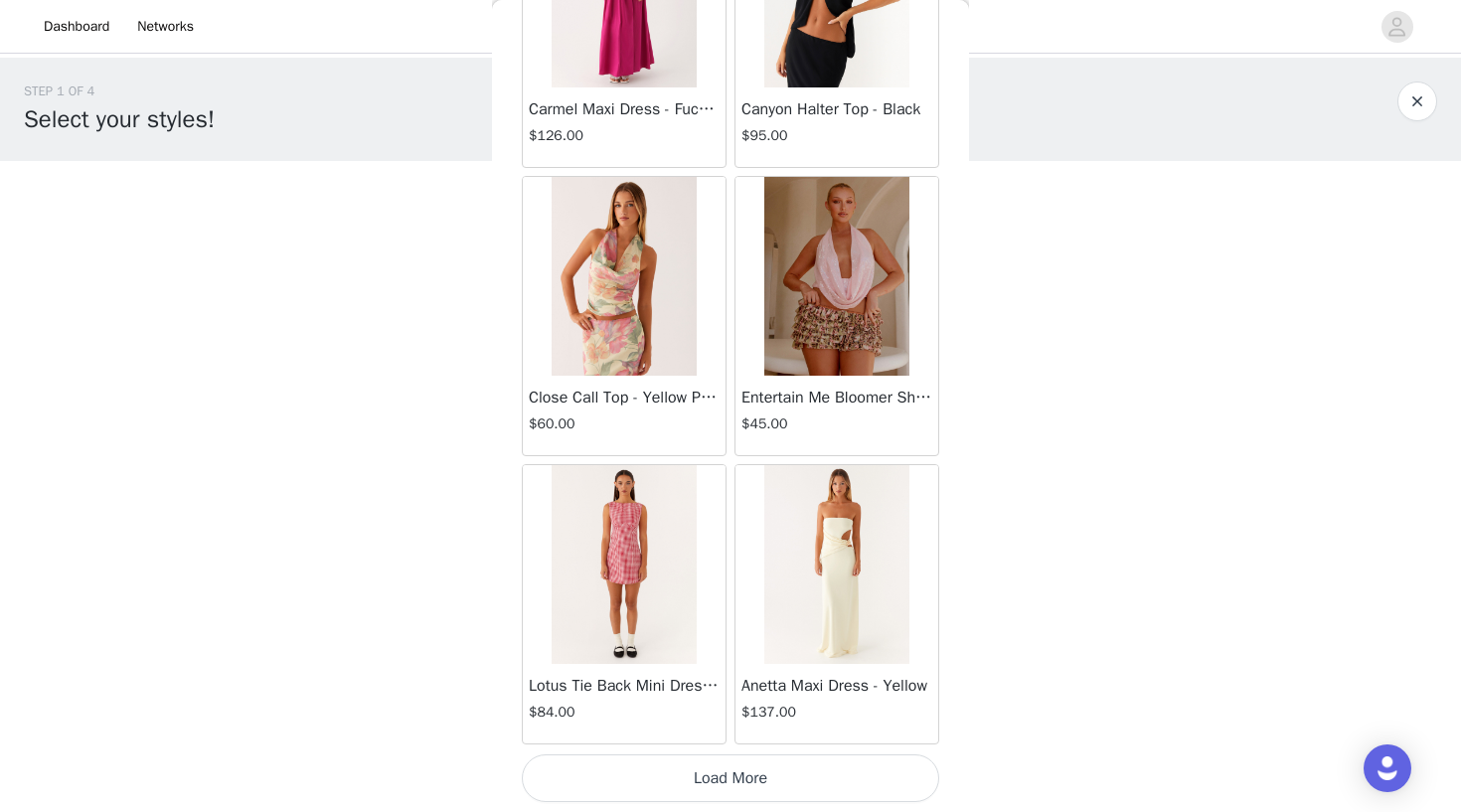click on "Load More" at bounding box center [730, 778] 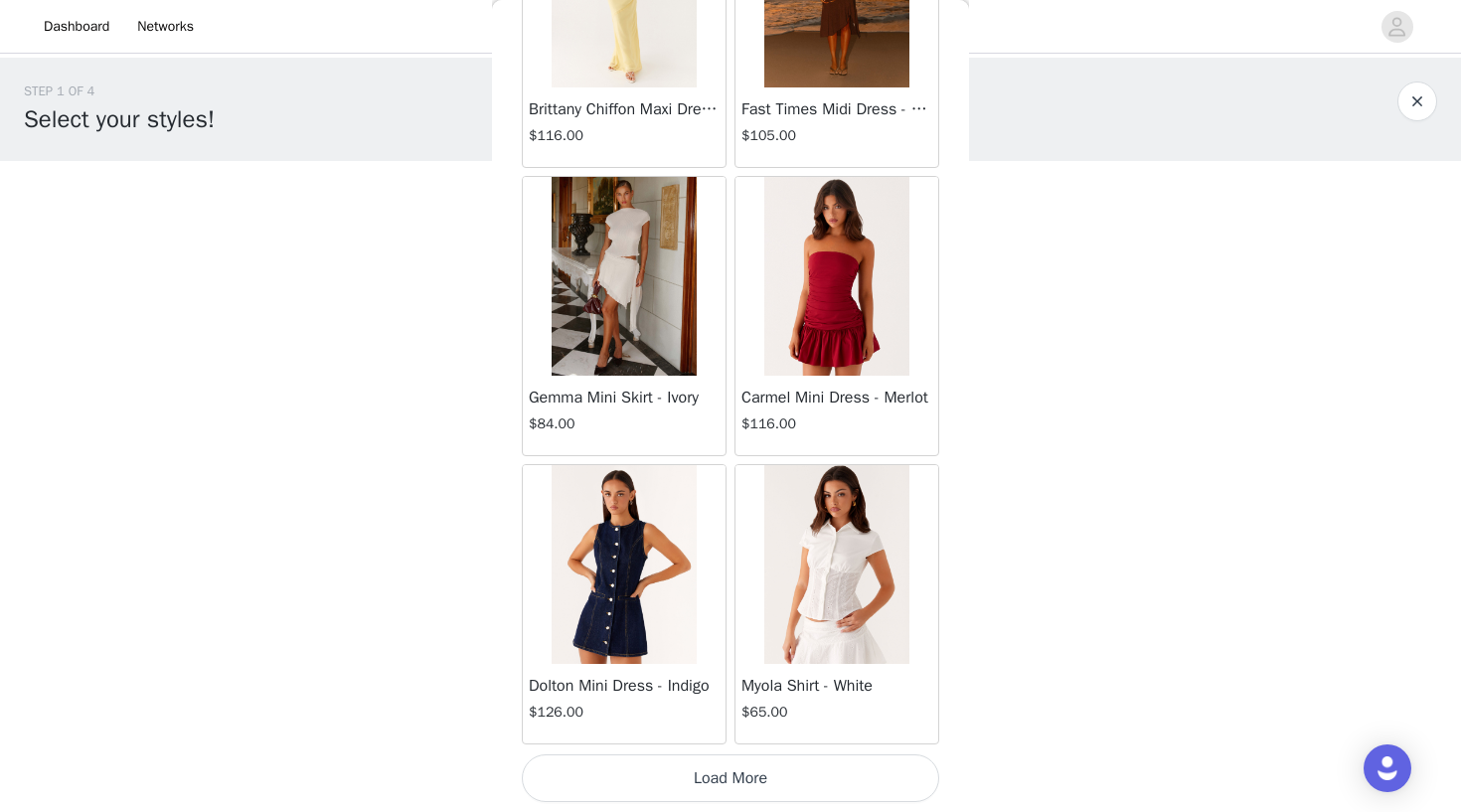 scroll, scrollTop: 48345, scrollLeft: 0, axis: vertical 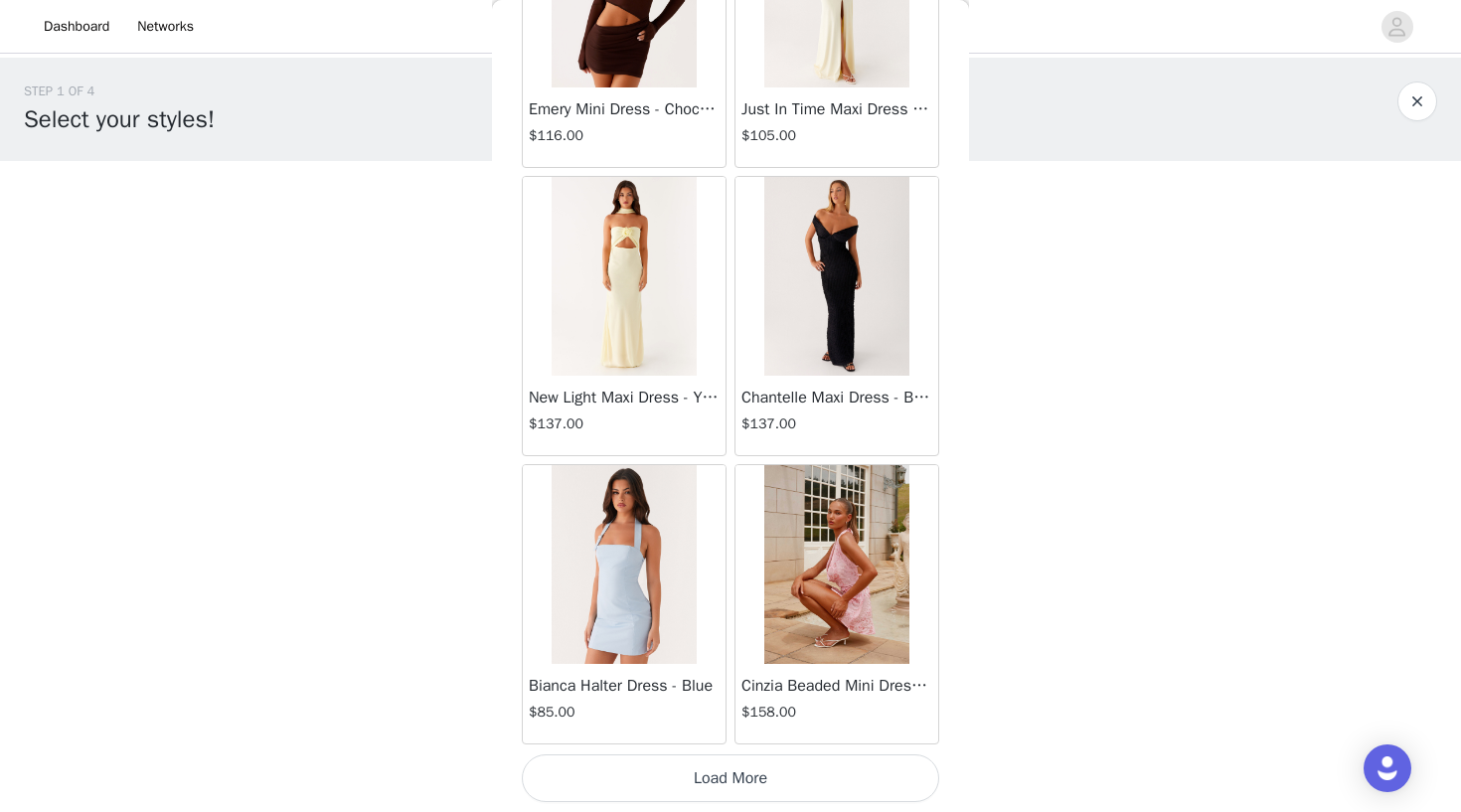 click on "Load More" at bounding box center [730, 778] 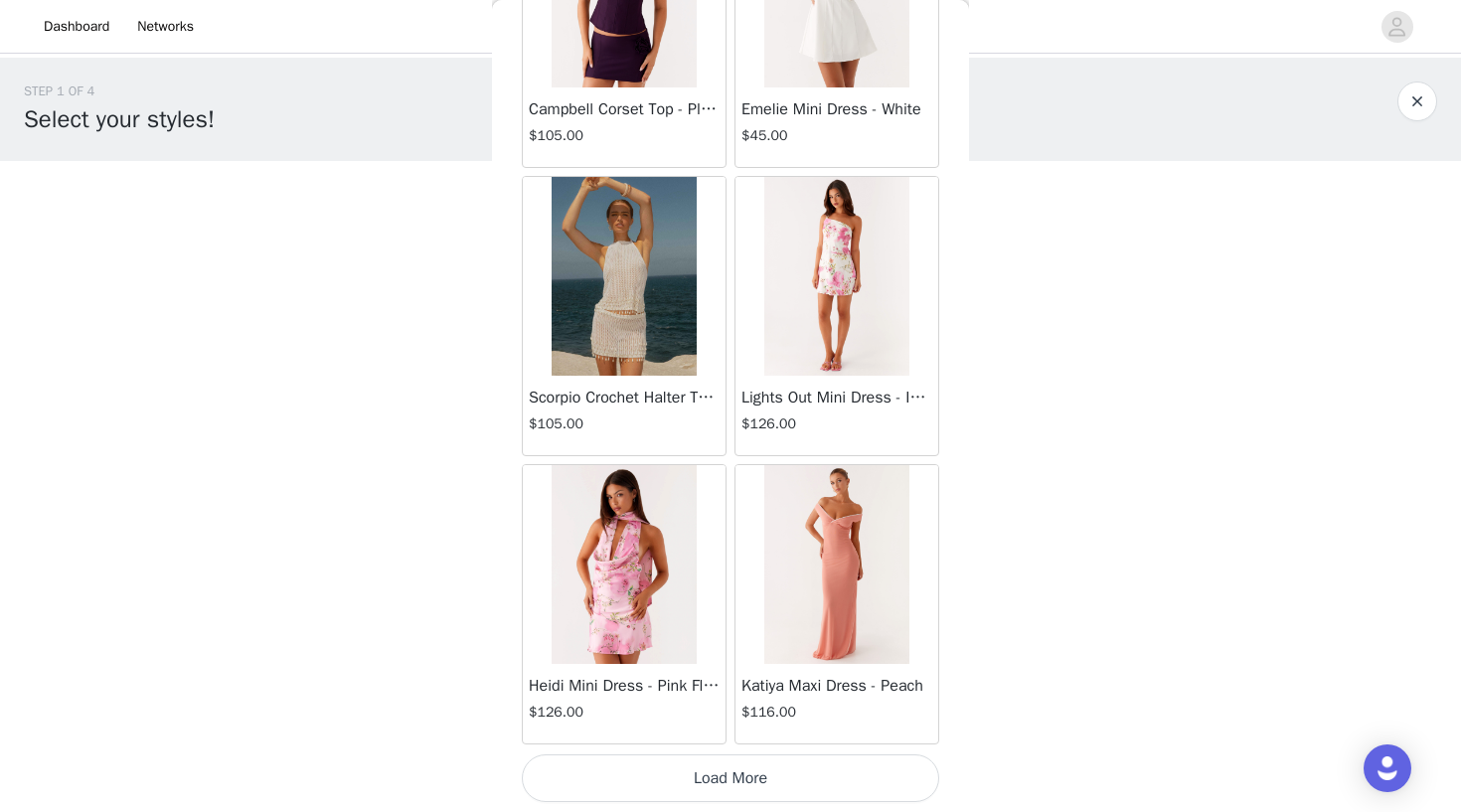scroll, scrollTop: 54110, scrollLeft: 0, axis: vertical 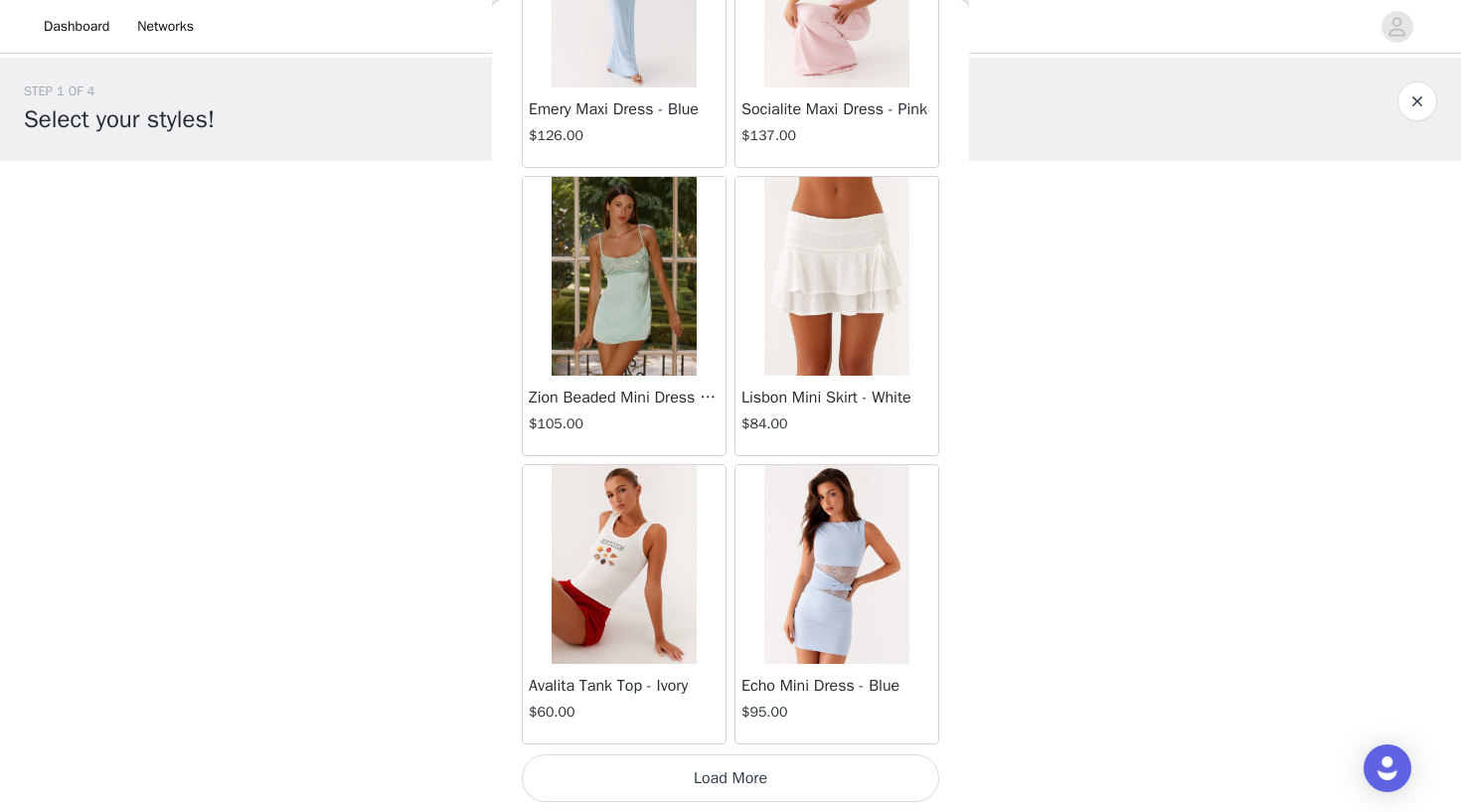 click on "Load More" at bounding box center (730, 778) 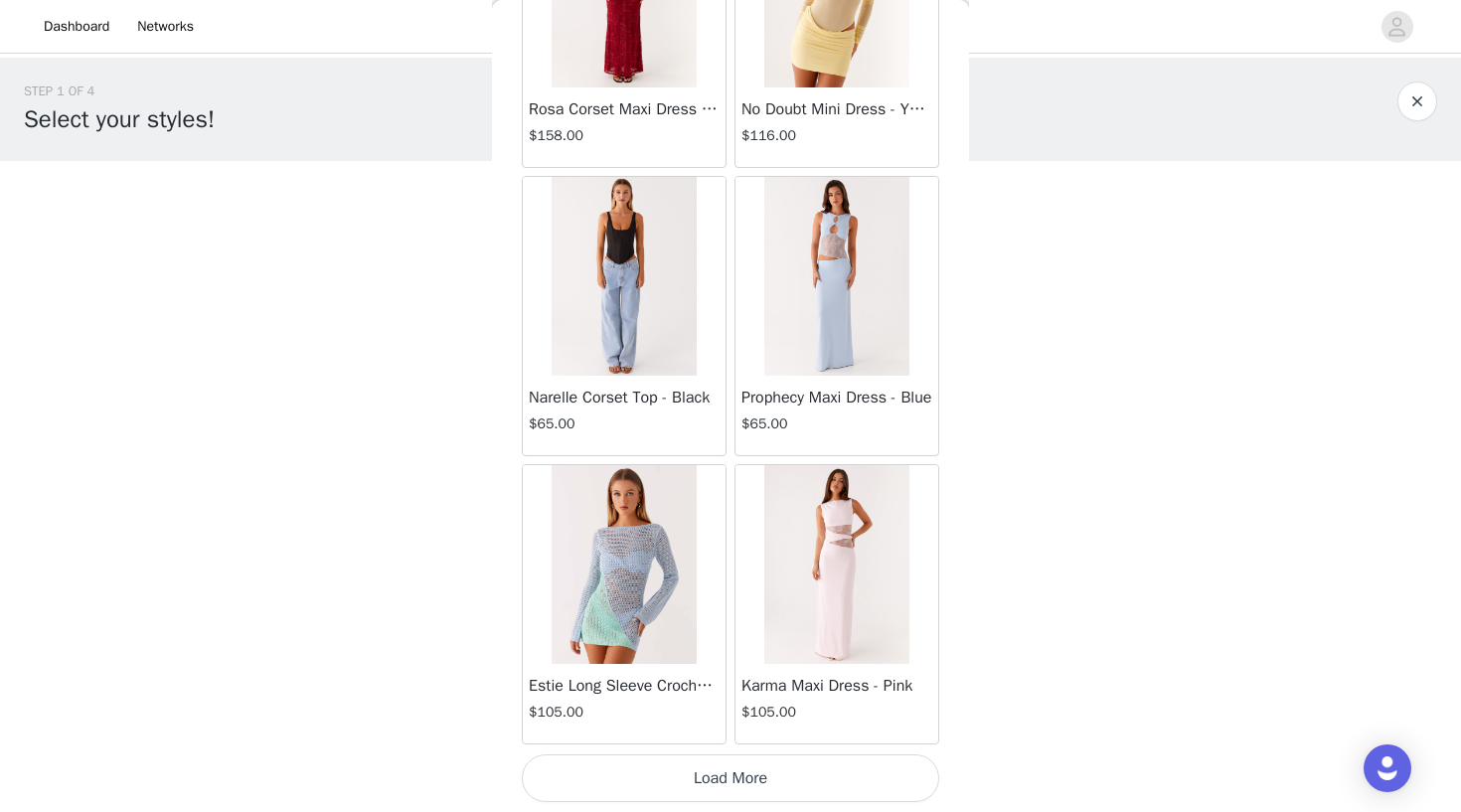 scroll, scrollTop: 59874, scrollLeft: 0, axis: vertical 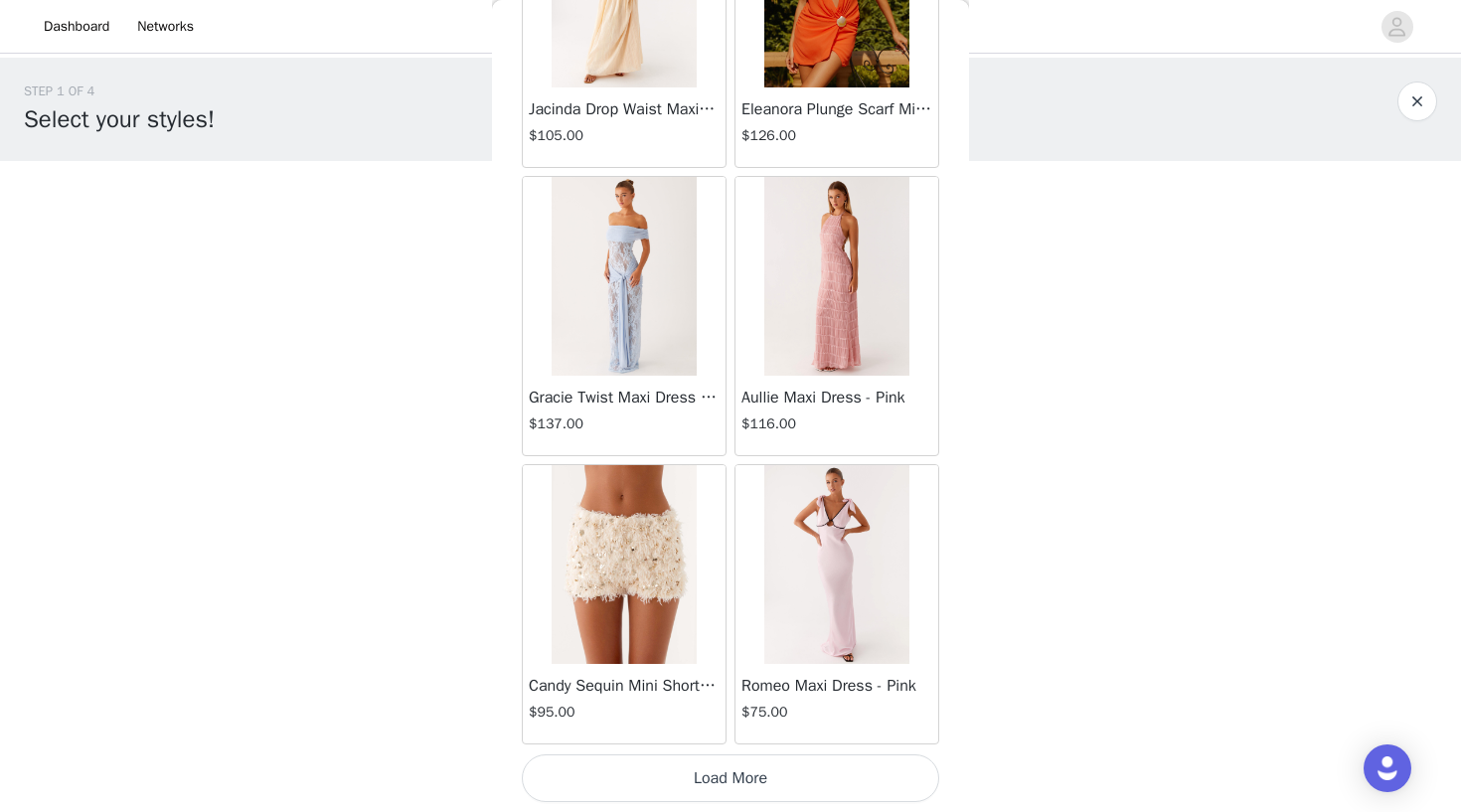 click on "Load More" at bounding box center (730, 778) 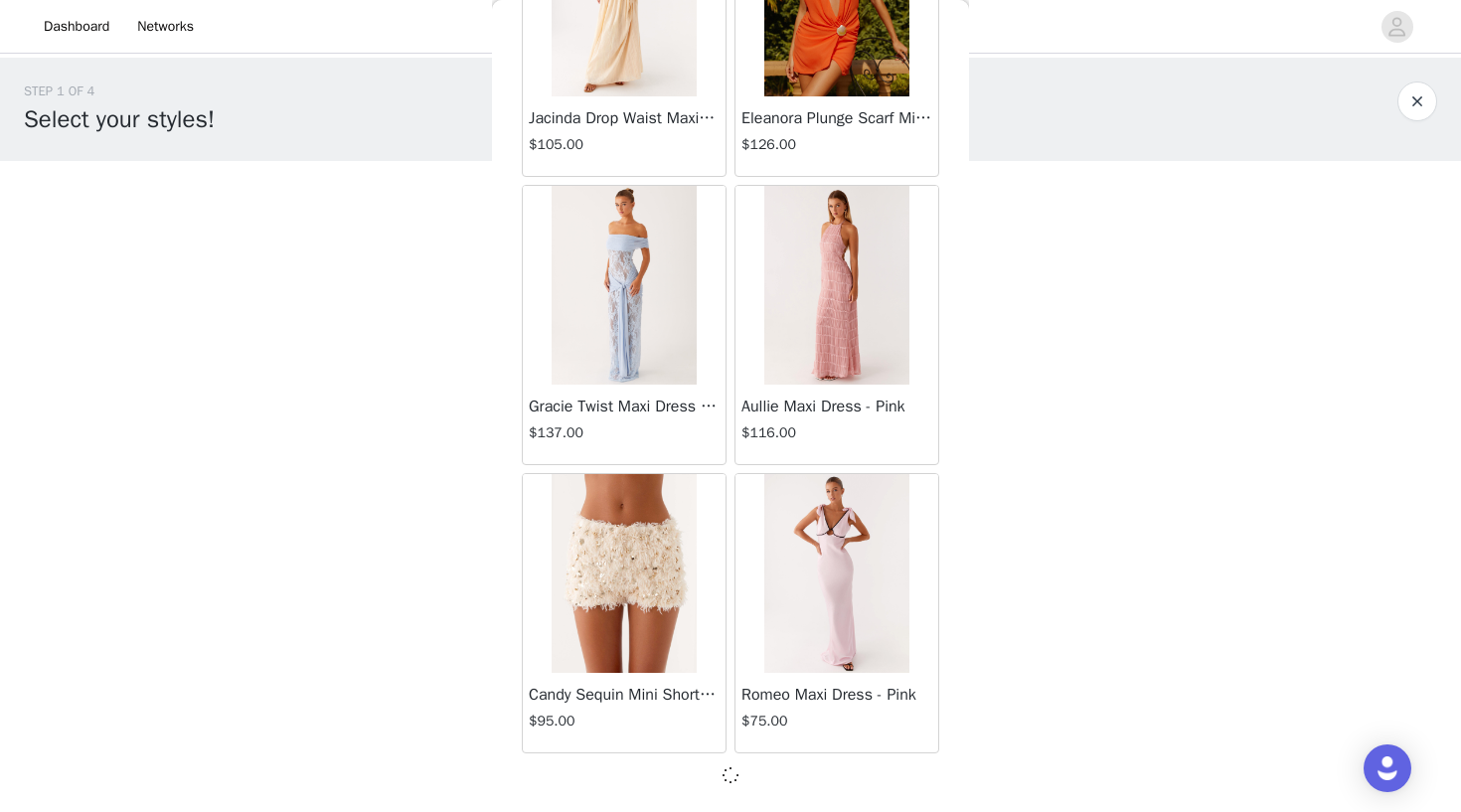 scroll, scrollTop: 62748, scrollLeft: 0, axis: vertical 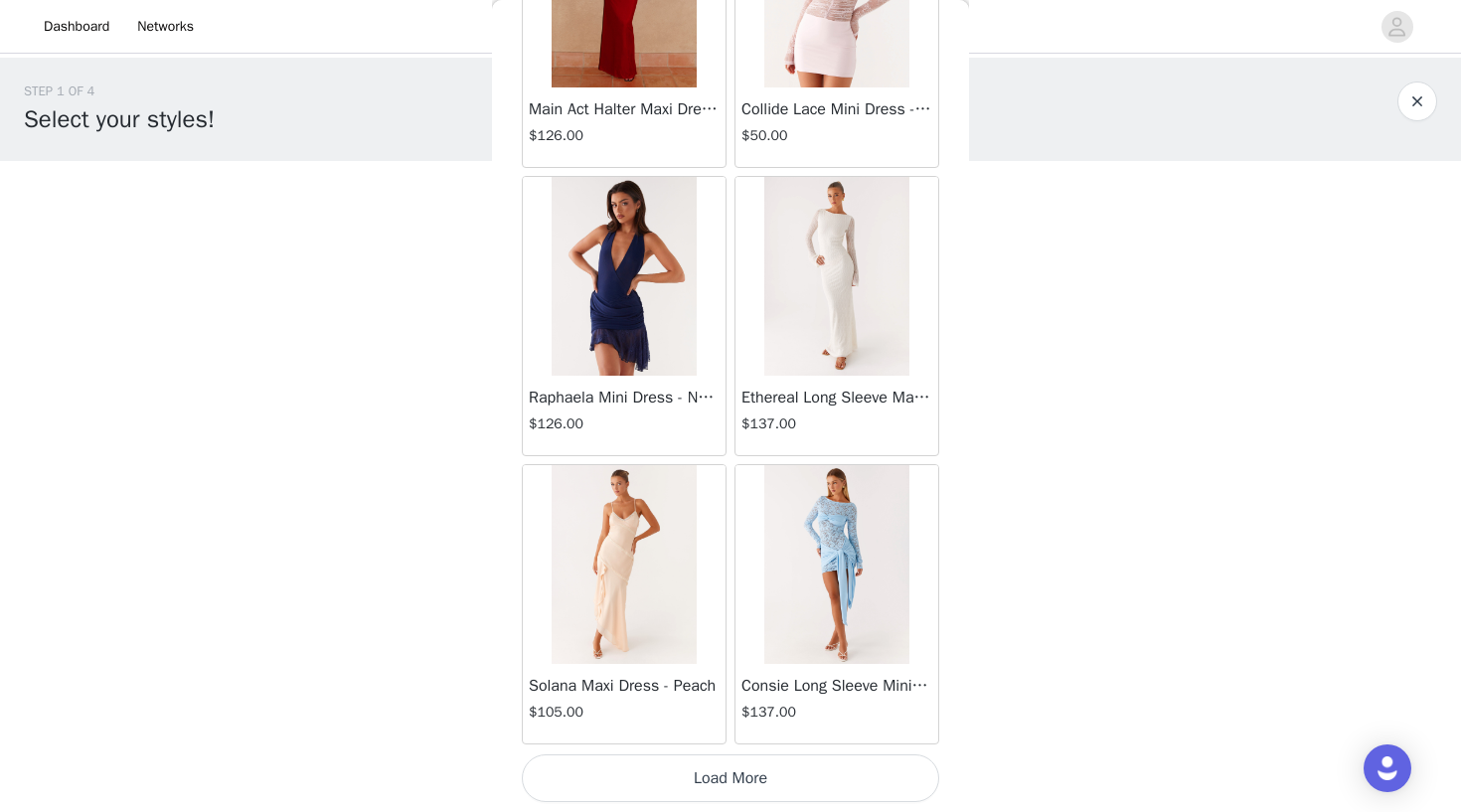 click on "Load More" at bounding box center [730, 778] 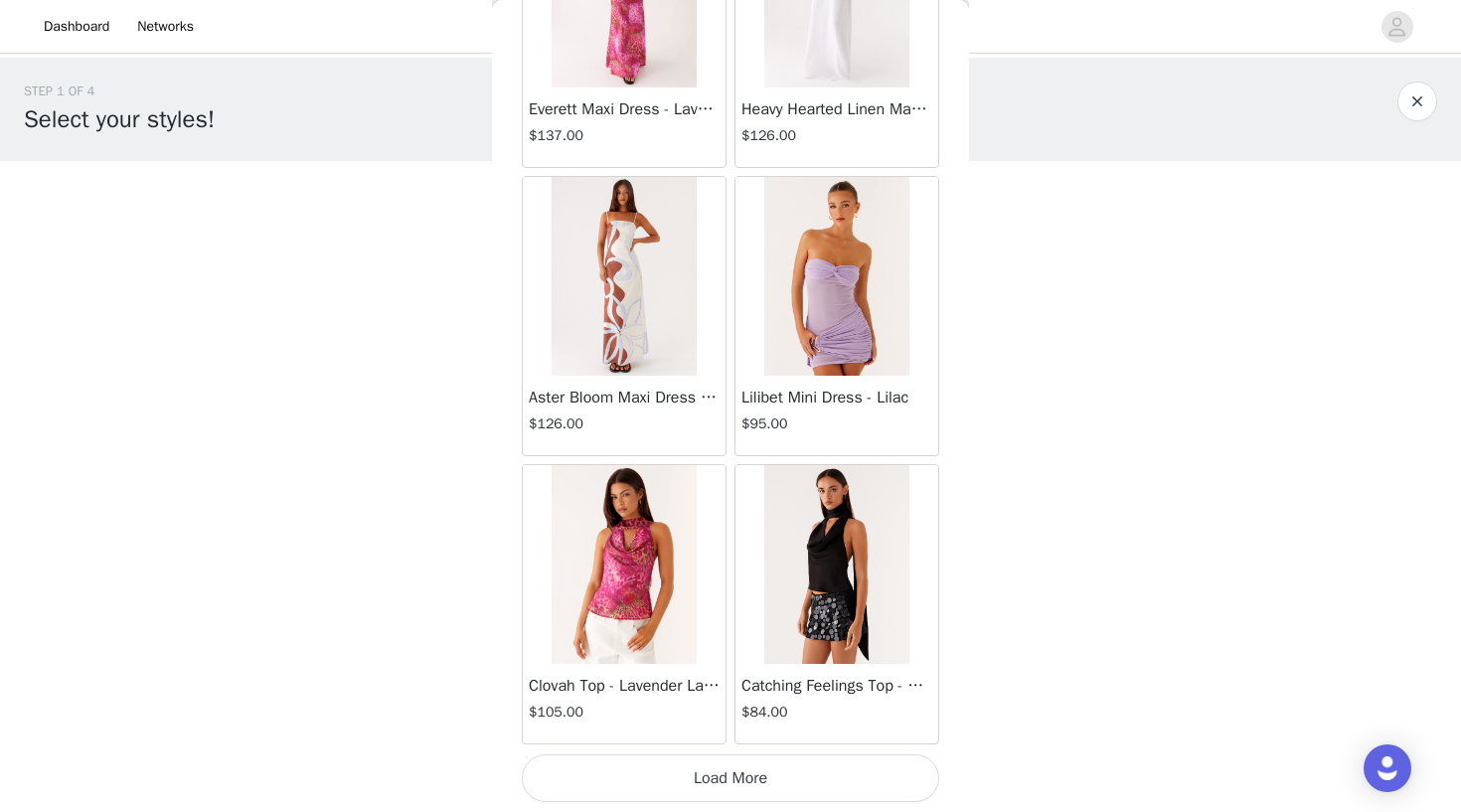 scroll, scrollTop: 68521, scrollLeft: 0, axis: vertical 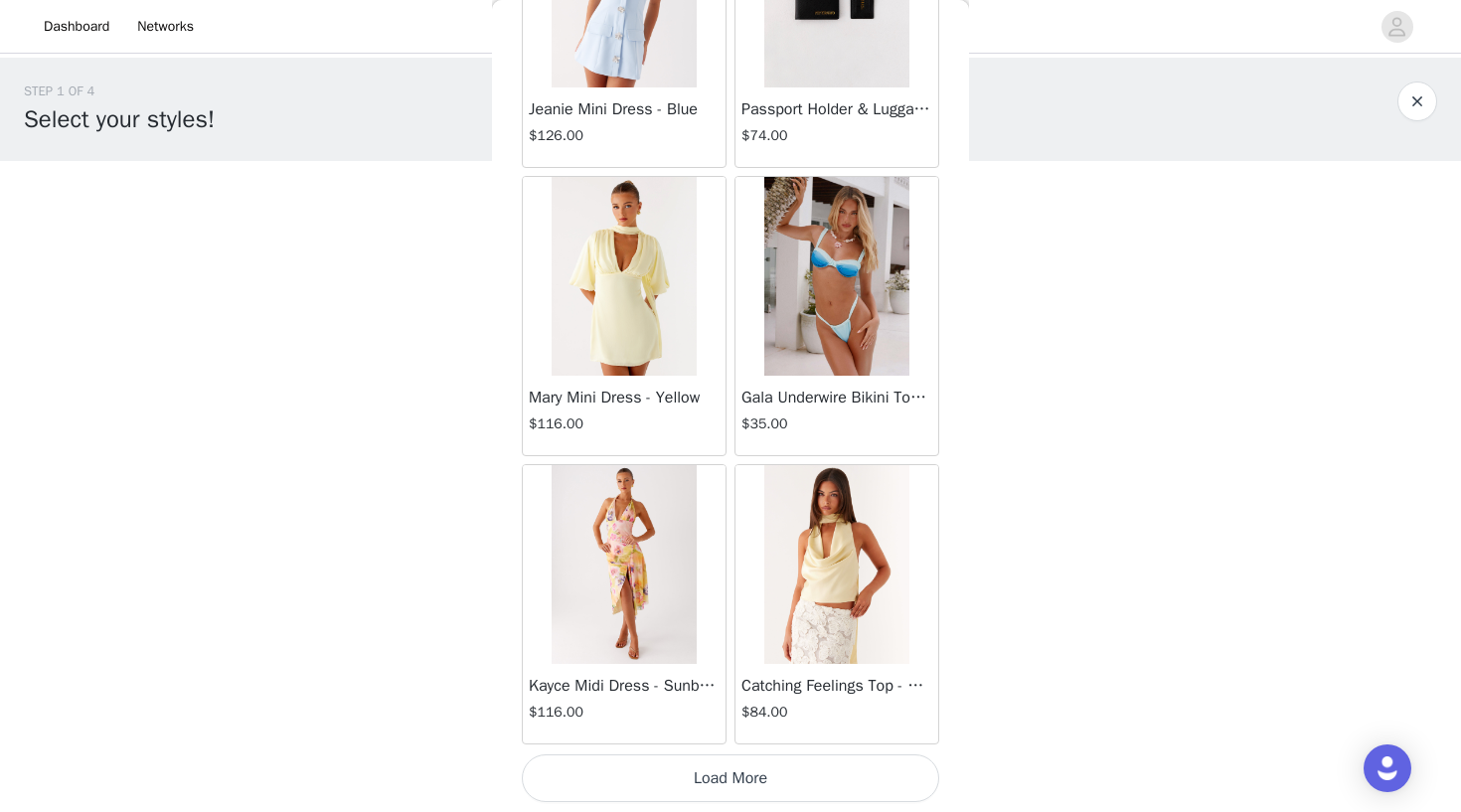 click on "Load More" at bounding box center [730, 778] 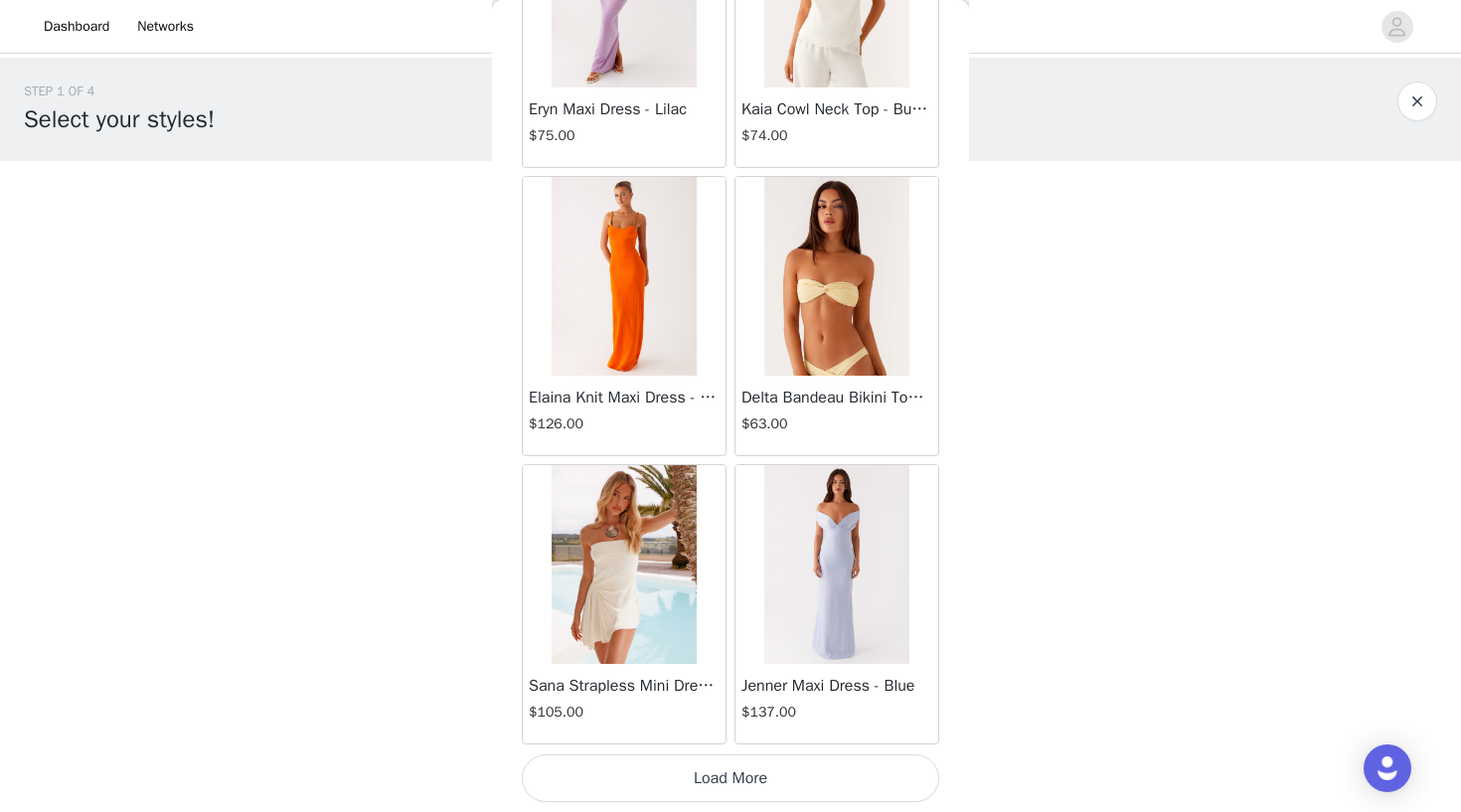 scroll, scrollTop: 74286, scrollLeft: 0, axis: vertical 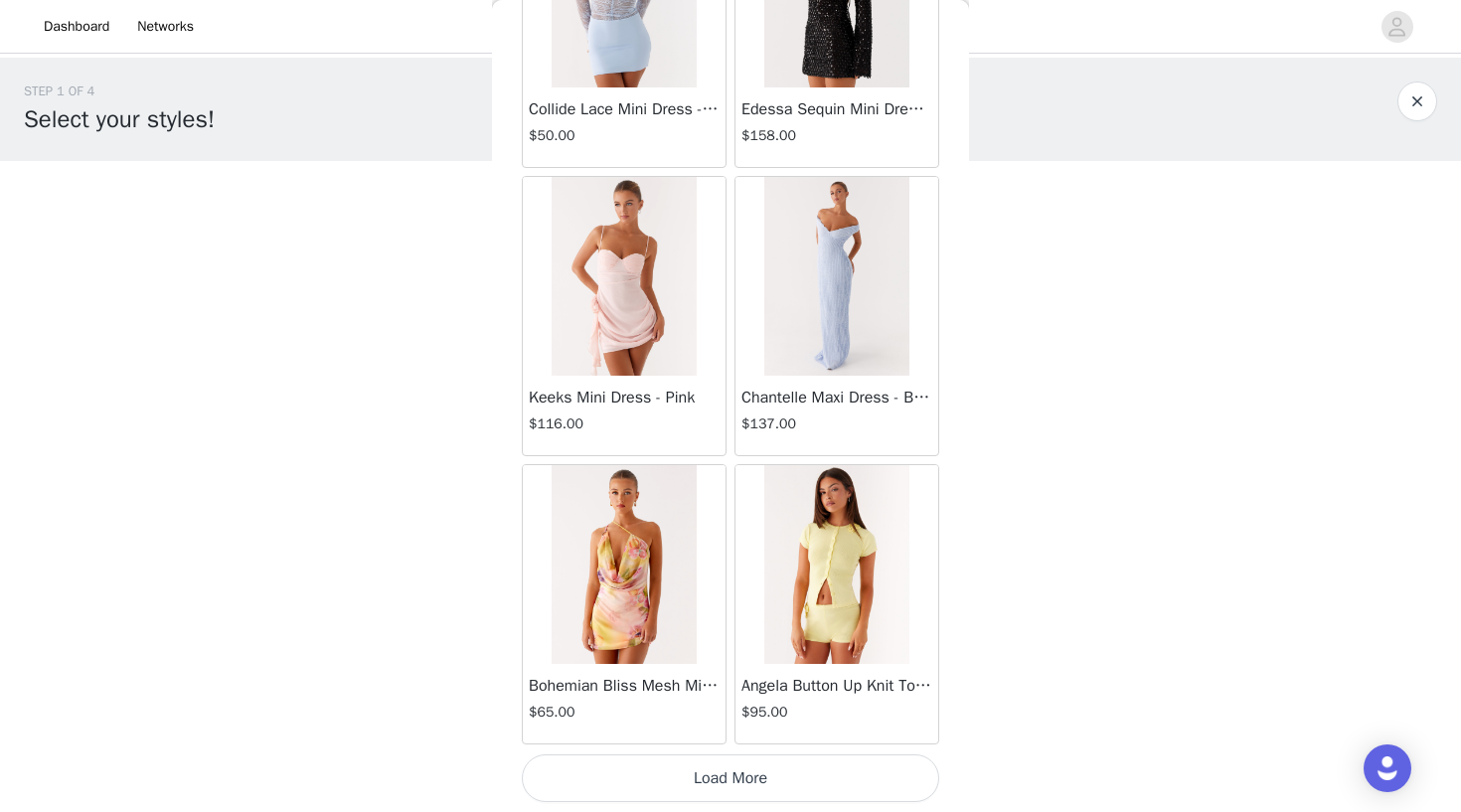 click on "Load More" at bounding box center [730, 778] 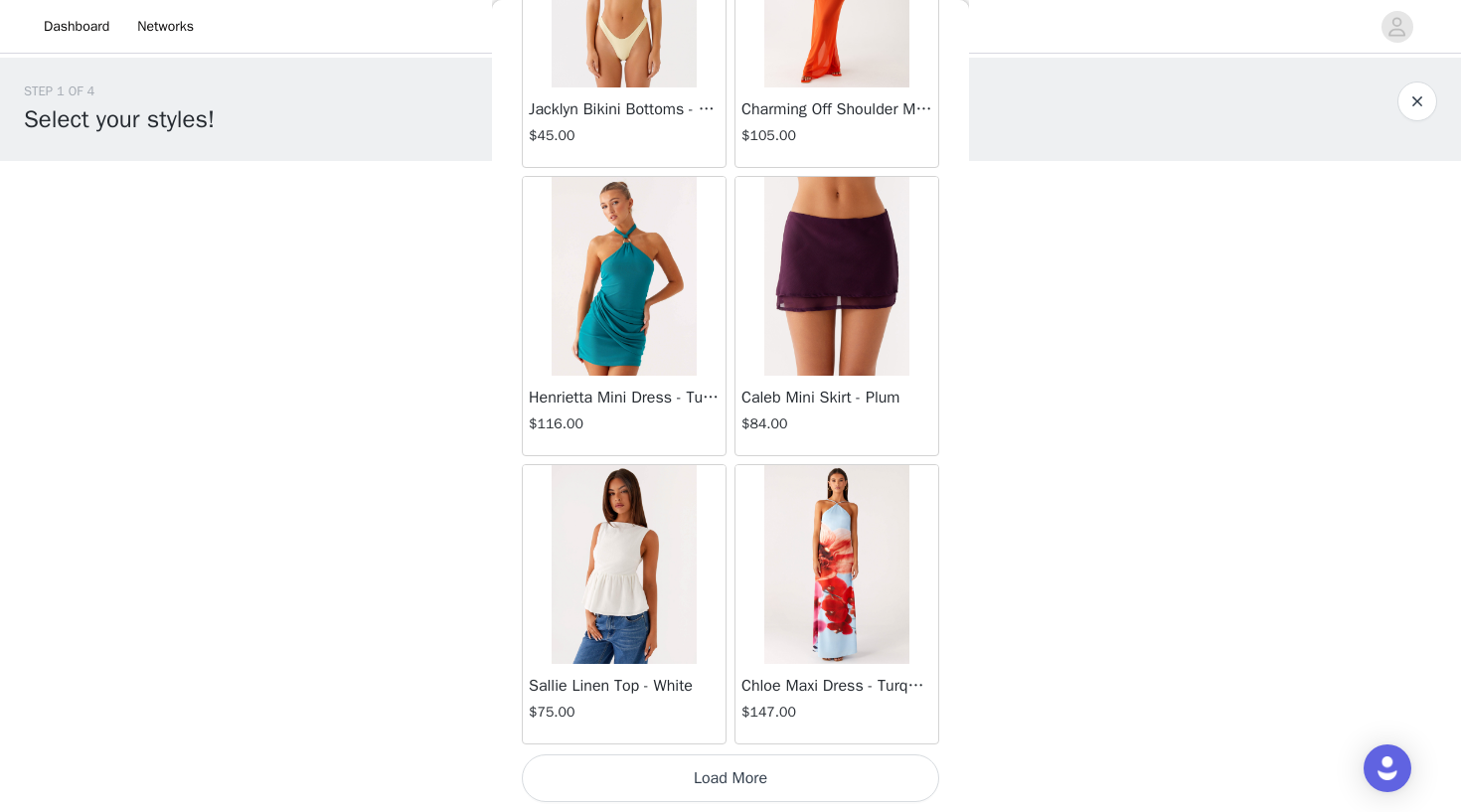 click on "Load More" at bounding box center (730, 778) 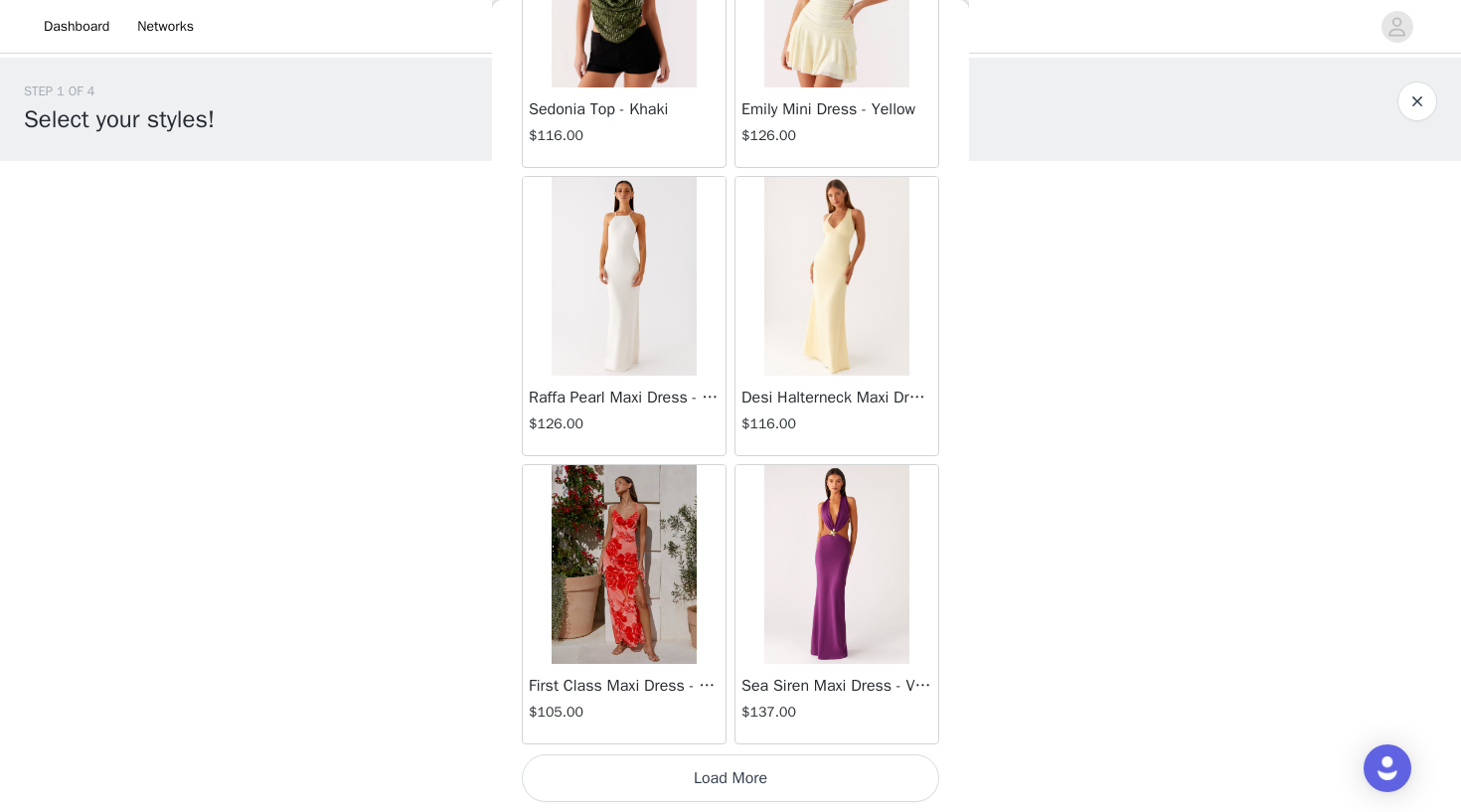 scroll, scrollTop: 82932, scrollLeft: 0, axis: vertical 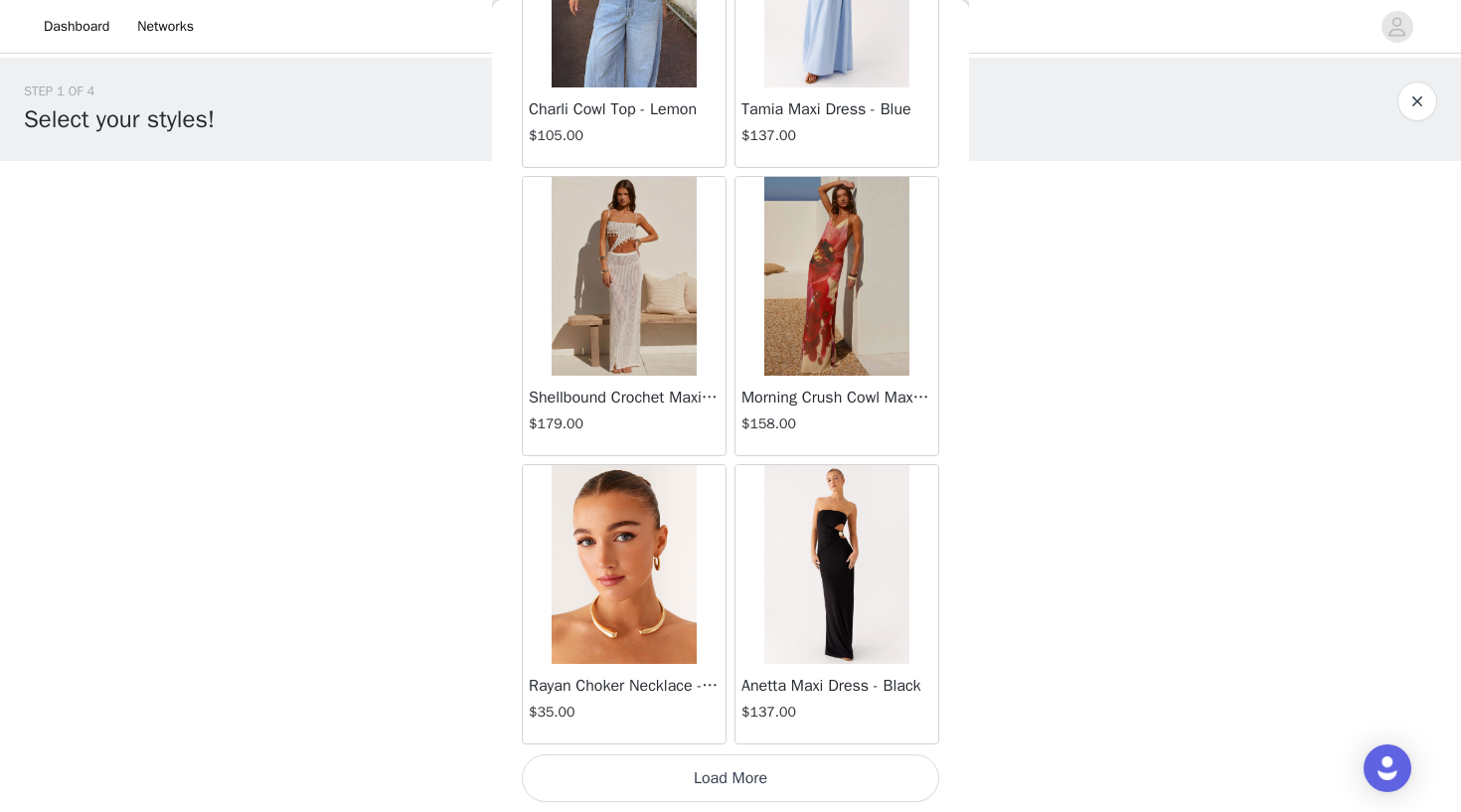 click on "Load More" at bounding box center (730, 778) 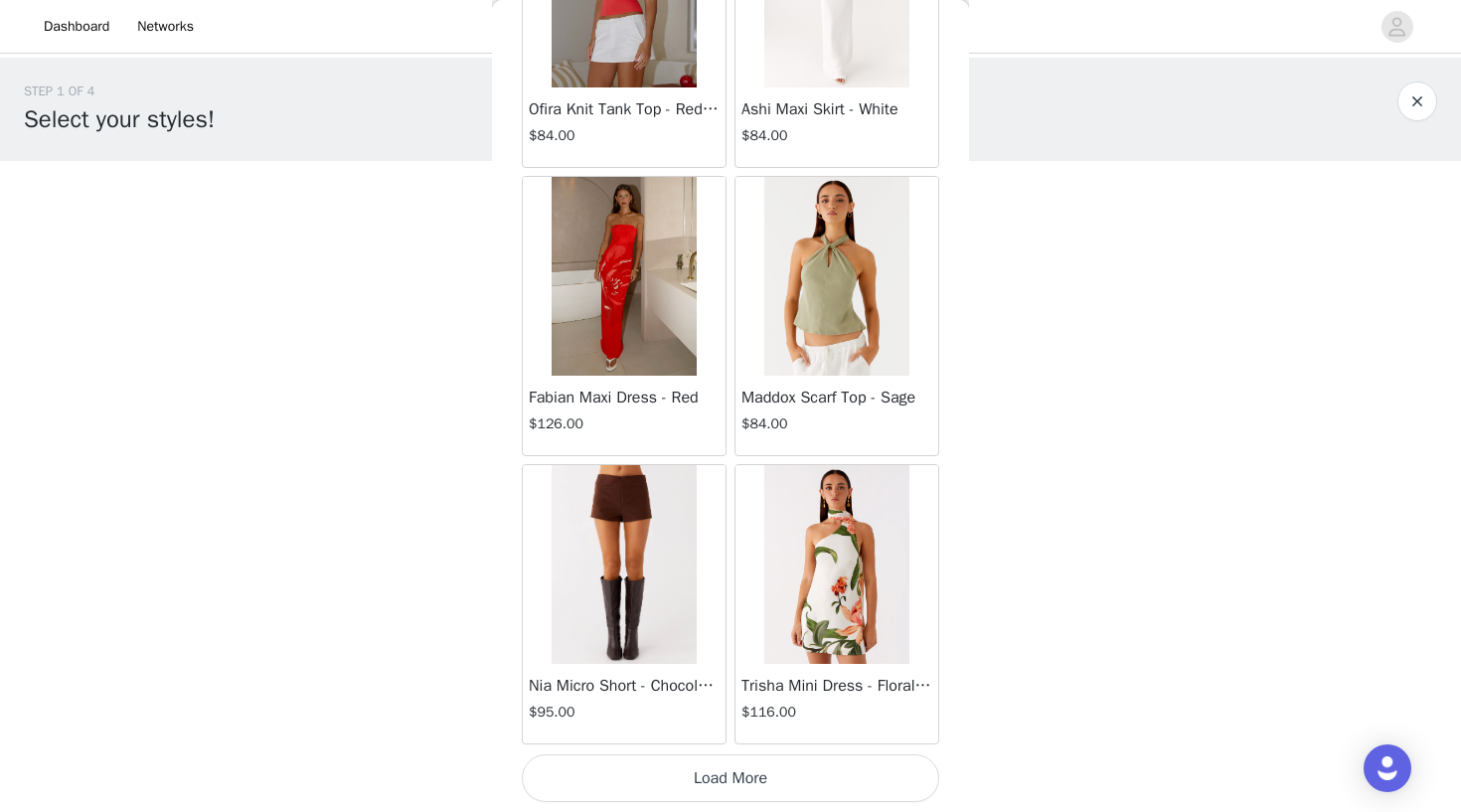 scroll, scrollTop: 88697, scrollLeft: 0, axis: vertical 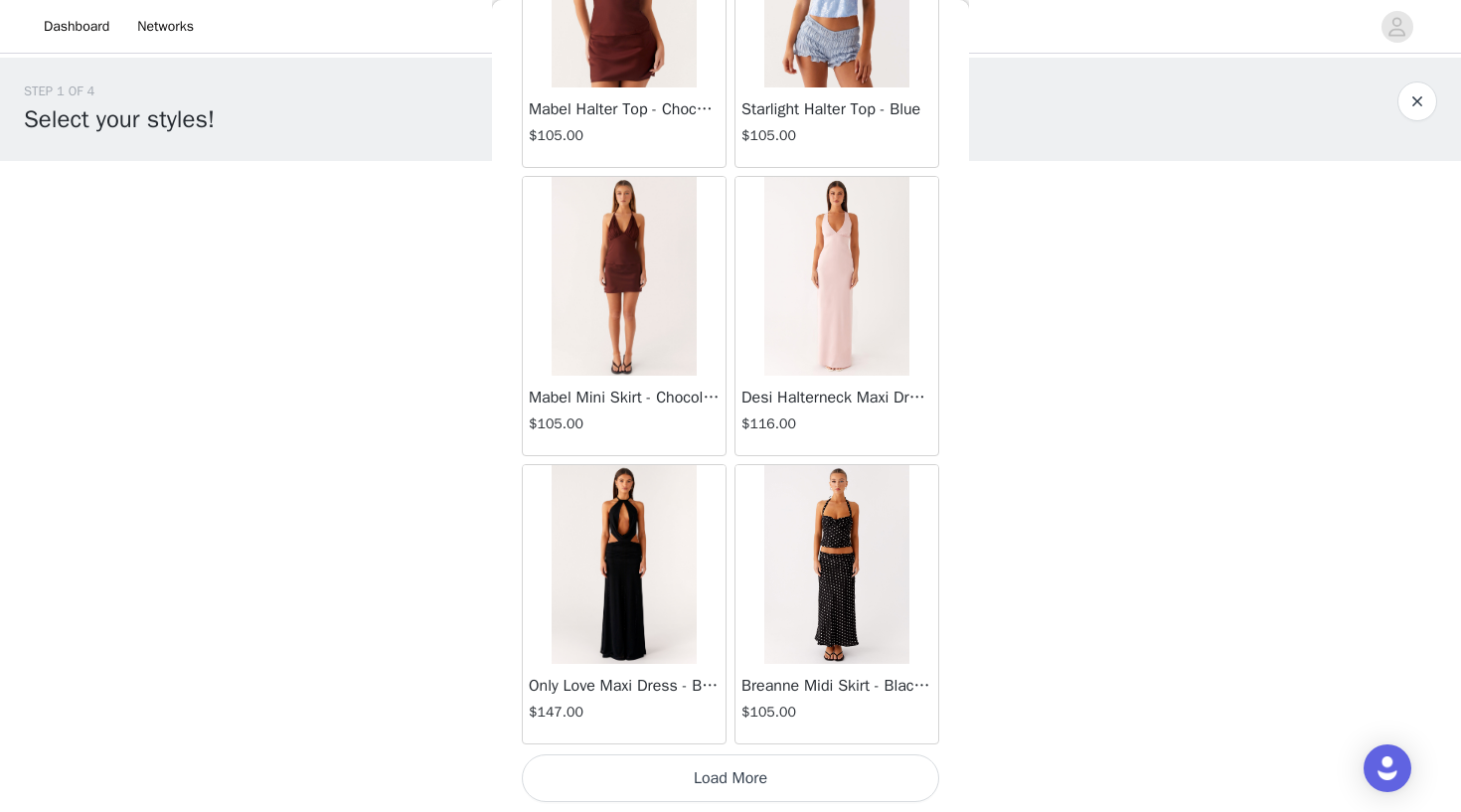 click on "Load More" at bounding box center [730, 778] 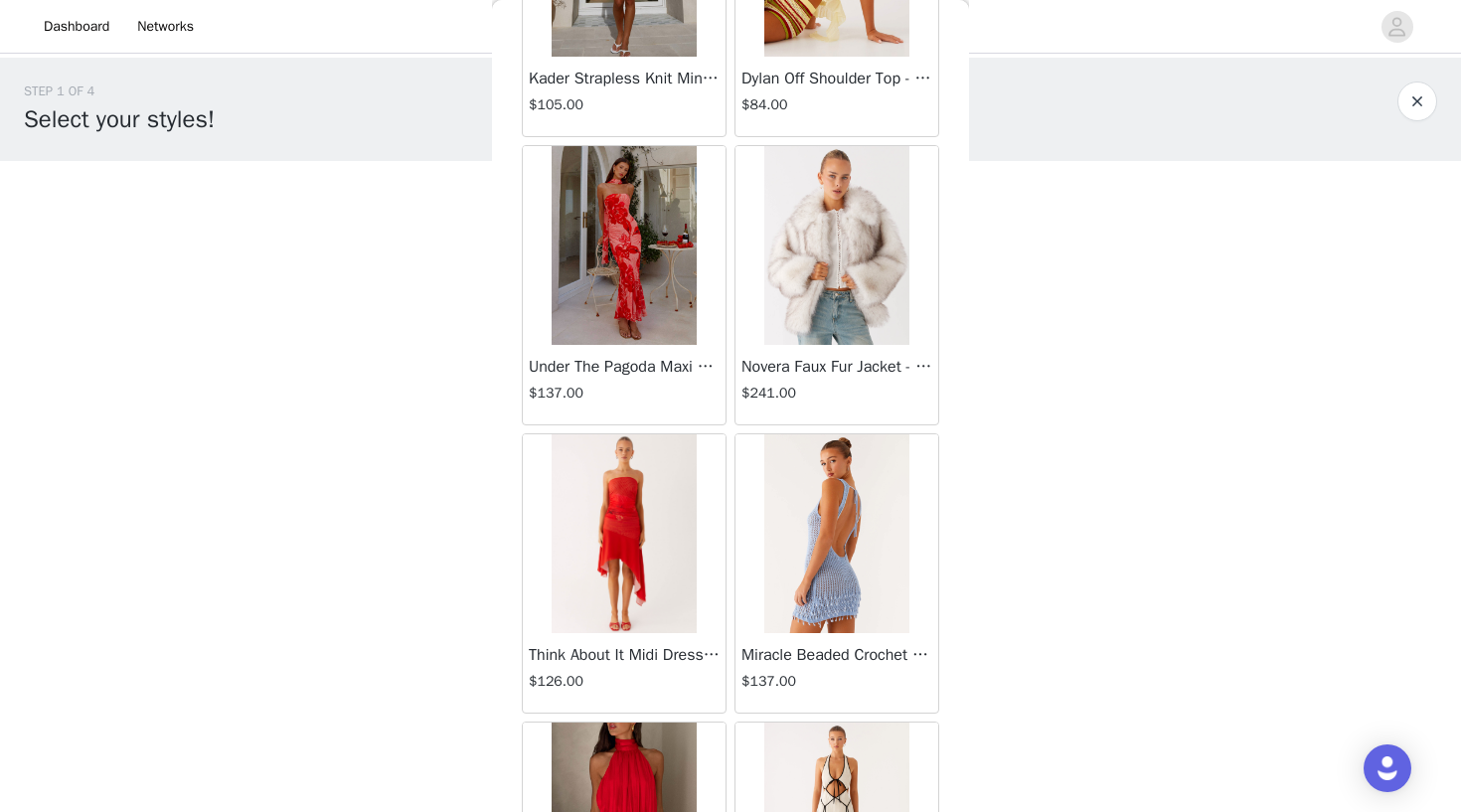 scroll, scrollTop: 92768, scrollLeft: 0, axis: vertical 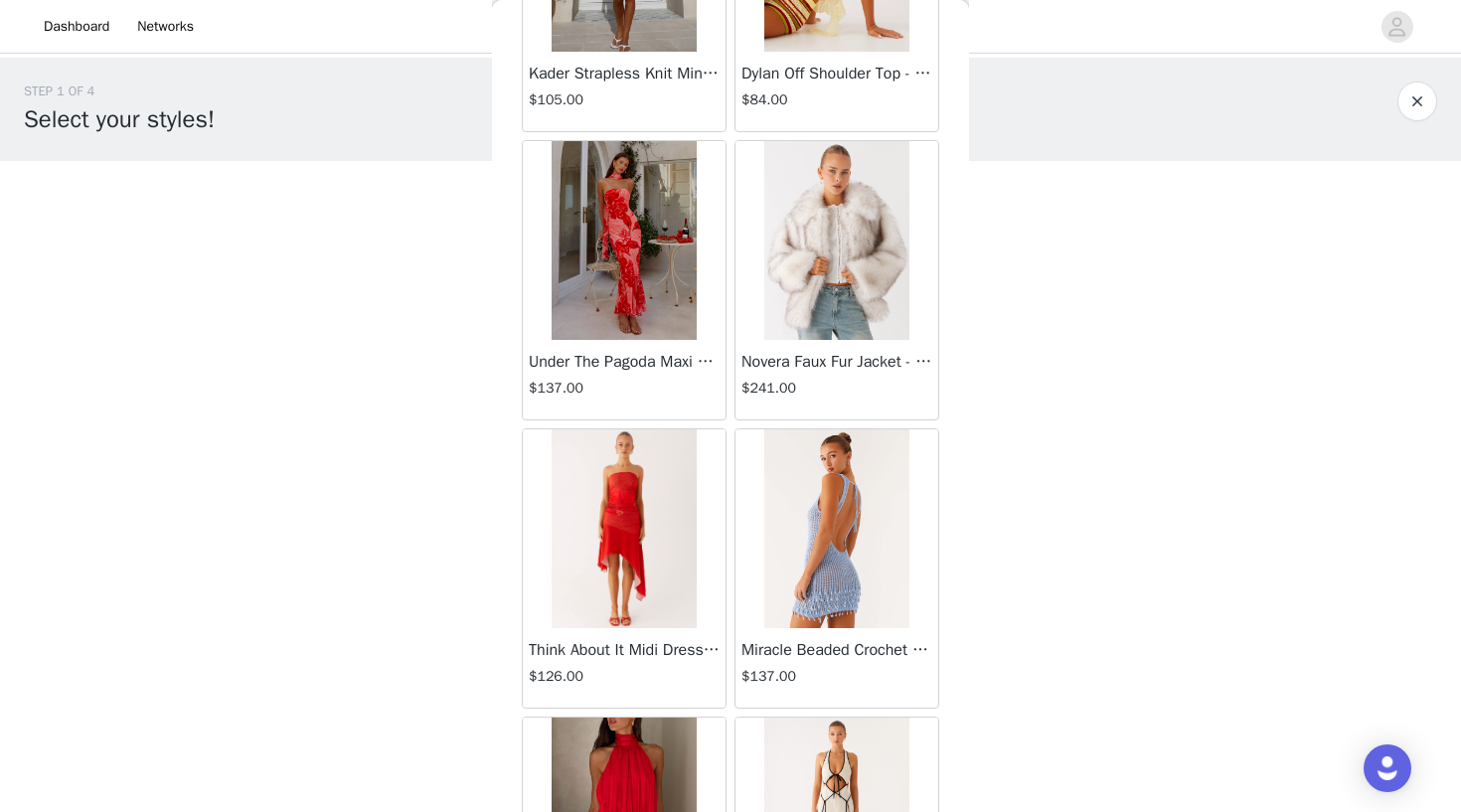 click at bounding box center (837, 241) 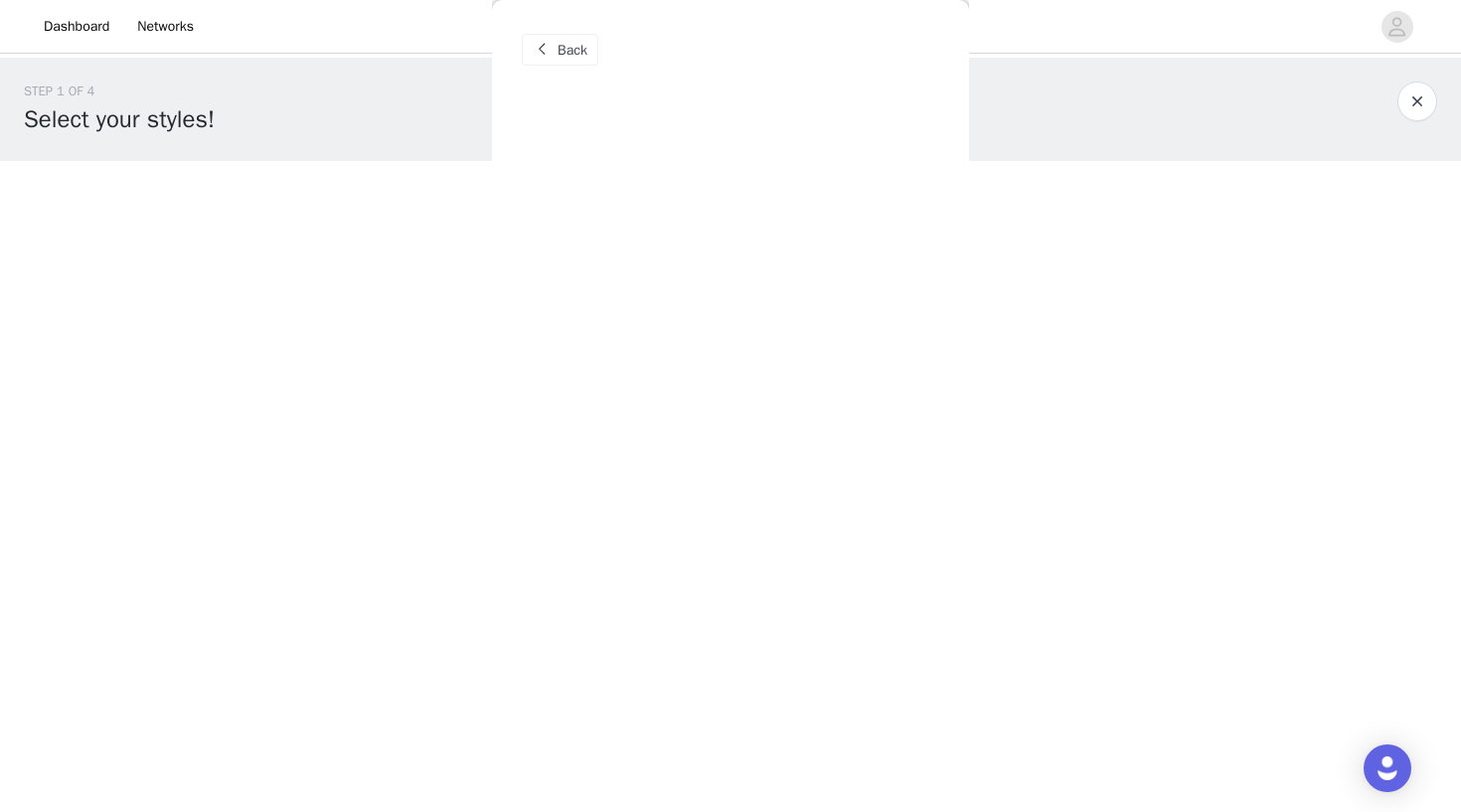 scroll, scrollTop: 0, scrollLeft: 0, axis: both 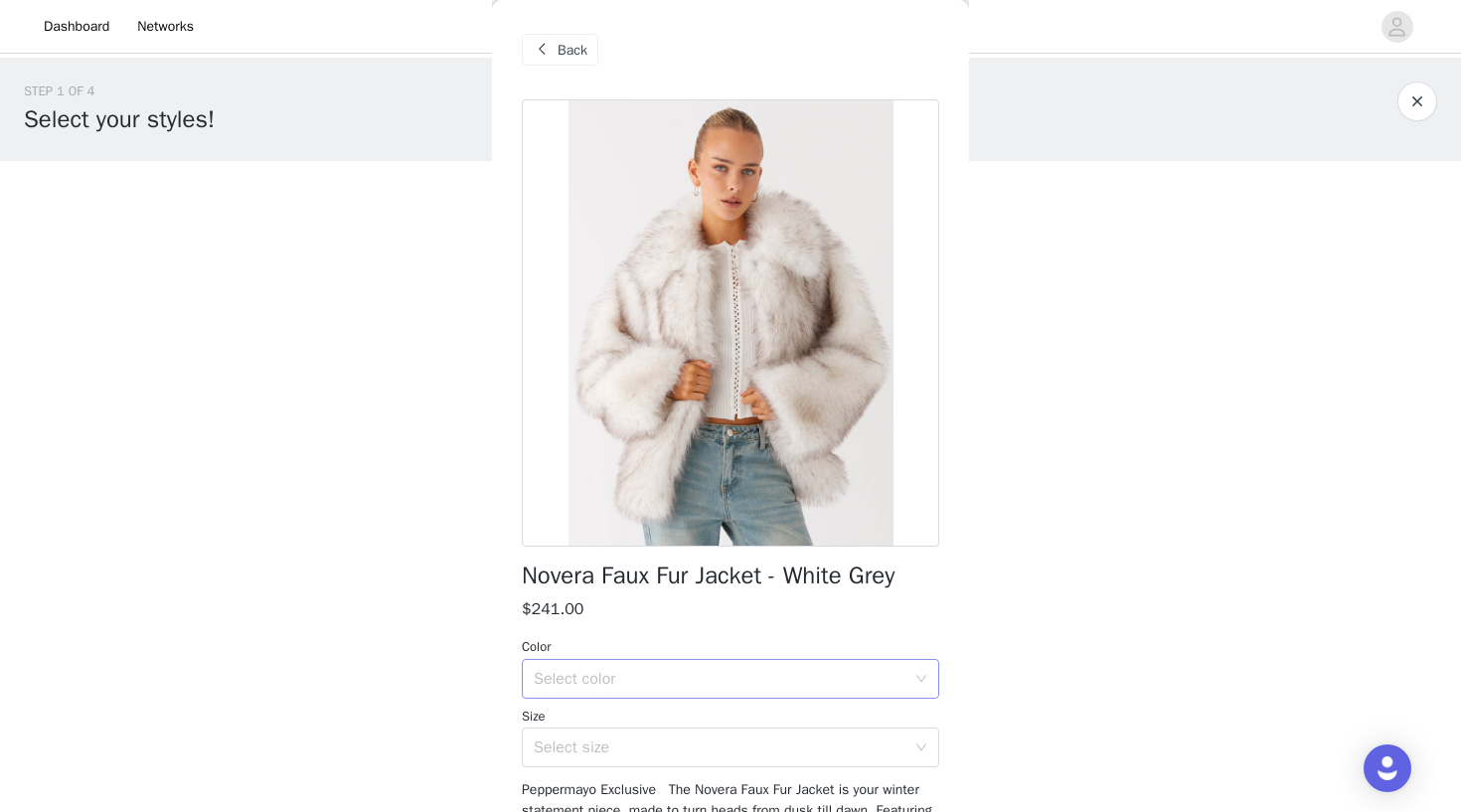 click on "Select color" at bounding box center [720, 679] 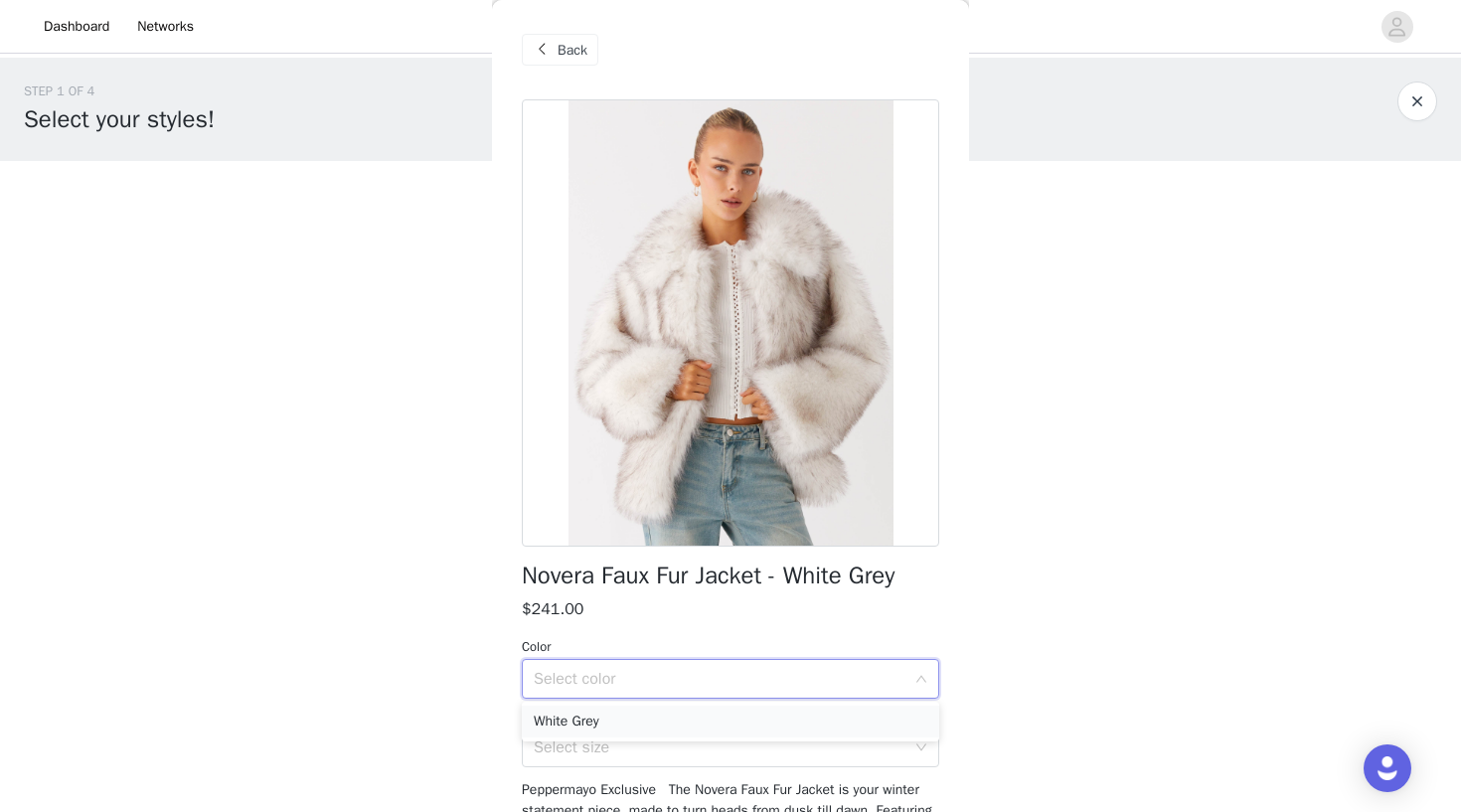 click on "White Grey" at bounding box center [730, 722] 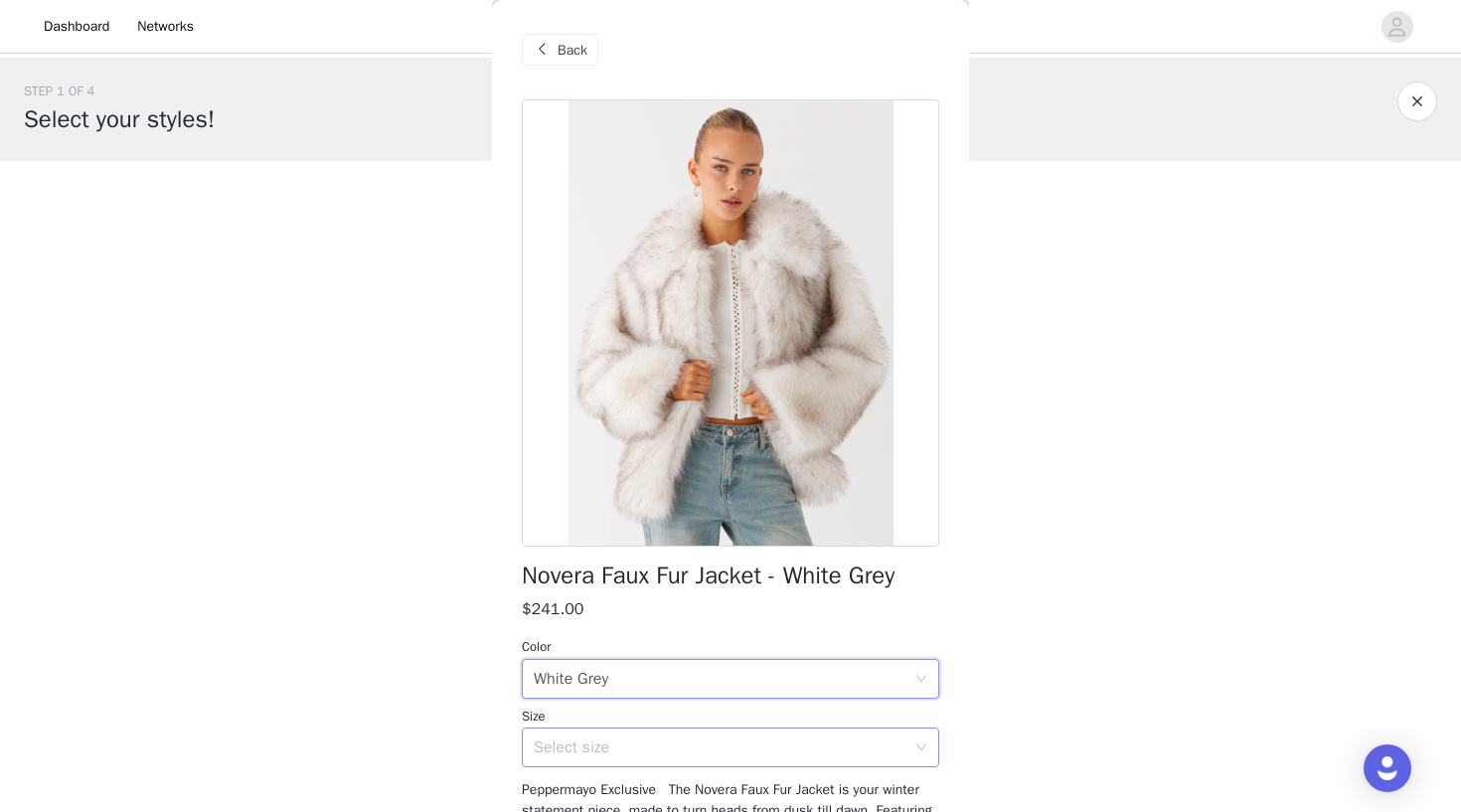 click on "Select size" at bounding box center [720, 747] 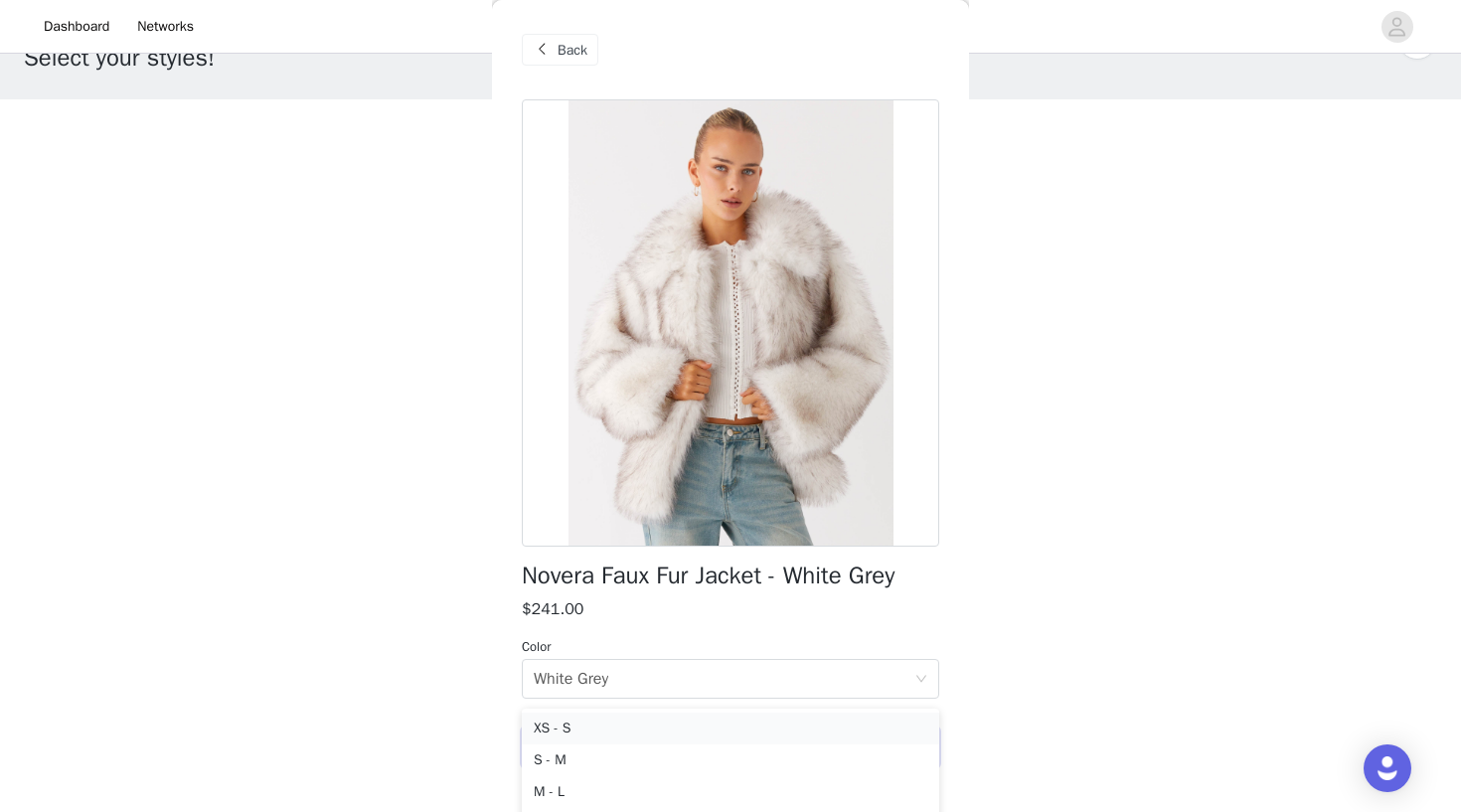 scroll, scrollTop: 73, scrollLeft: 0, axis: vertical 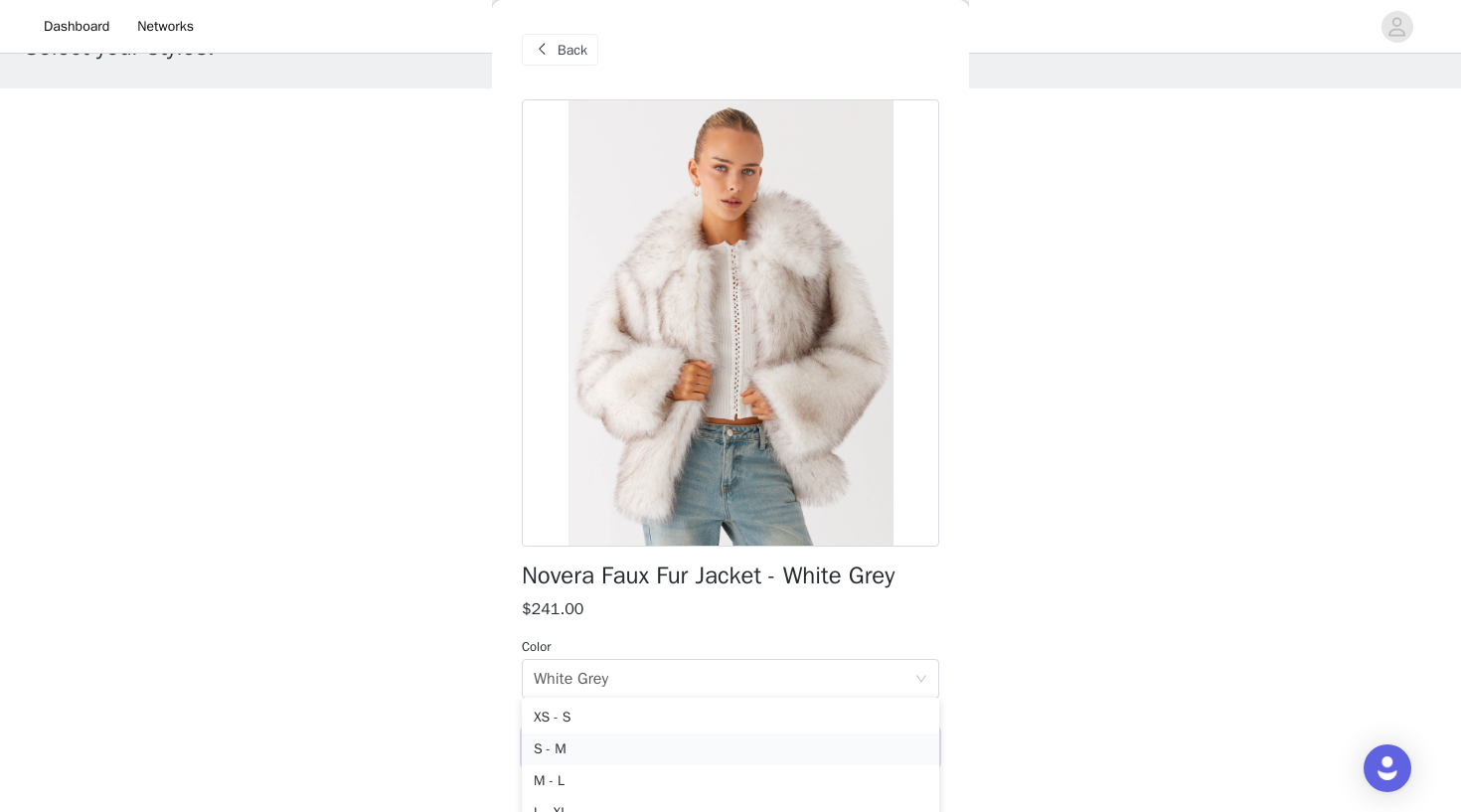 click on "S - M" at bounding box center [730, 749] 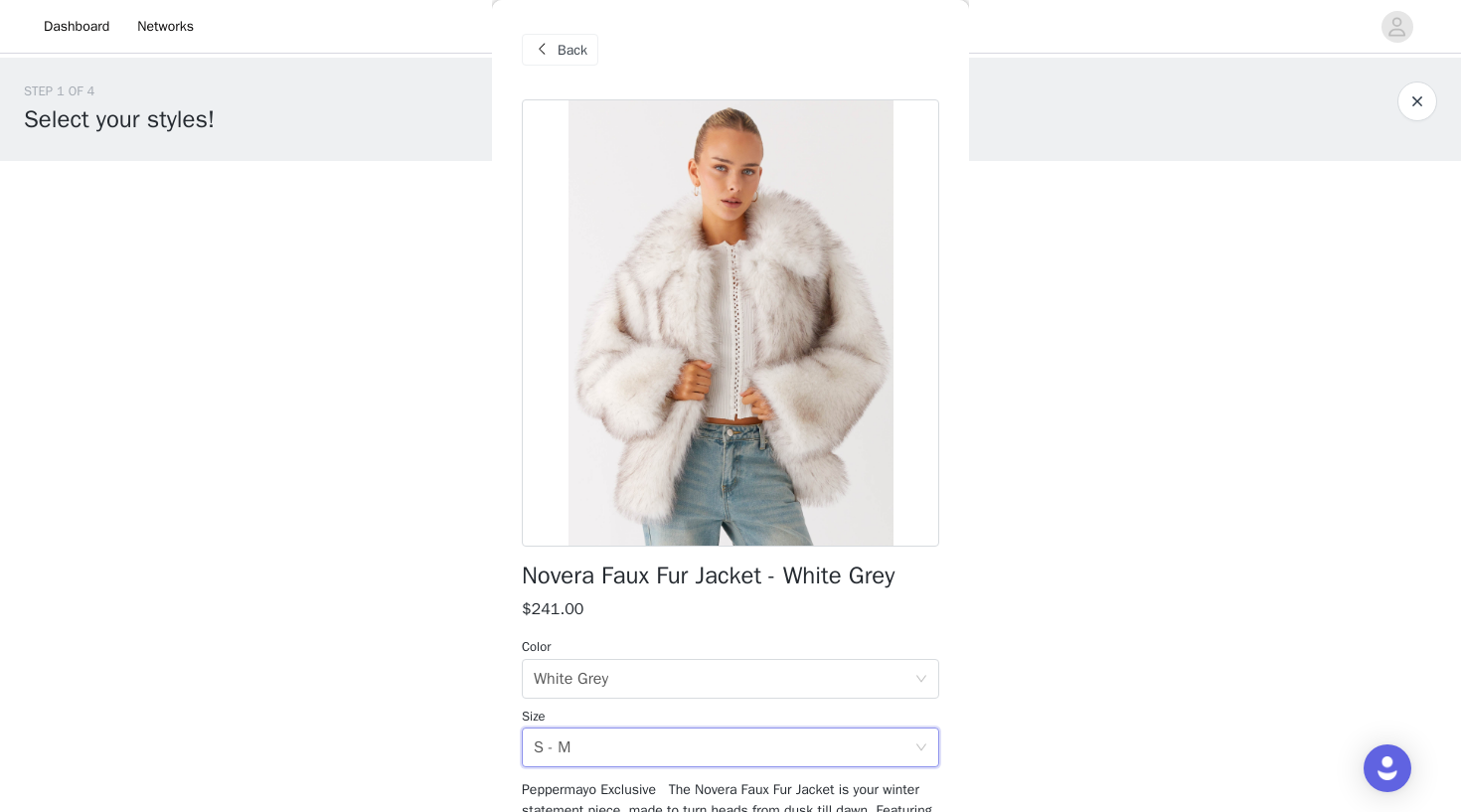scroll, scrollTop: 0, scrollLeft: 0, axis: both 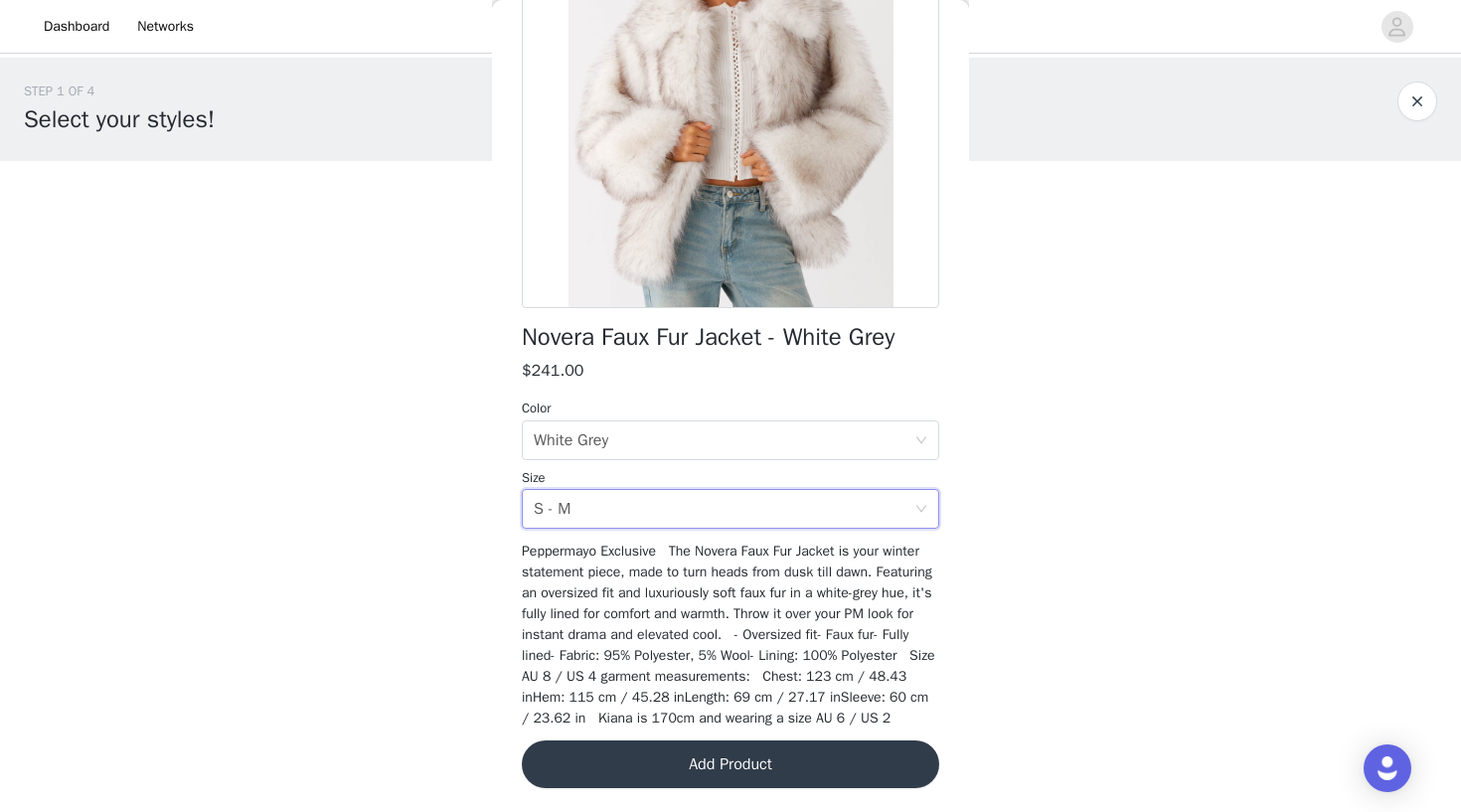 click on "Add Product" at bounding box center [730, 764] 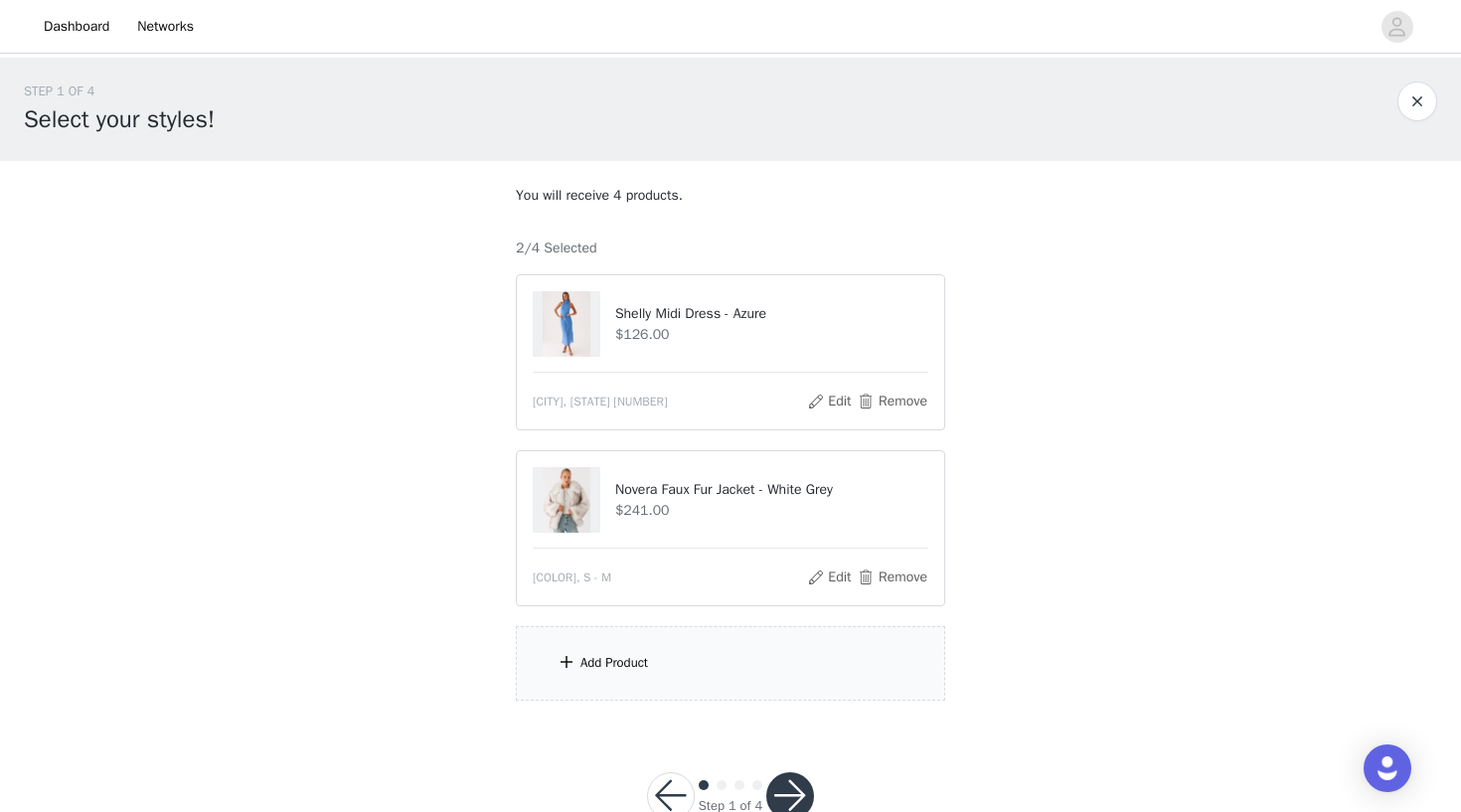 click on "Add Product" at bounding box center (730, 663) 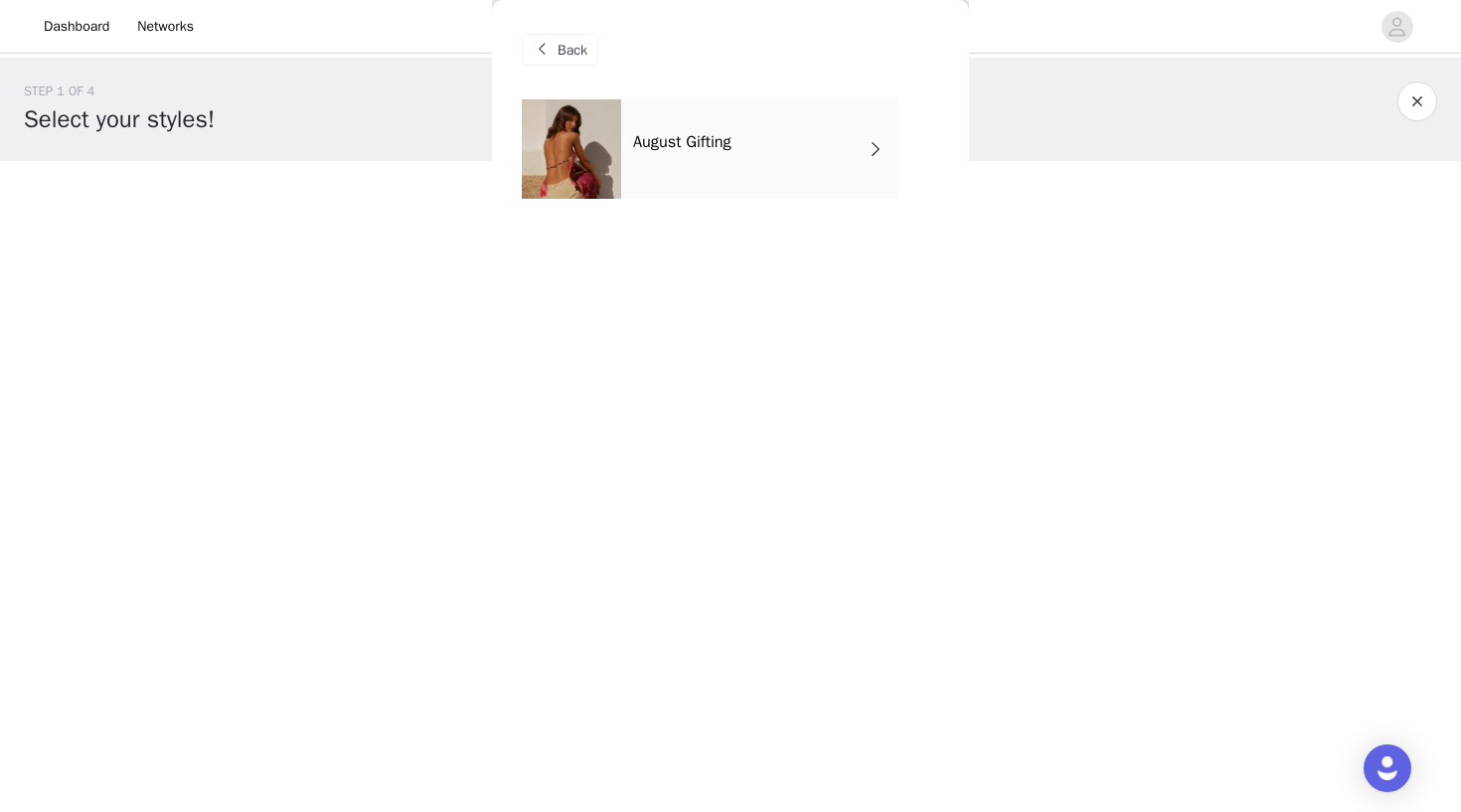 click on "August Gifting" at bounding box center (682, 142) 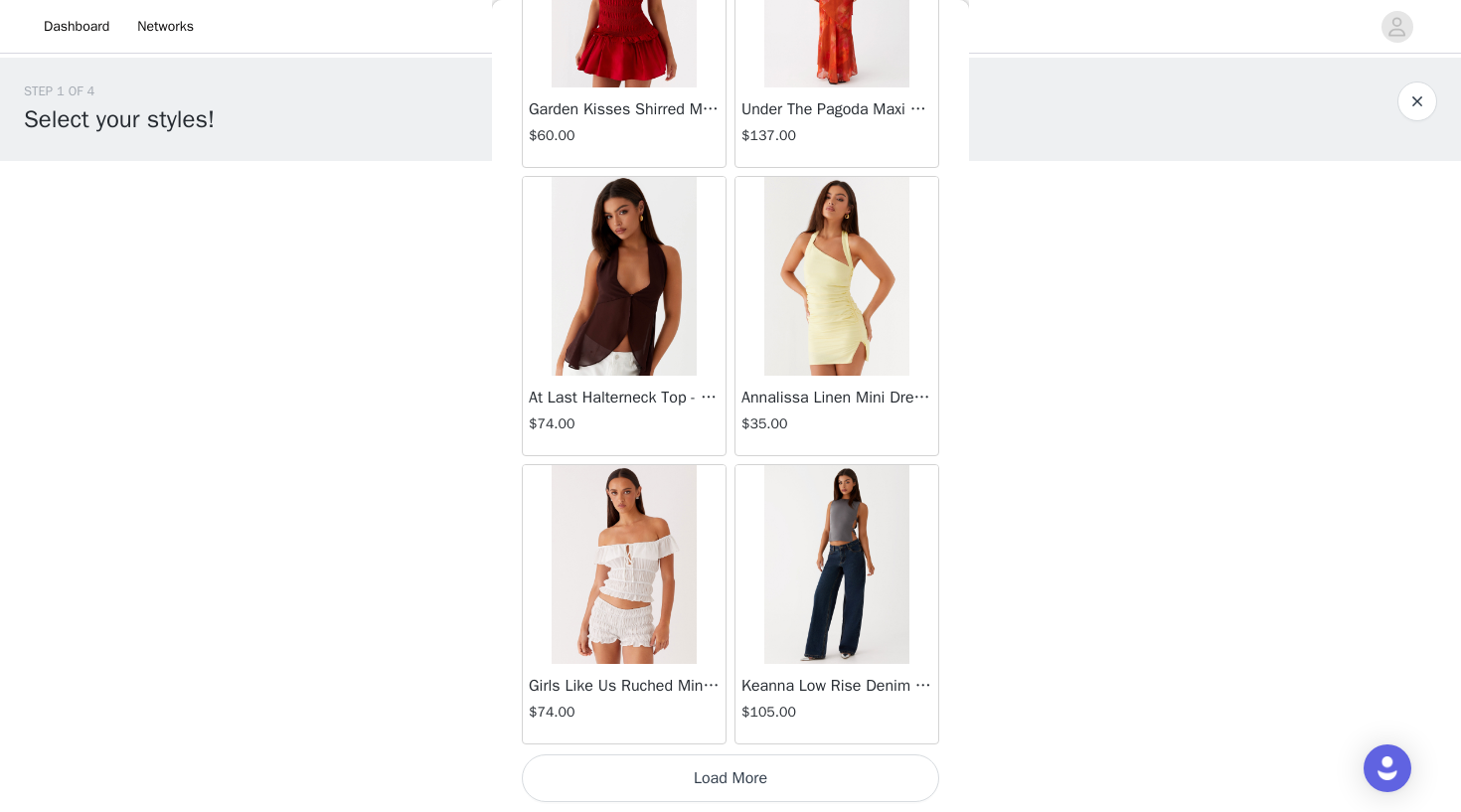 scroll, scrollTop: 2229, scrollLeft: 0, axis: vertical 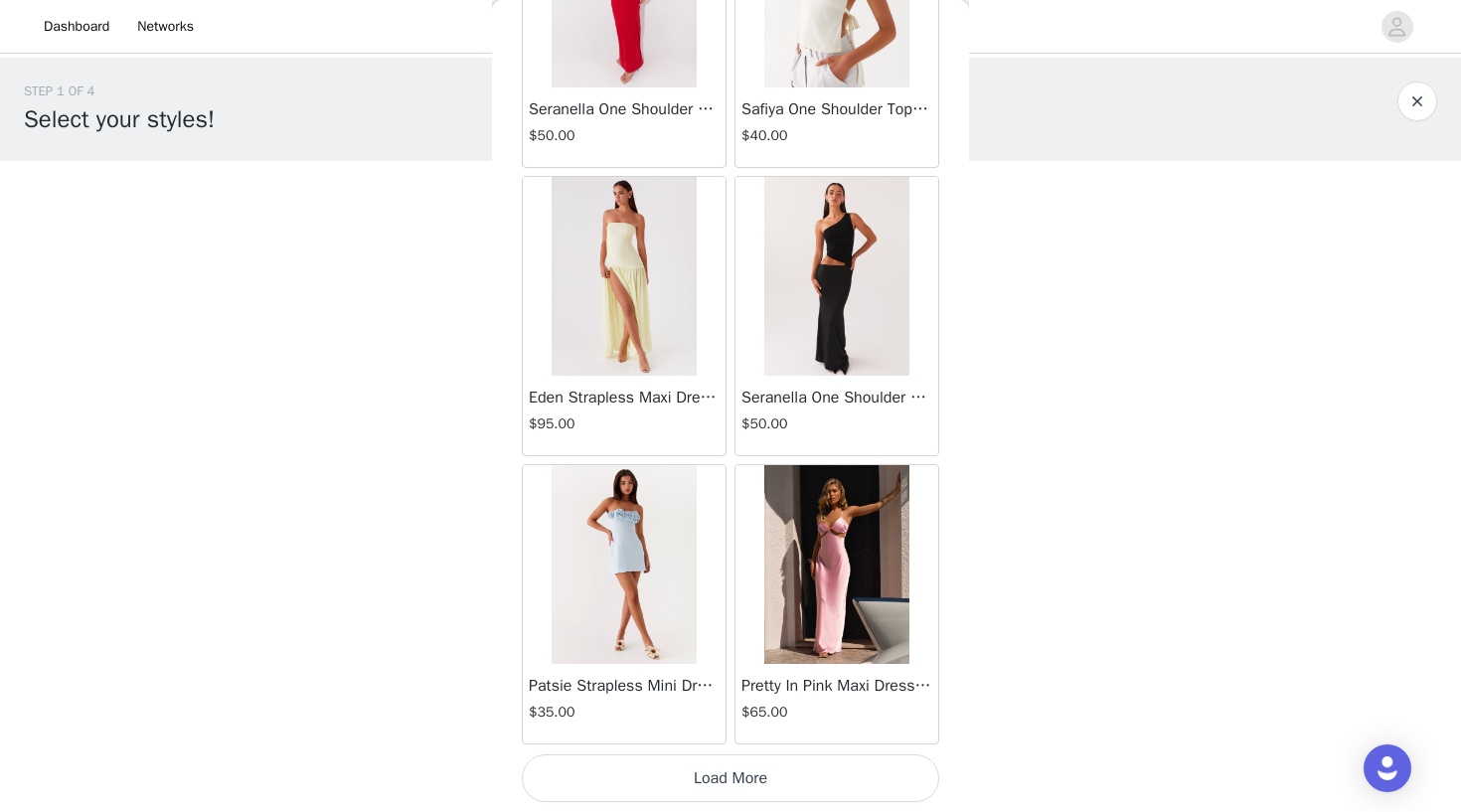 click on "Load More" at bounding box center (730, 778) 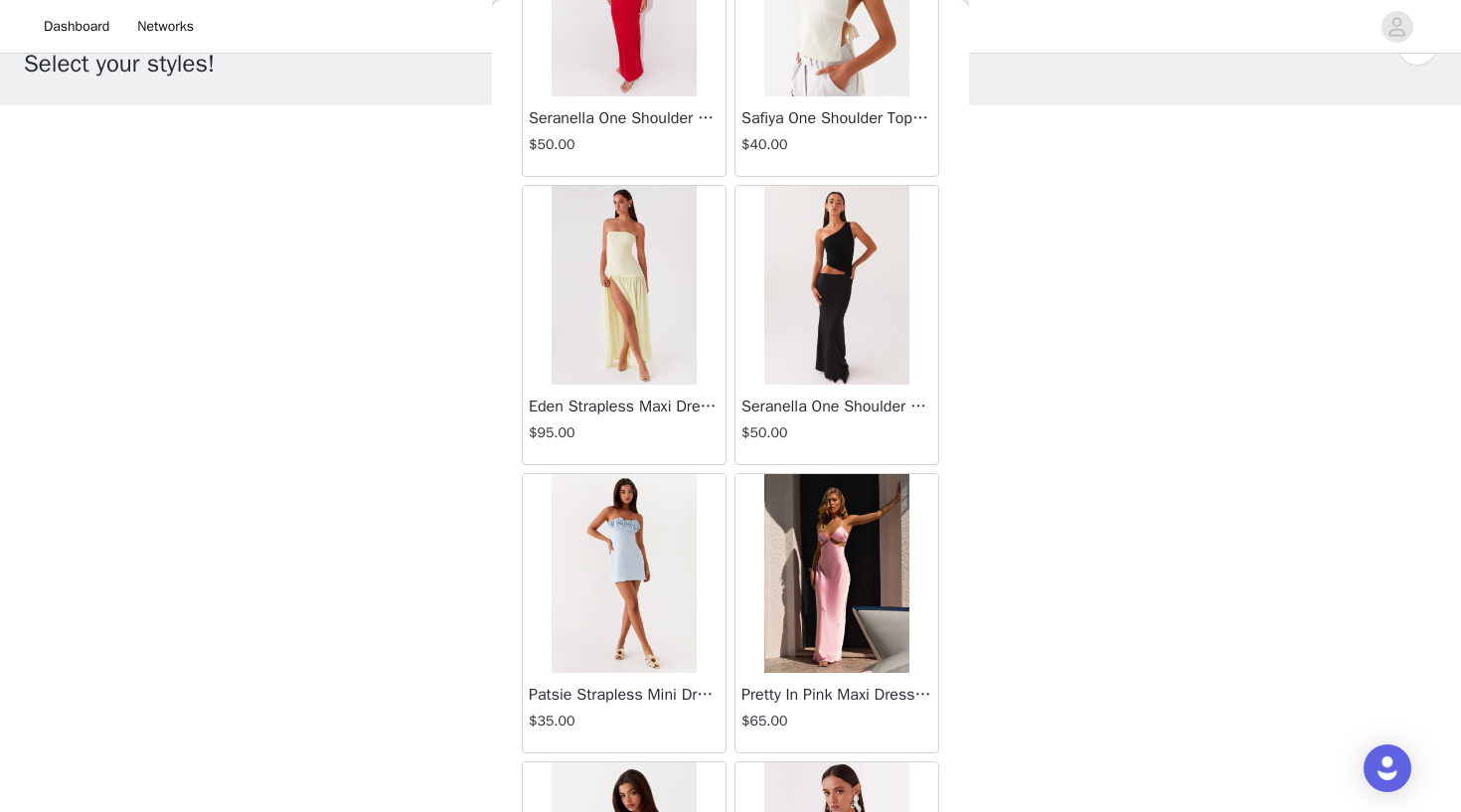 scroll, scrollTop: 56, scrollLeft: 0, axis: vertical 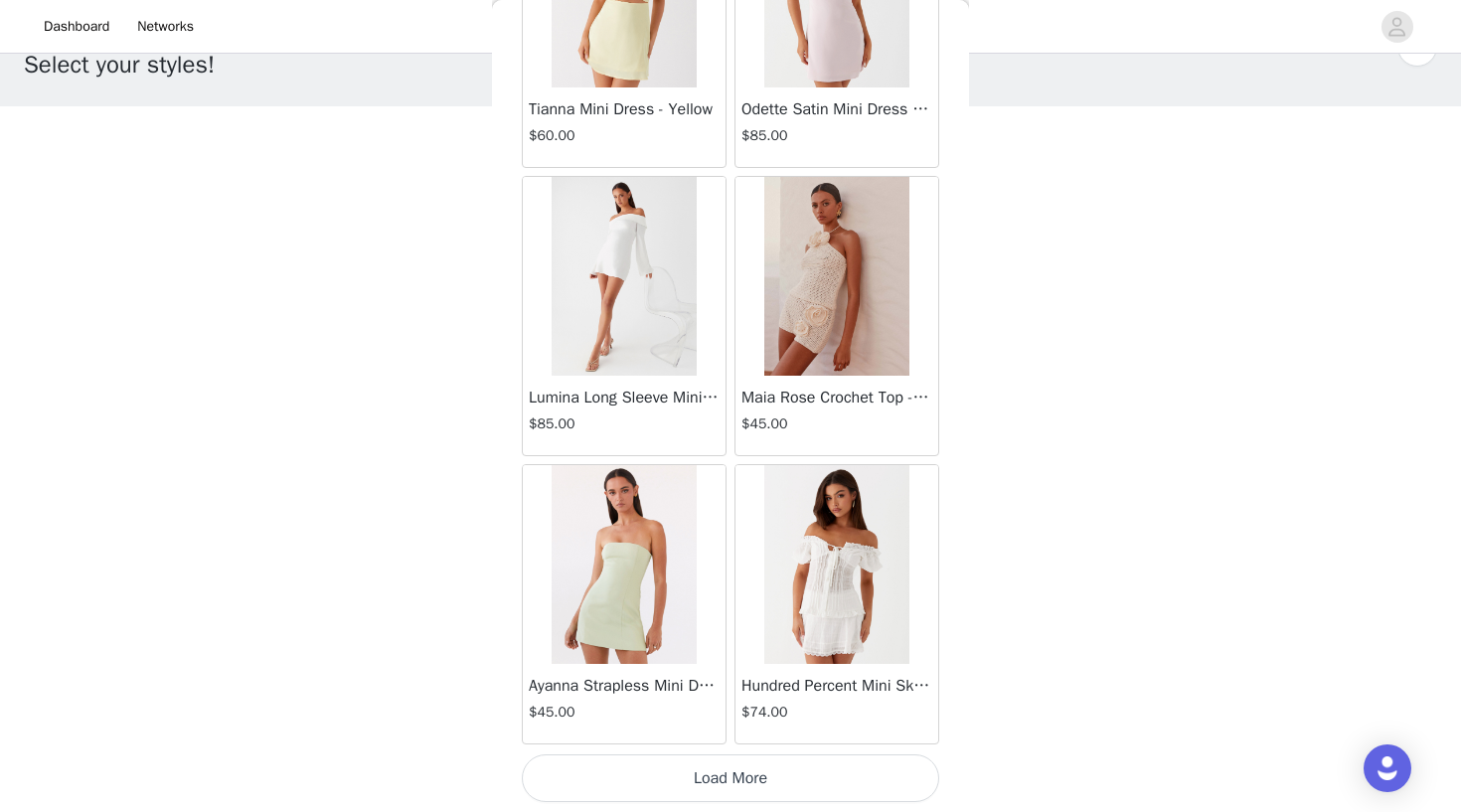 click on "Load More" at bounding box center [730, 778] 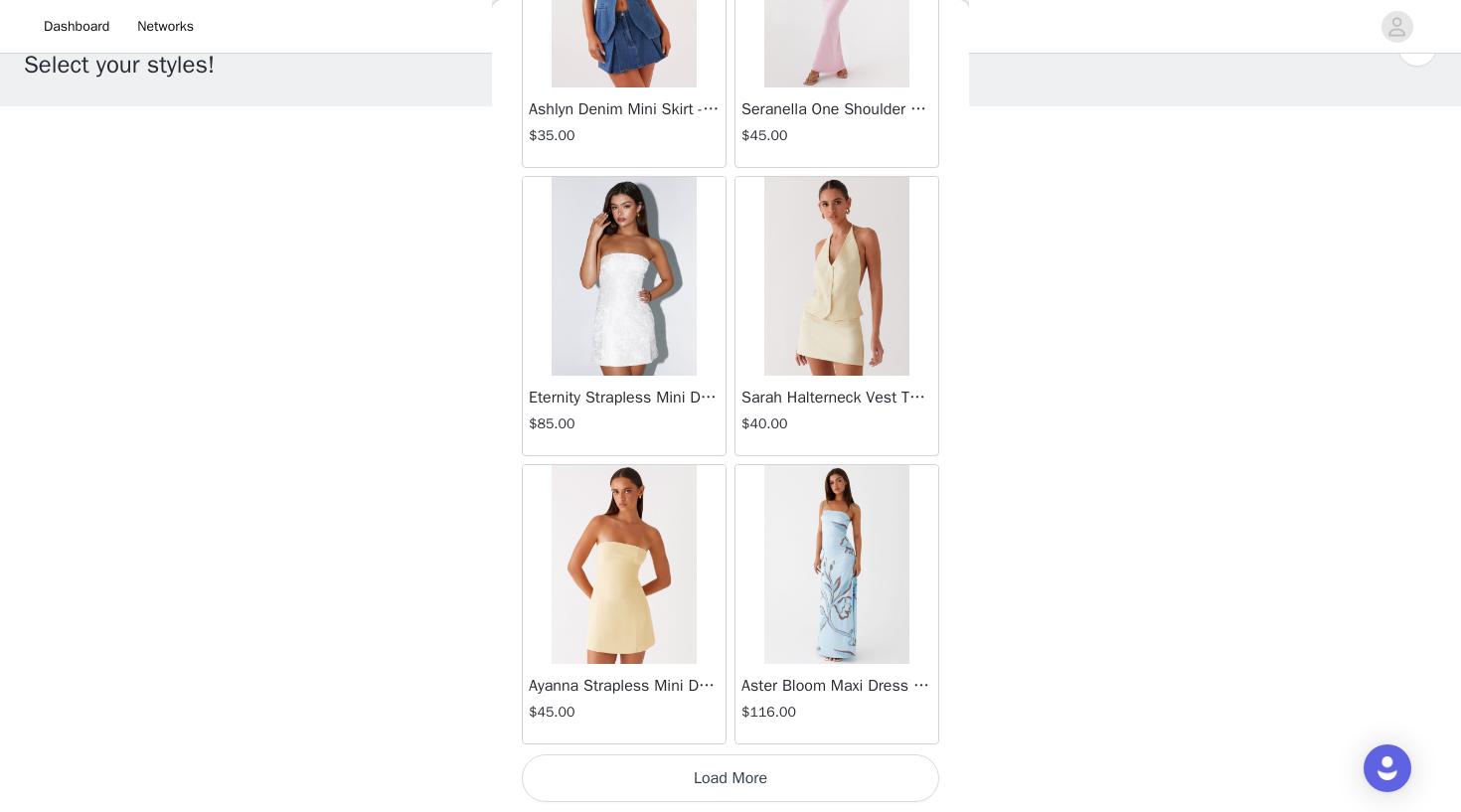 scroll, scrollTop: 10876, scrollLeft: 0, axis: vertical 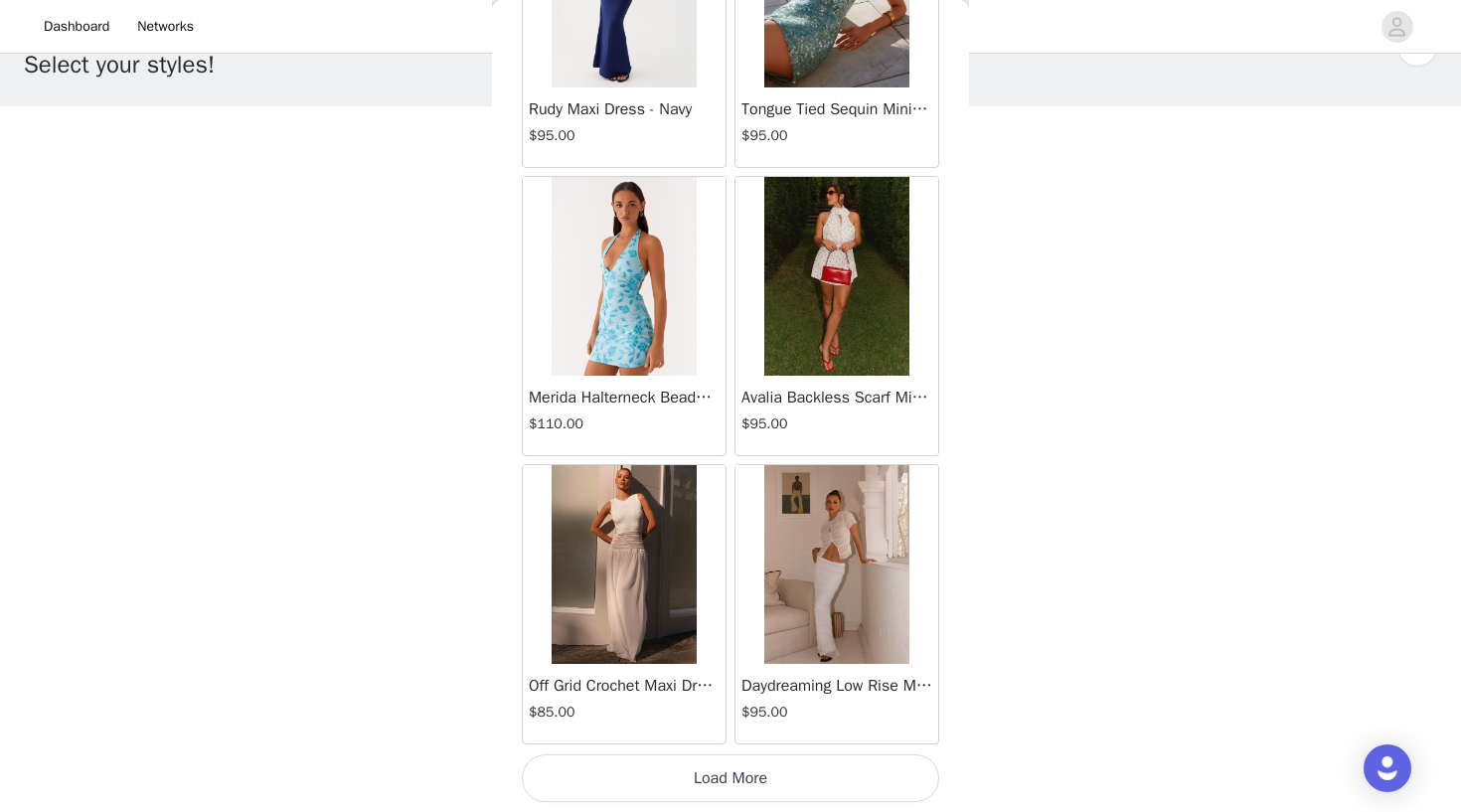 click on "Load More" at bounding box center [730, 778] 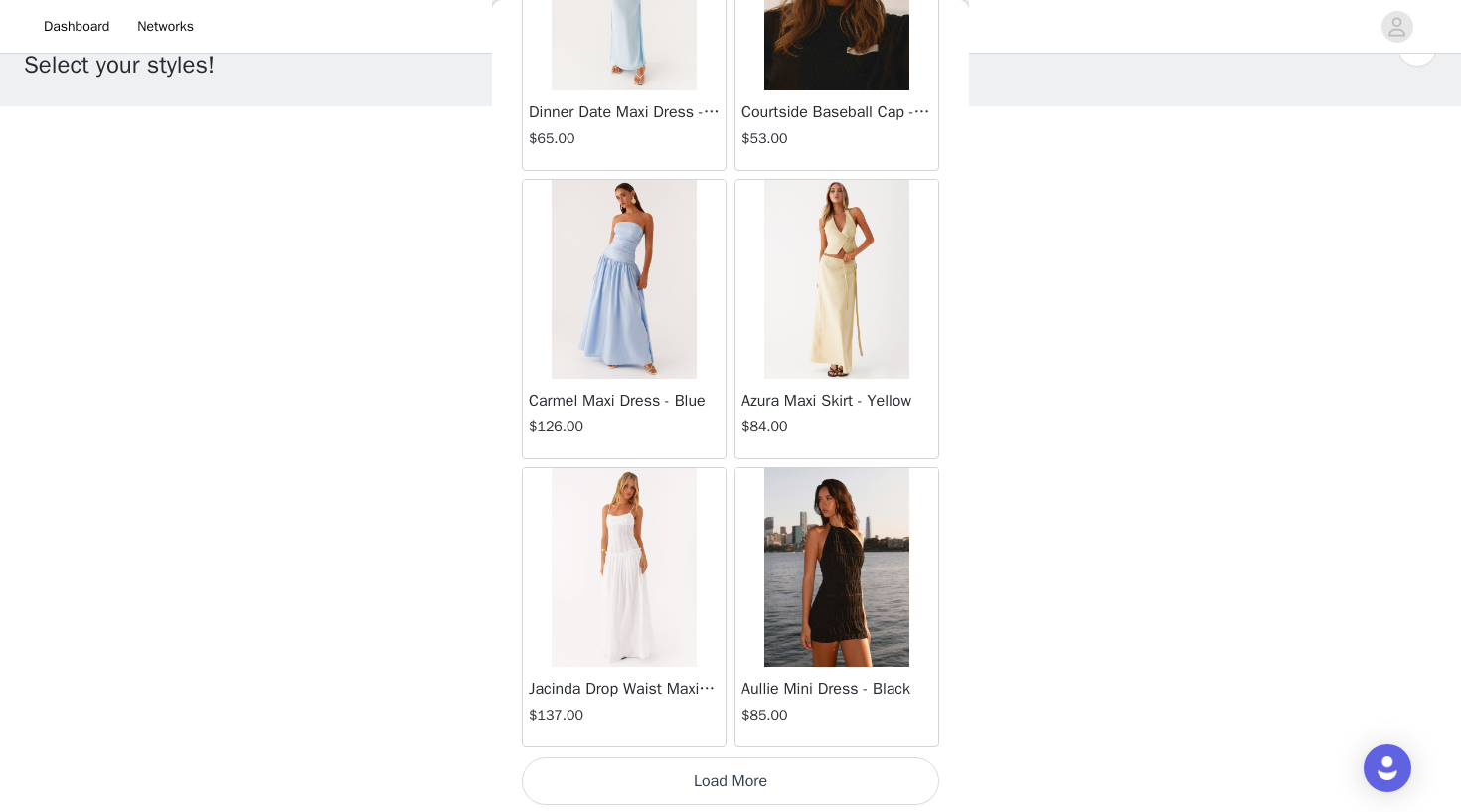 scroll, scrollTop: 16641, scrollLeft: 0, axis: vertical 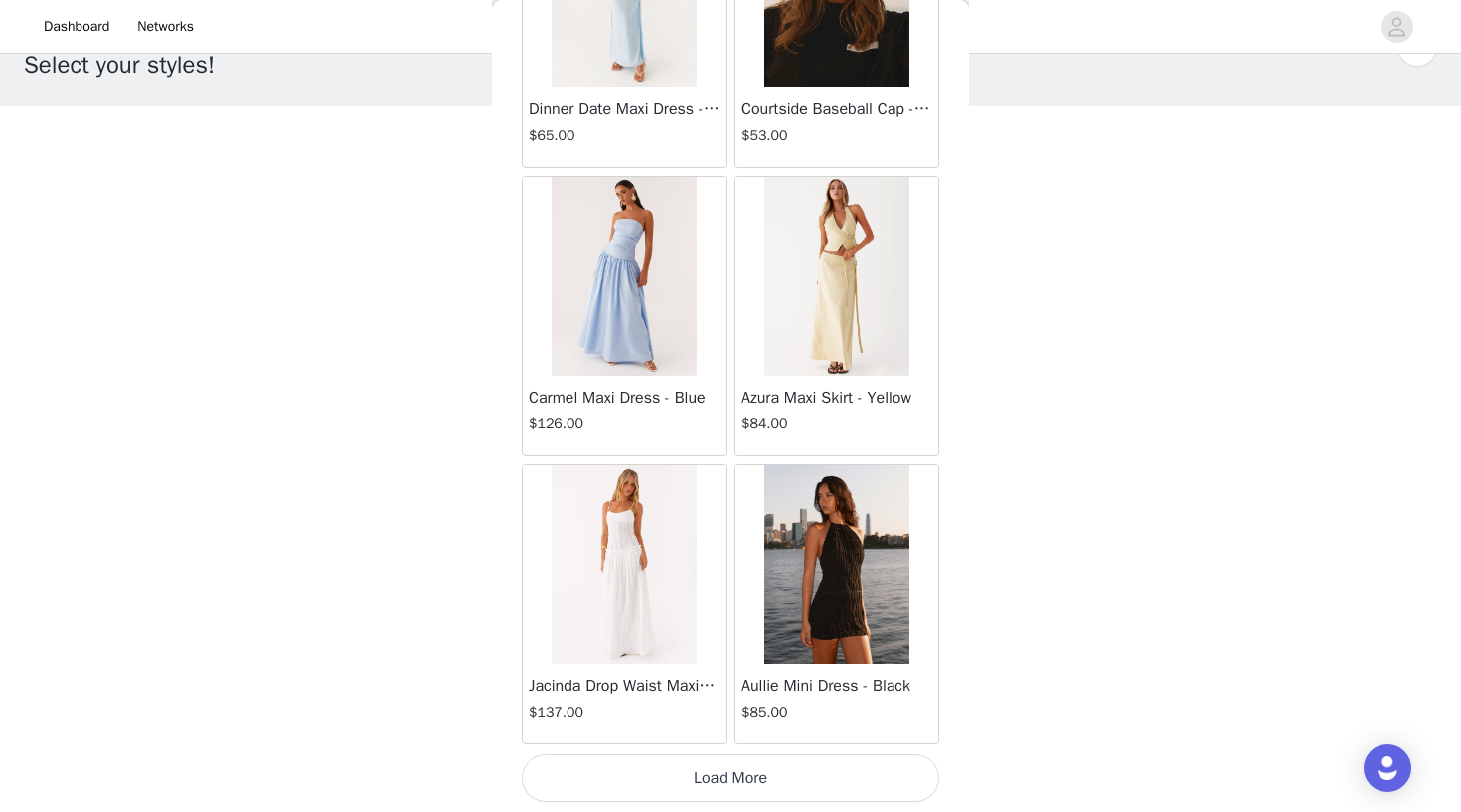 click on "Load More" at bounding box center [730, 778] 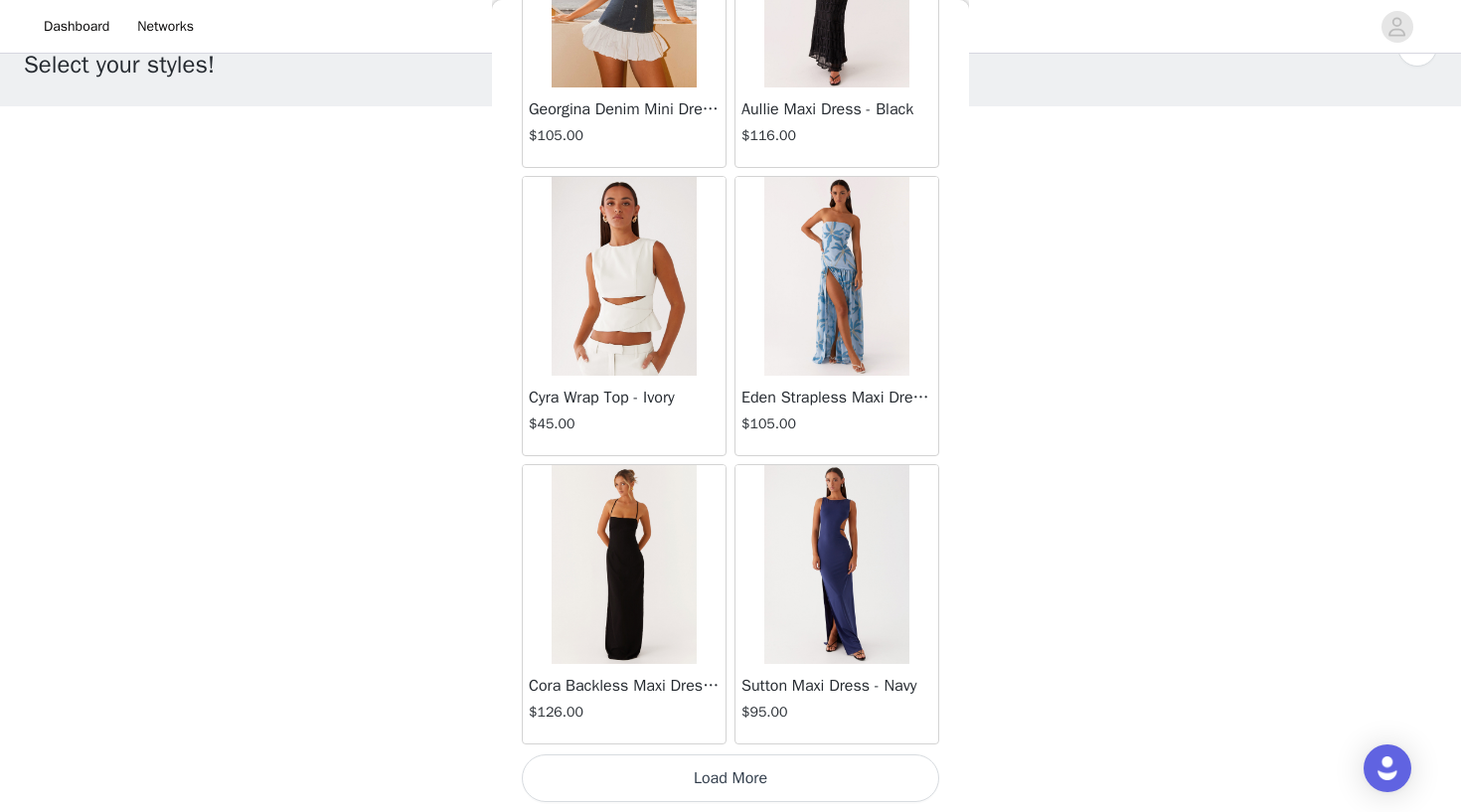 scroll, scrollTop: 19523, scrollLeft: 0, axis: vertical 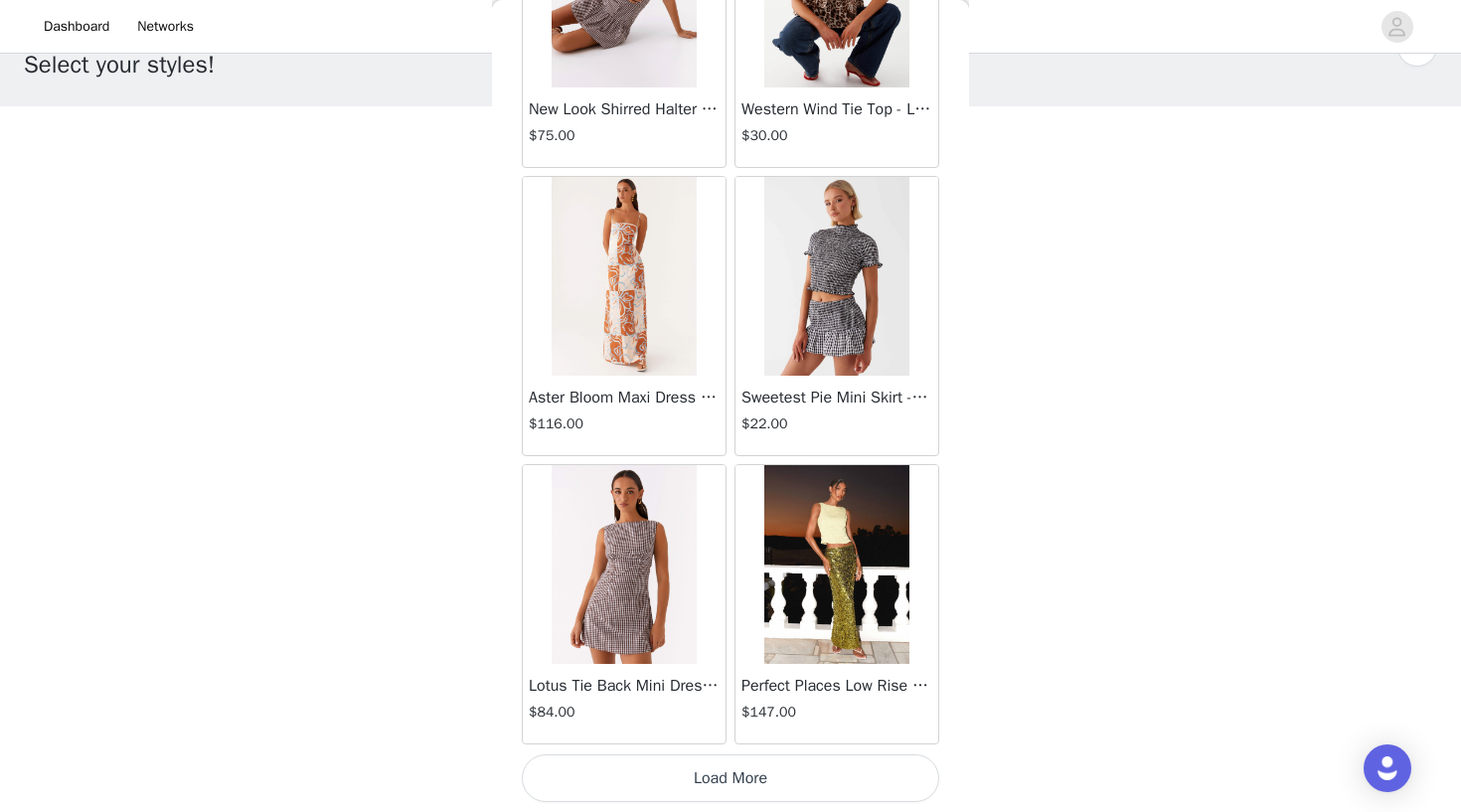 click on "Load More" at bounding box center [730, 778] 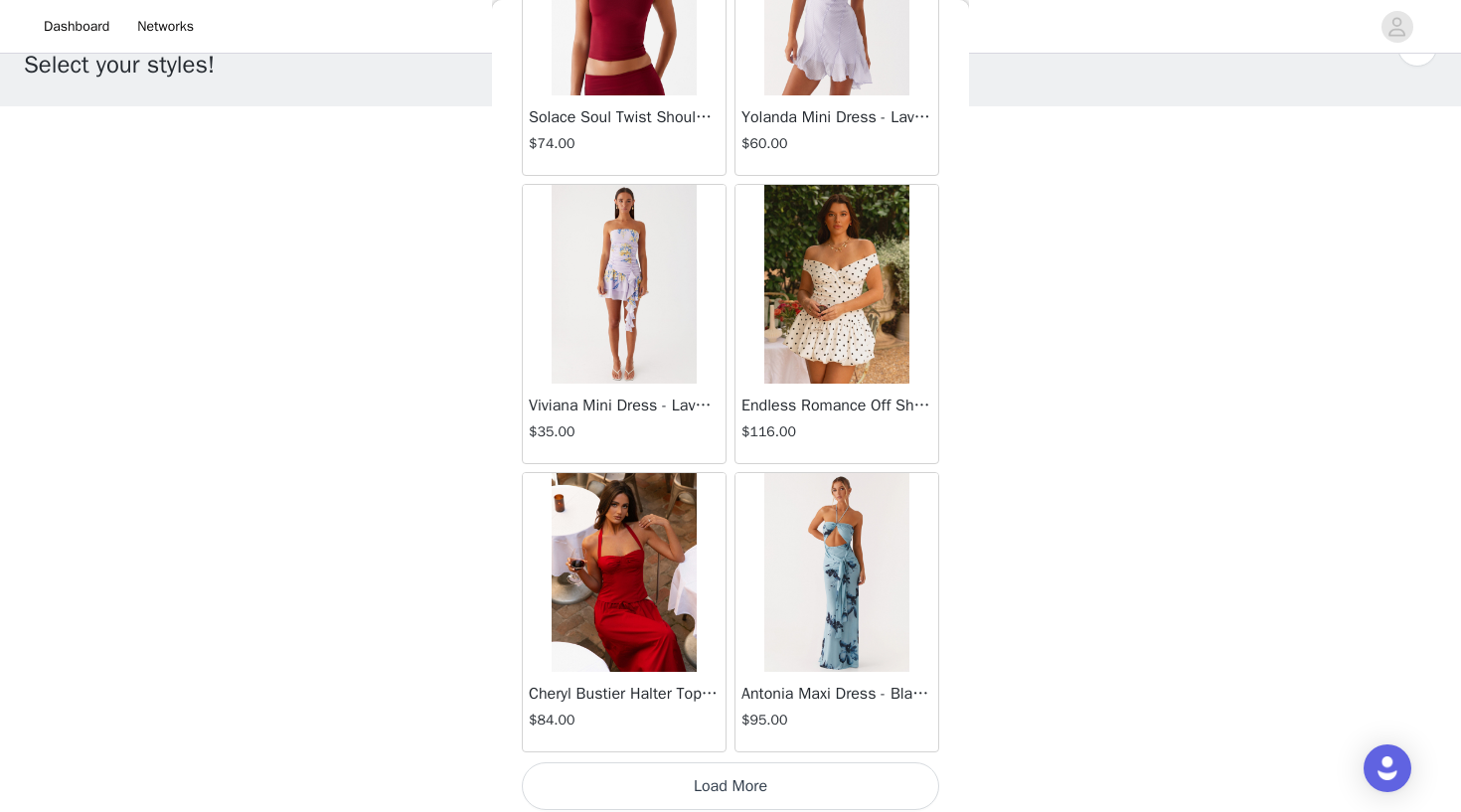 scroll, scrollTop: 25289, scrollLeft: 0, axis: vertical 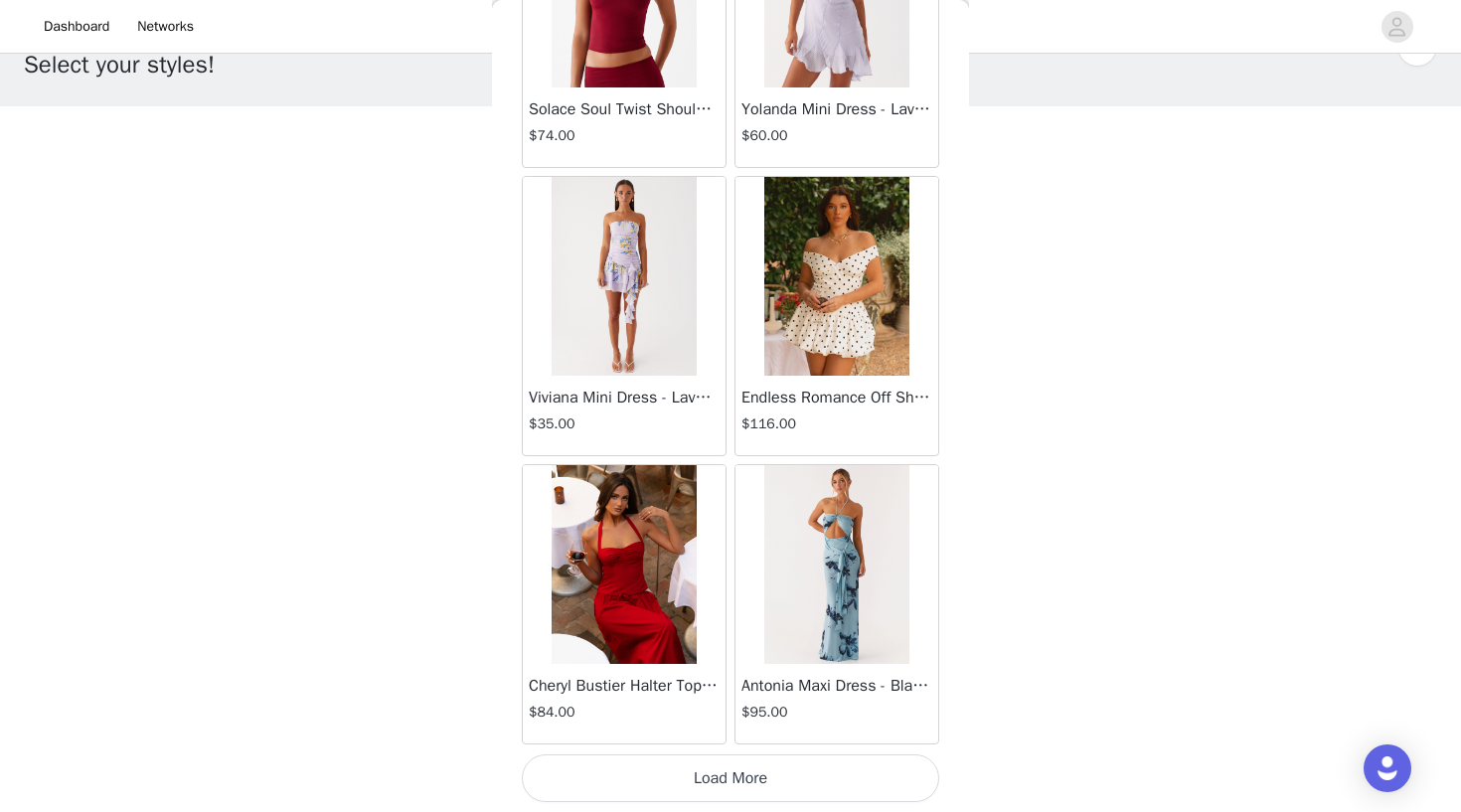 click on "Load More" at bounding box center (730, 778) 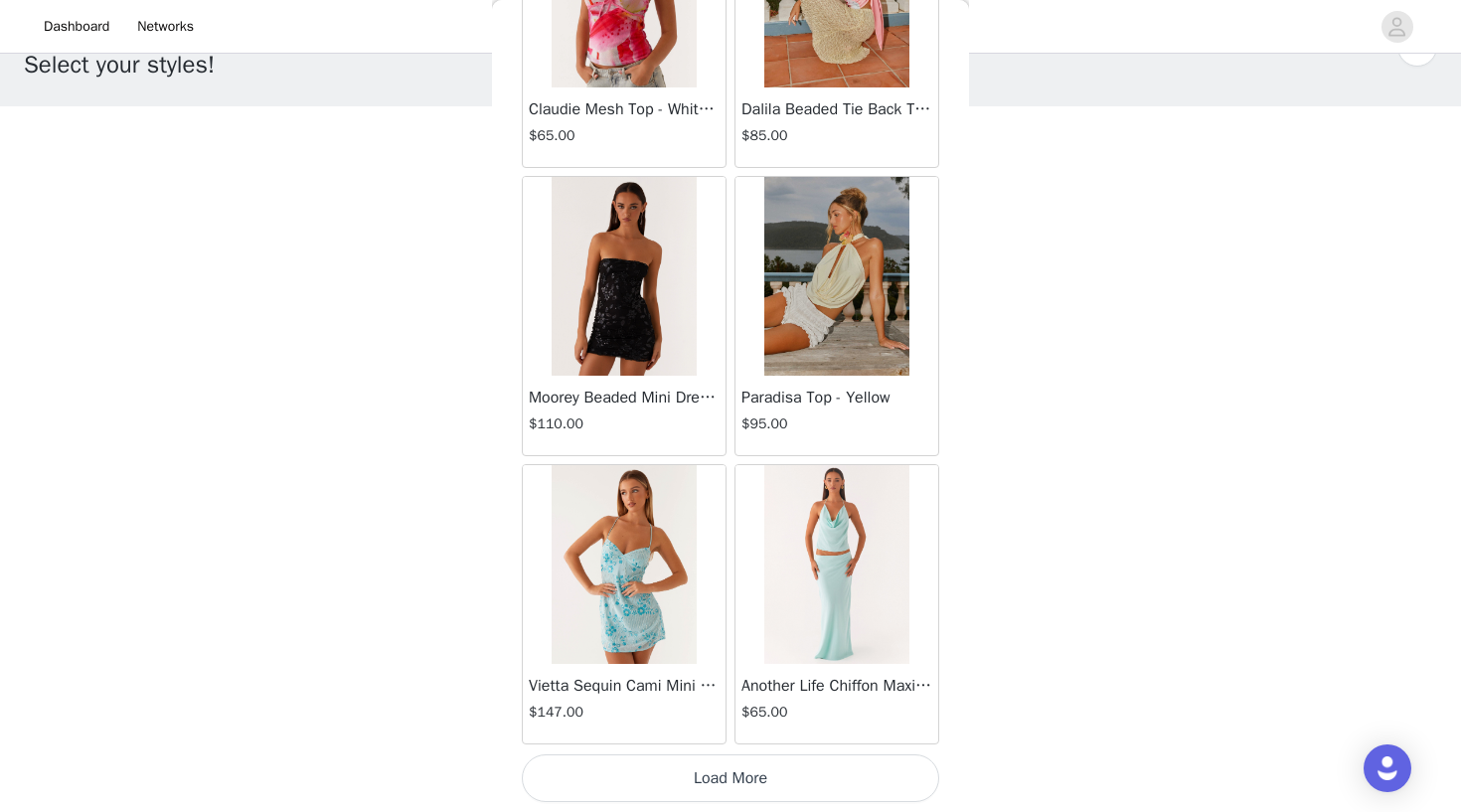 click on "Load More" at bounding box center [730, 778] 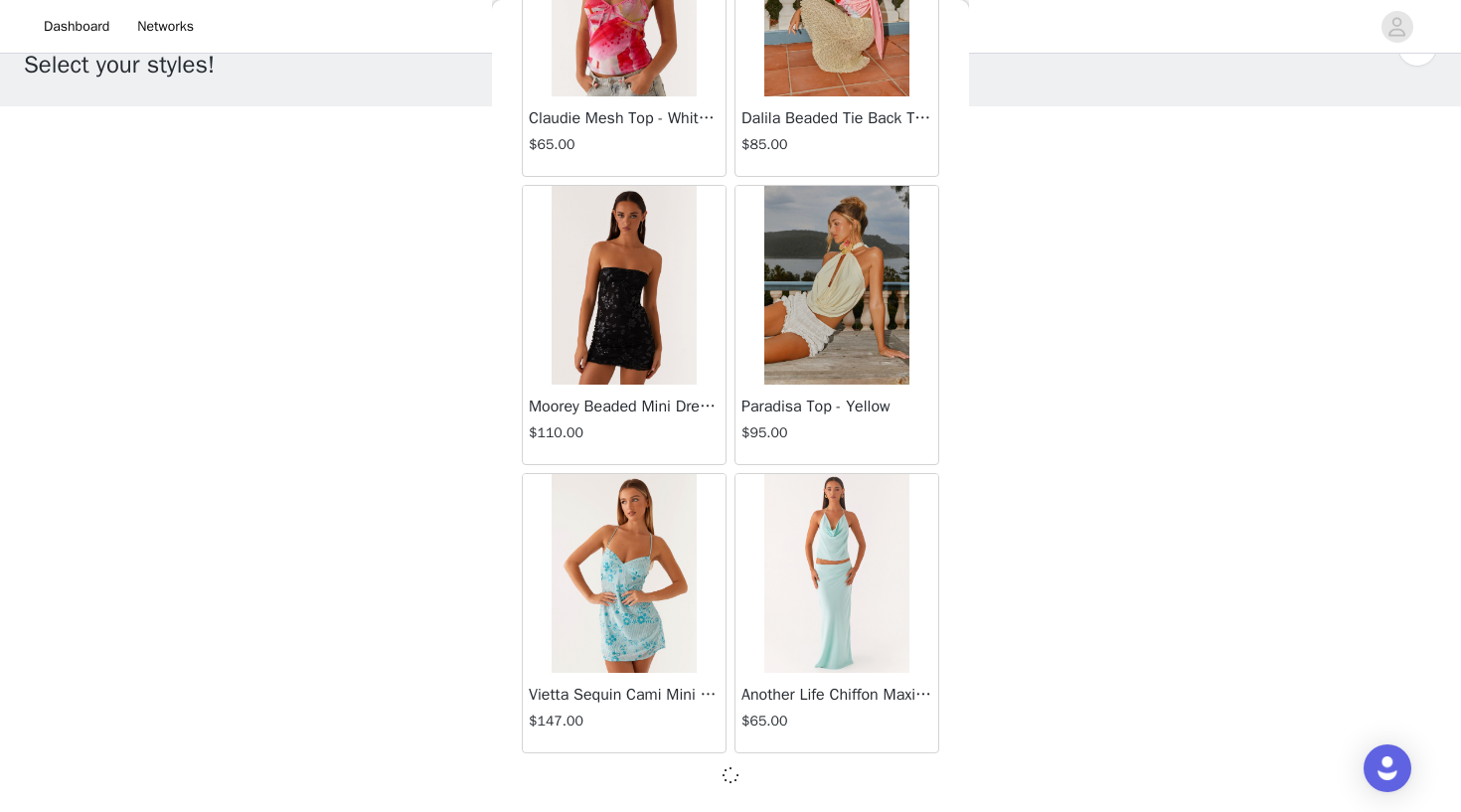 scroll, scrollTop: 28161, scrollLeft: 0, axis: vertical 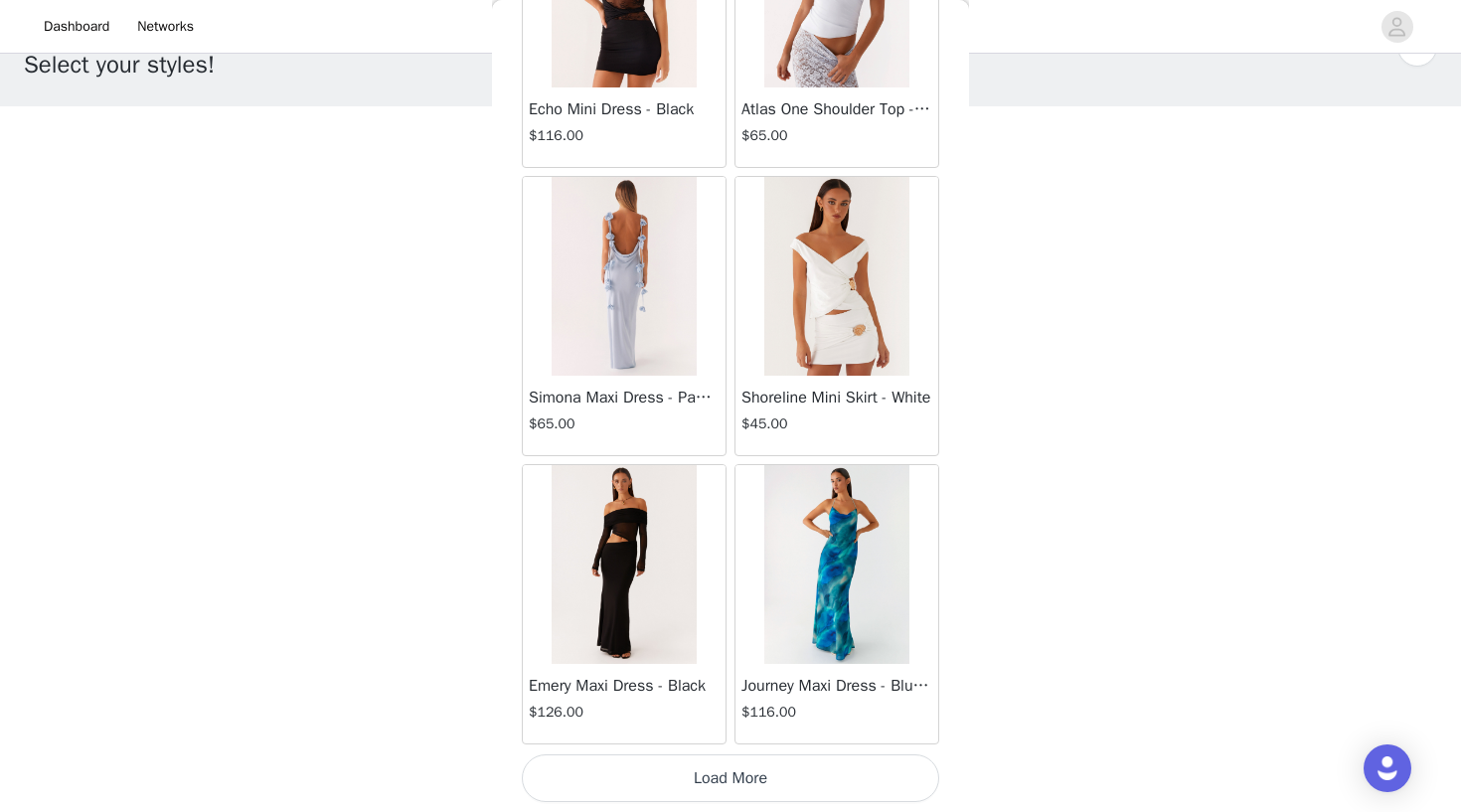 click on "Load More" at bounding box center [730, 778] 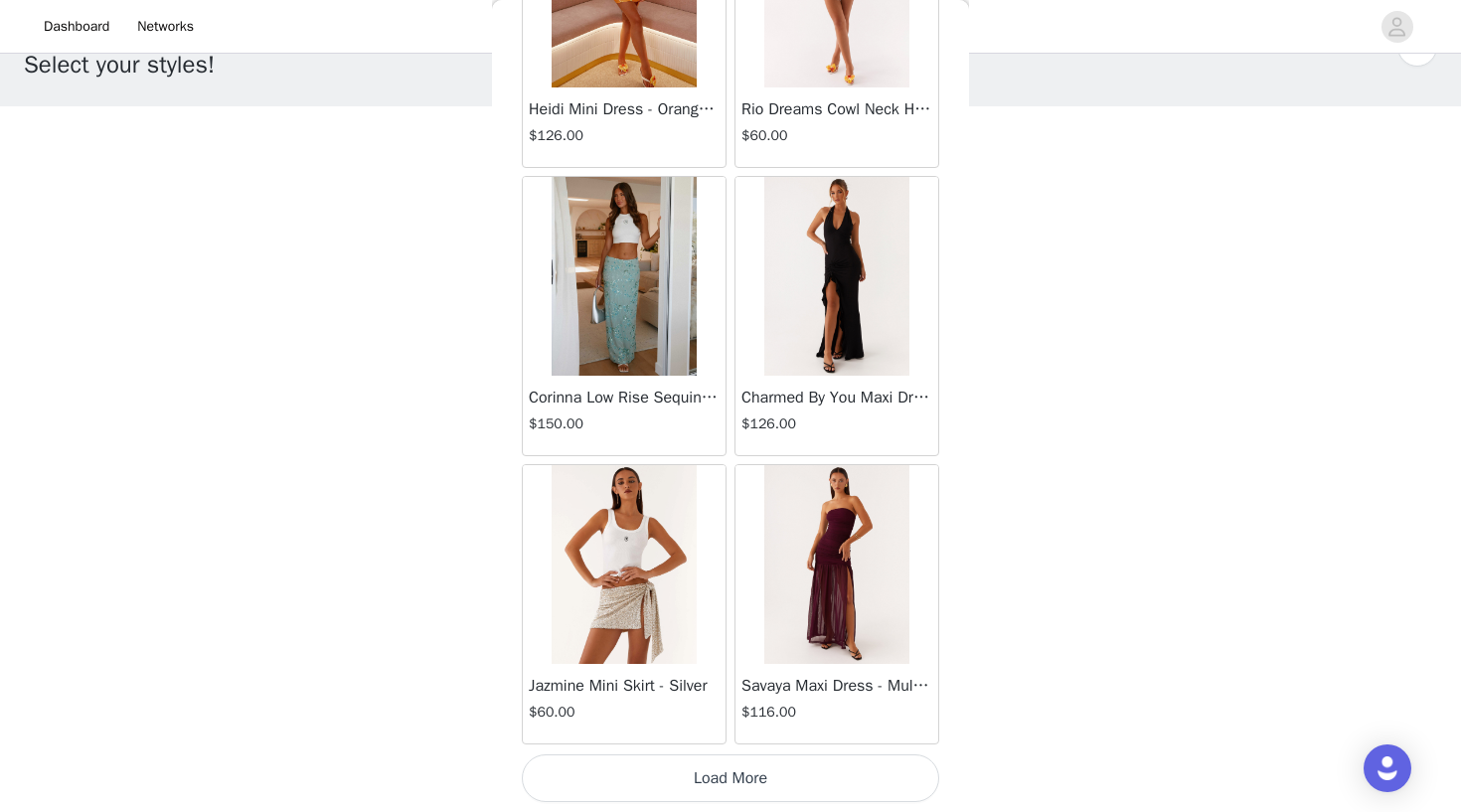 click on "Load More" at bounding box center (730, 778) 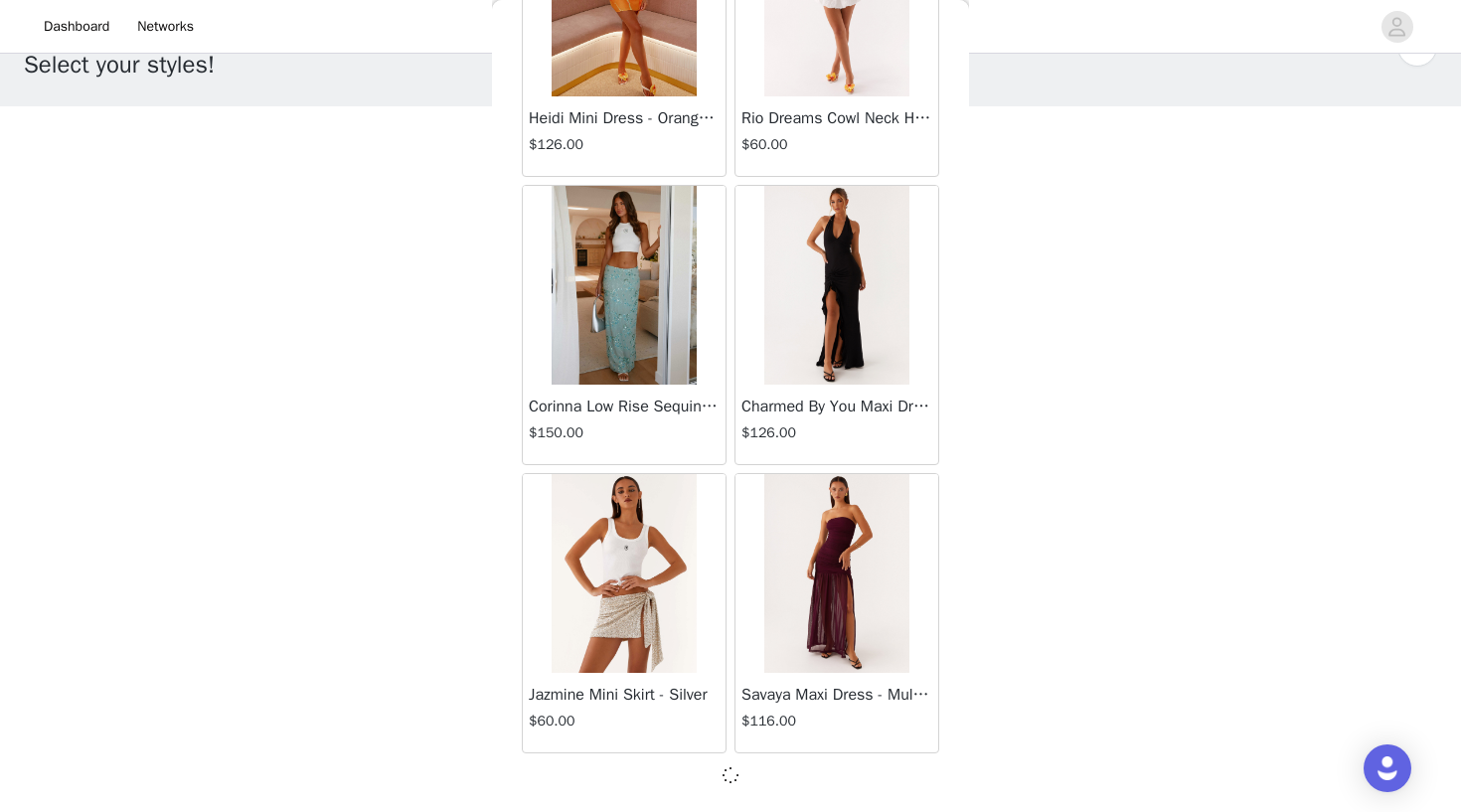 scroll, scrollTop: 33925, scrollLeft: 0, axis: vertical 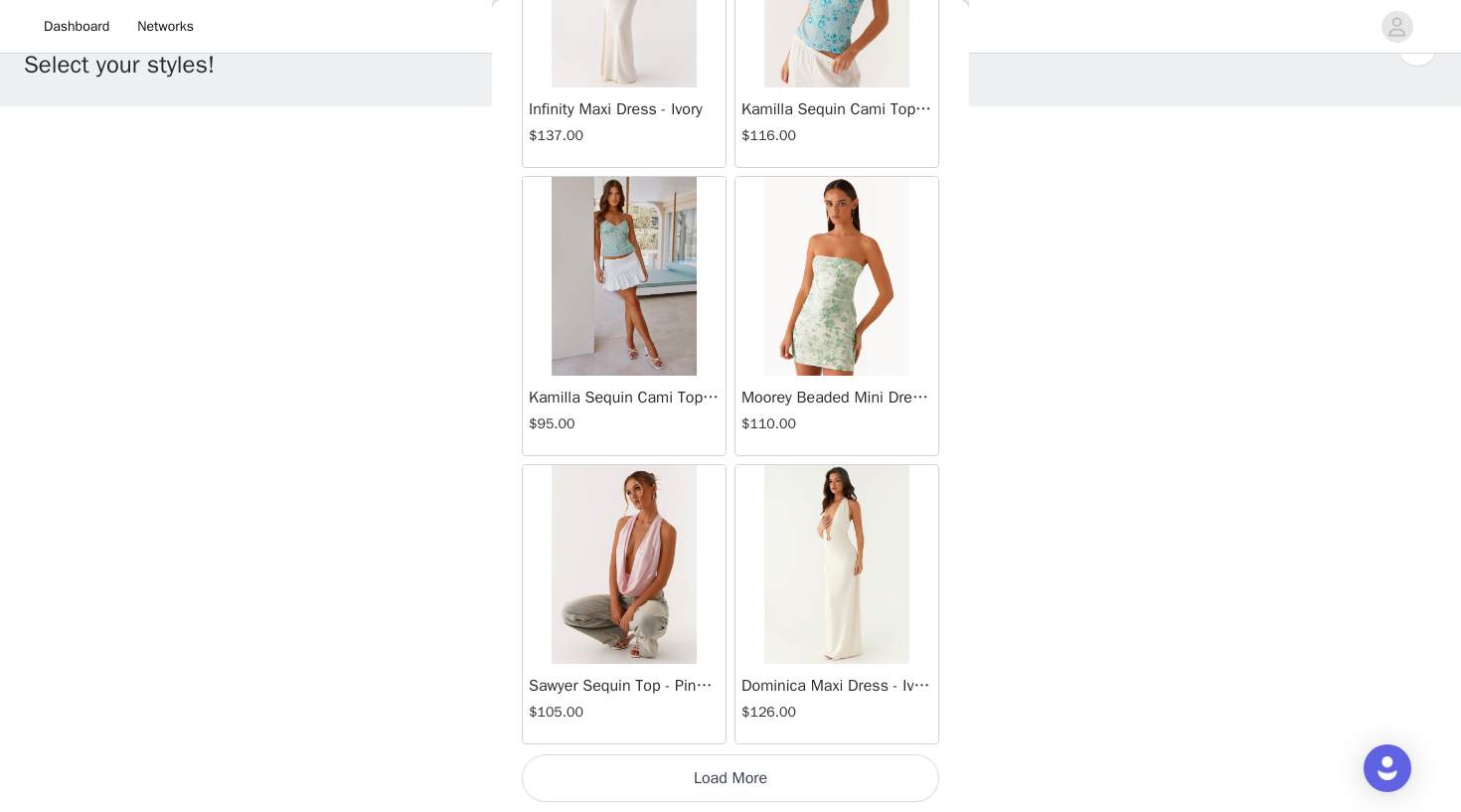 click on "Load More" at bounding box center [730, 778] 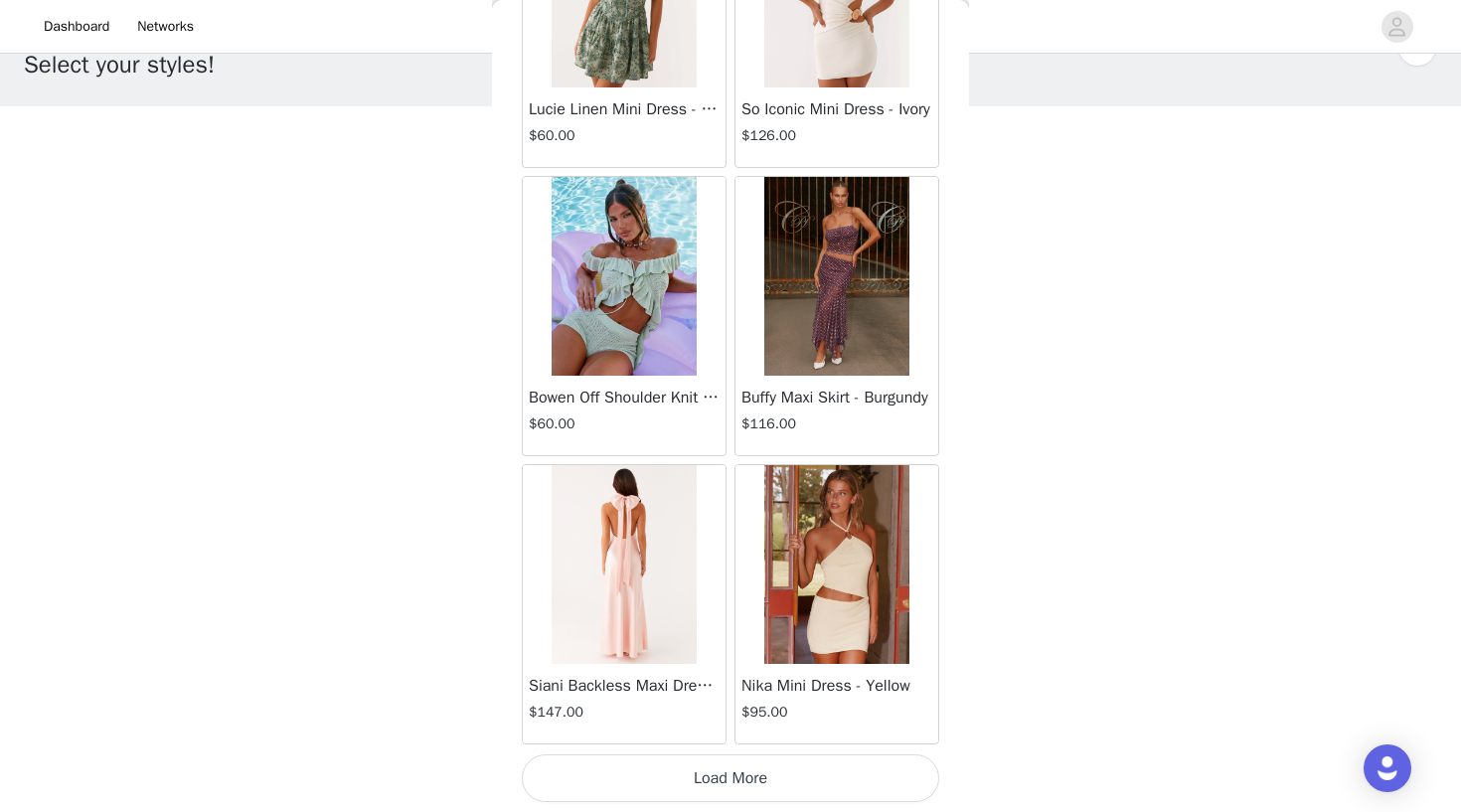 click on "Load More" at bounding box center (730, 778) 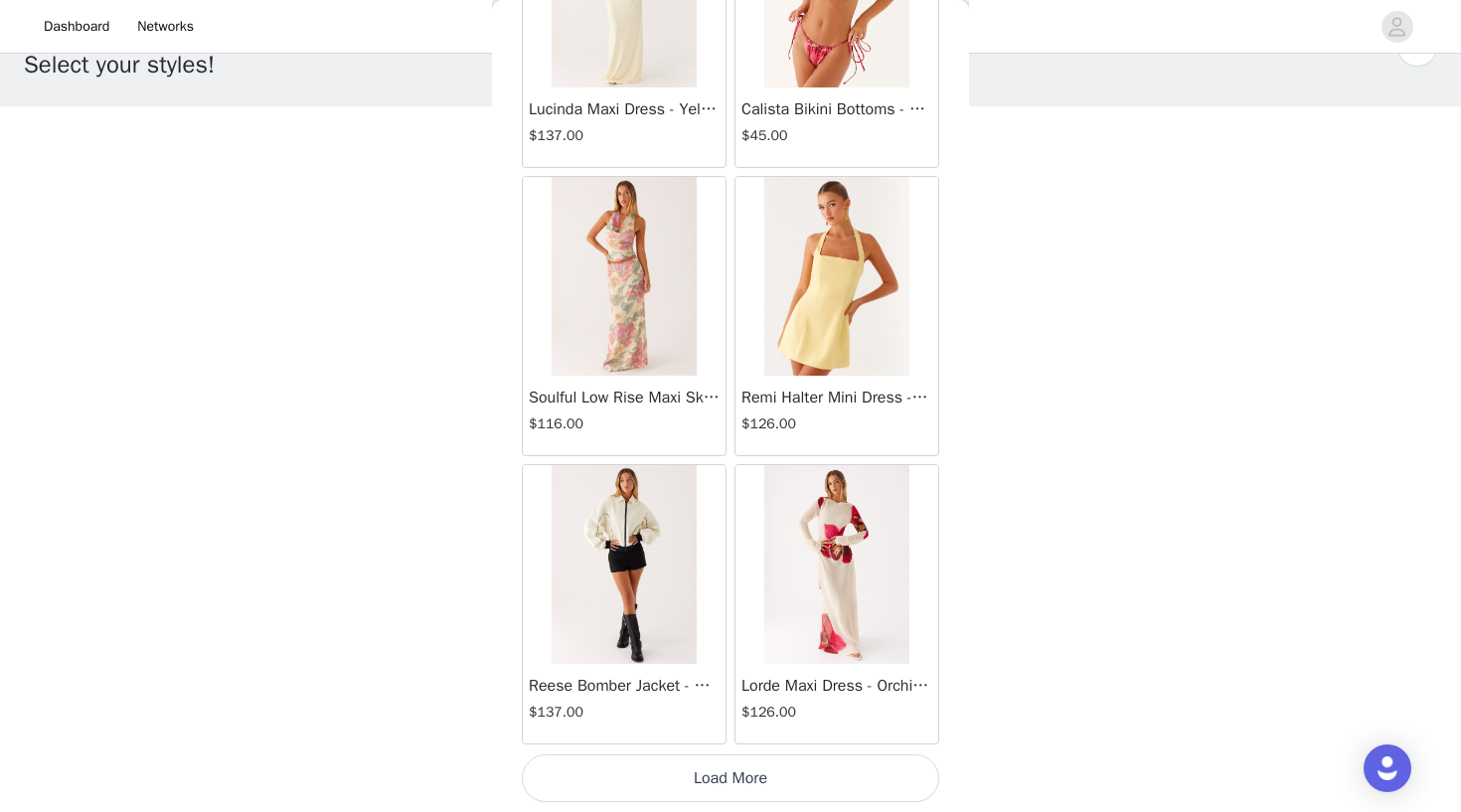 scroll, scrollTop: 42581, scrollLeft: 0, axis: vertical 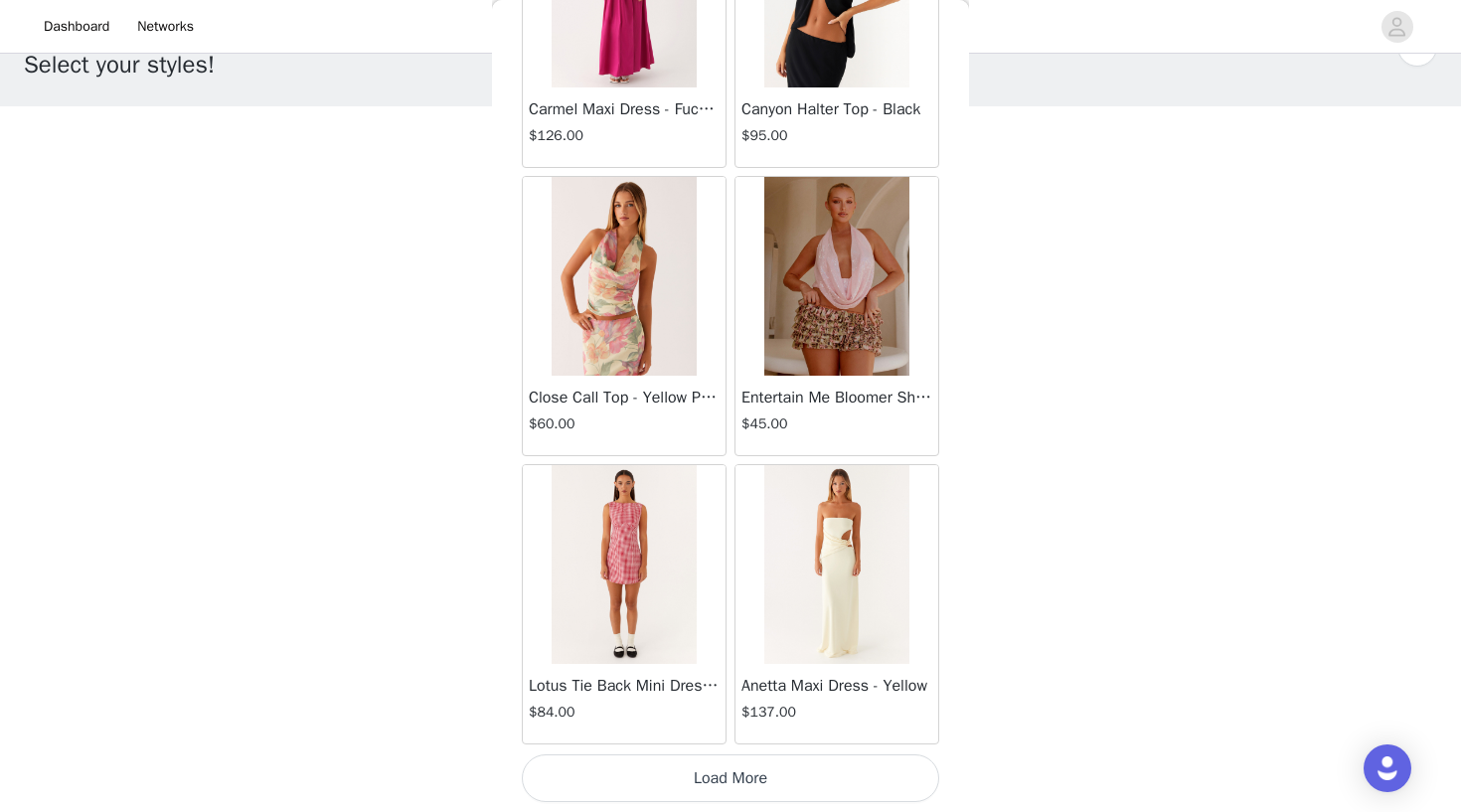 click on "Load More" at bounding box center (730, 778) 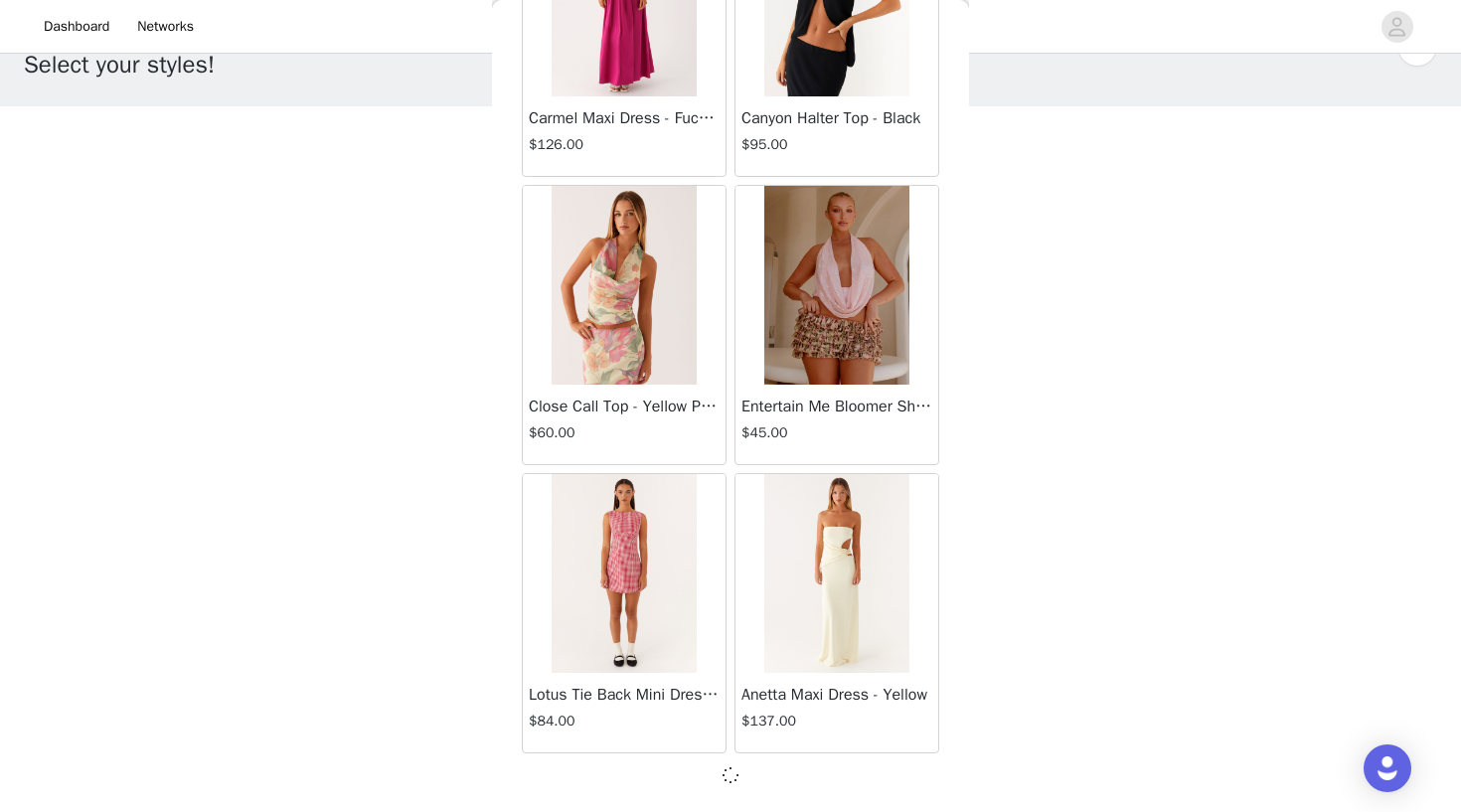 scroll, scrollTop: 45454, scrollLeft: 0, axis: vertical 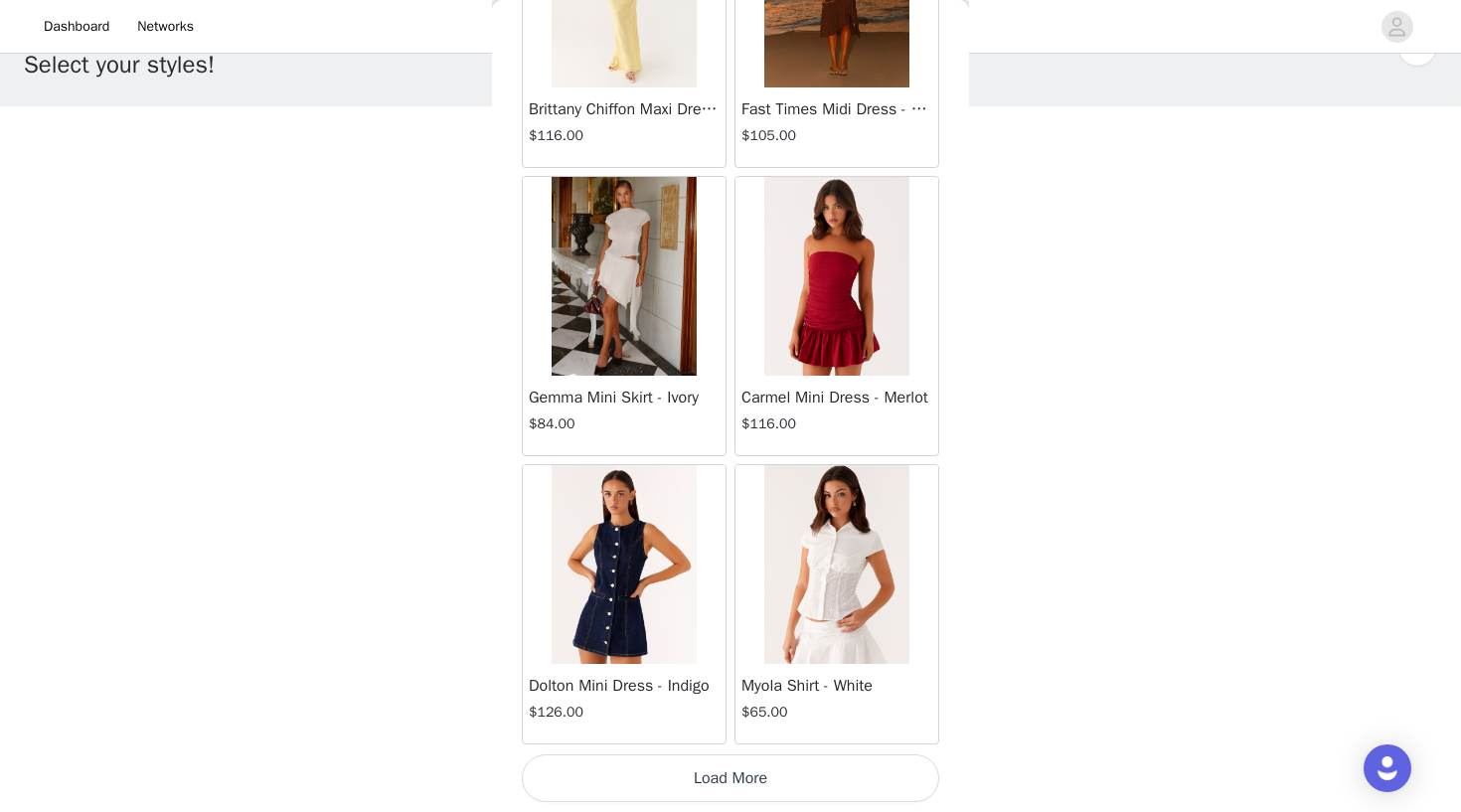 click on "Load More" at bounding box center [730, 778] 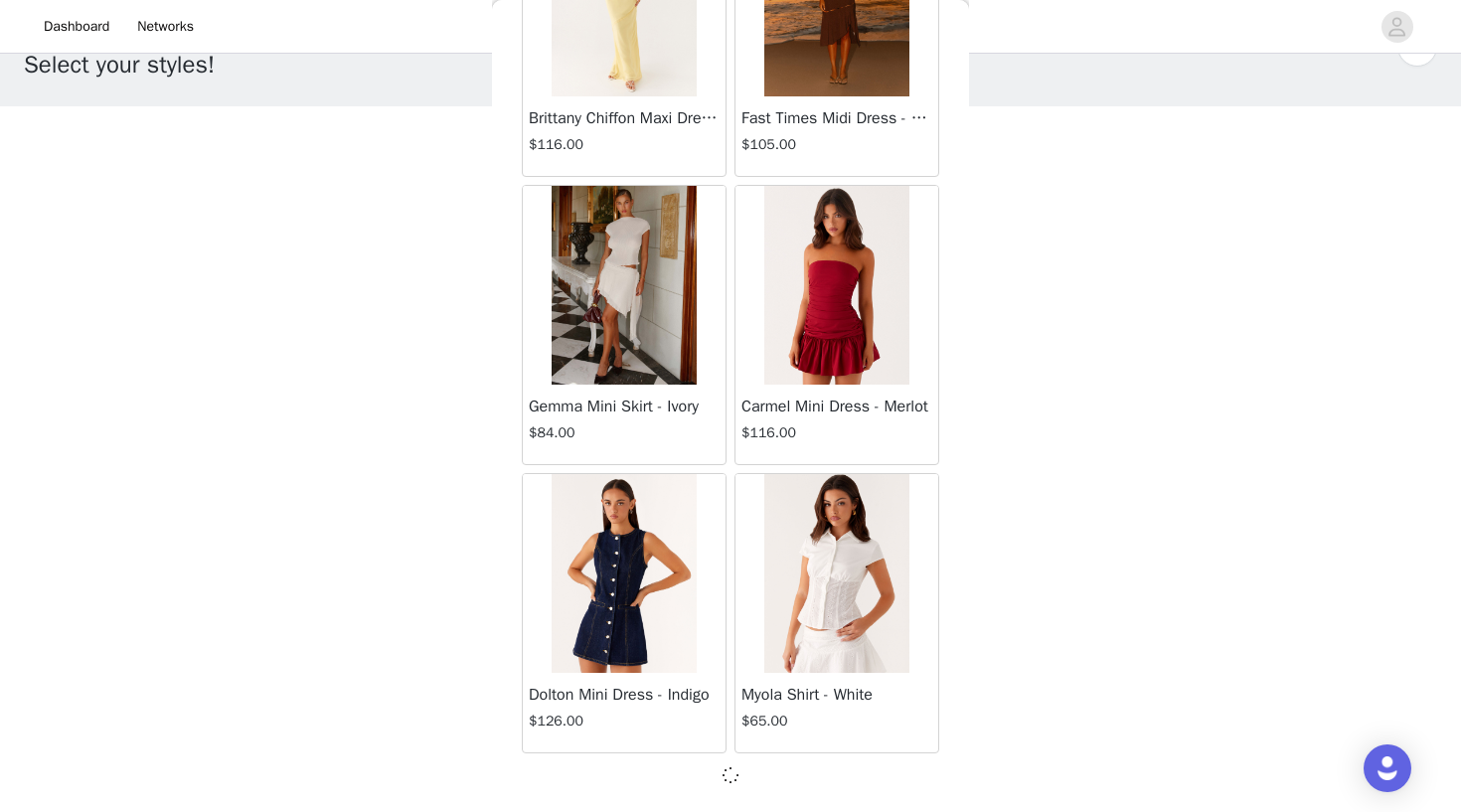 scroll, scrollTop: 48336, scrollLeft: 0, axis: vertical 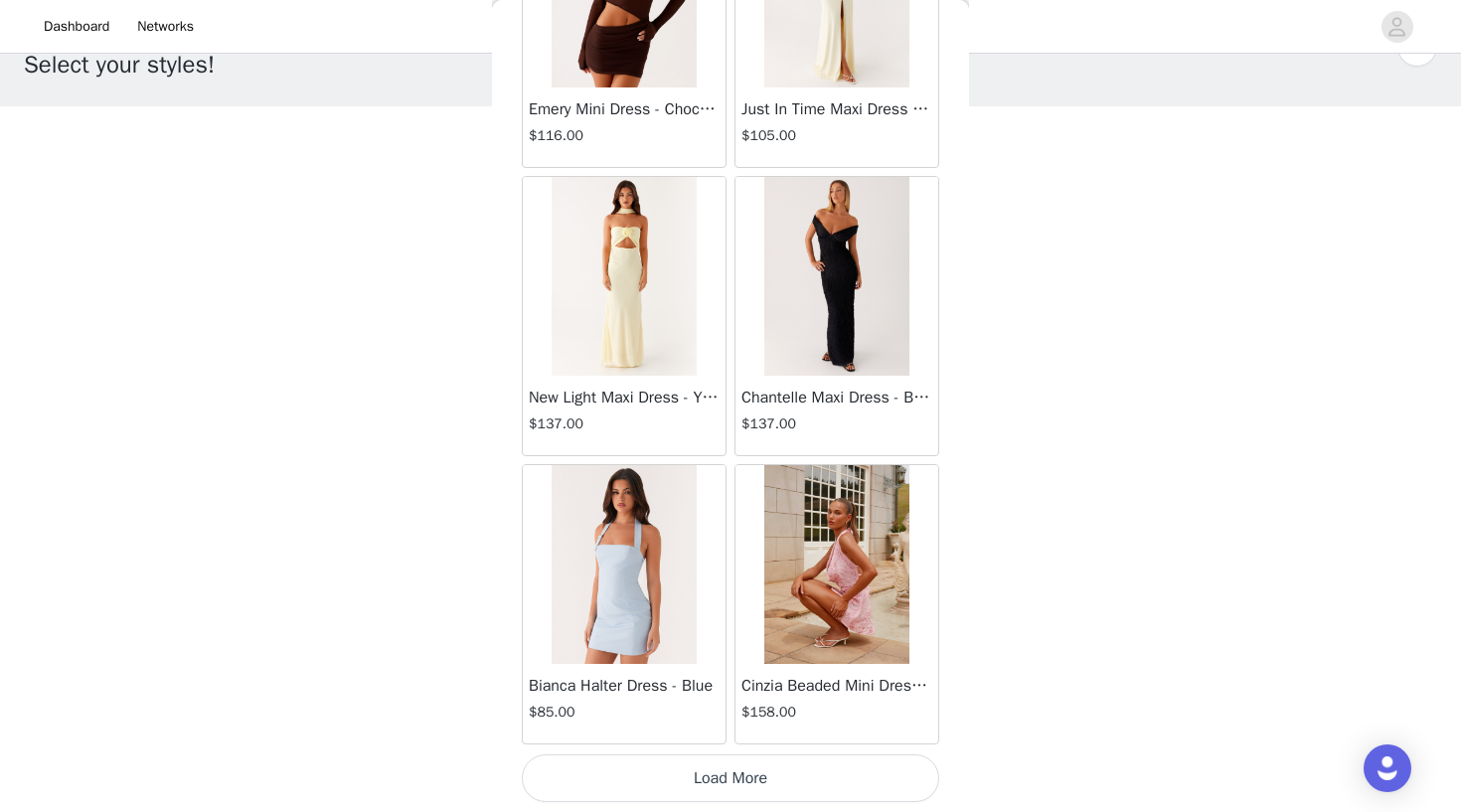 click on "Load More" at bounding box center [730, 778] 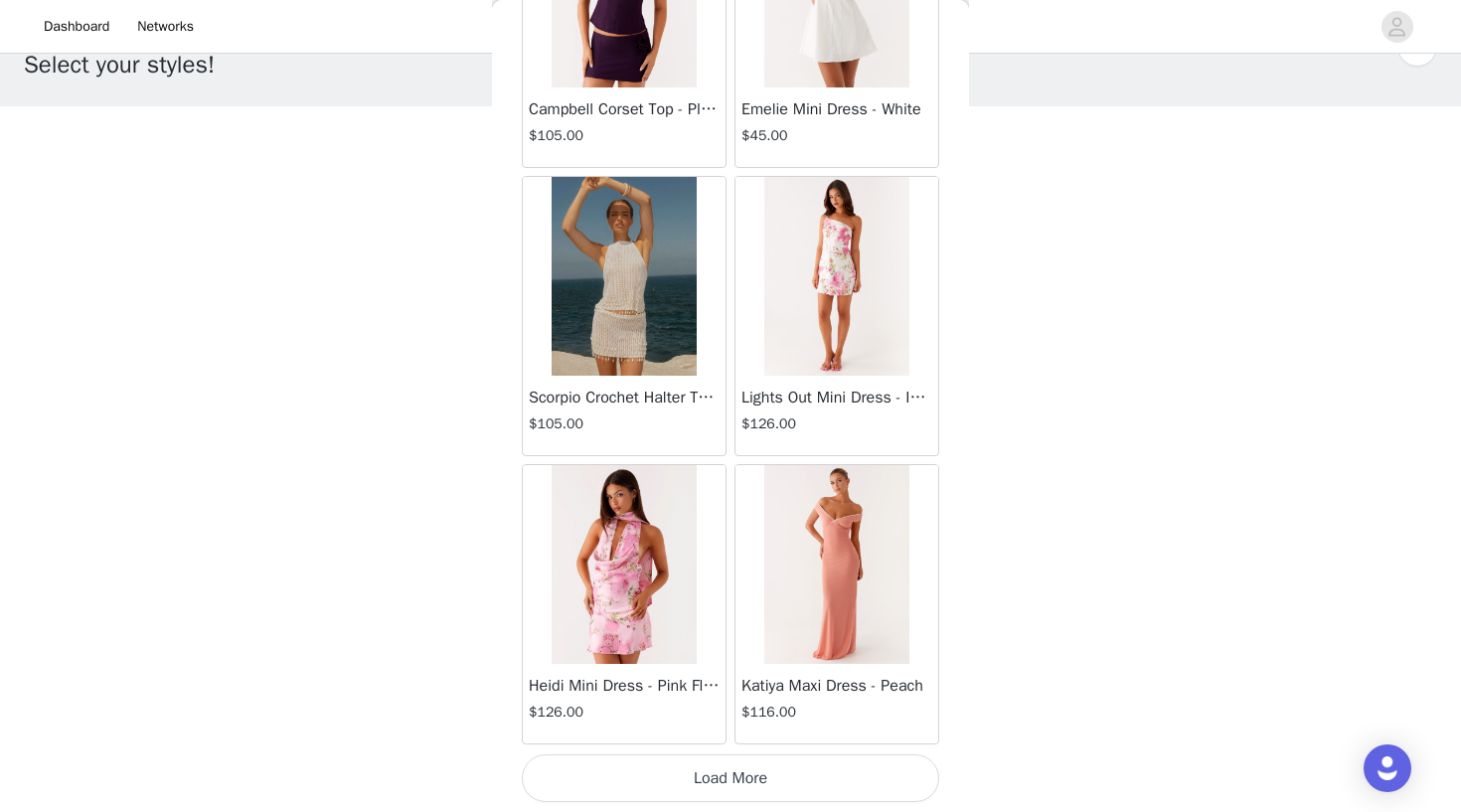 click on "Load More" at bounding box center (730, 778) 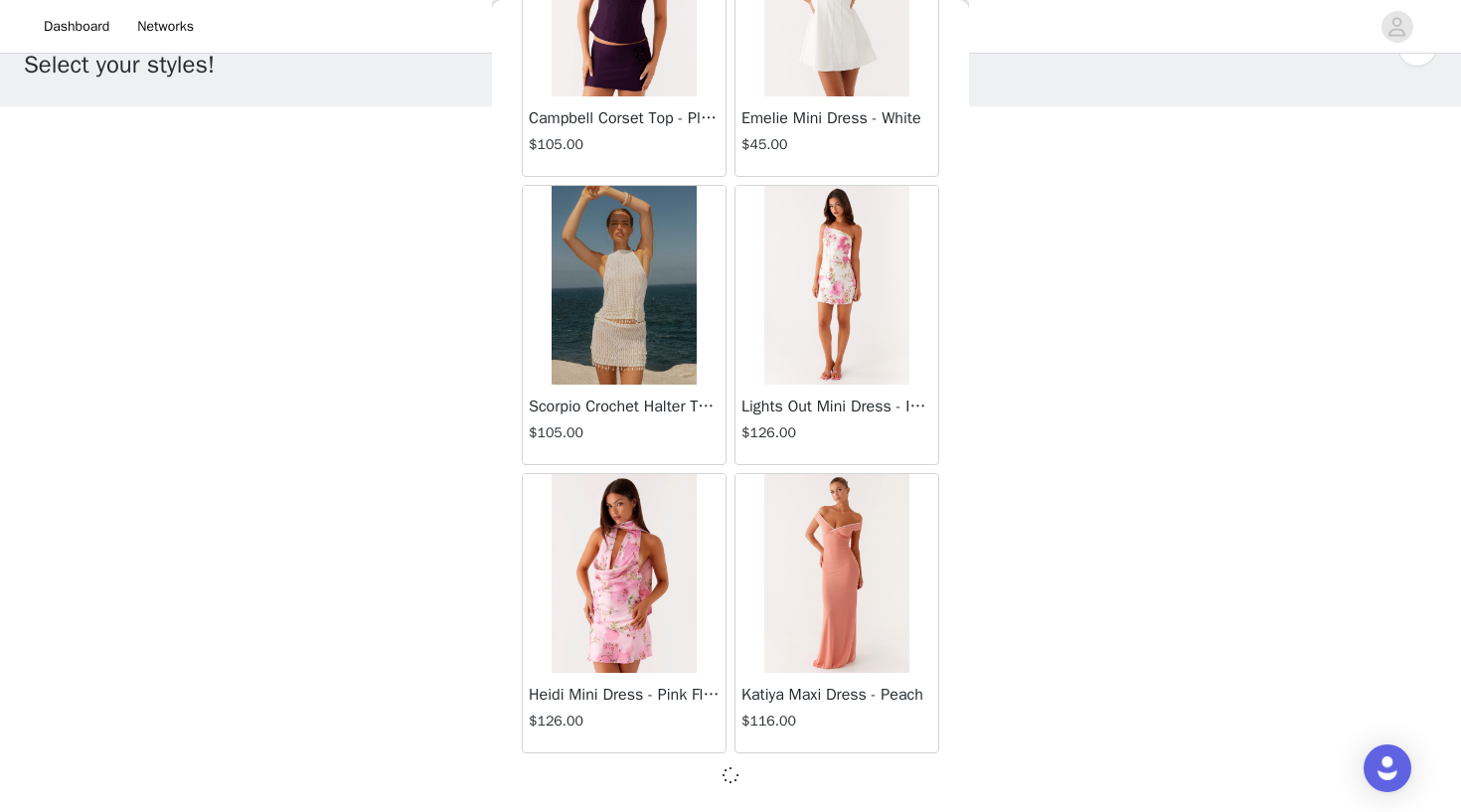 scroll, scrollTop: 54101, scrollLeft: 0, axis: vertical 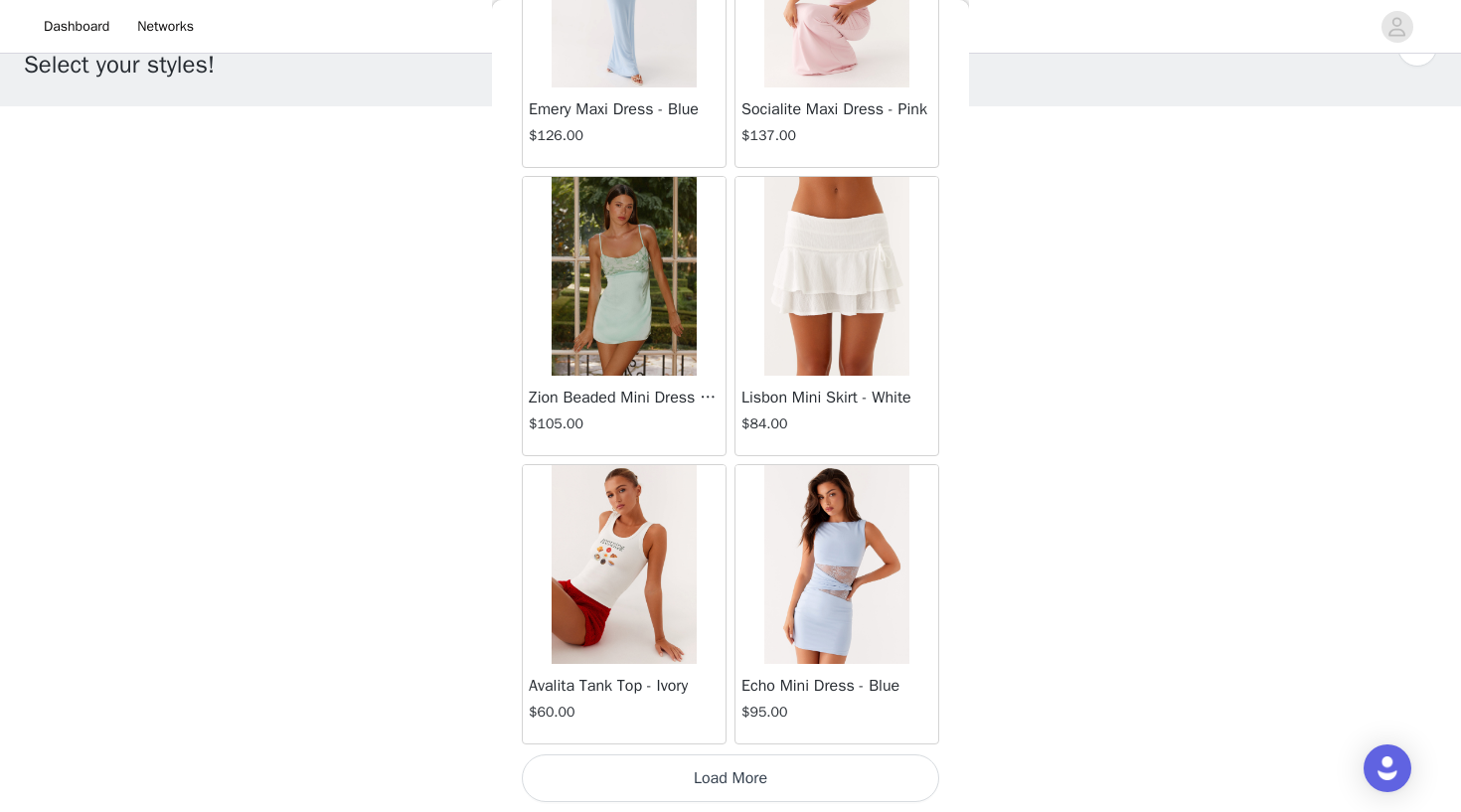 click on "Load More" at bounding box center (730, 778) 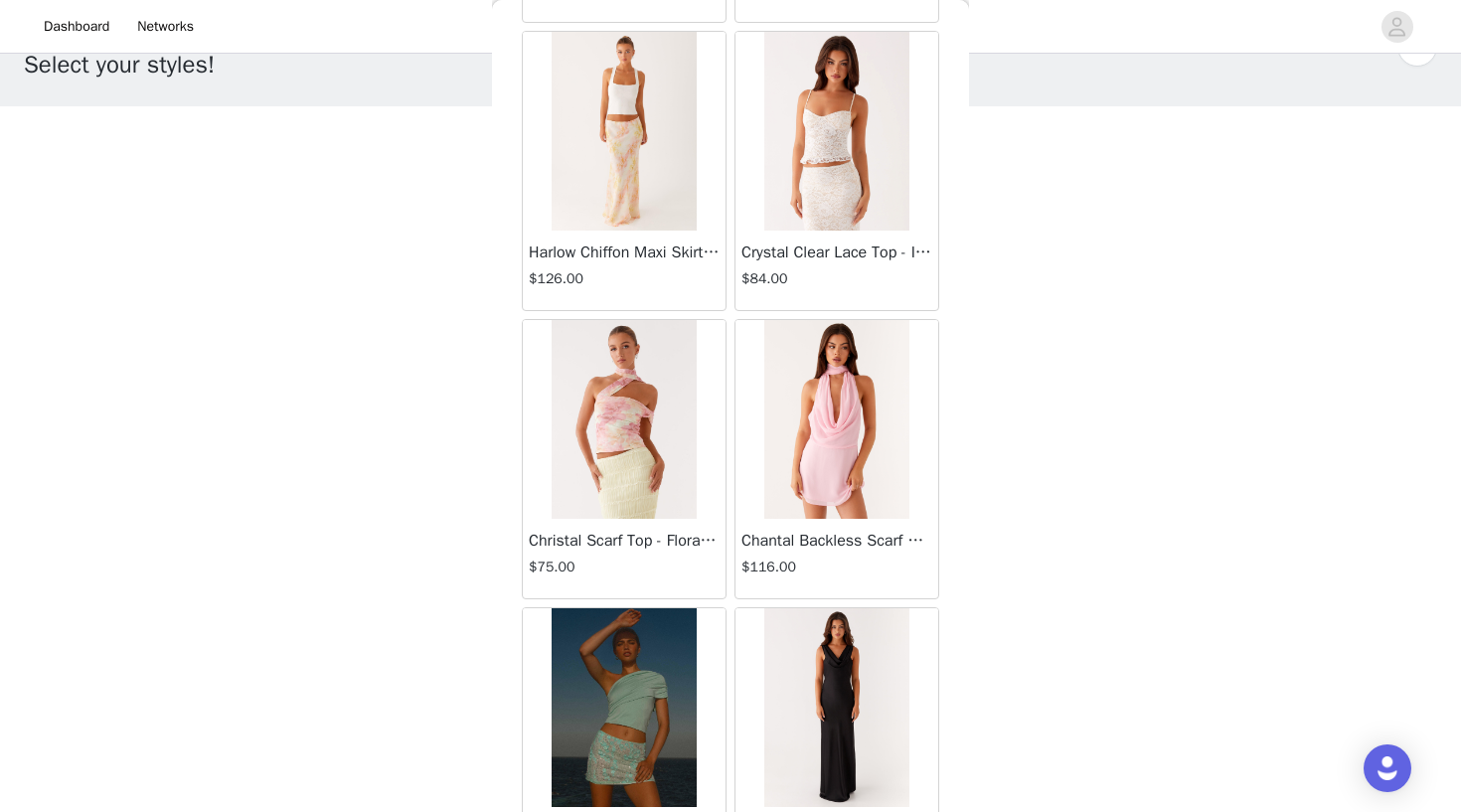 scroll, scrollTop: 59877, scrollLeft: 0, axis: vertical 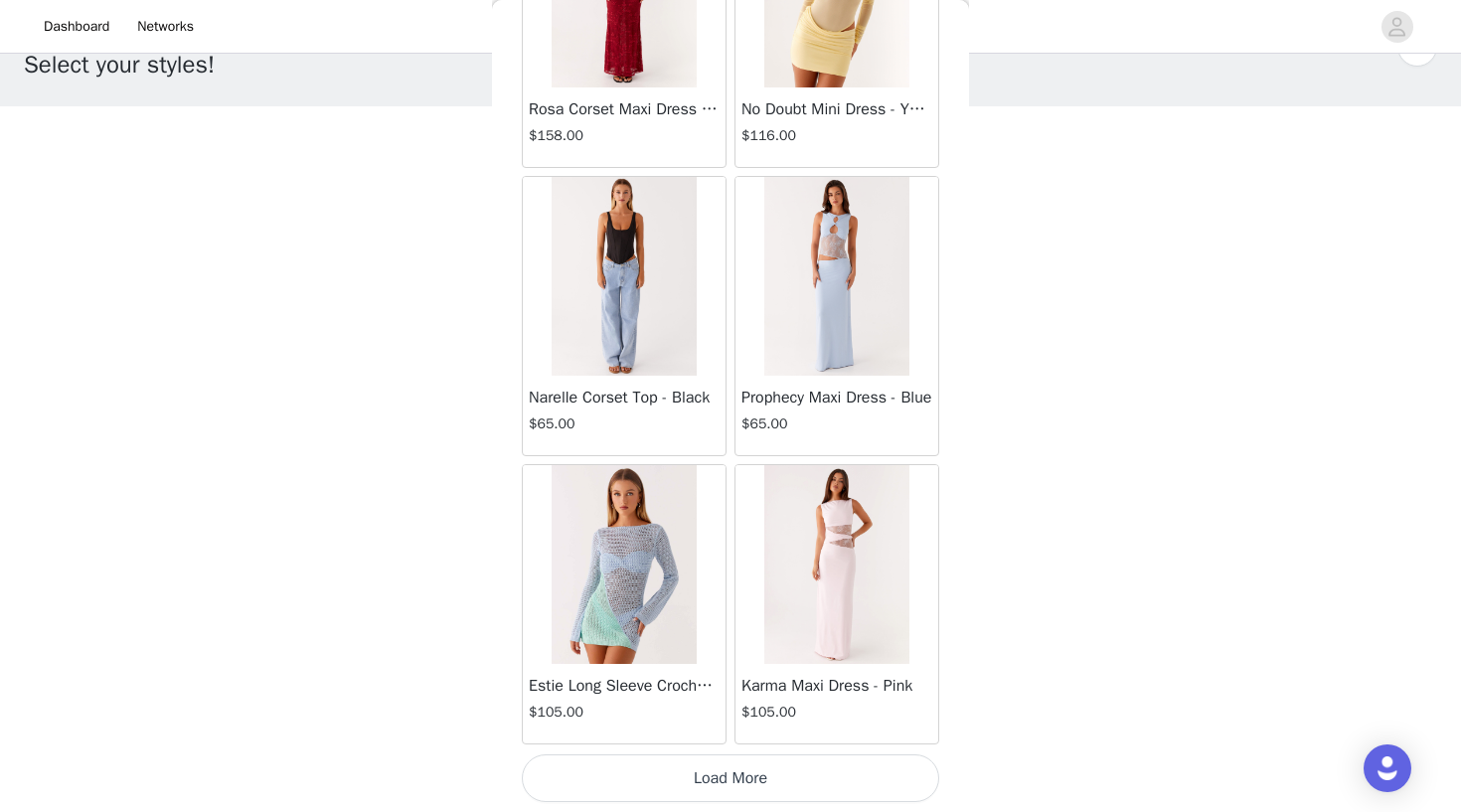click on "Load More" at bounding box center [730, 778] 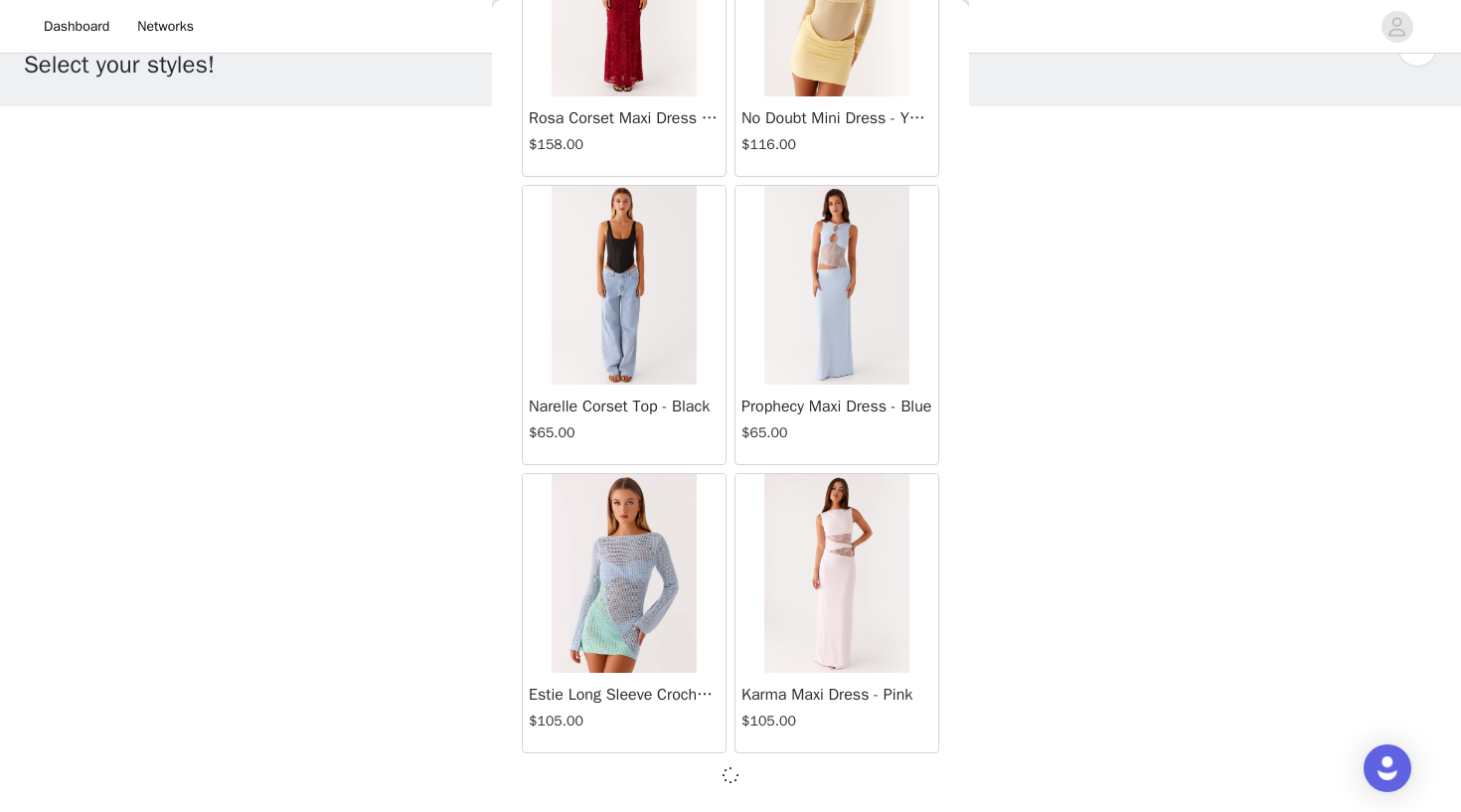 scroll, scrollTop: 59865, scrollLeft: 0, axis: vertical 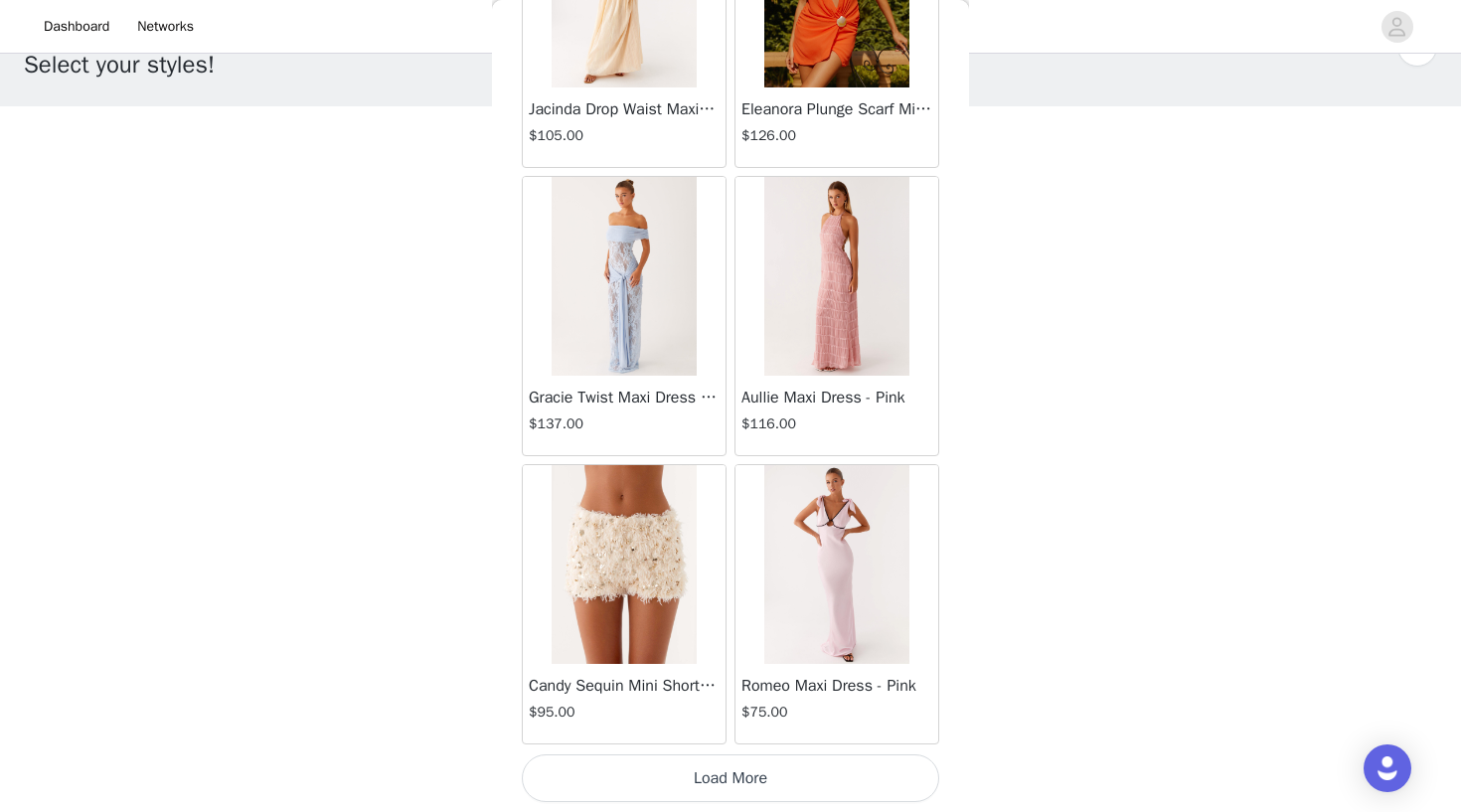 click on "Load More" at bounding box center [730, 778] 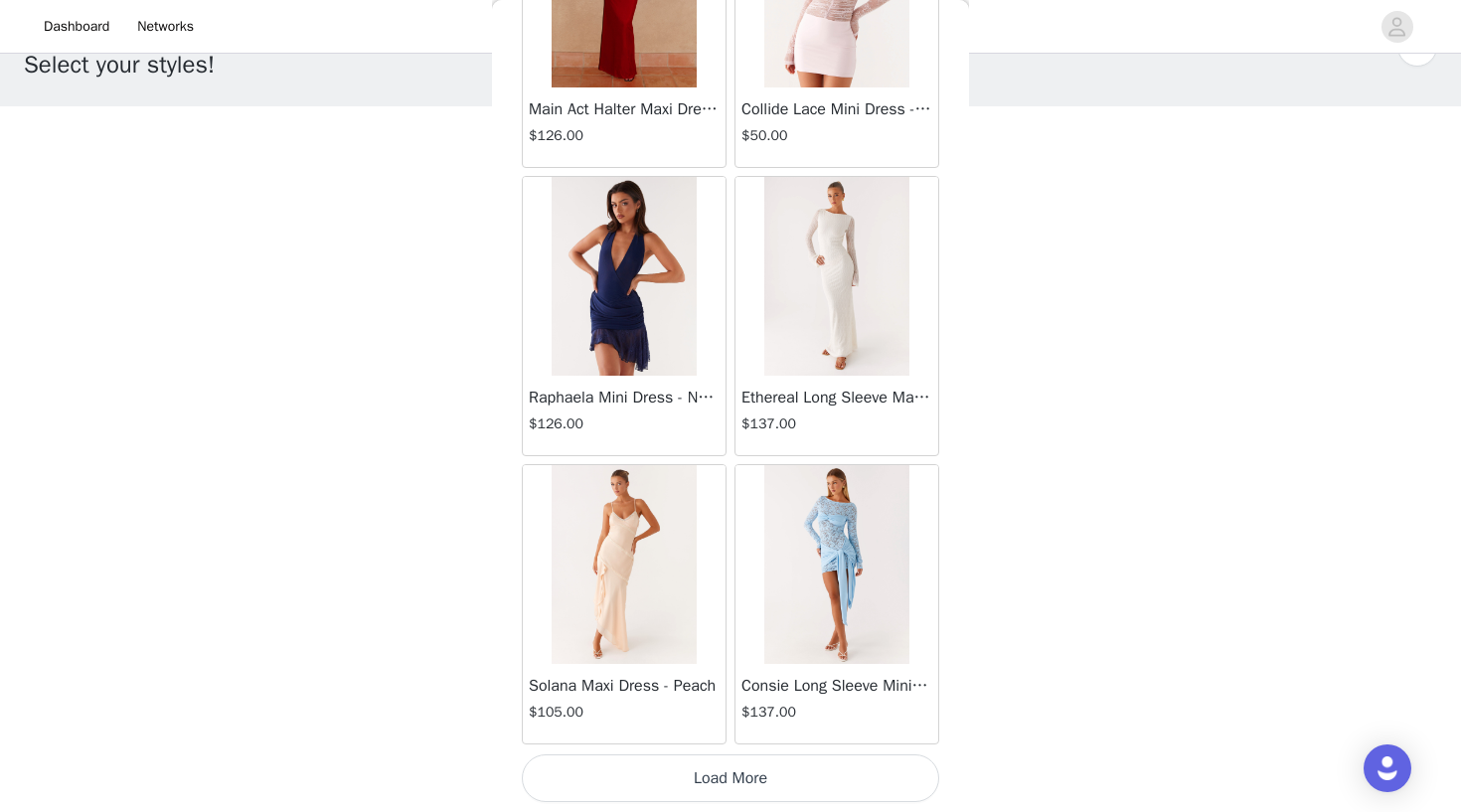 click on "Load More" at bounding box center [730, 778] 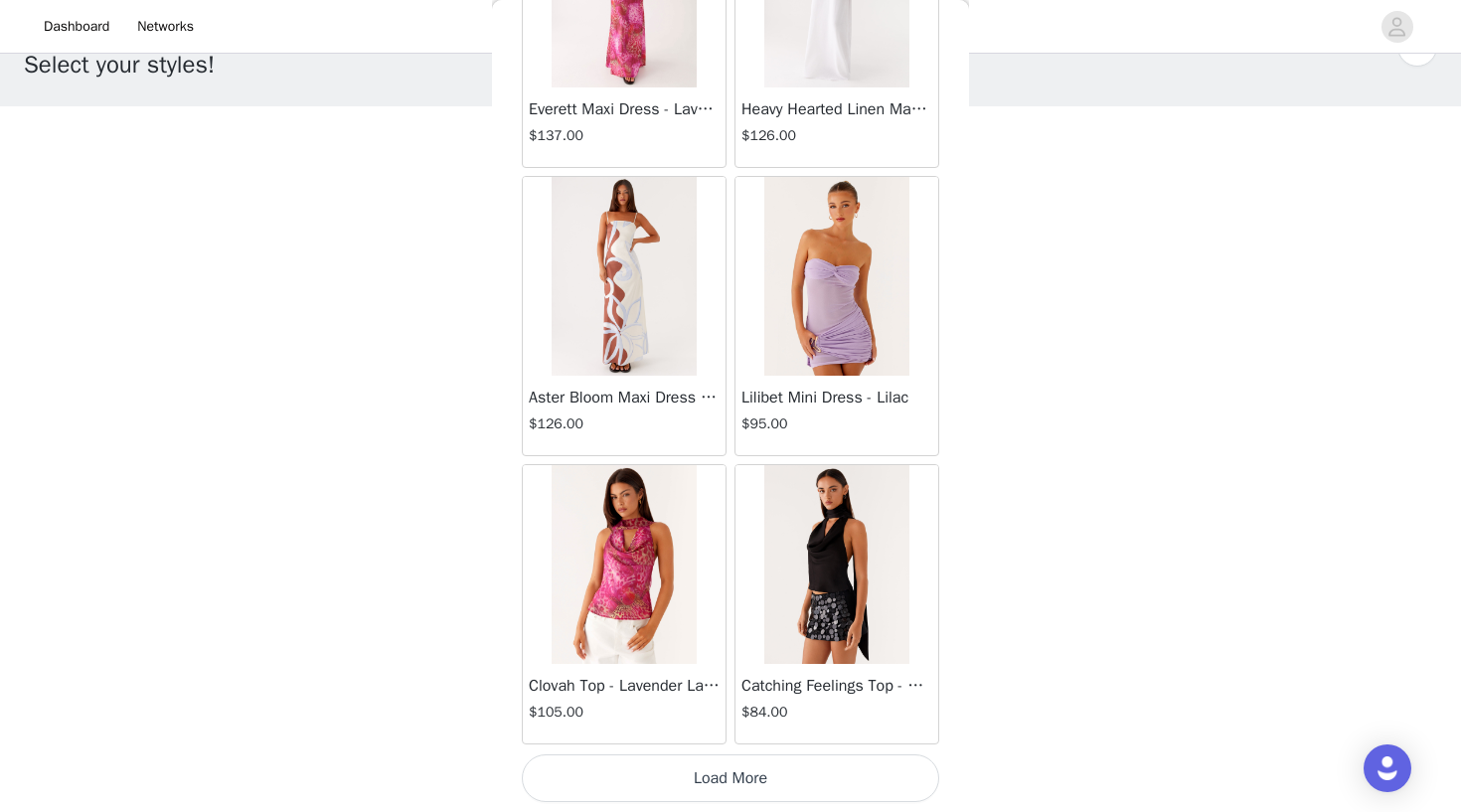 scroll, scrollTop: 68521, scrollLeft: 0, axis: vertical 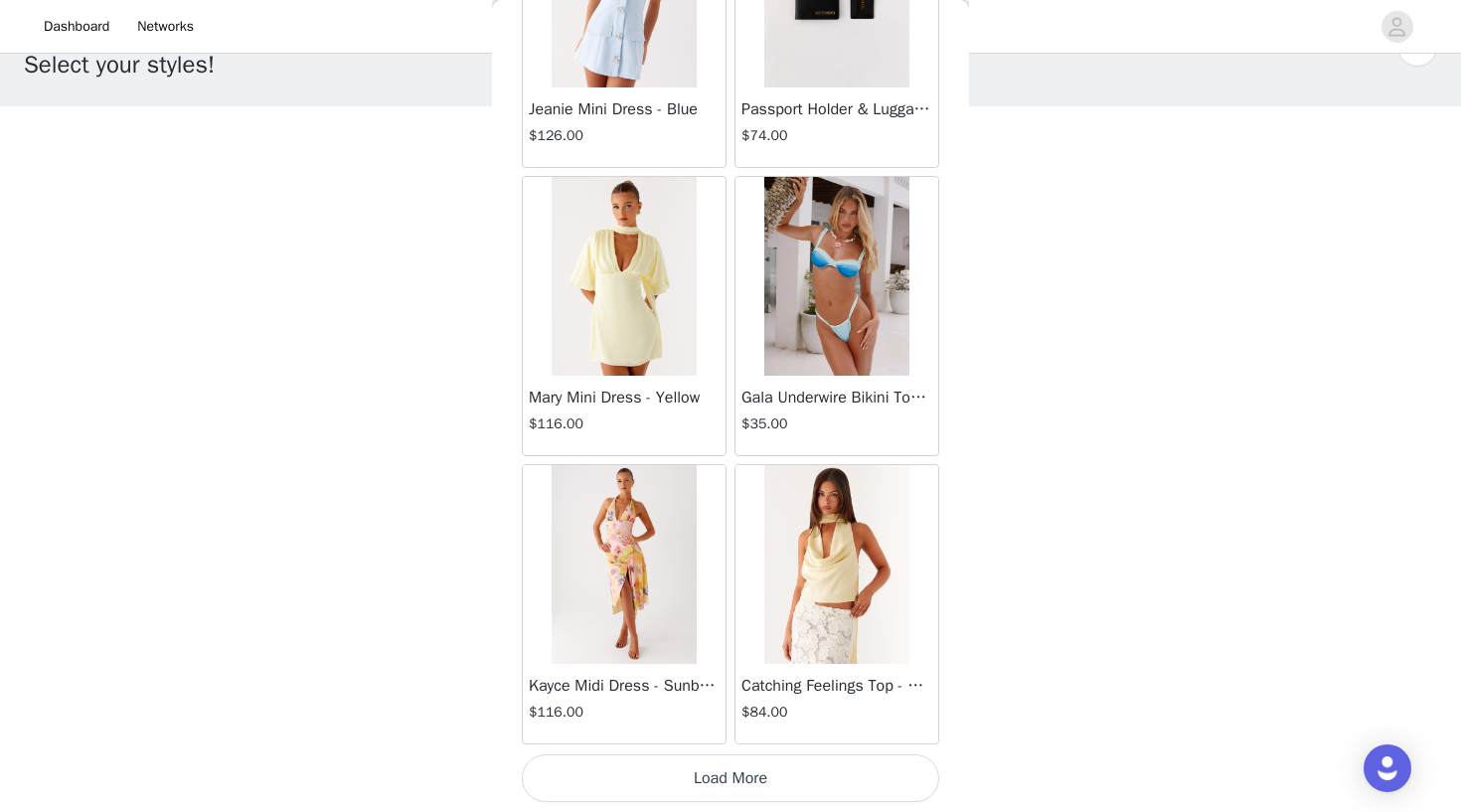 click on "Load More" at bounding box center (730, 778) 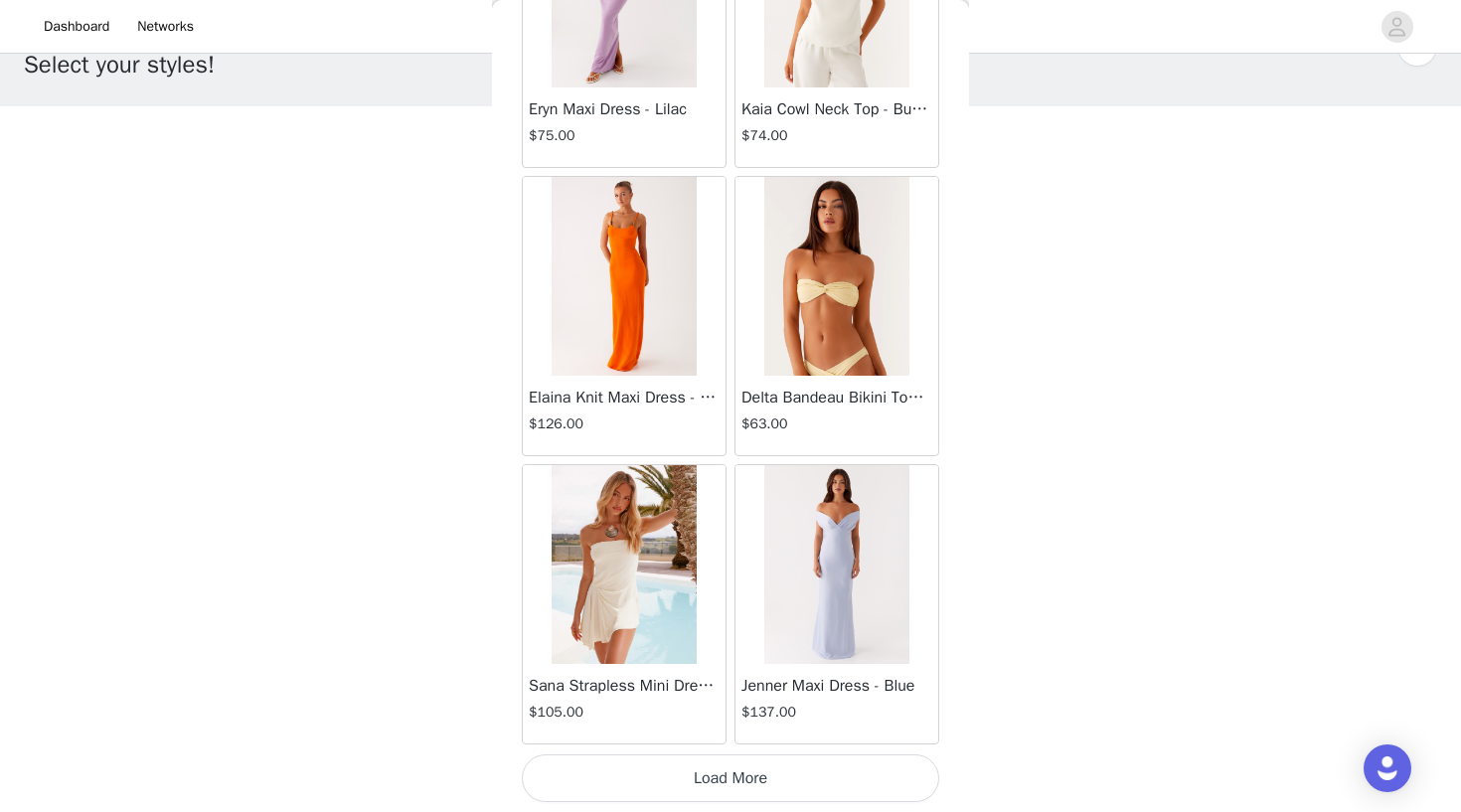 scroll, scrollTop: 74286, scrollLeft: 0, axis: vertical 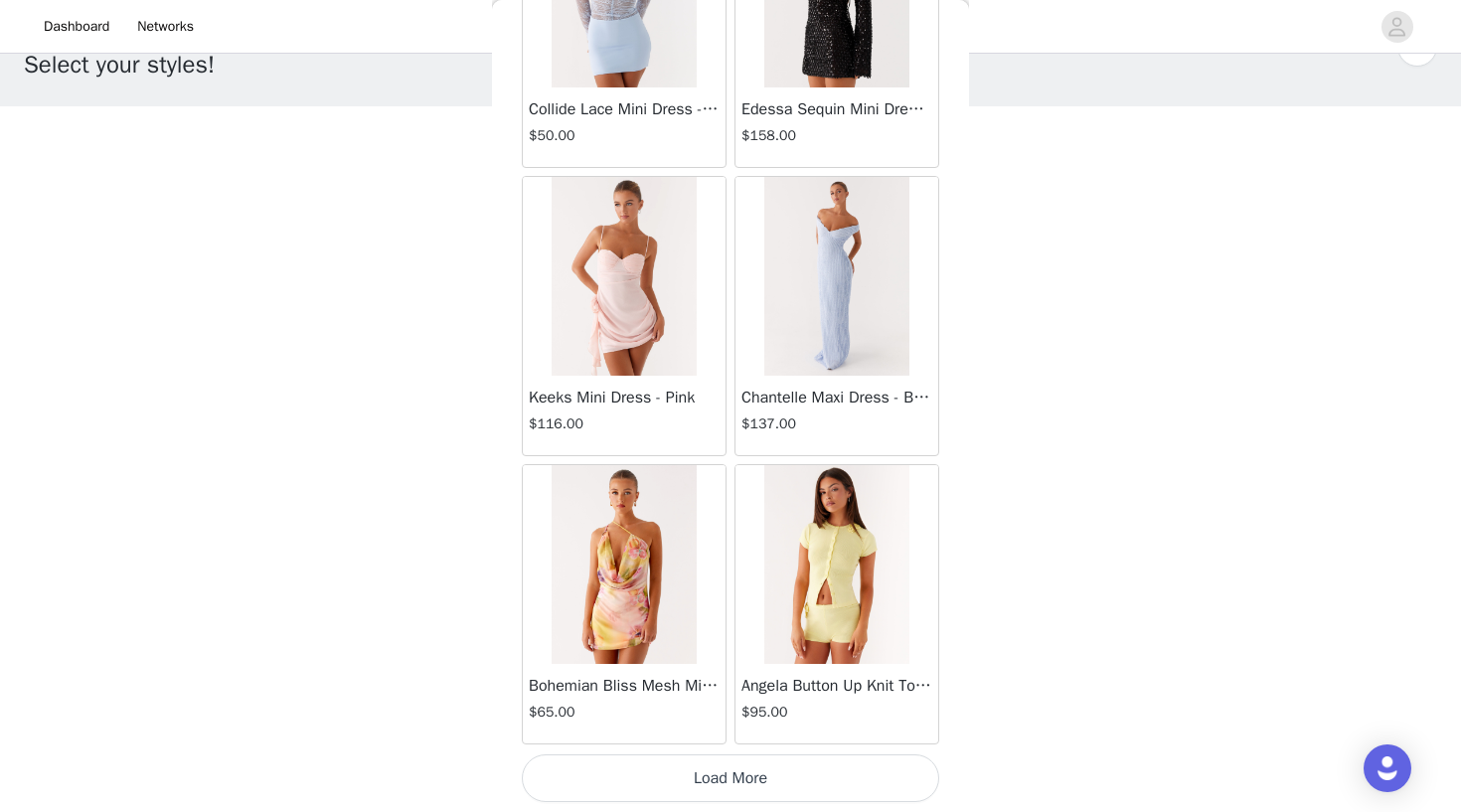 click on "Load More" at bounding box center [730, 778] 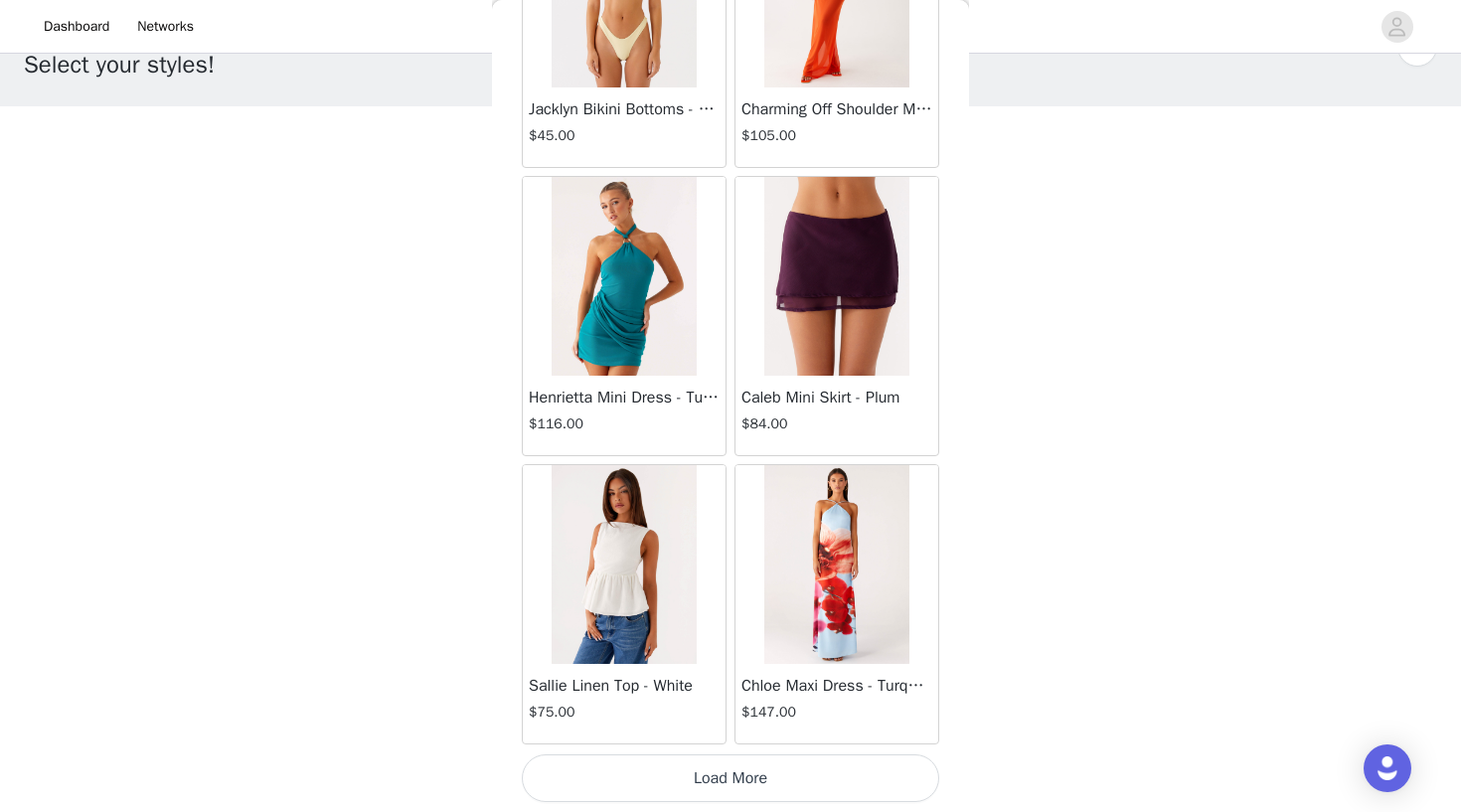 scroll, scrollTop: 80050, scrollLeft: 0, axis: vertical 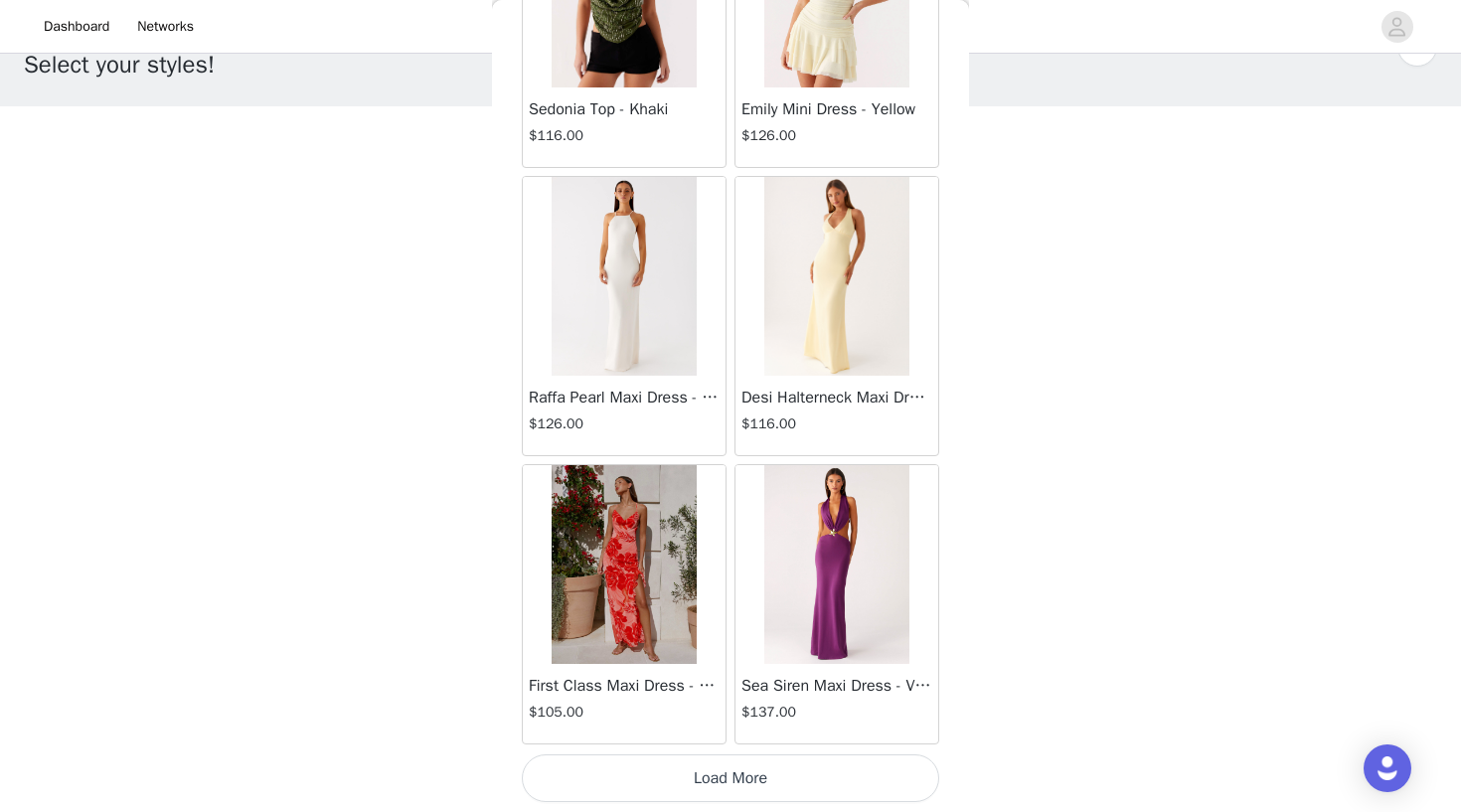 click on "Load More" at bounding box center (730, 778) 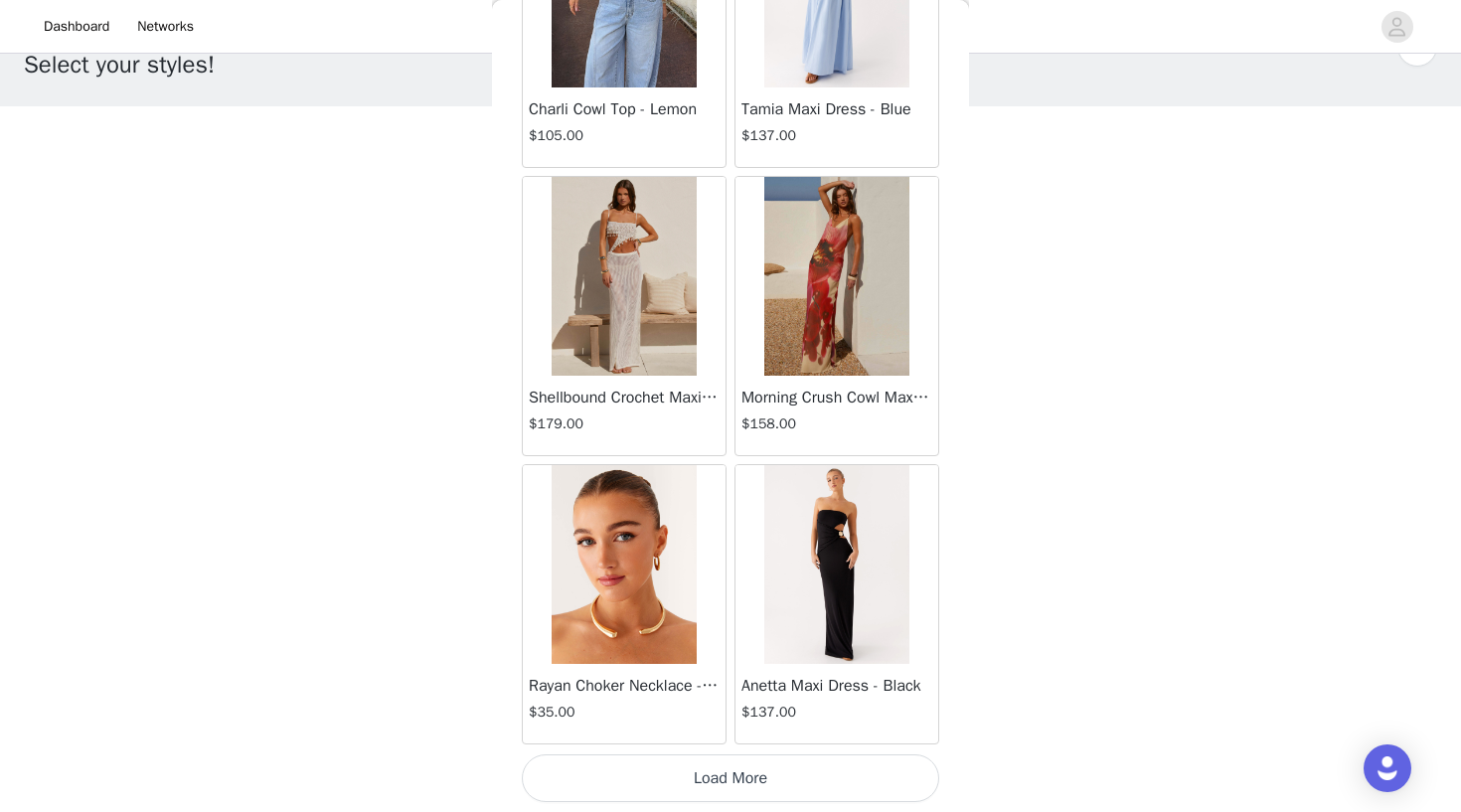 click on "Load More" at bounding box center [730, 778] 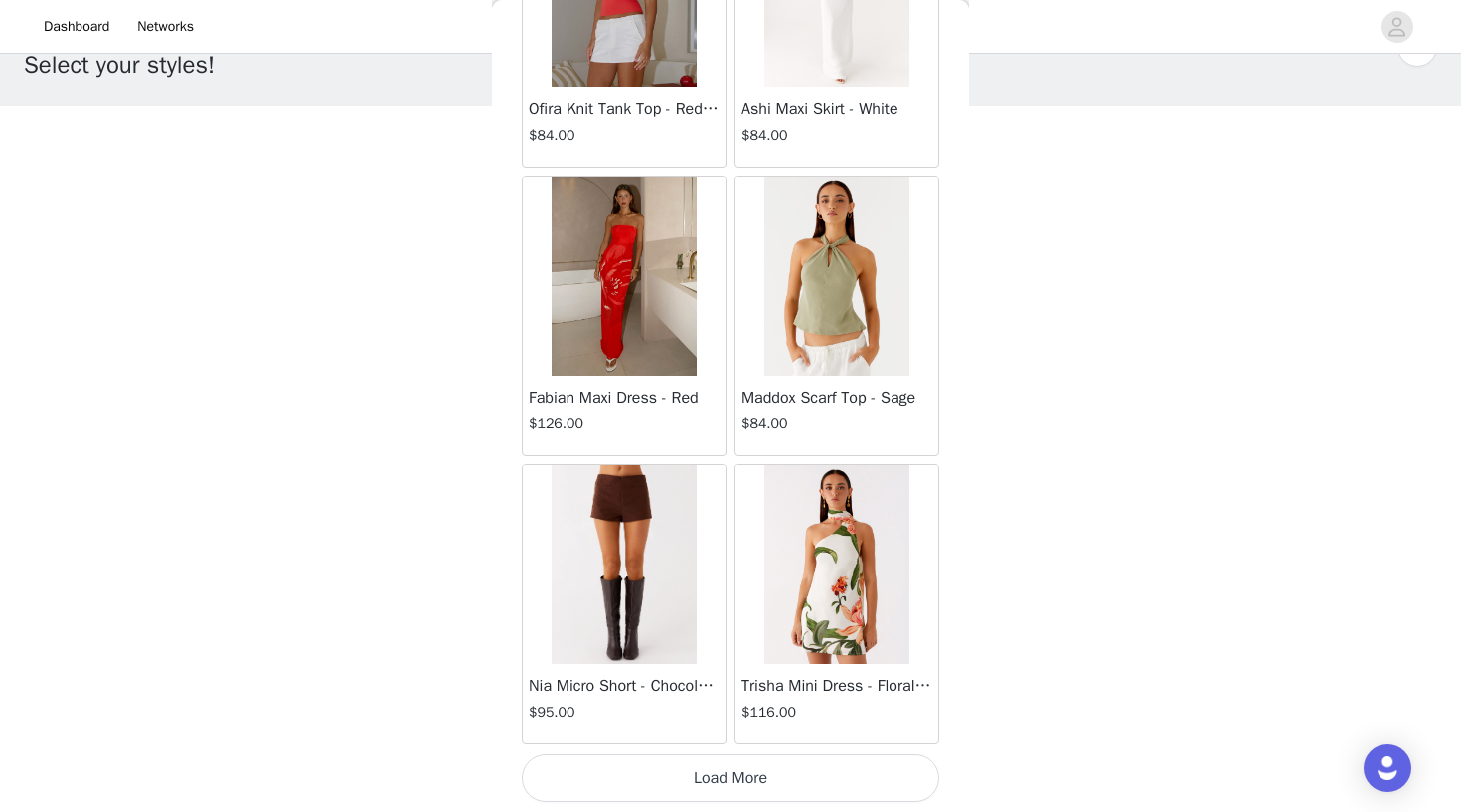 scroll, scrollTop: 88697, scrollLeft: 0, axis: vertical 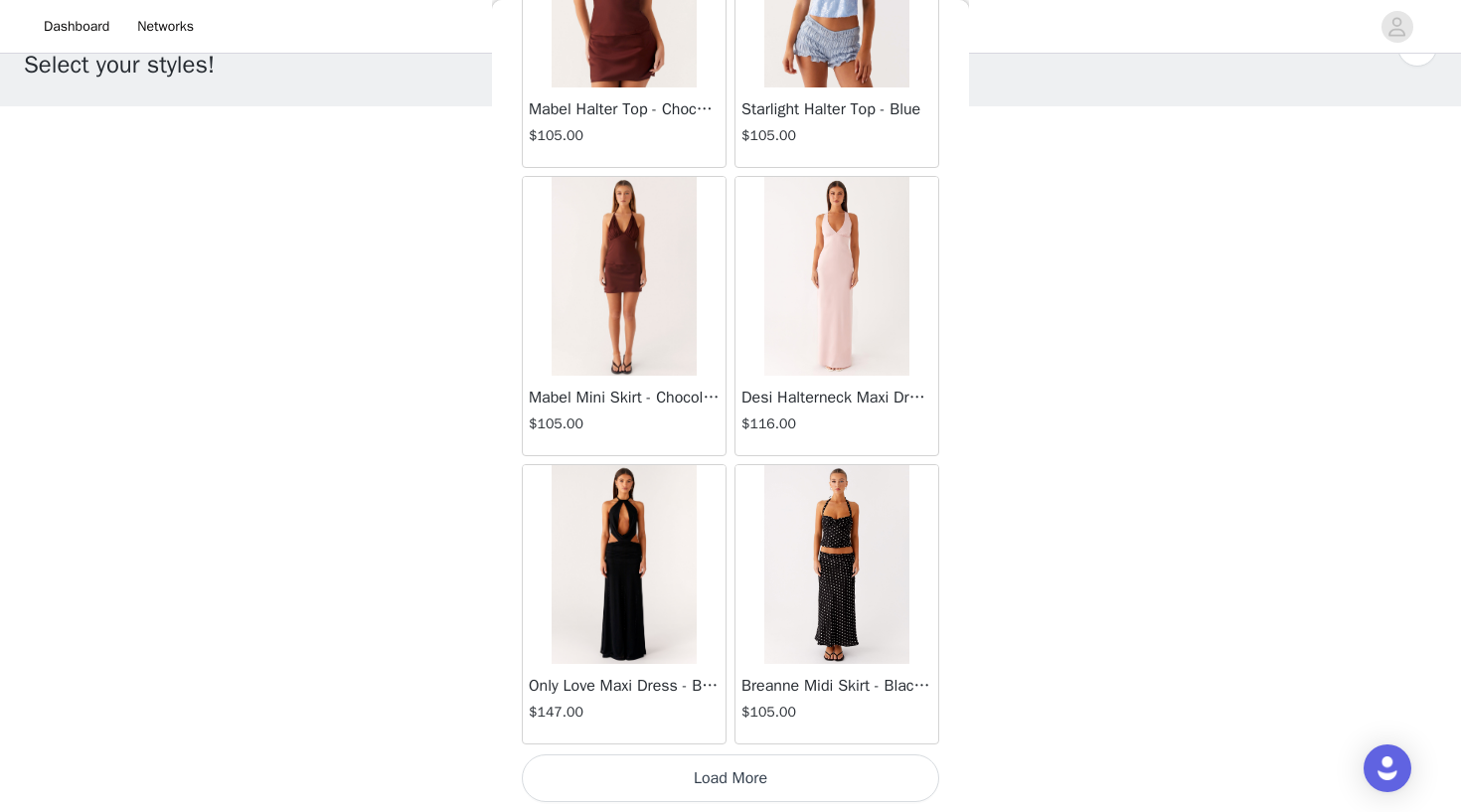 click on "Load More" at bounding box center [730, 778] 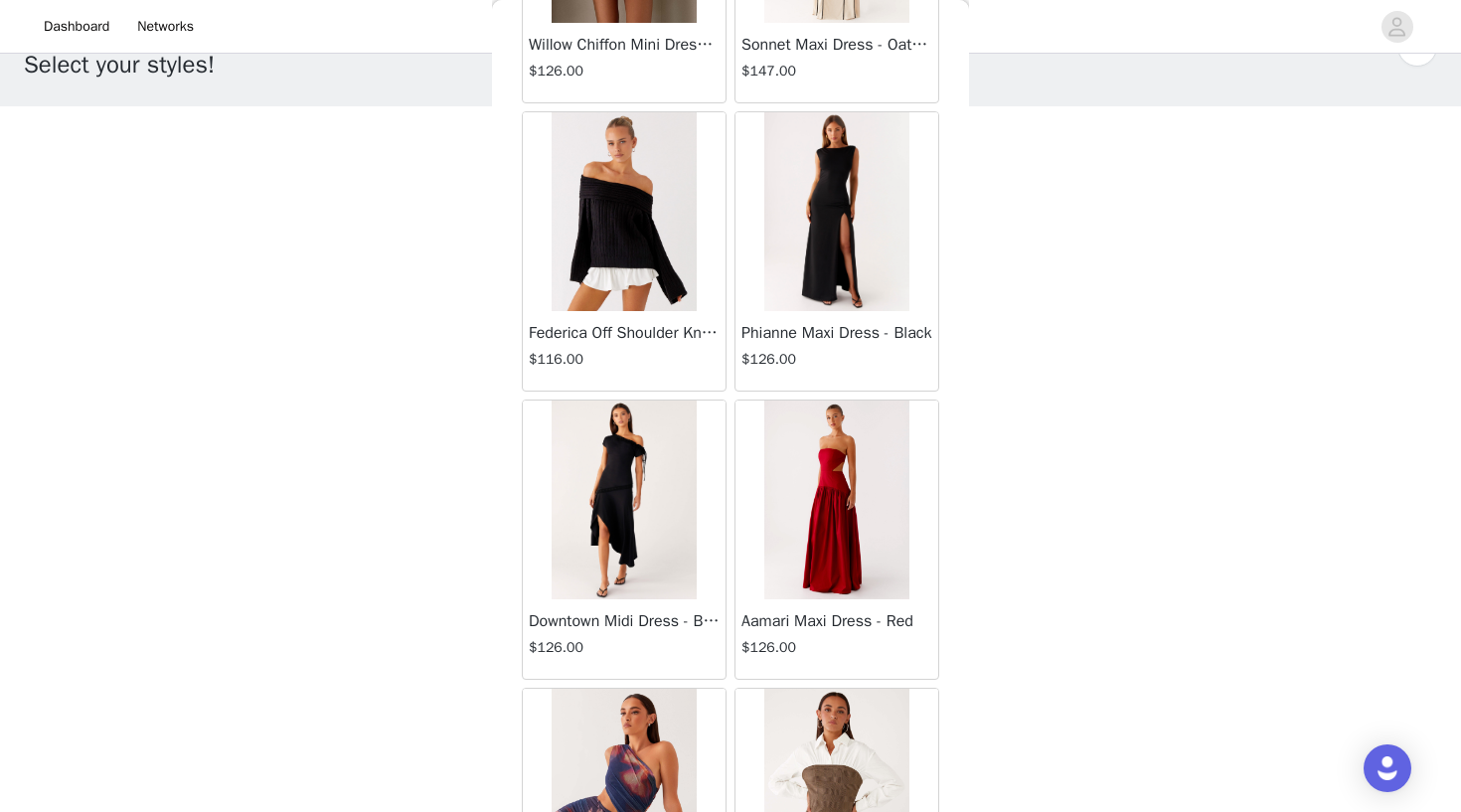 scroll, scrollTop: 93677, scrollLeft: 0, axis: vertical 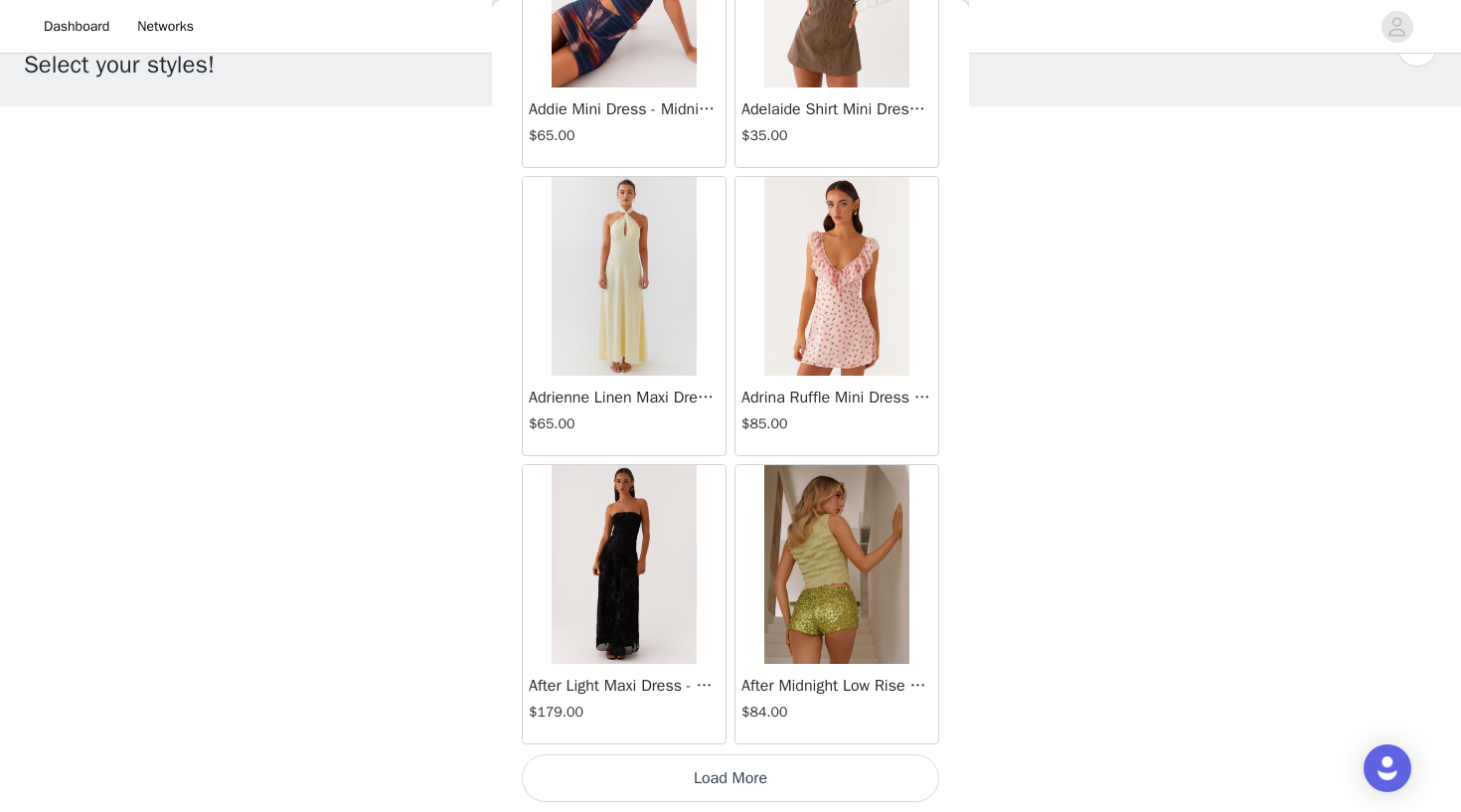click on "Load More" at bounding box center (730, 778) 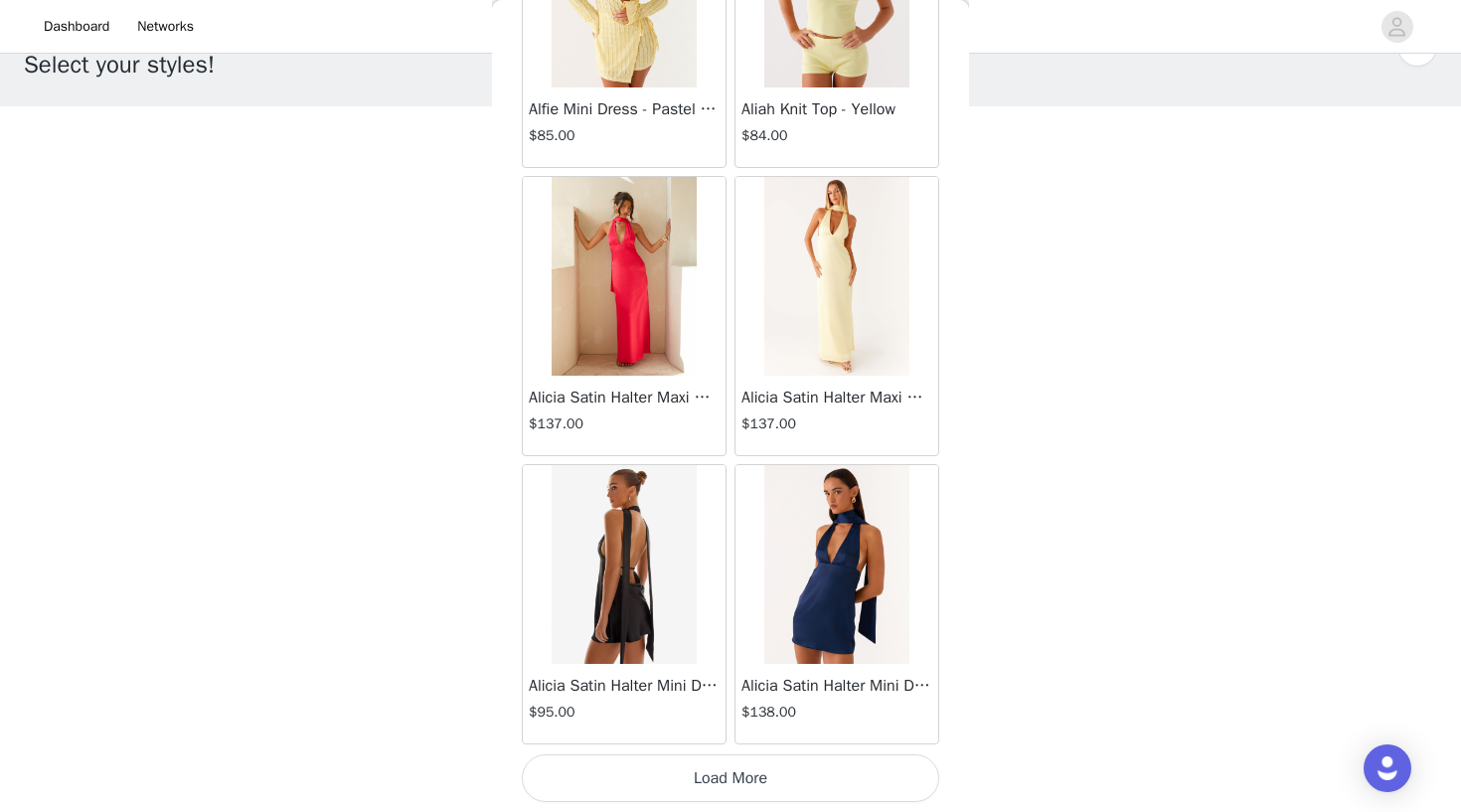 click on "Load More" at bounding box center (730, 778) 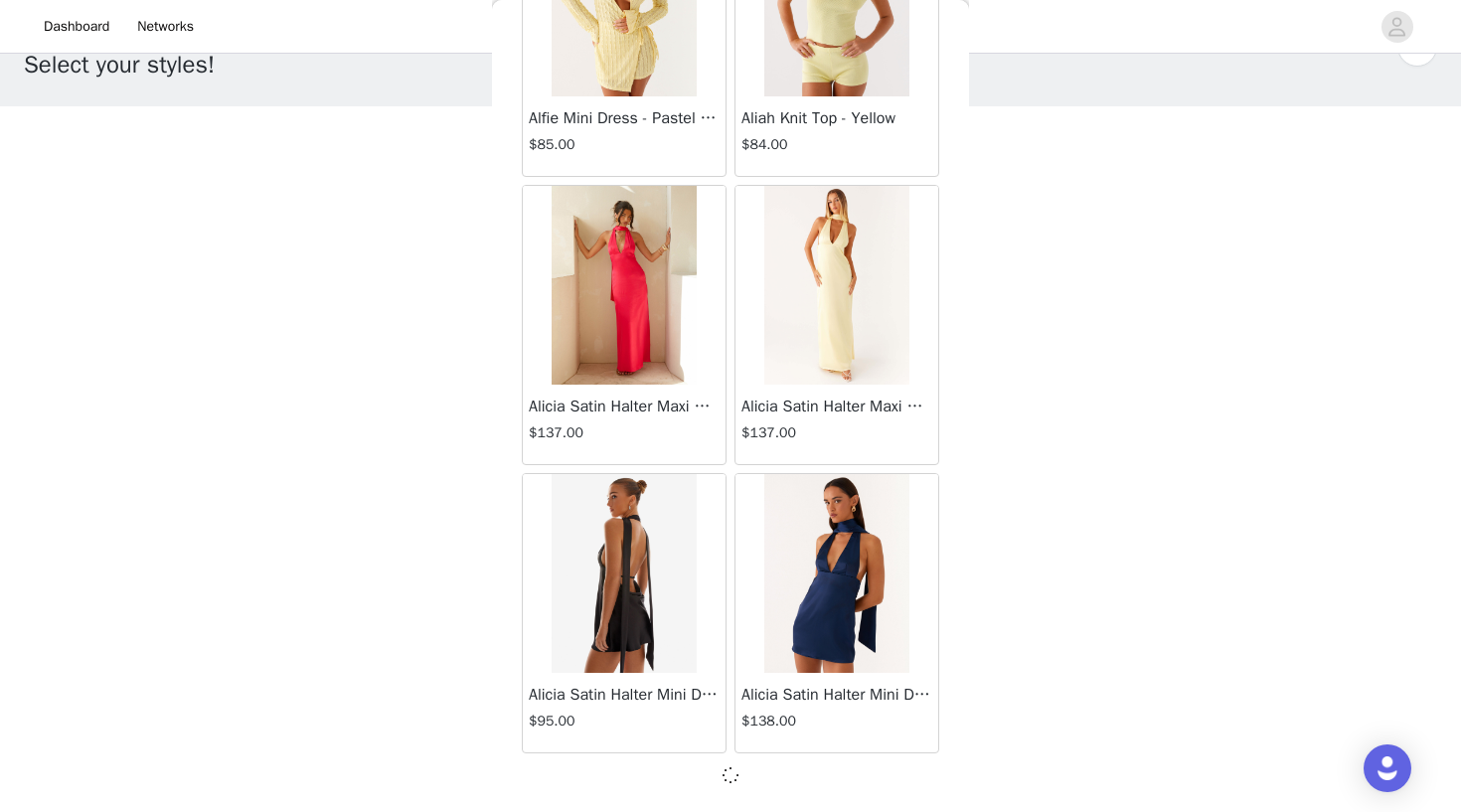 scroll, scrollTop: 97335, scrollLeft: 0, axis: vertical 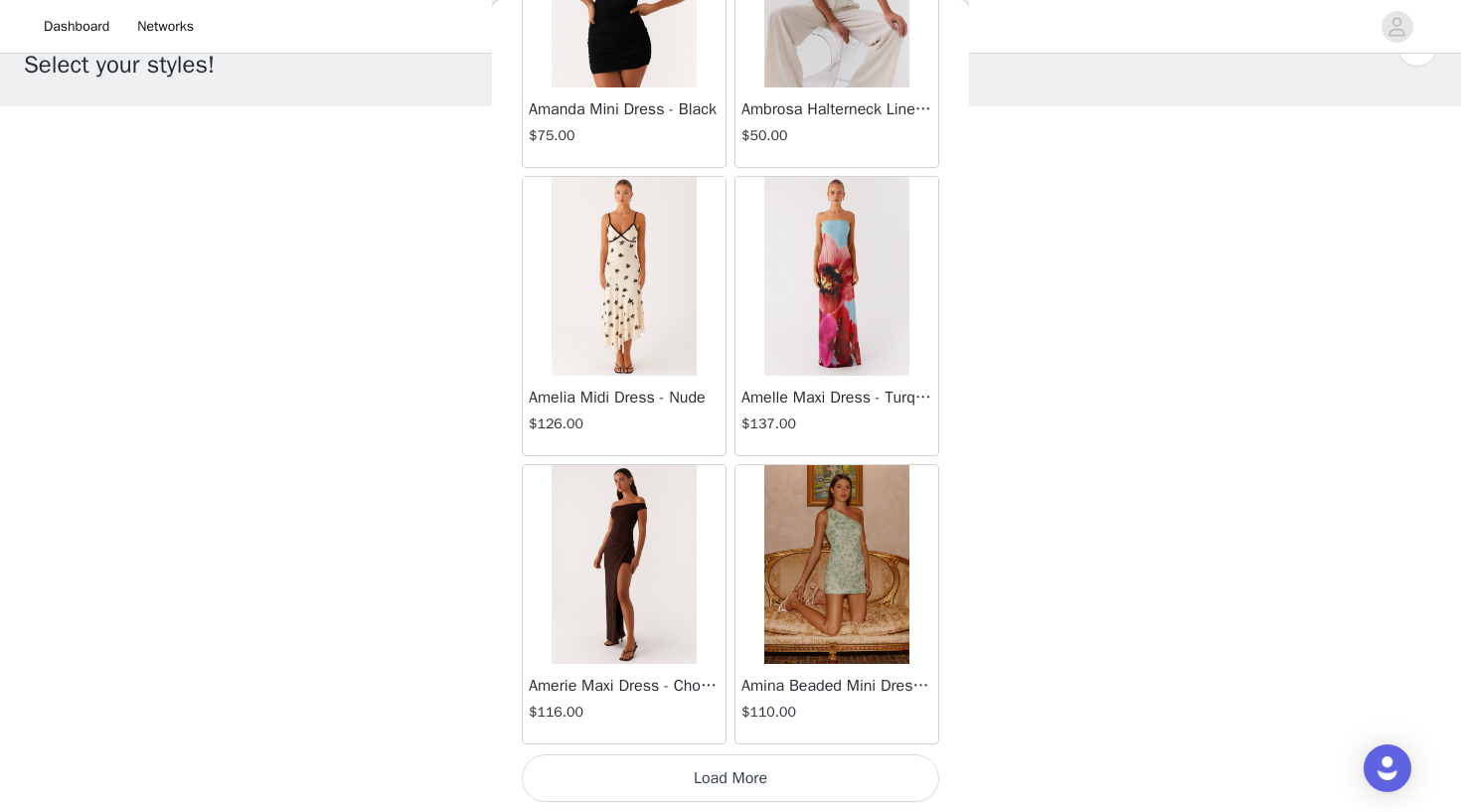 click on "Load More" at bounding box center [730, 778] 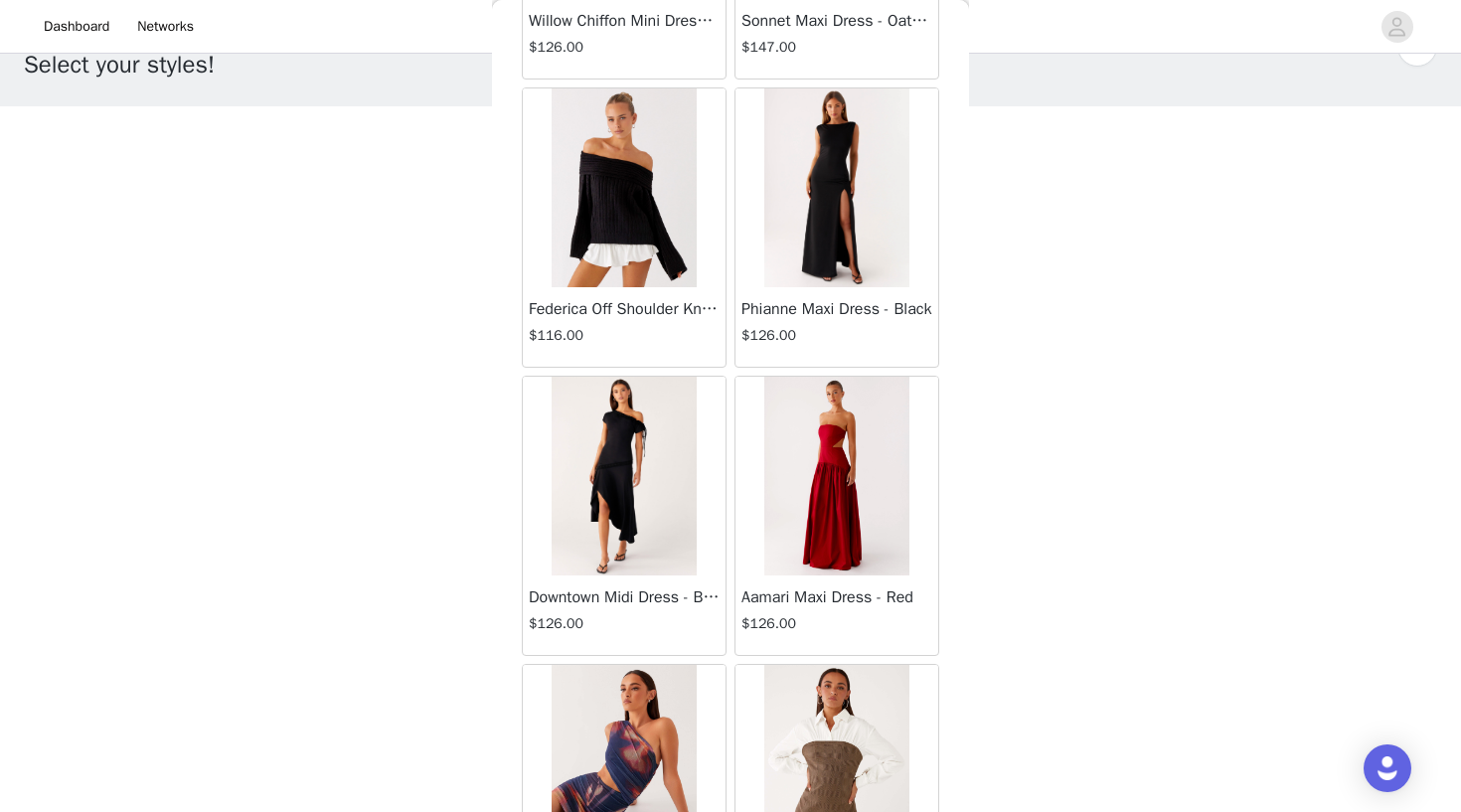 scroll, scrollTop: 93678, scrollLeft: 0, axis: vertical 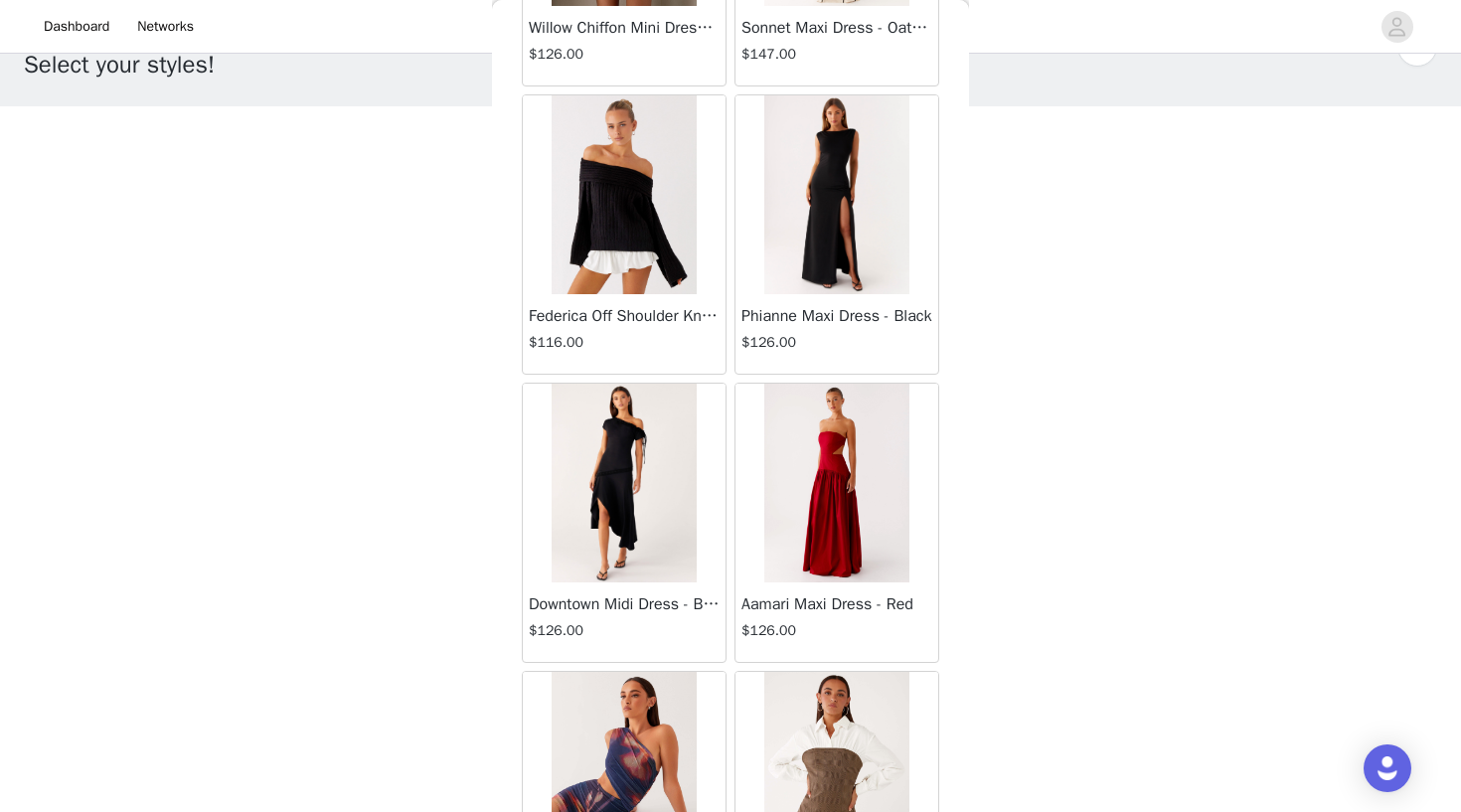 click at bounding box center [623, 483] 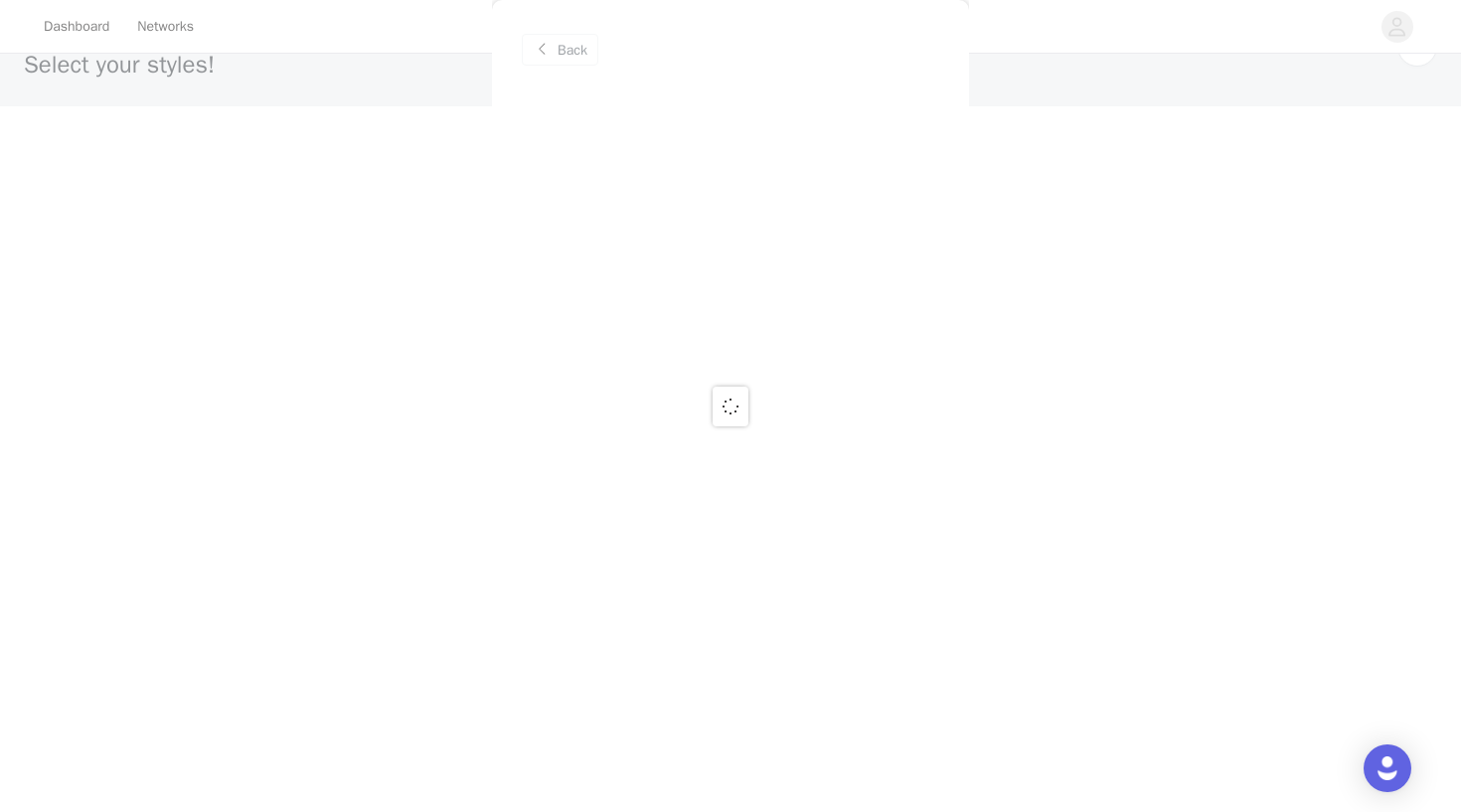 scroll, scrollTop: 0, scrollLeft: 0, axis: both 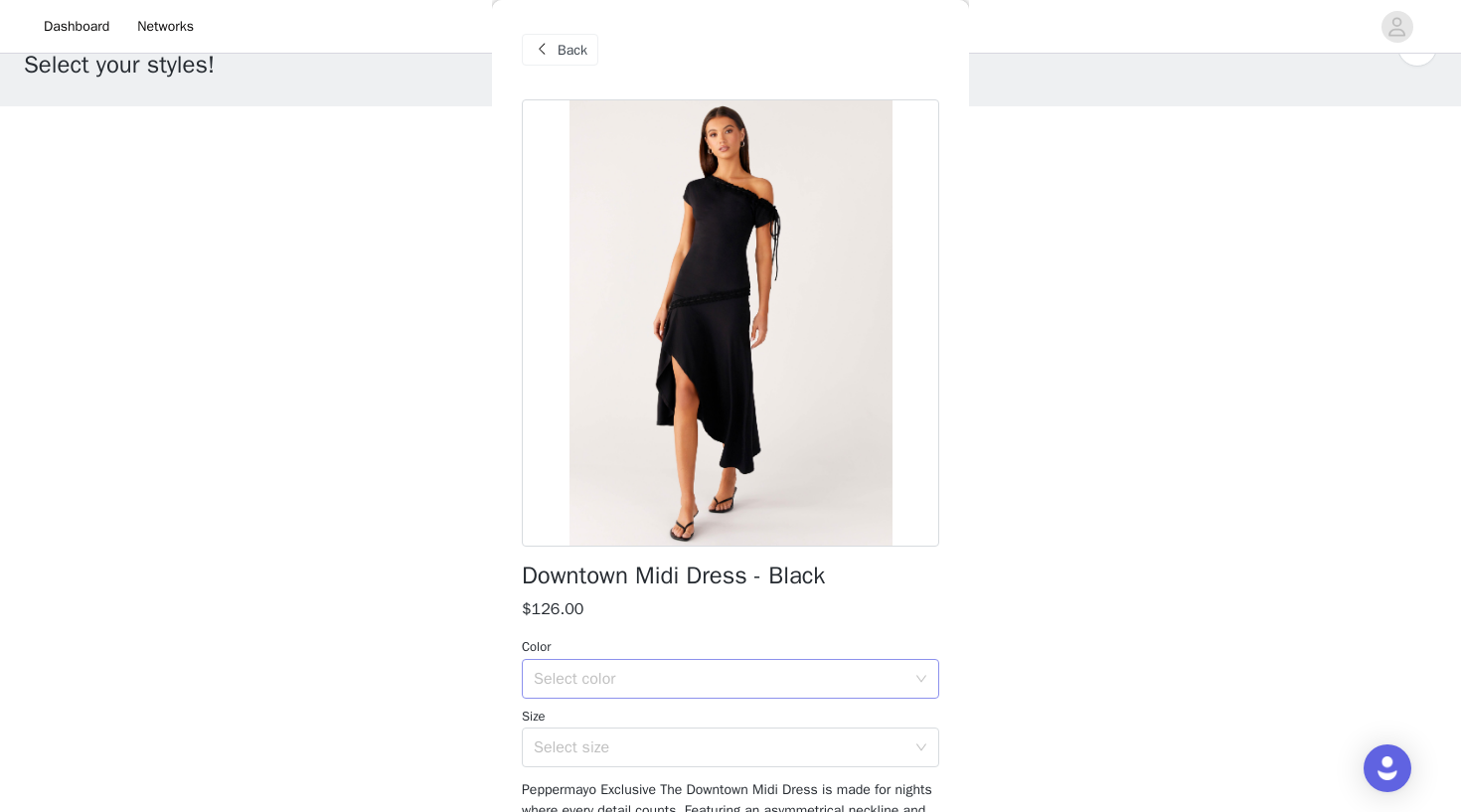 click on "Select color" at bounding box center (720, 679) 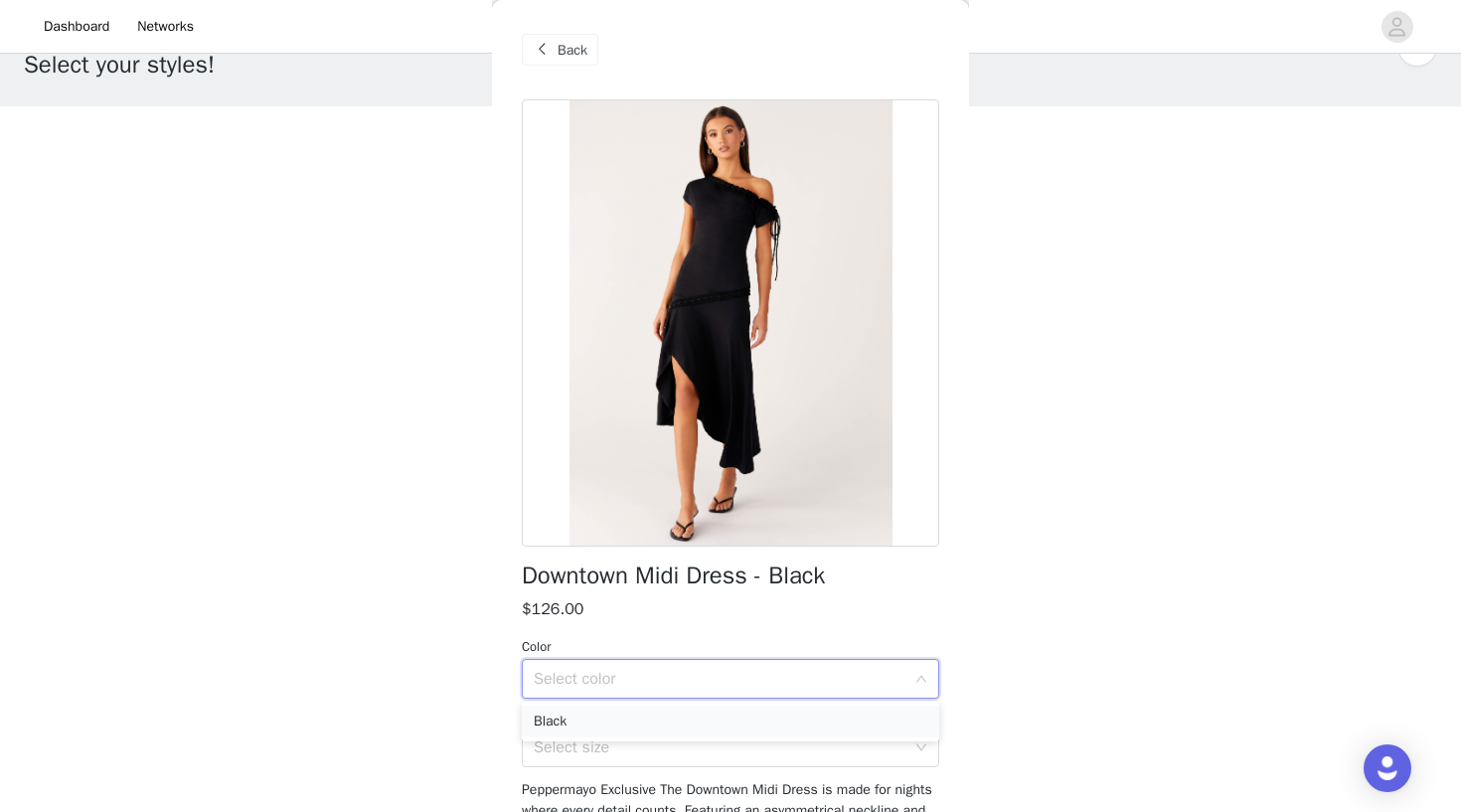 click on "Black" at bounding box center (730, 722) 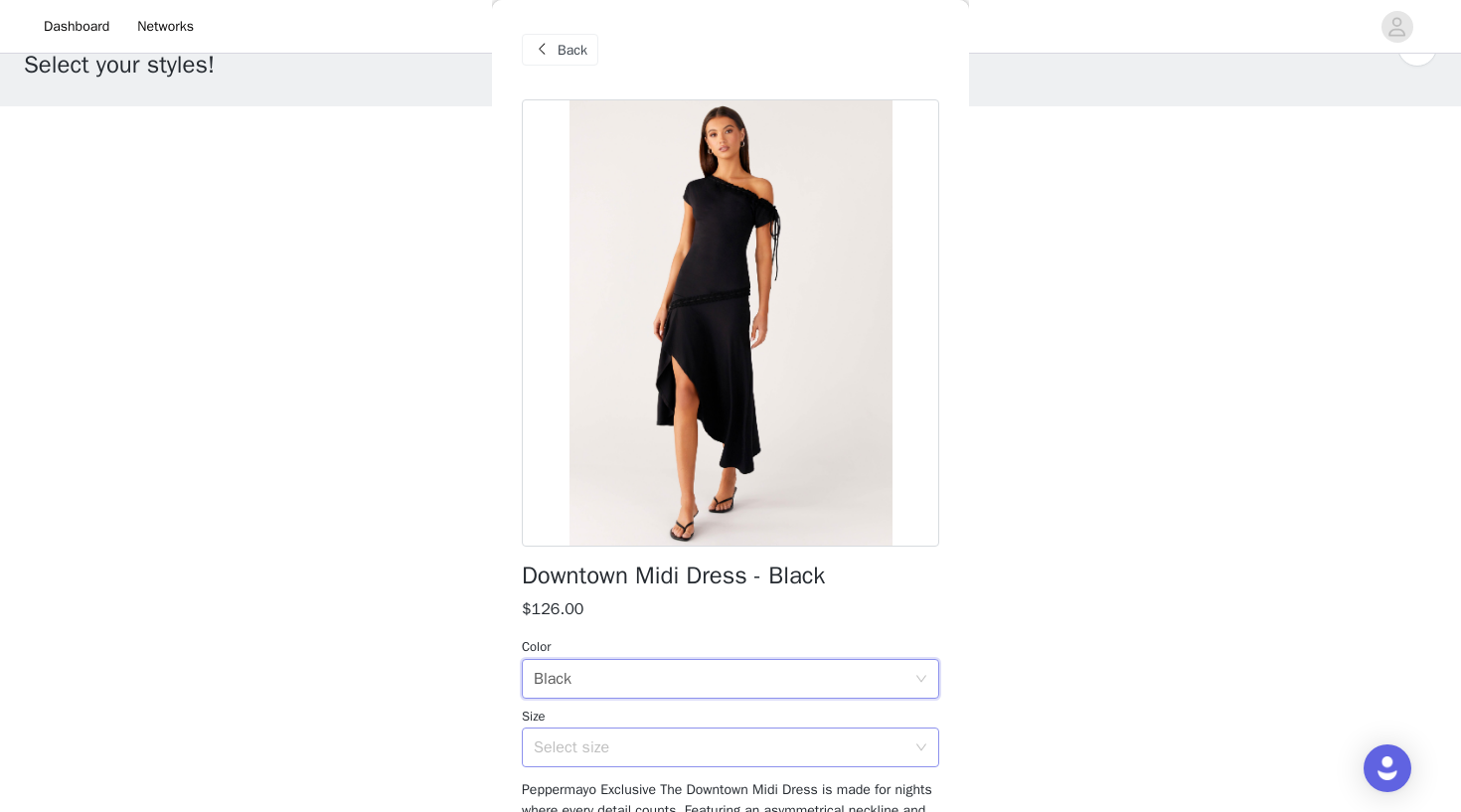 click on "Select size" at bounding box center (720, 747) 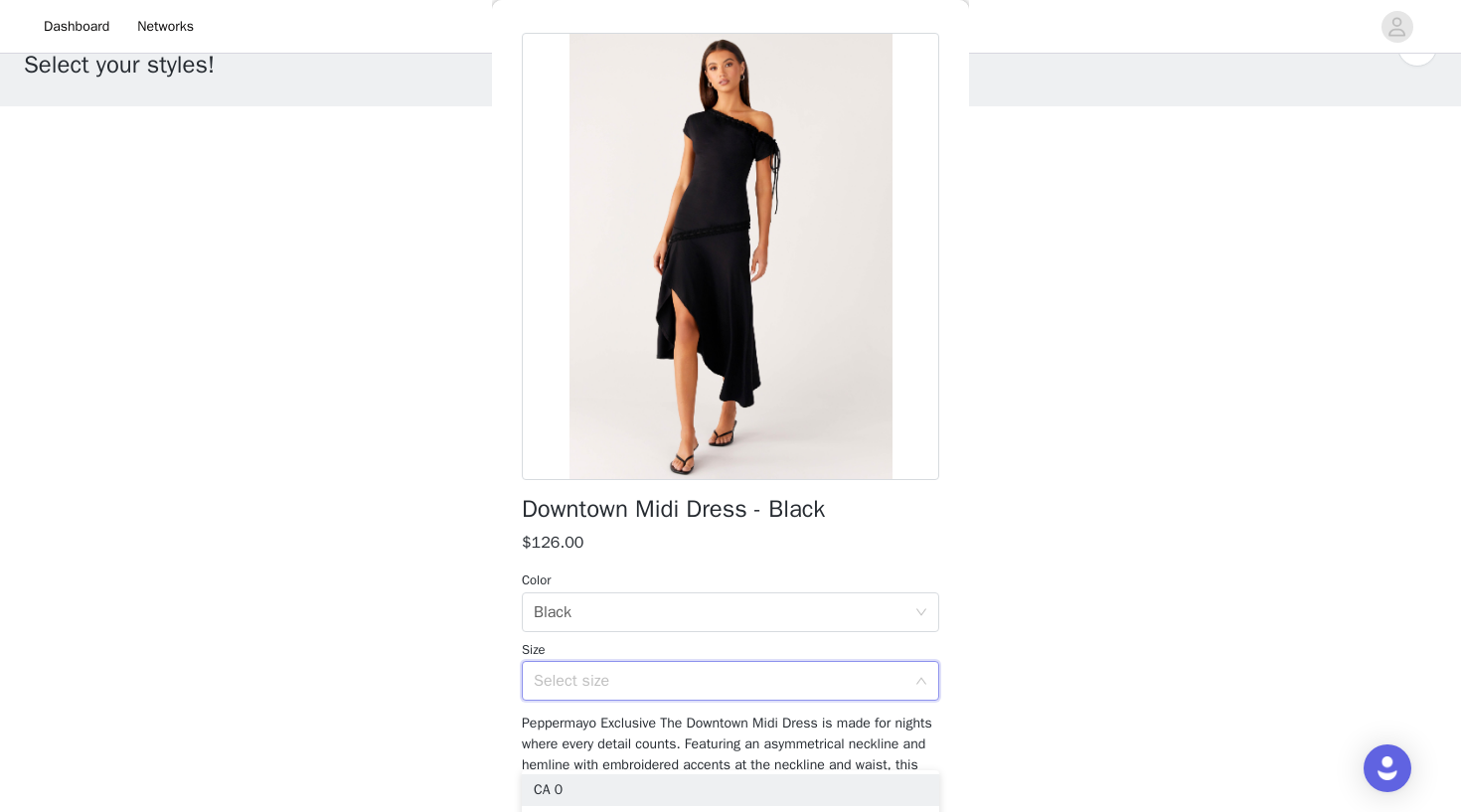 scroll, scrollTop: 89, scrollLeft: 0, axis: vertical 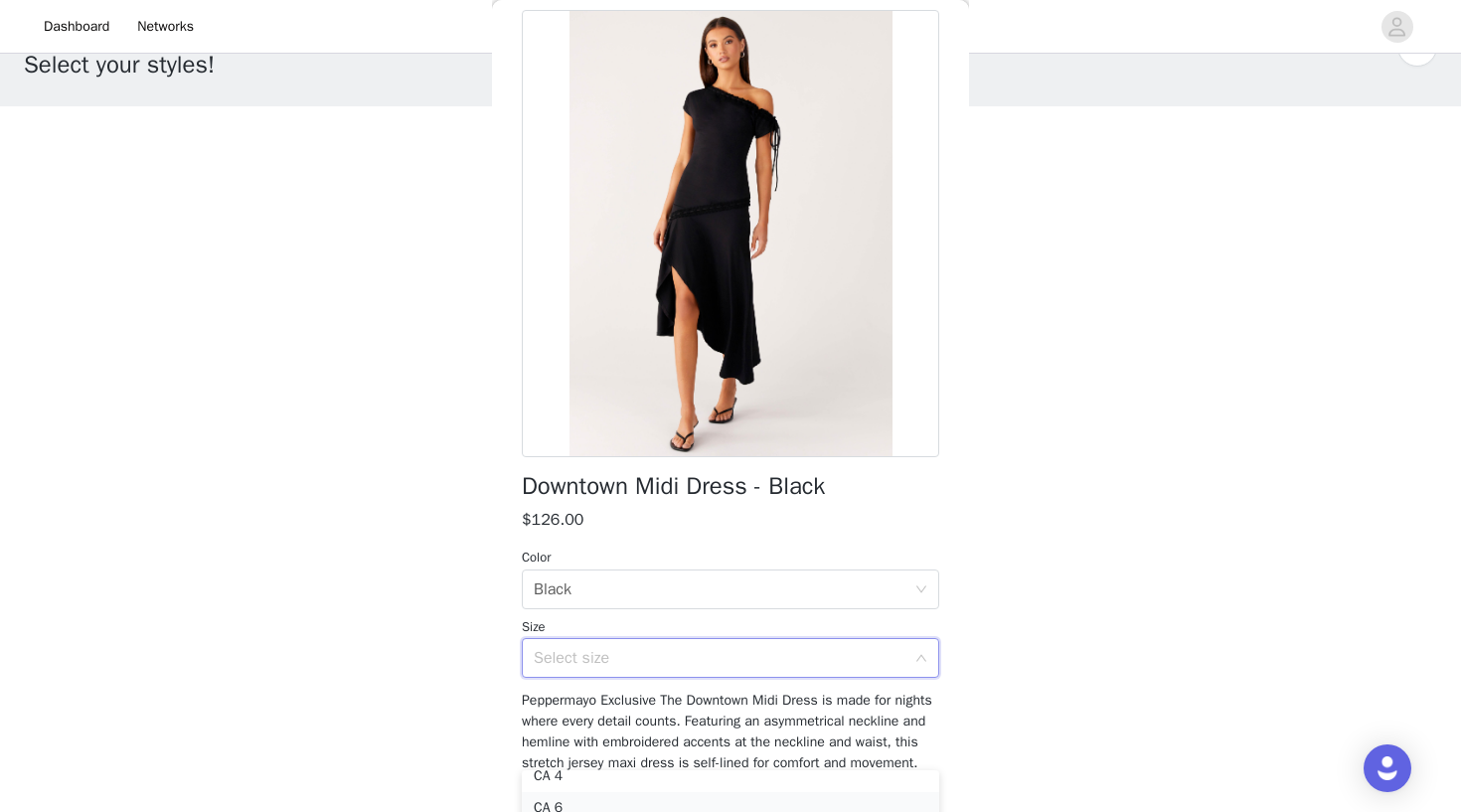 click on "CA 6" at bounding box center (730, 808) 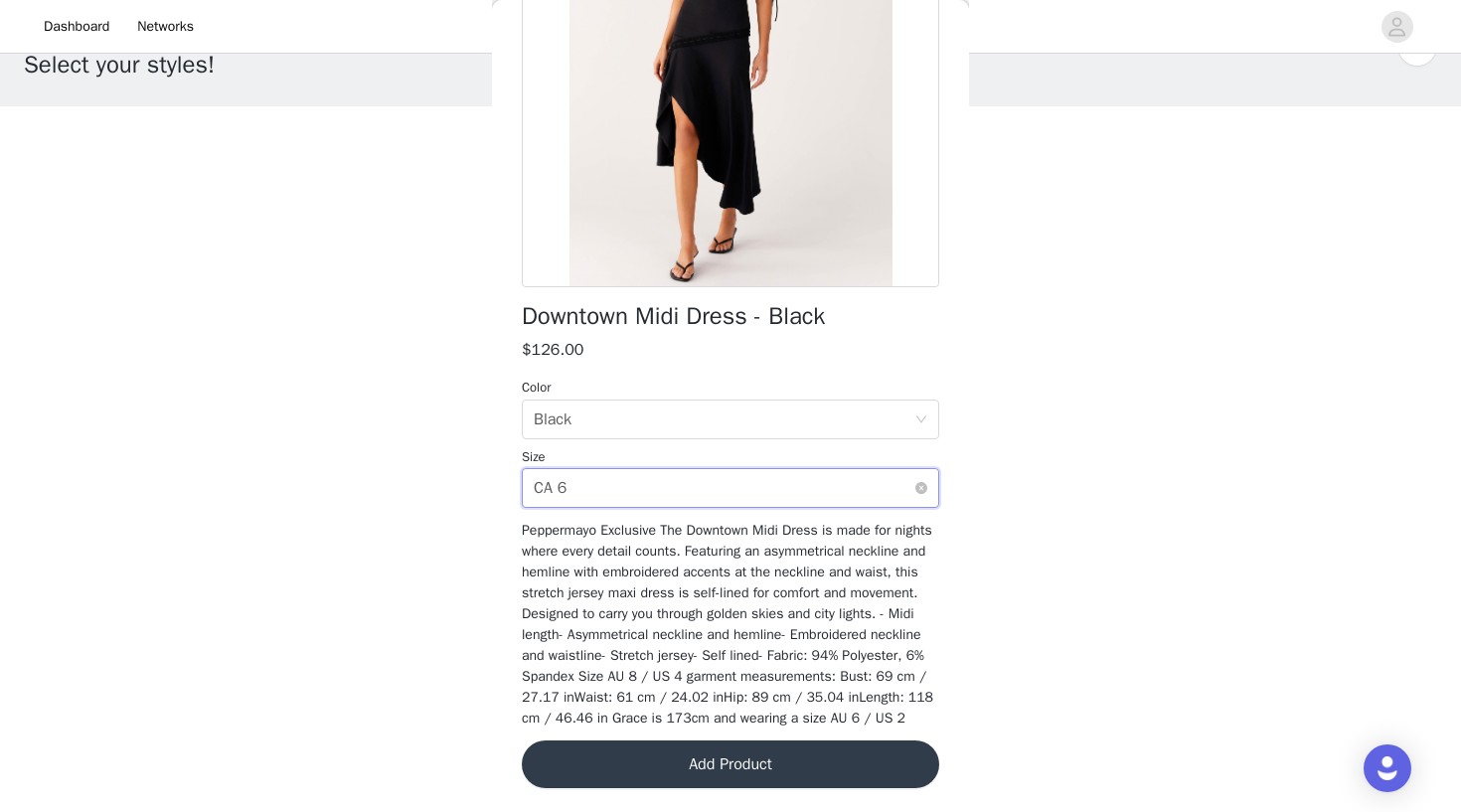 scroll, scrollTop: 279, scrollLeft: 0, axis: vertical 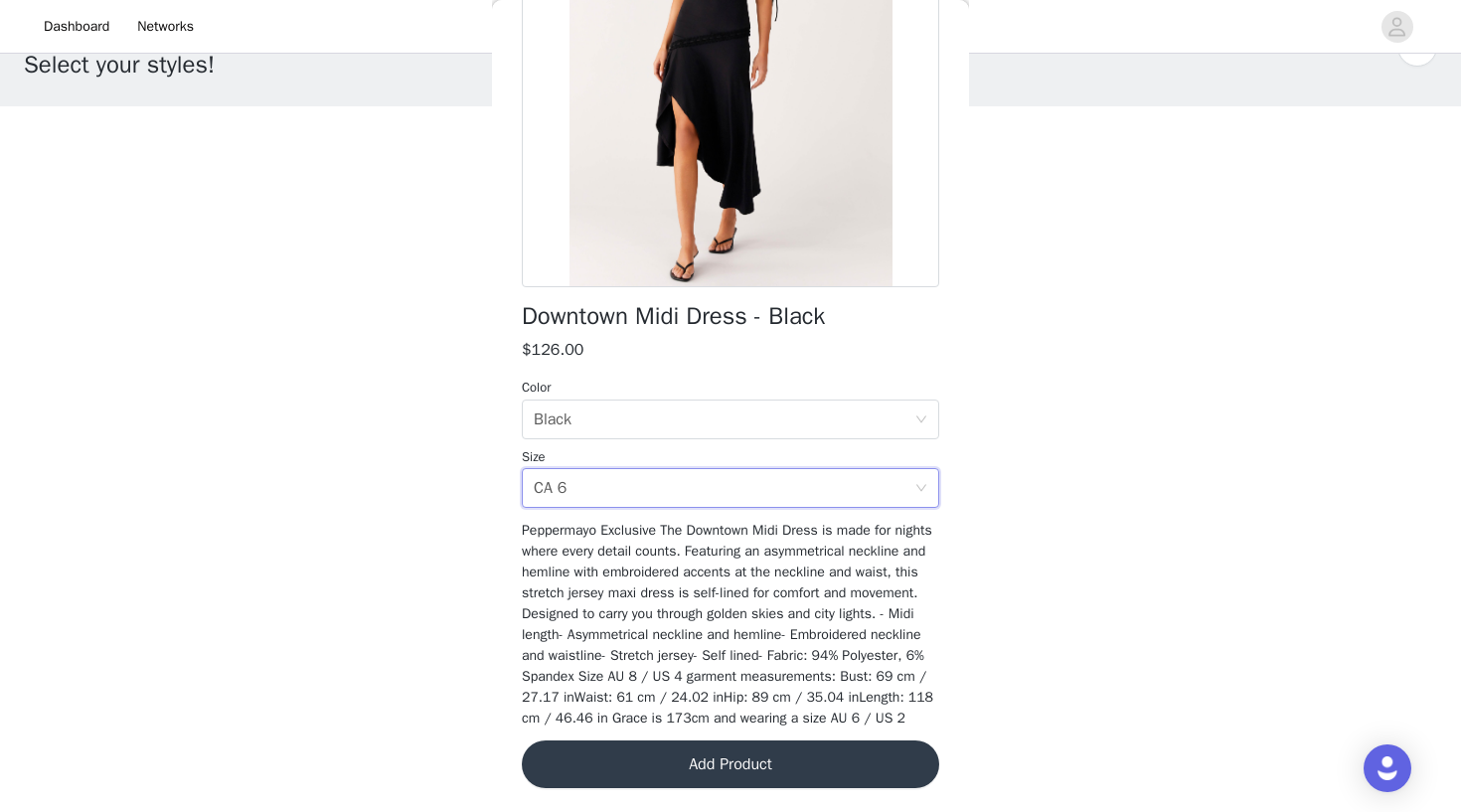 click on "Add Product" at bounding box center (730, 764) 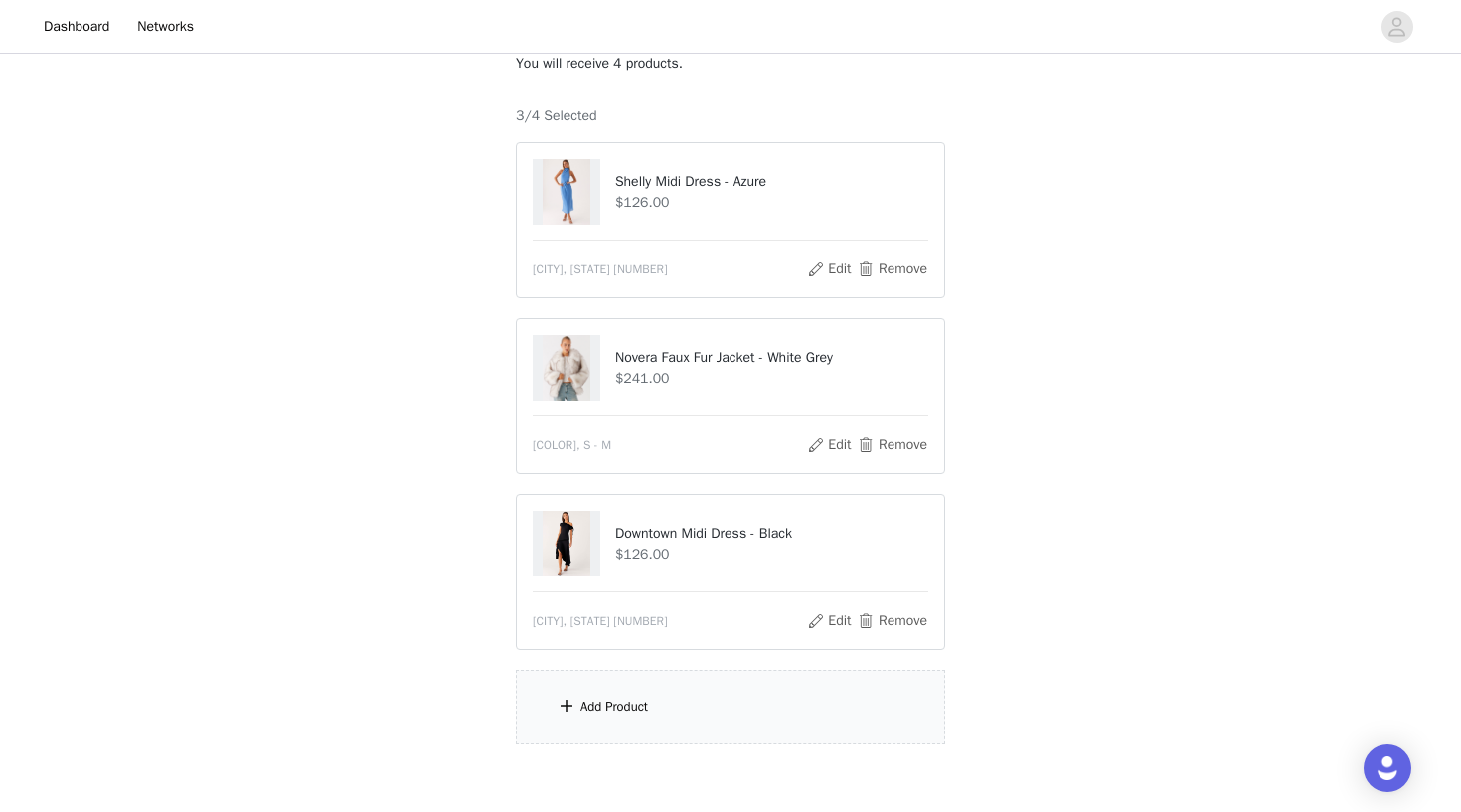 scroll, scrollTop: 163, scrollLeft: 0, axis: vertical 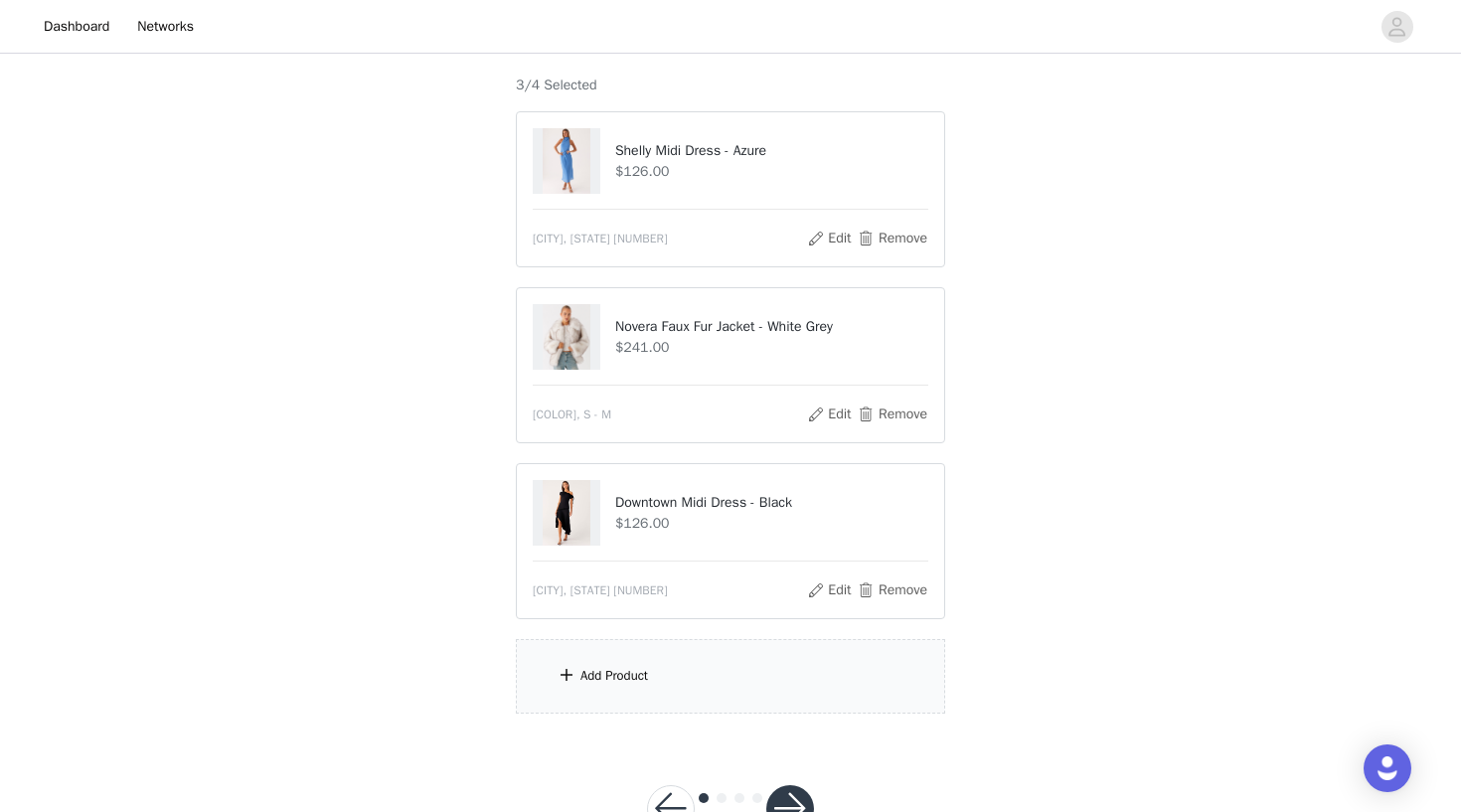click on "Add Product" at bounding box center (730, 676) 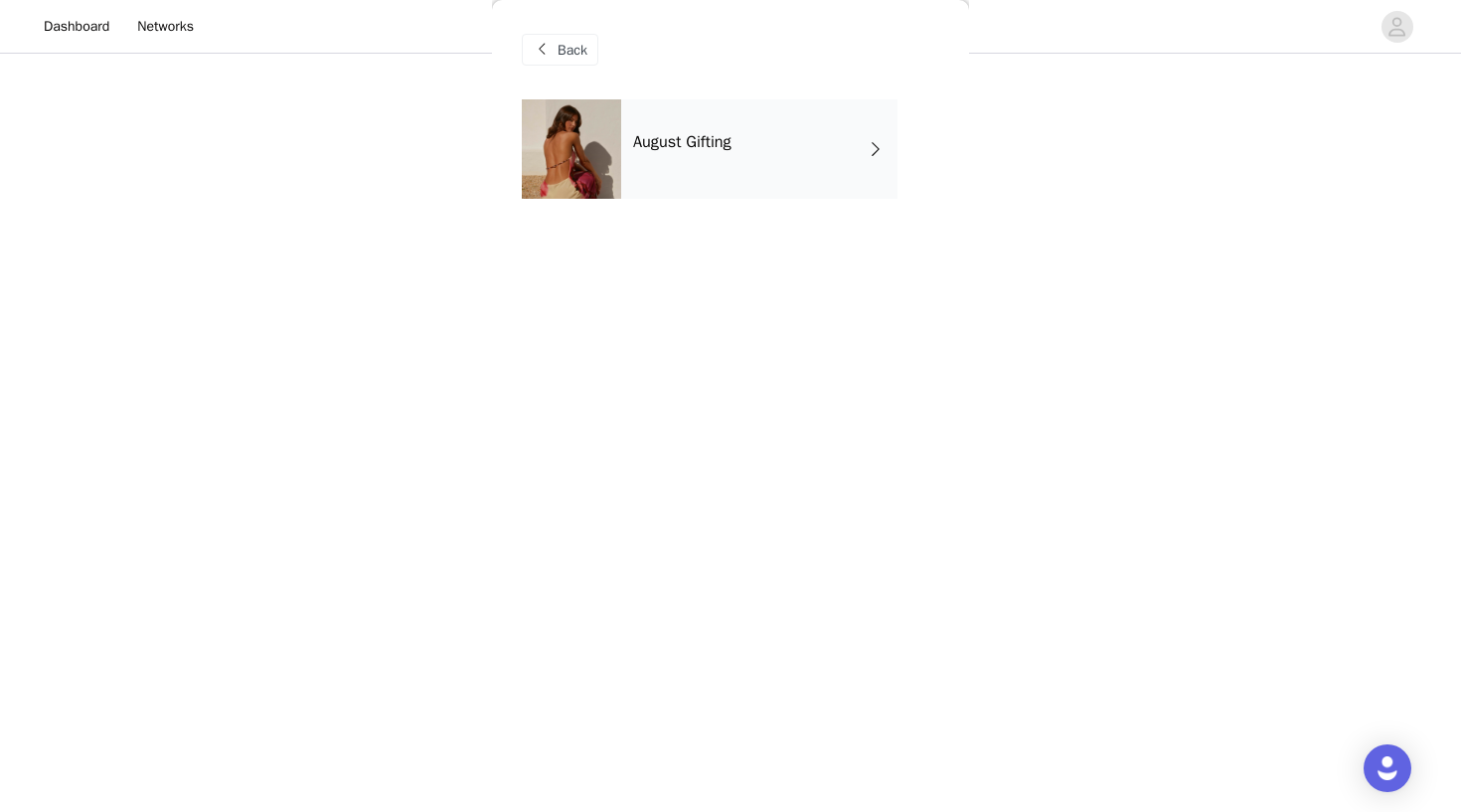 click on "August Gifting" at bounding box center [759, 149] 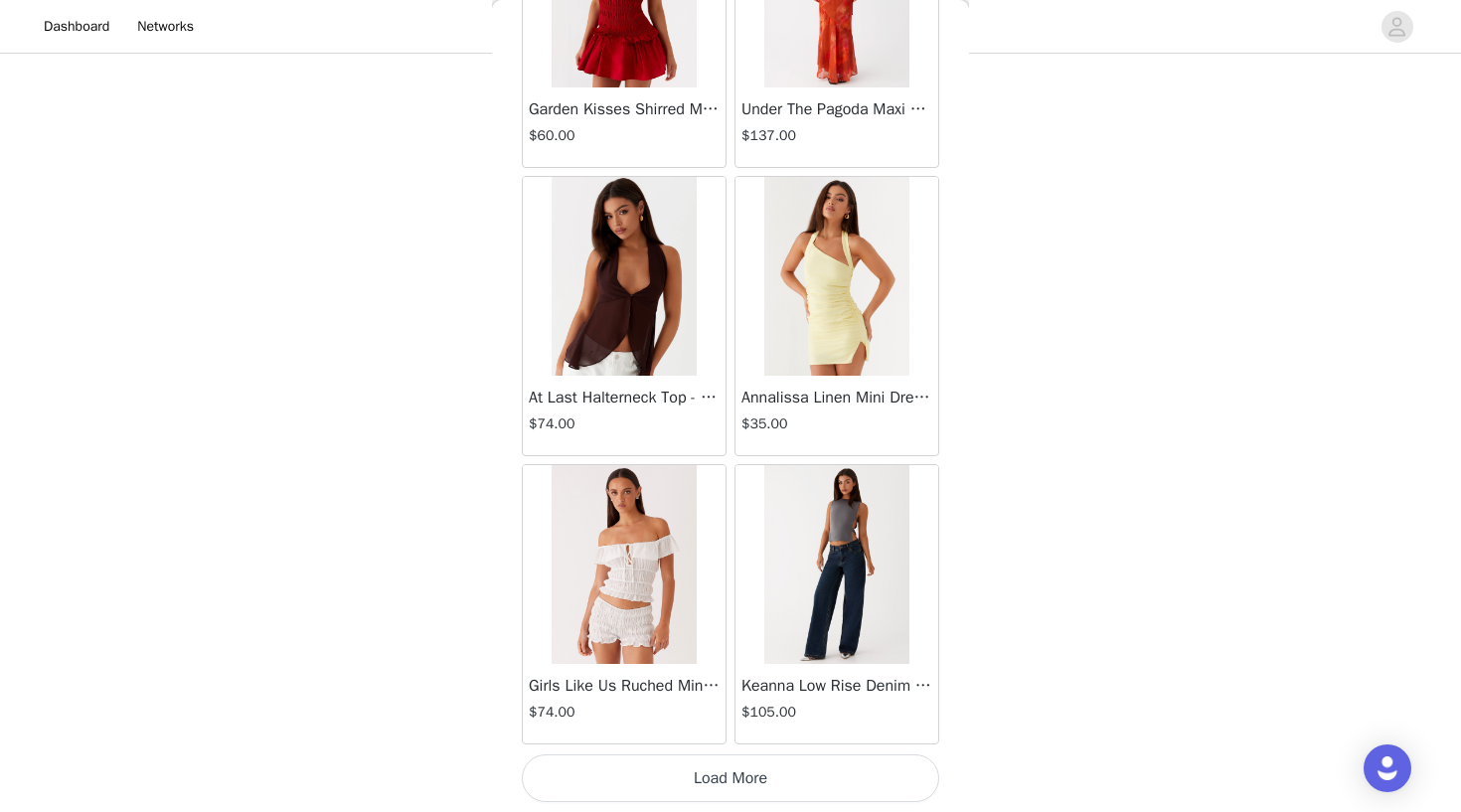 scroll, scrollTop: 2229, scrollLeft: 0, axis: vertical 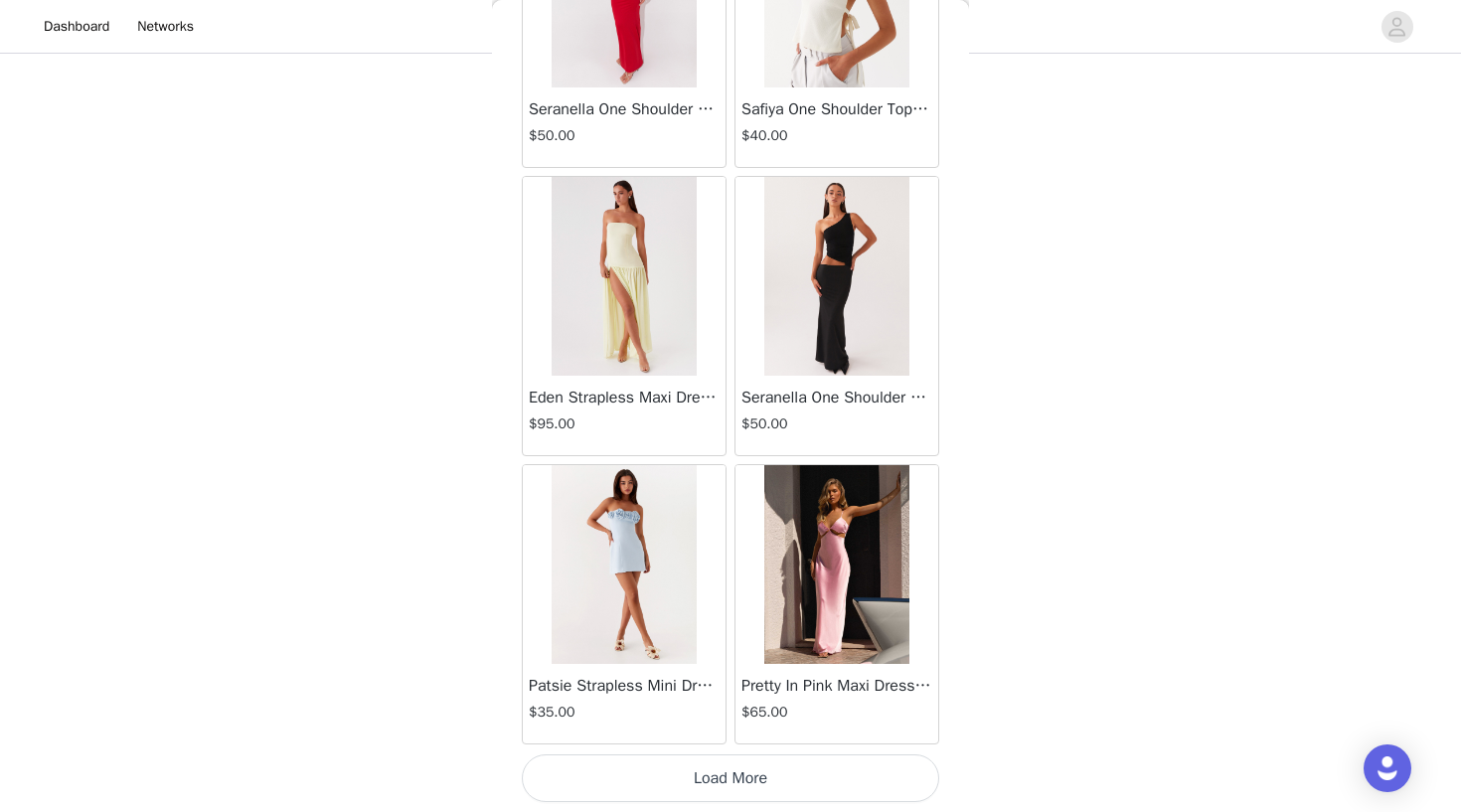 click on "Load More" at bounding box center [730, 778] 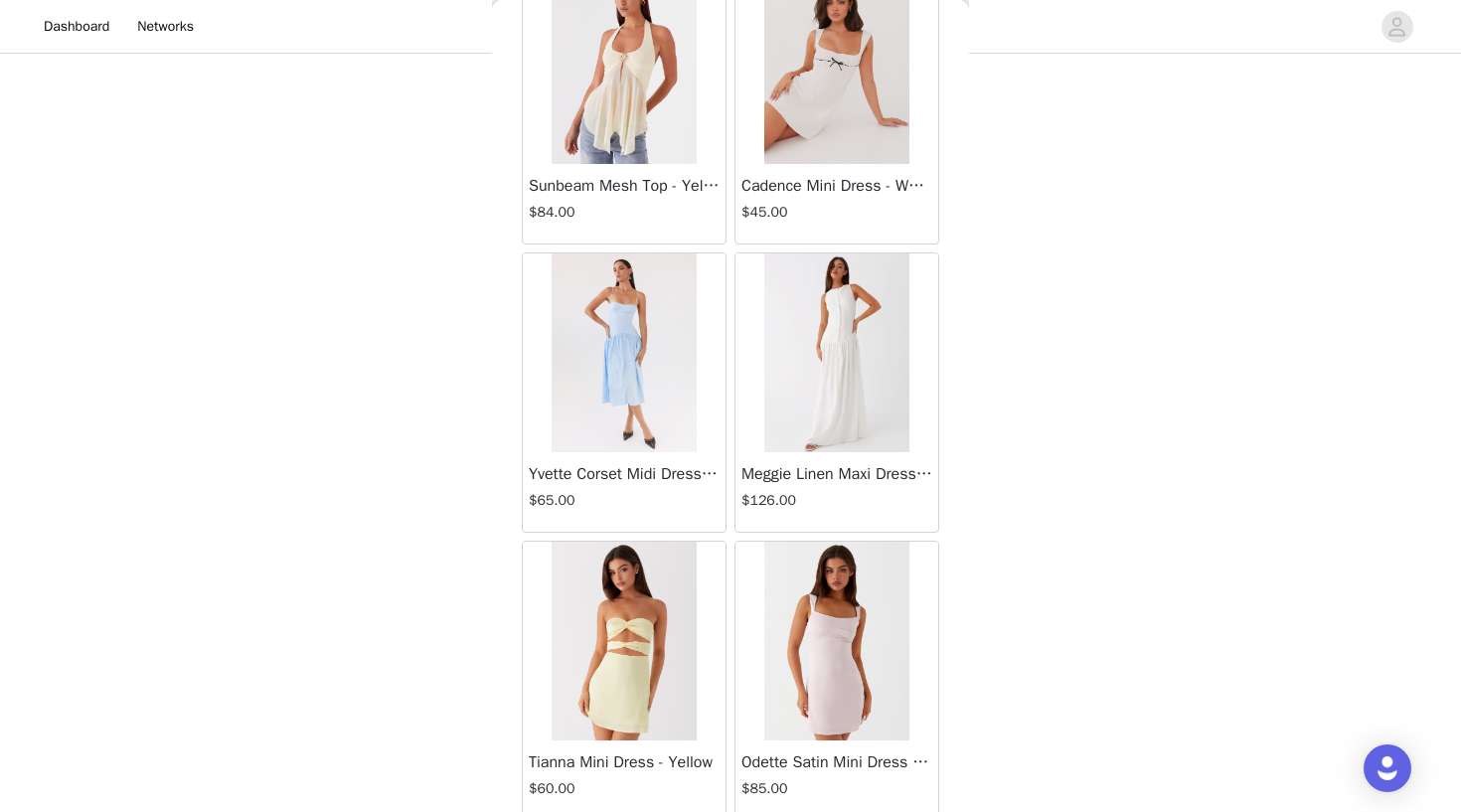 scroll, scrollTop: 7343, scrollLeft: 0, axis: vertical 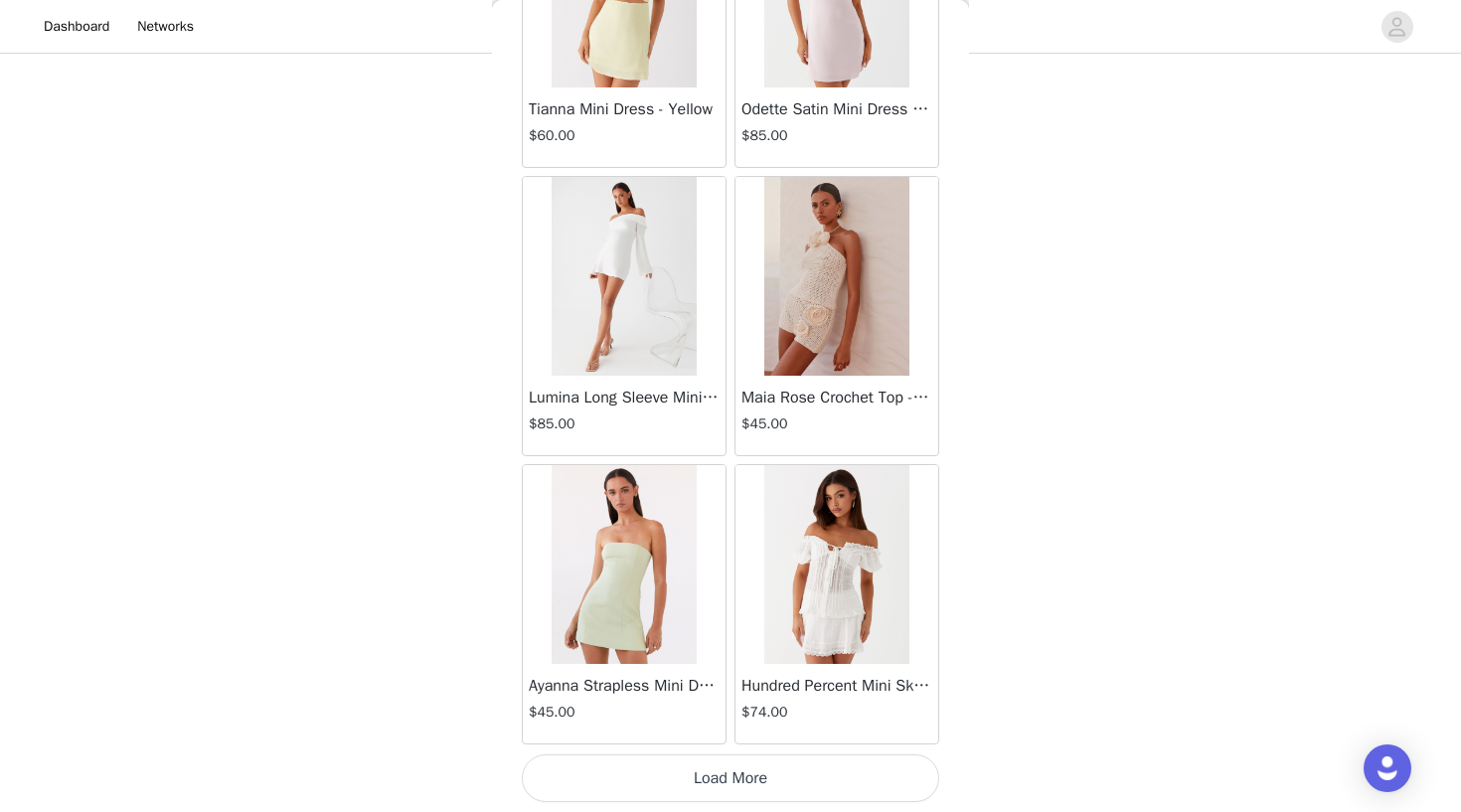 click on "Load More" at bounding box center [730, 778] 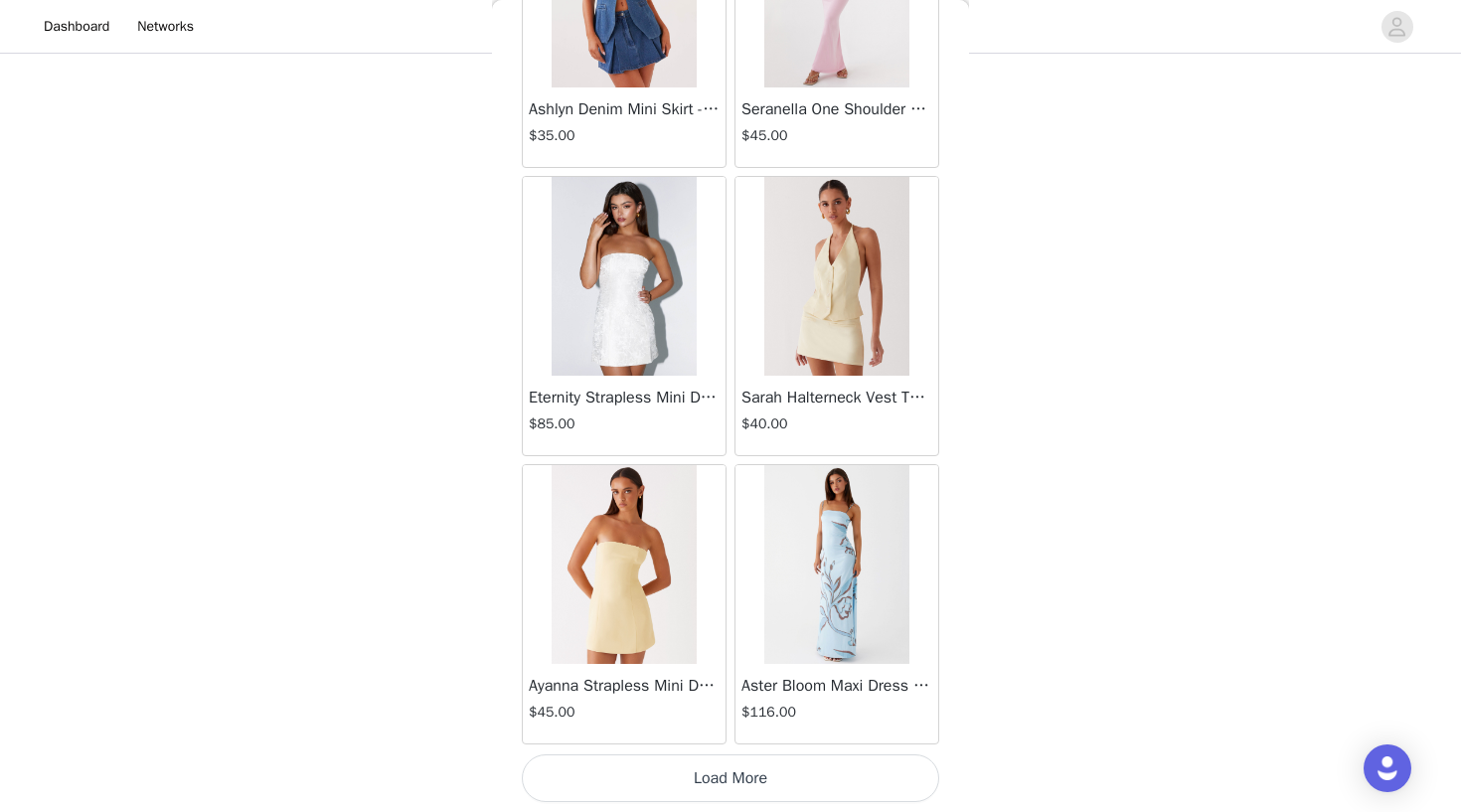click on "Load More" at bounding box center (730, 778) 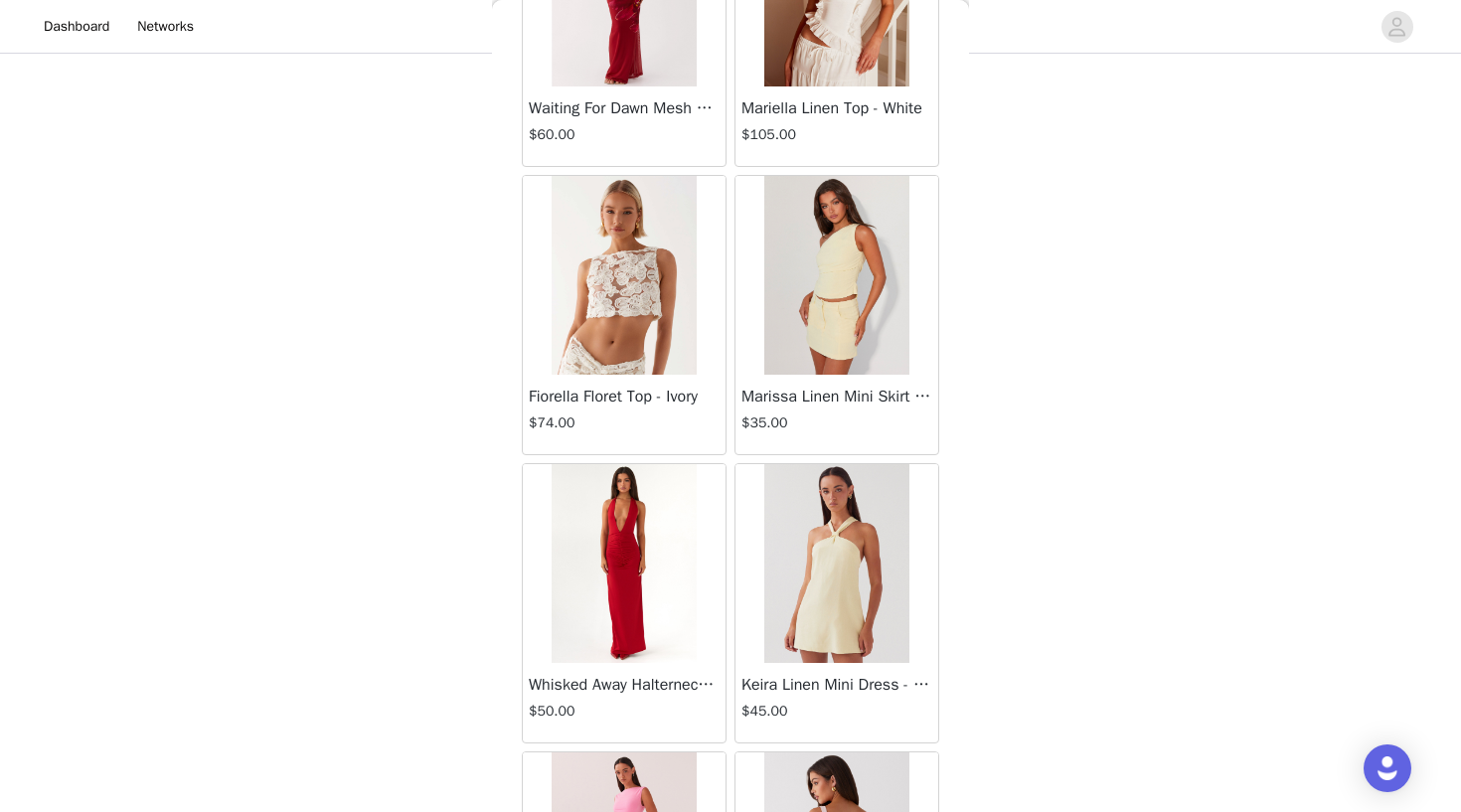 scroll, scrollTop: 12035, scrollLeft: 0, axis: vertical 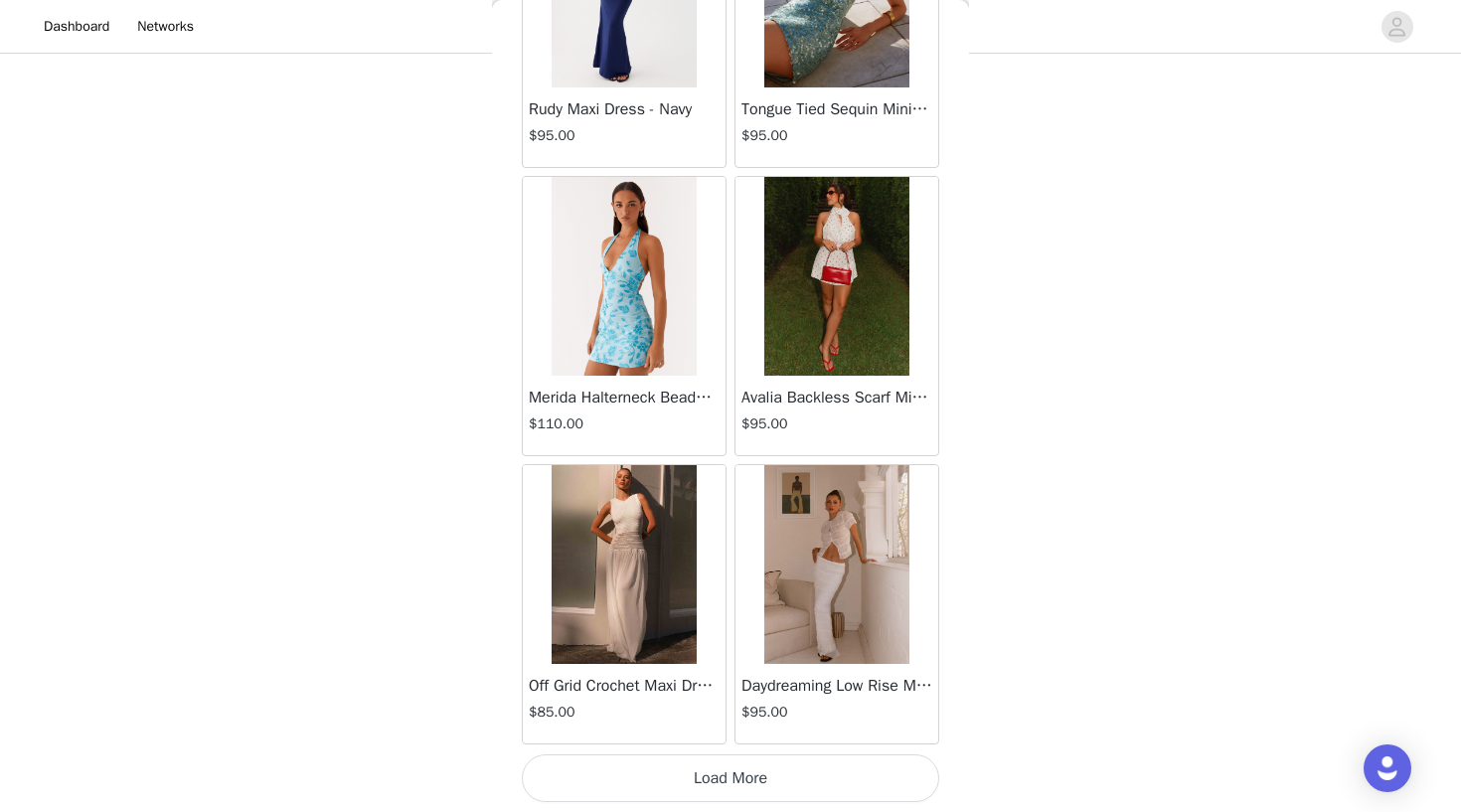 click on "Load More" at bounding box center (730, 778) 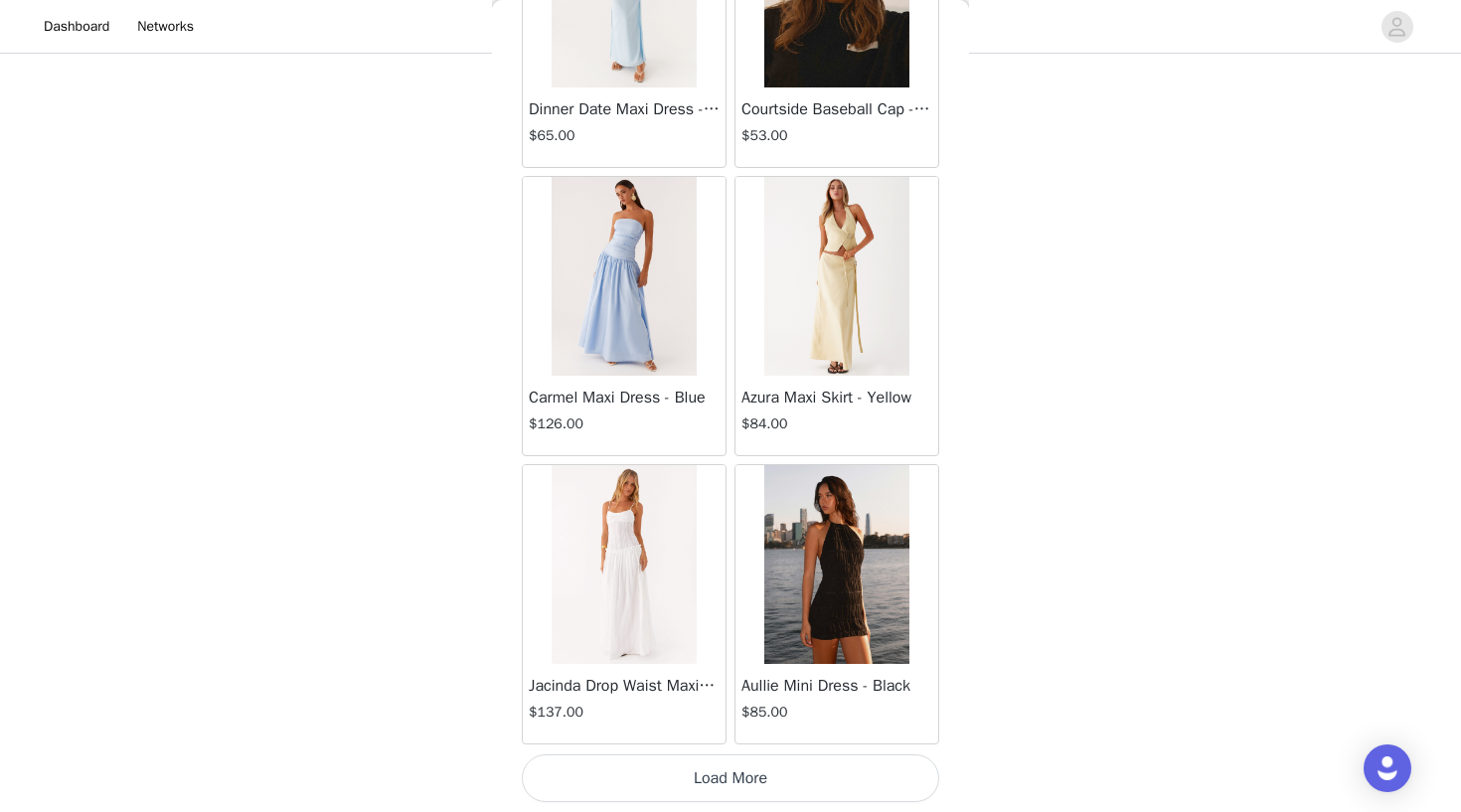 scroll, scrollTop: 16641, scrollLeft: 0, axis: vertical 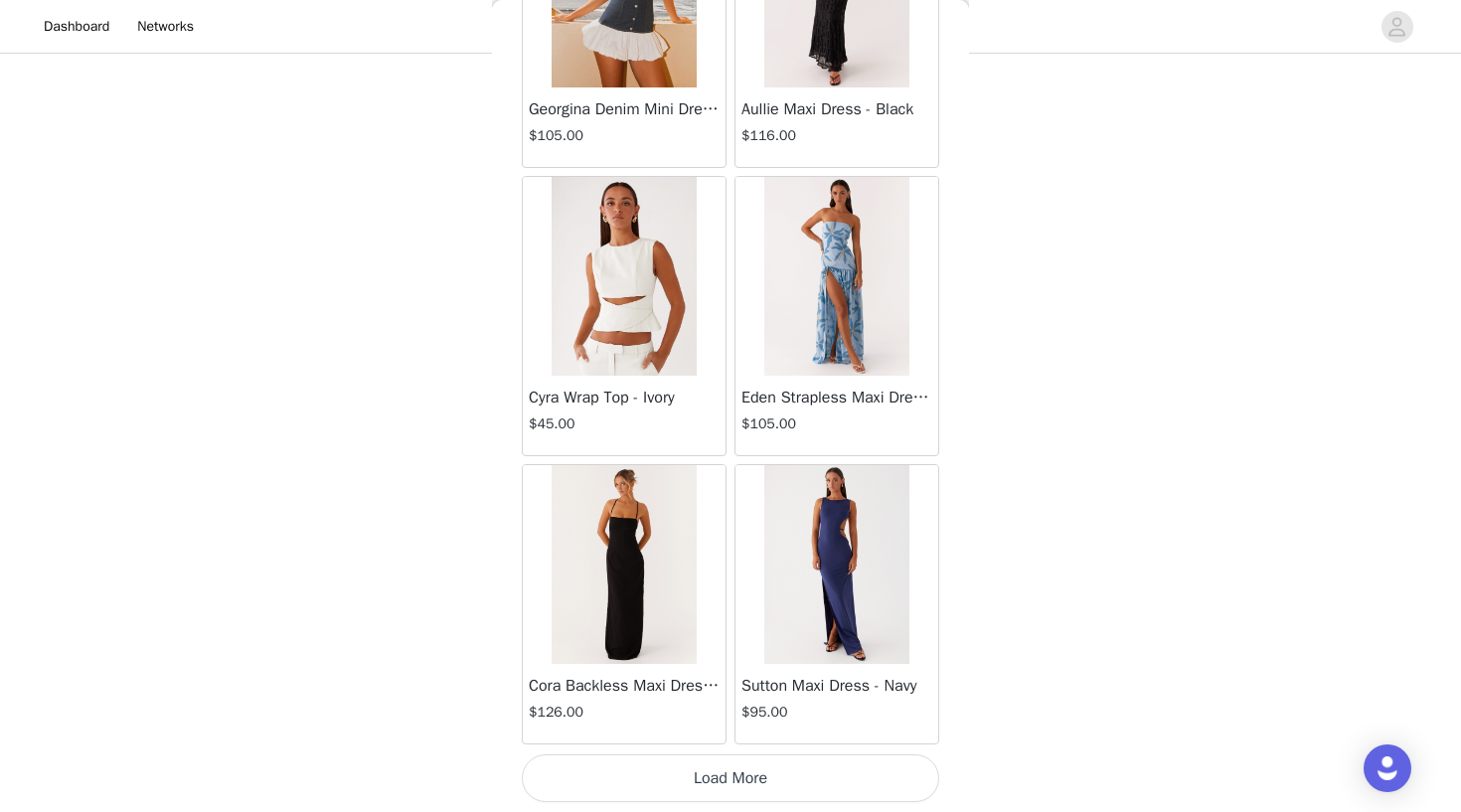 click on "Load More" at bounding box center [730, 778] 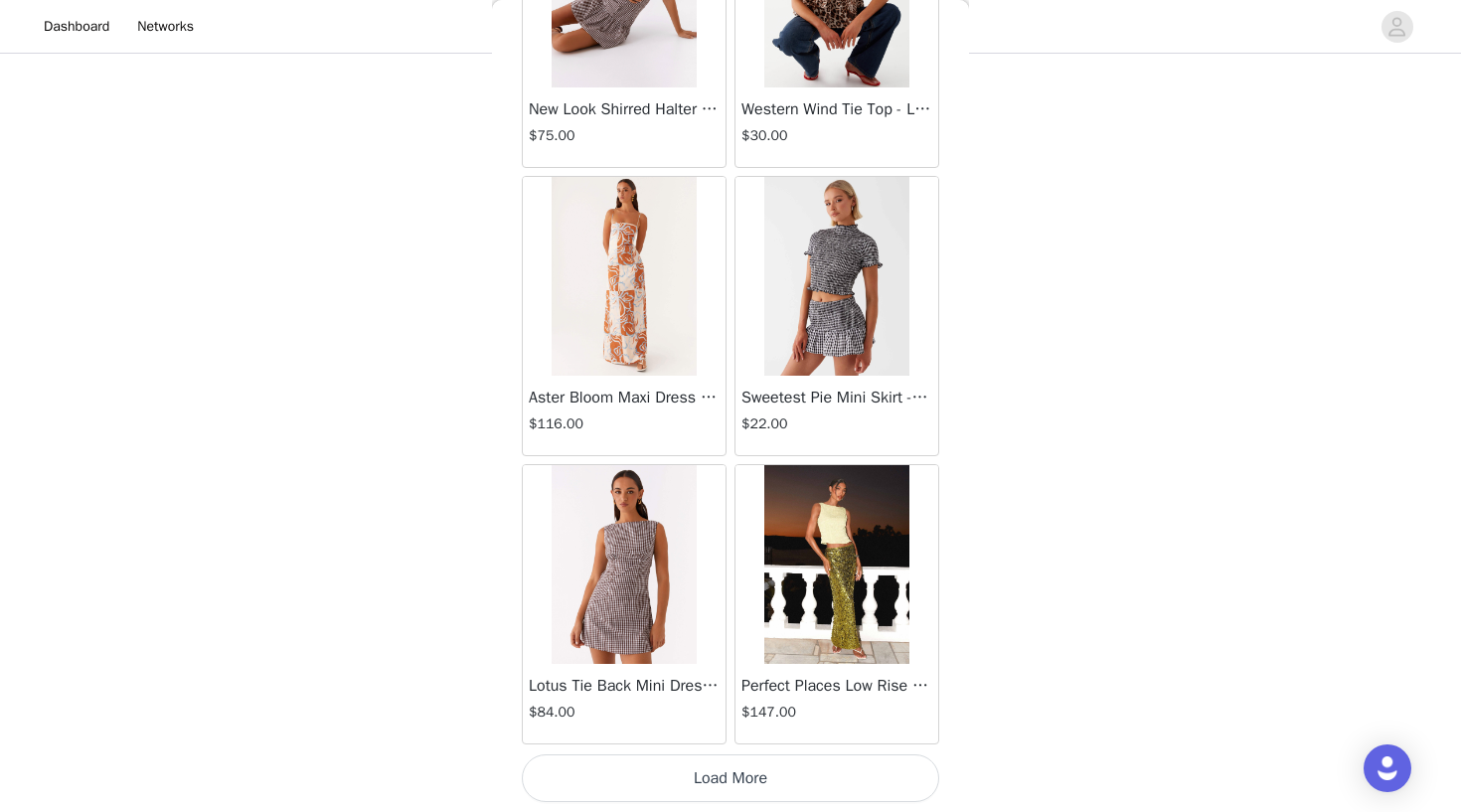 scroll, scrollTop: 22405, scrollLeft: 0, axis: vertical 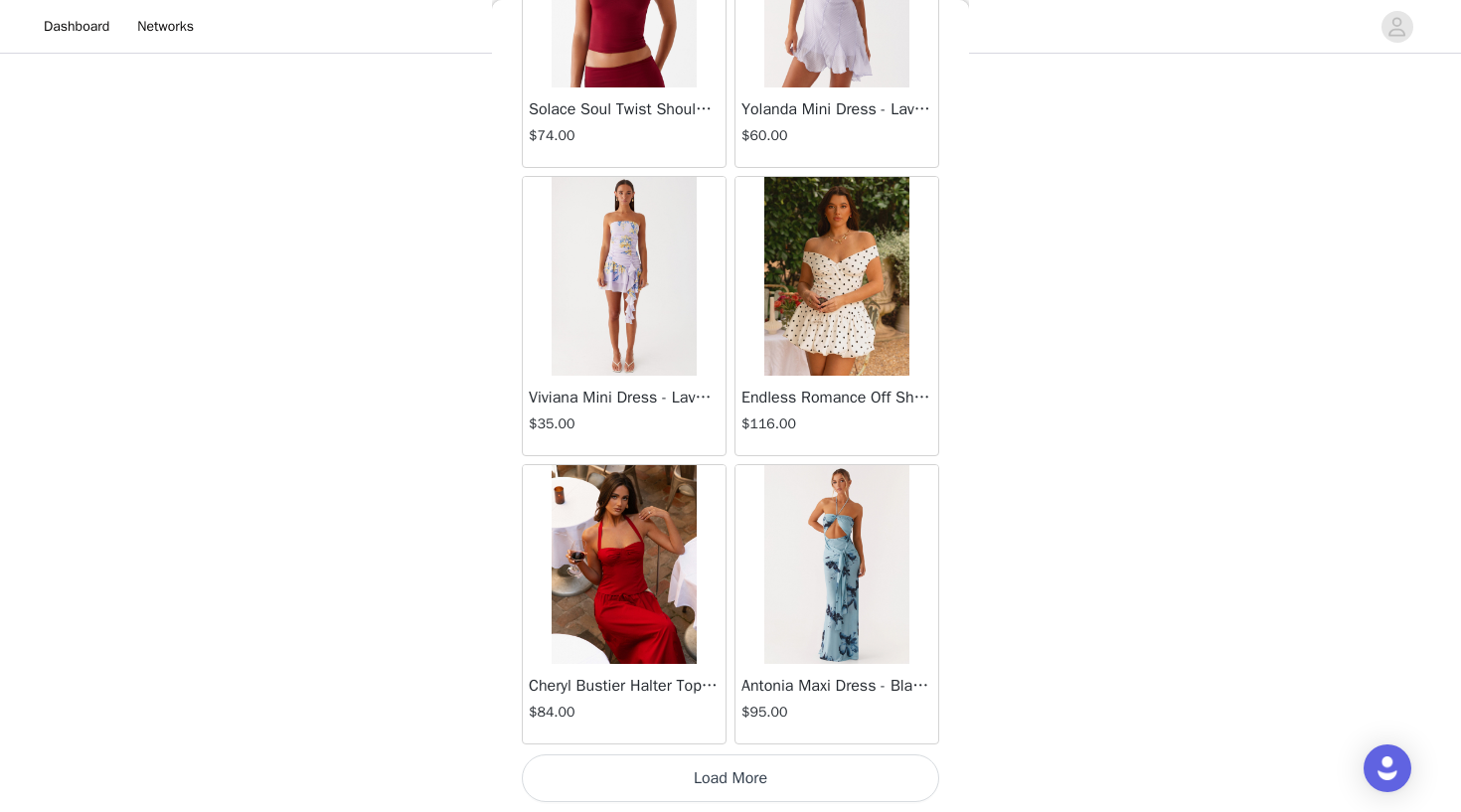click on "Load More" at bounding box center [730, 778] 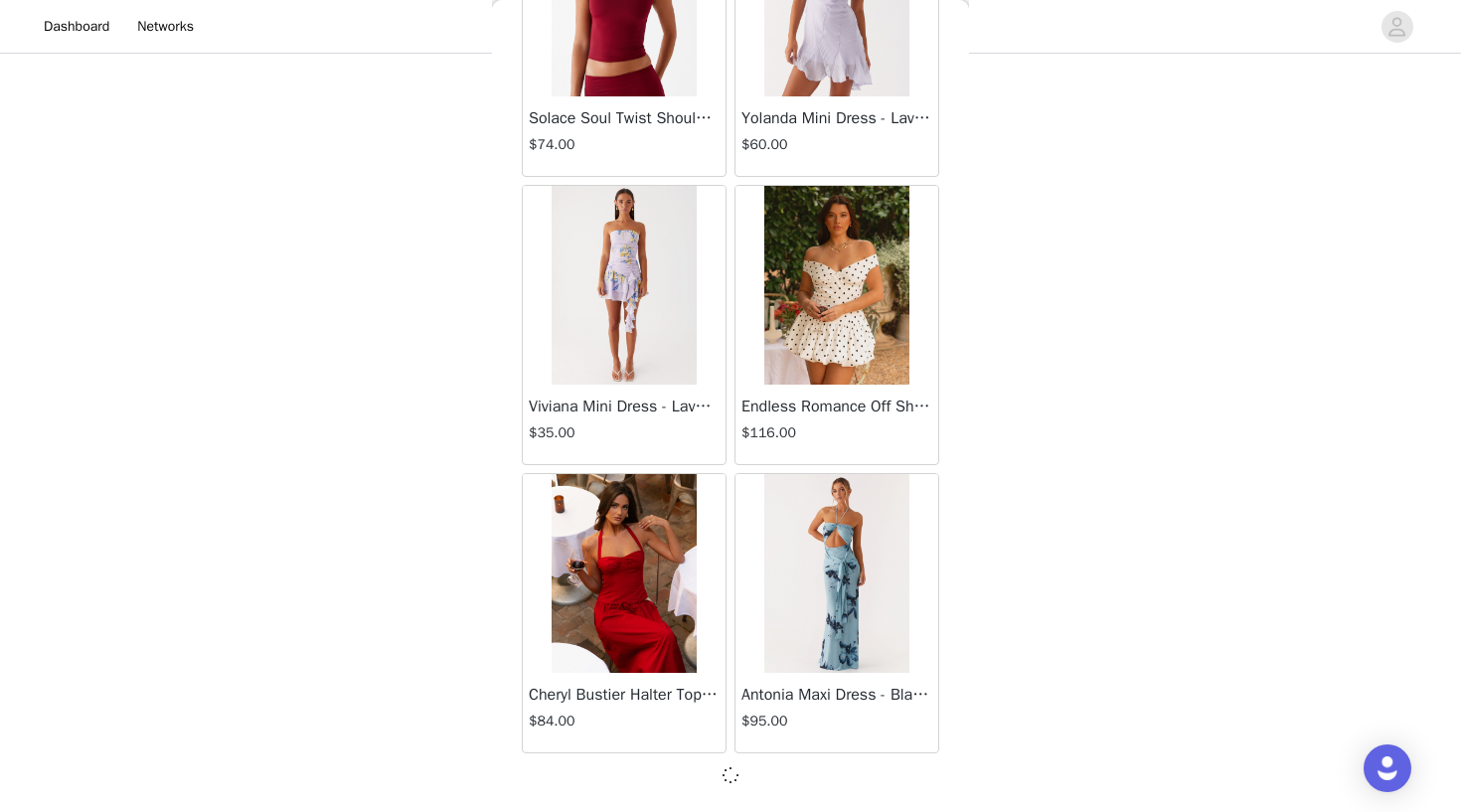 scroll, scrollTop: 25278, scrollLeft: 0, axis: vertical 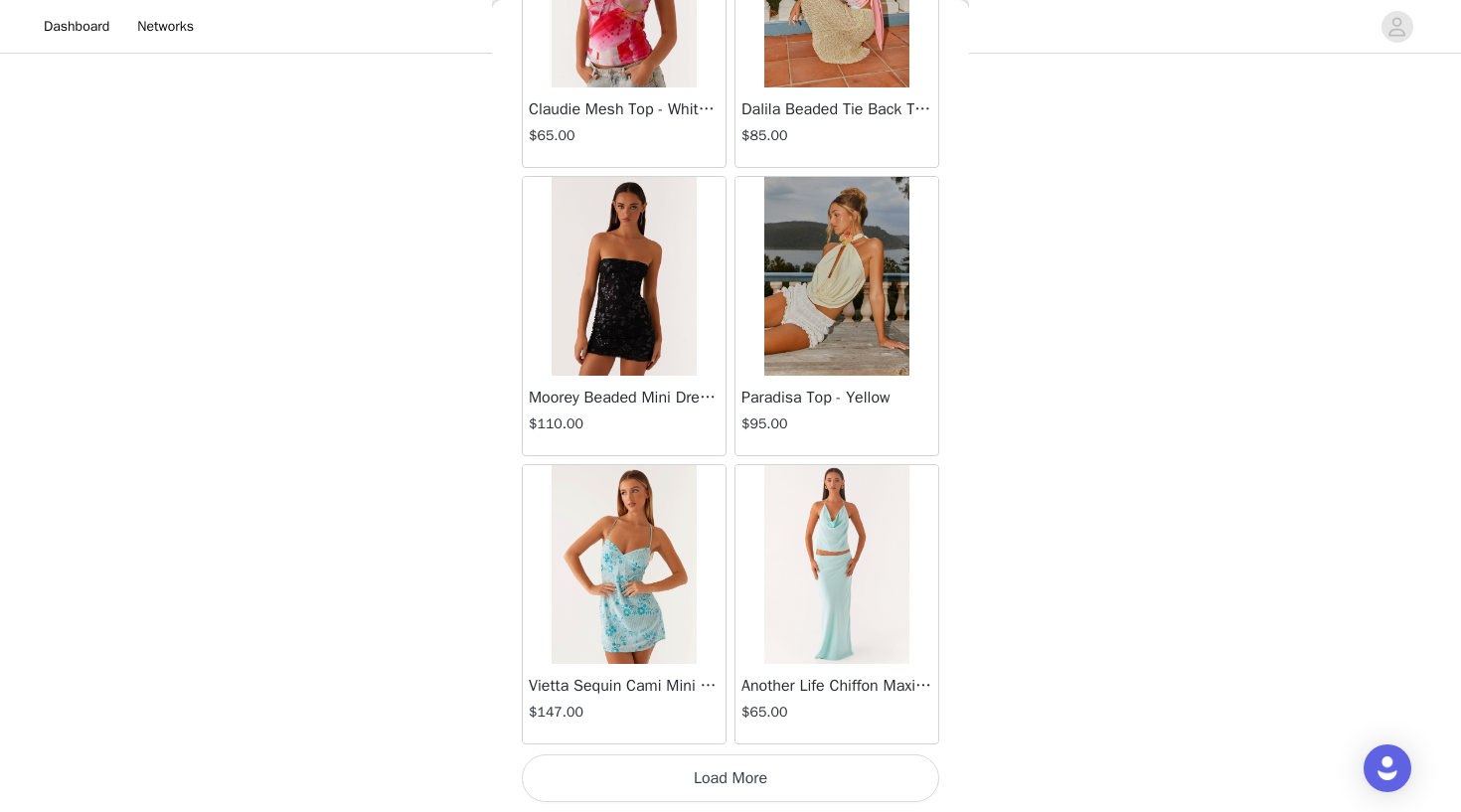 click on "Load More" at bounding box center [730, 778] 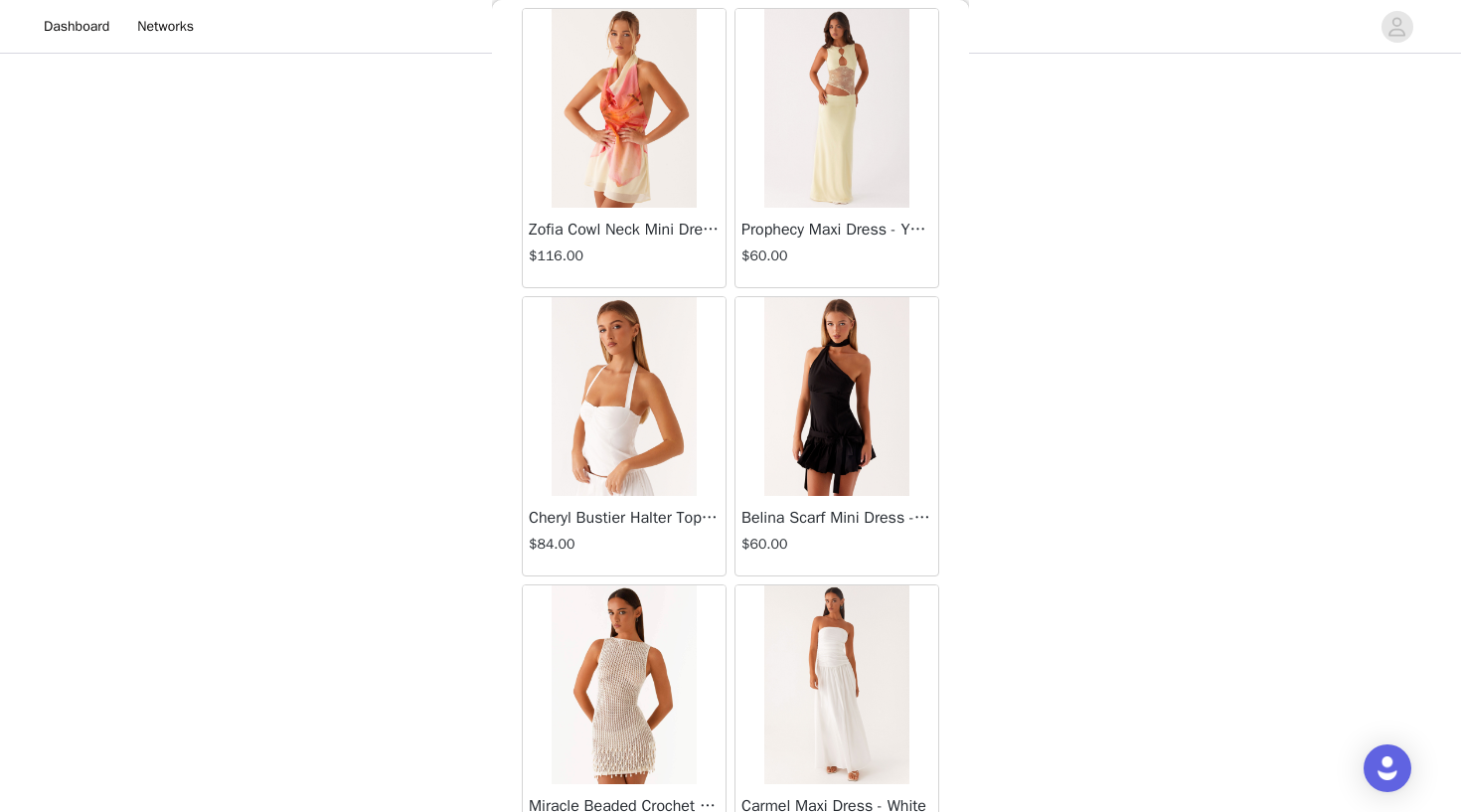 scroll, scrollTop: 29238, scrollLeft: 0, axis: vertical 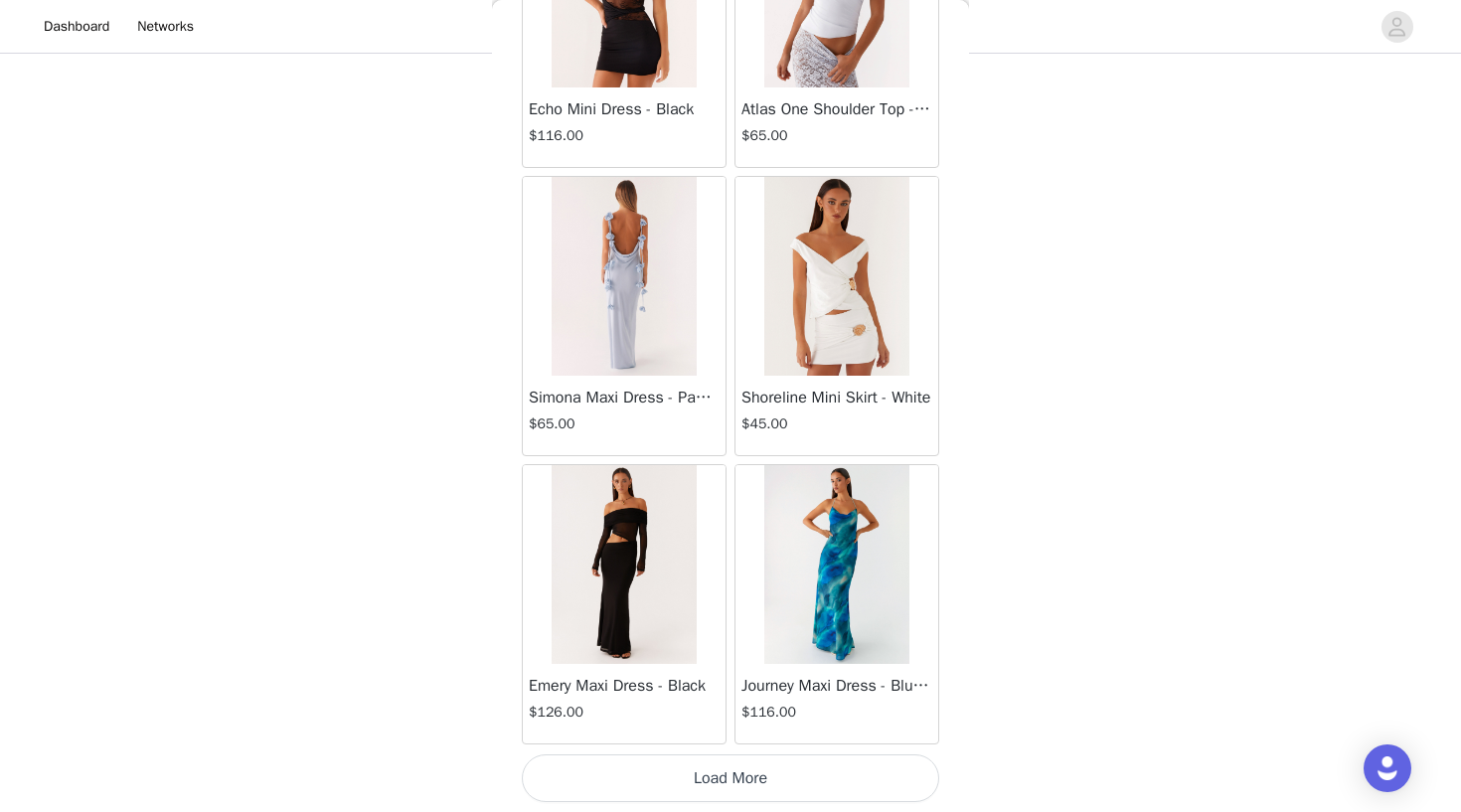 click on "Load More" at bounding box center (730, 778) 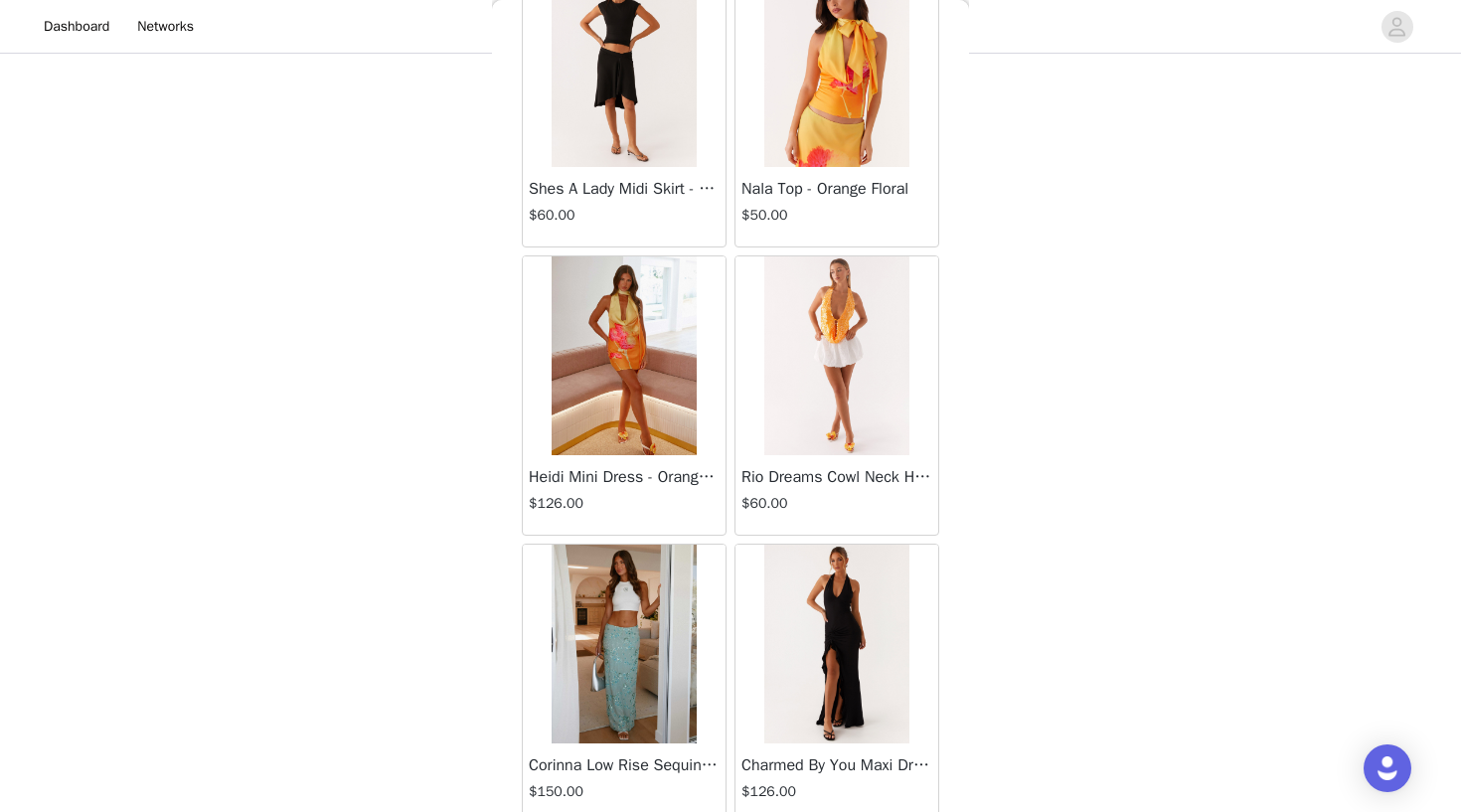 scroll, scrollTop: 33568, scrollLeft: 0, axis: vertical 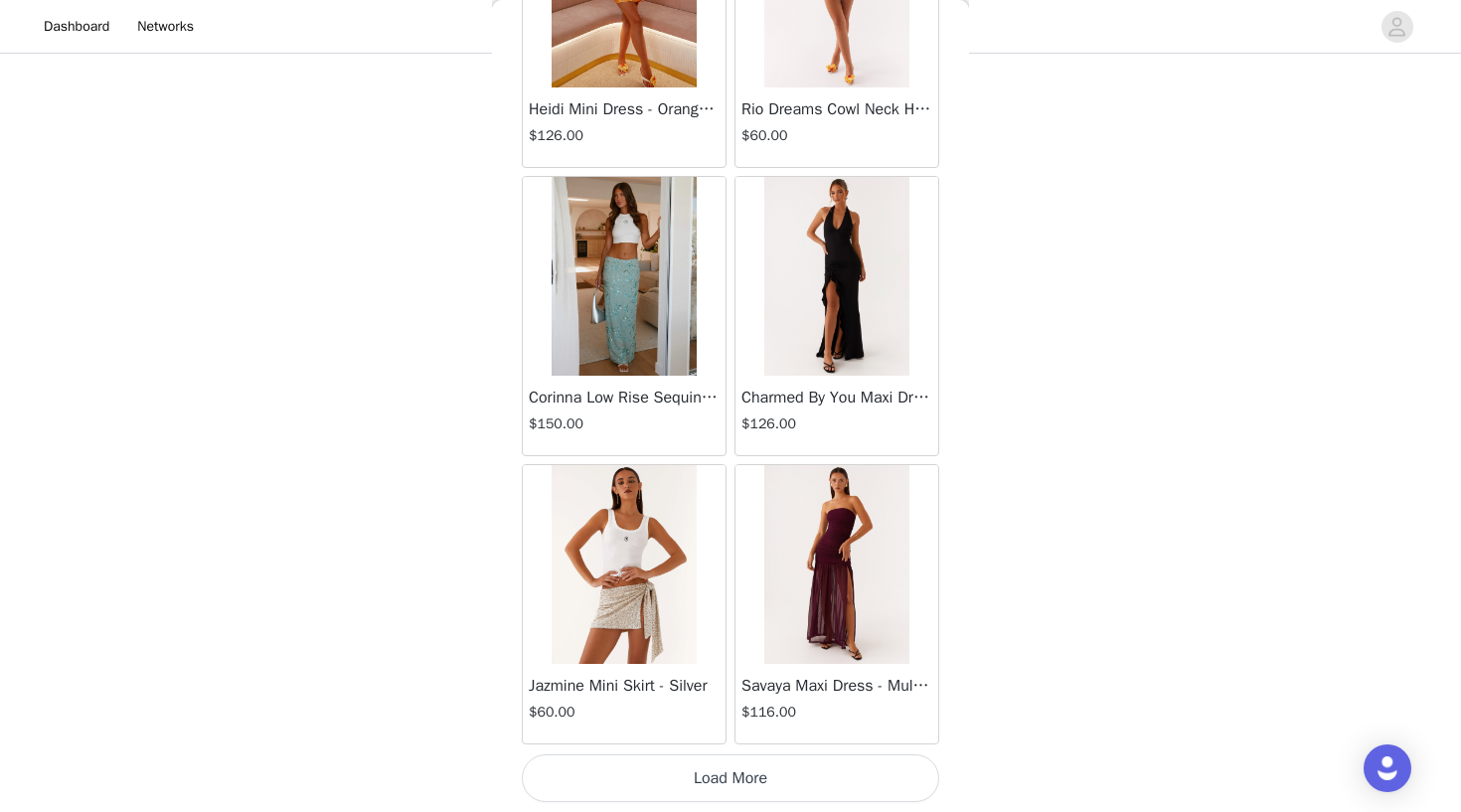 click on "Load More" at bounding box center [730, 778] 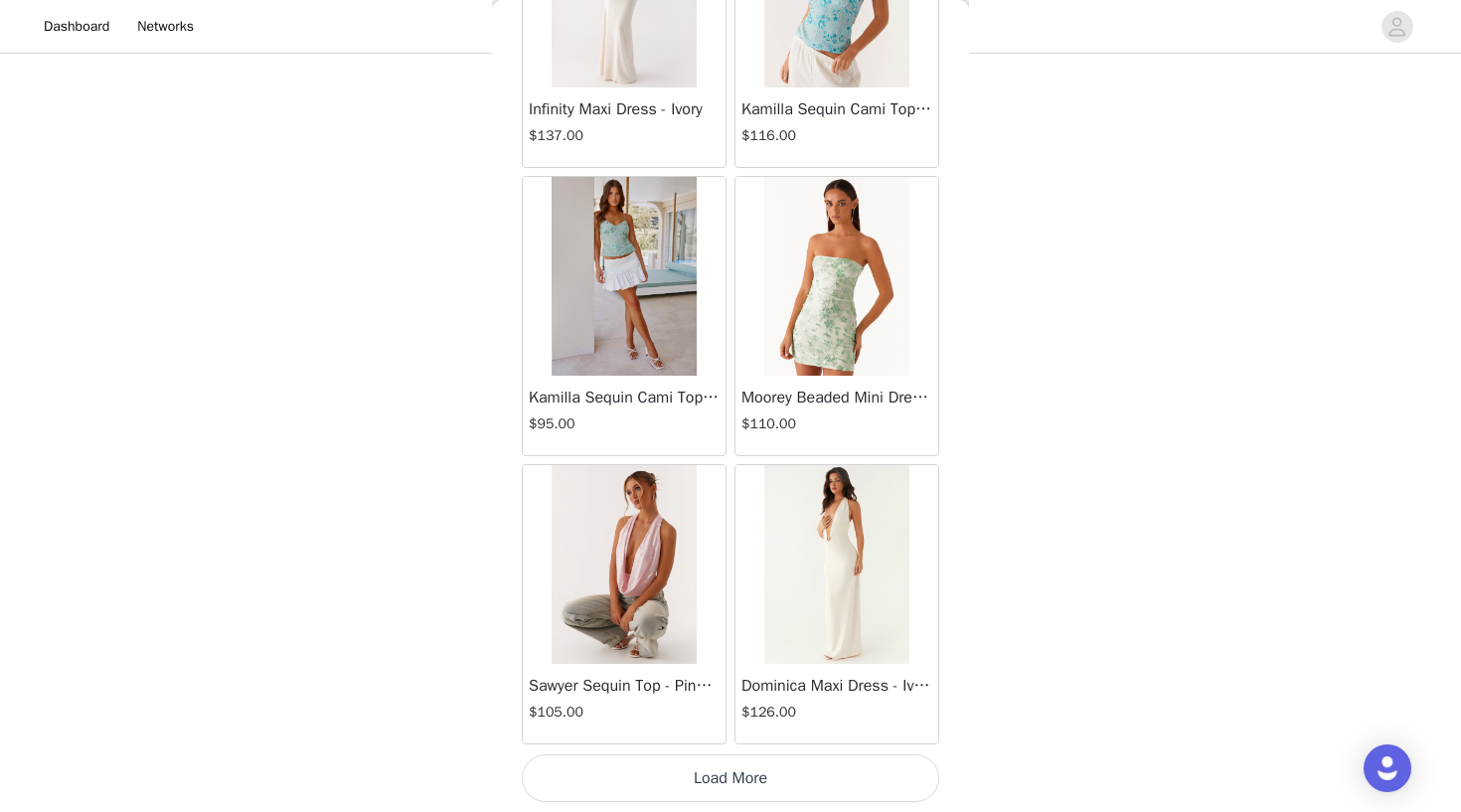 click on "Load More" at bounding box center (730, 778) 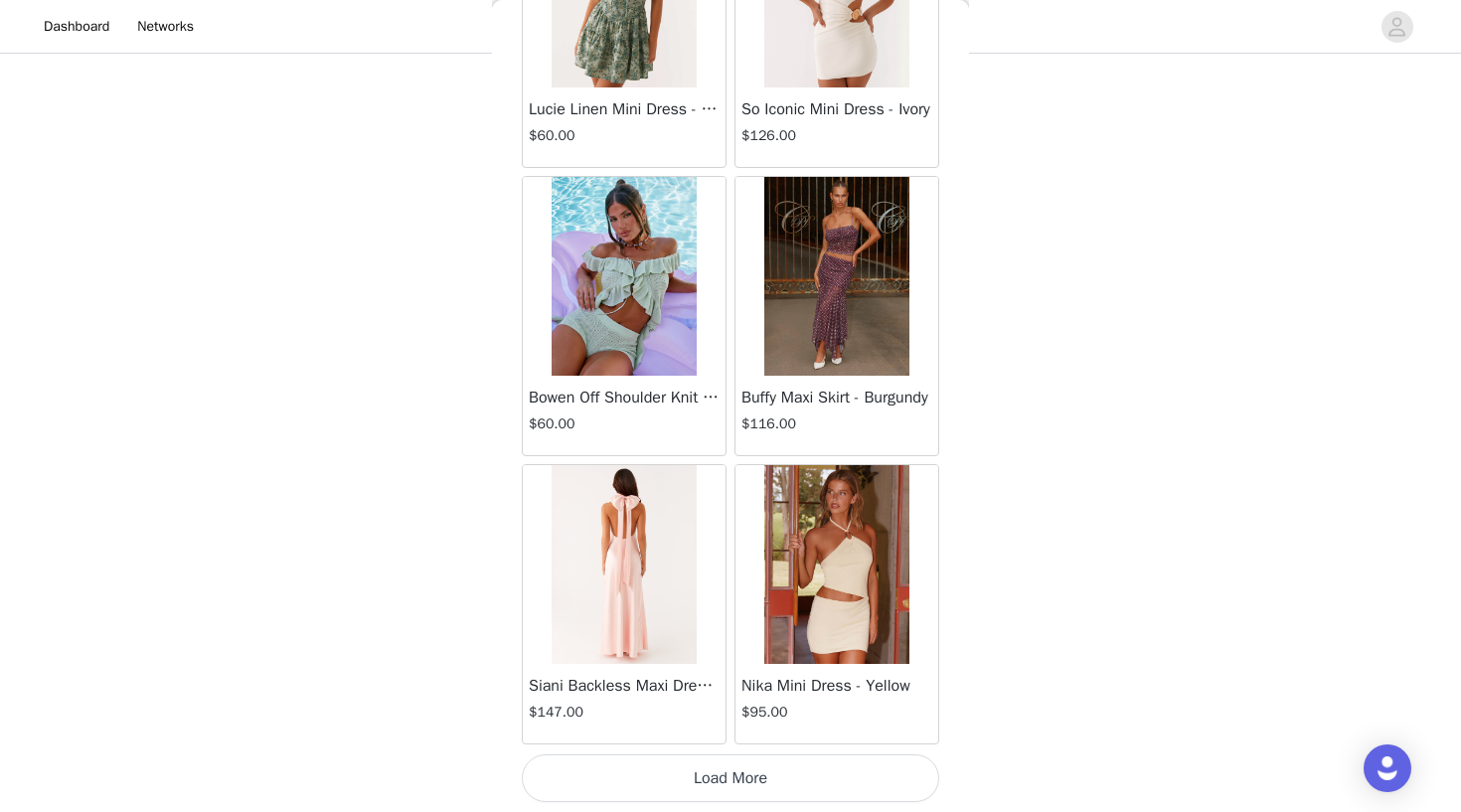 scroll, scrollTop: 39699, scrollLeft: 0, axis: vertical 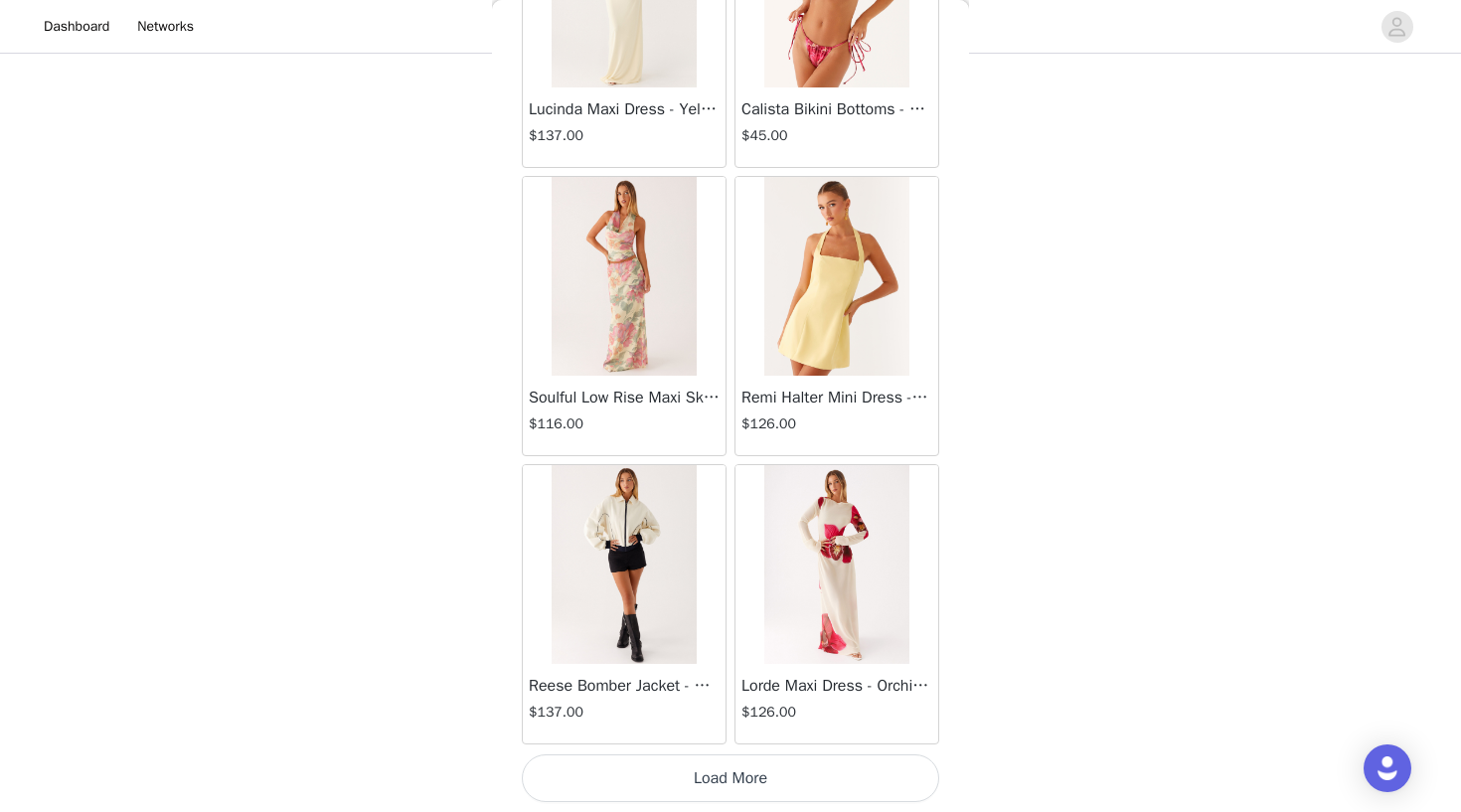 click on "Load More" at bounding box center (730, 778) 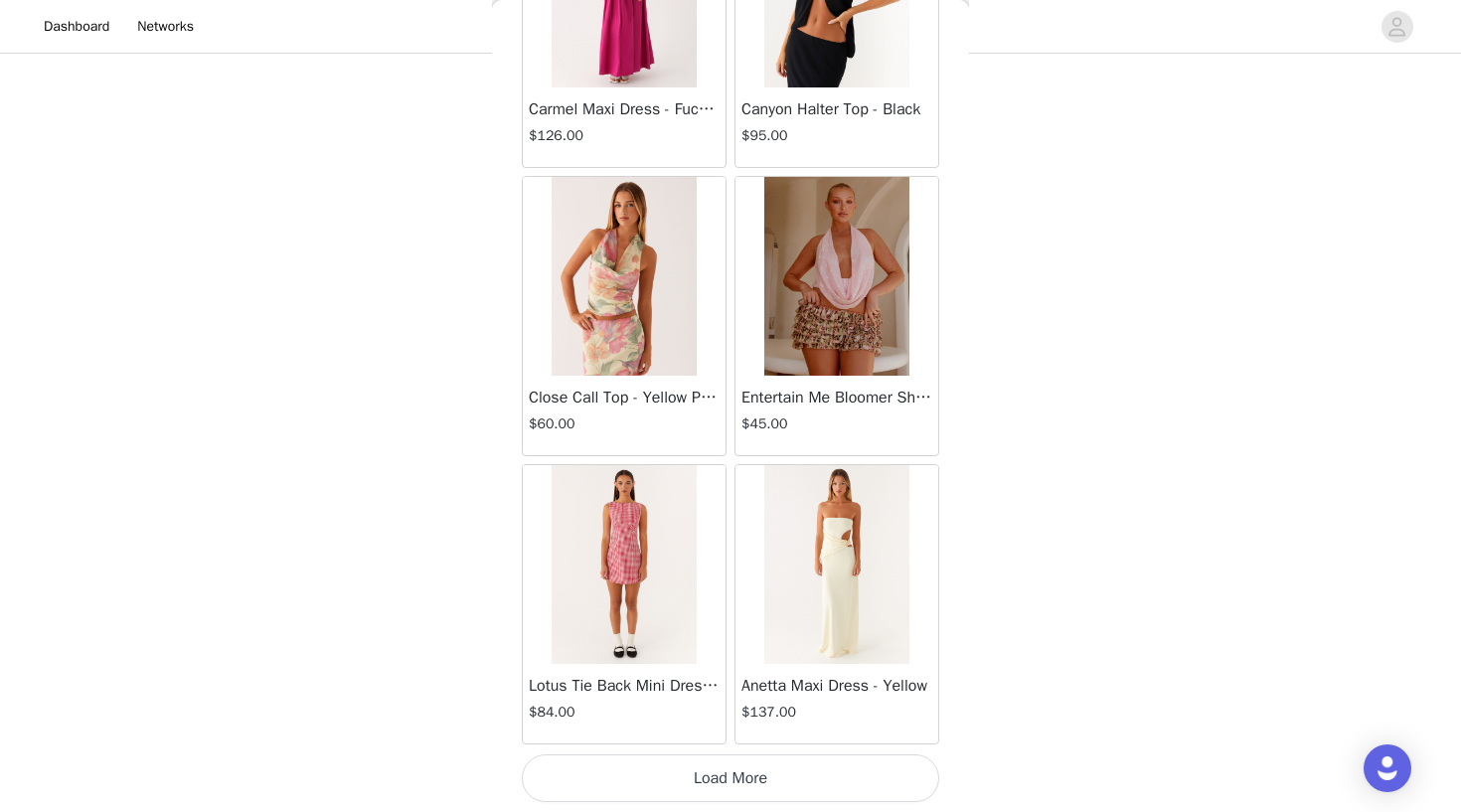 scroll, scrollTop: 45463, scrollLeft: 0, axis: vertical 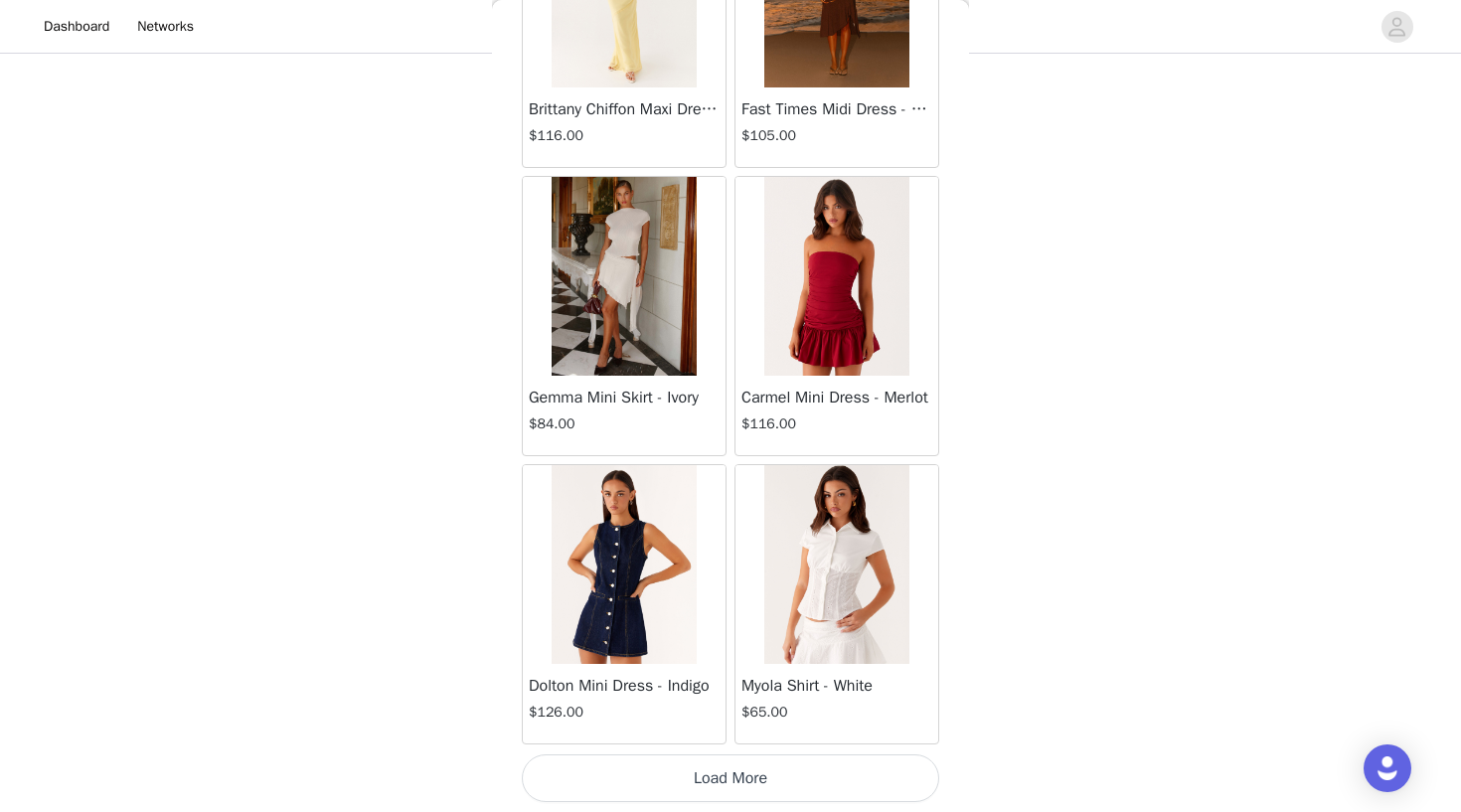 click on "Load More" at bounding box center (730, 778) 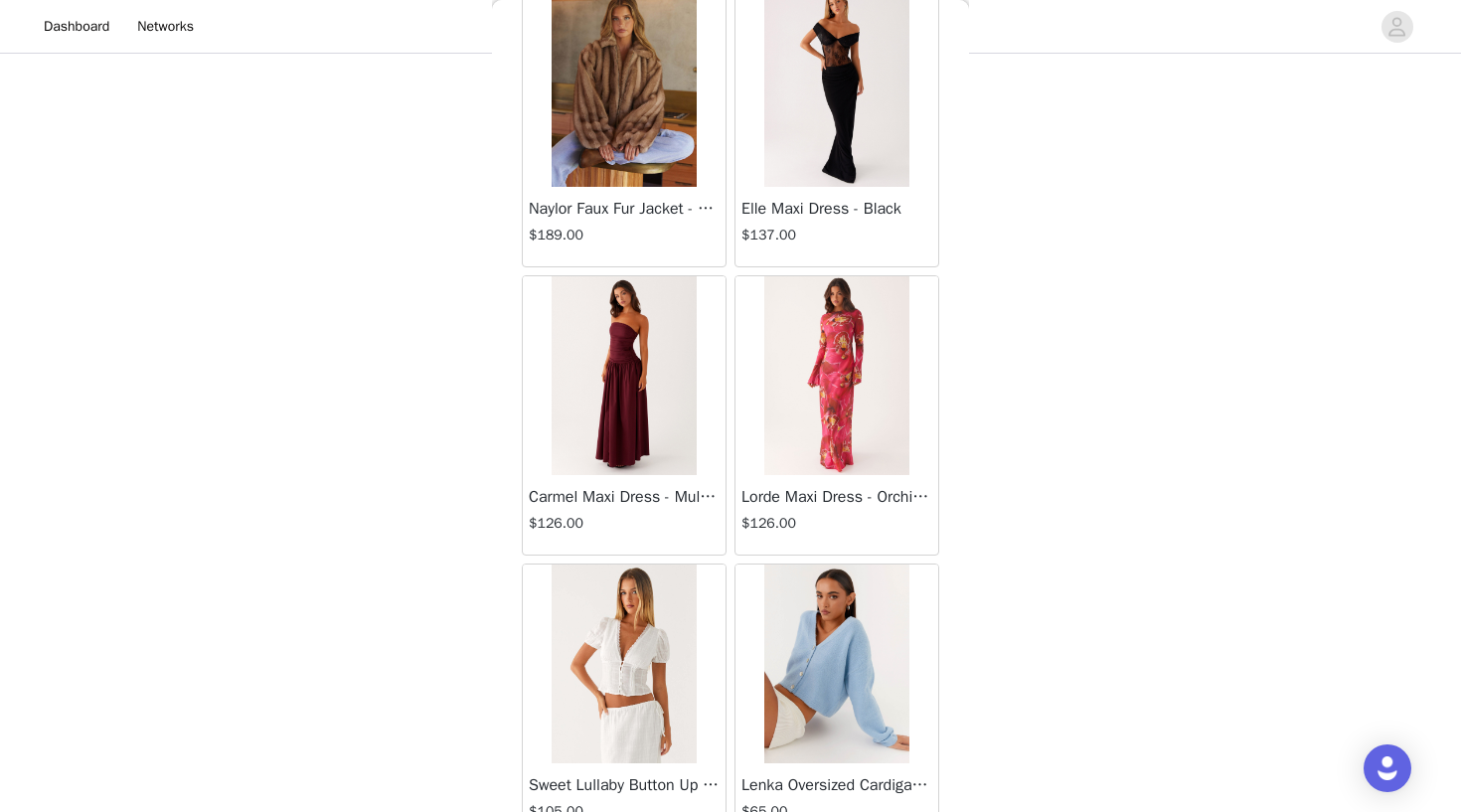 scroll, scrollTop: 49122, scrollLeft: 0, axis: vertical 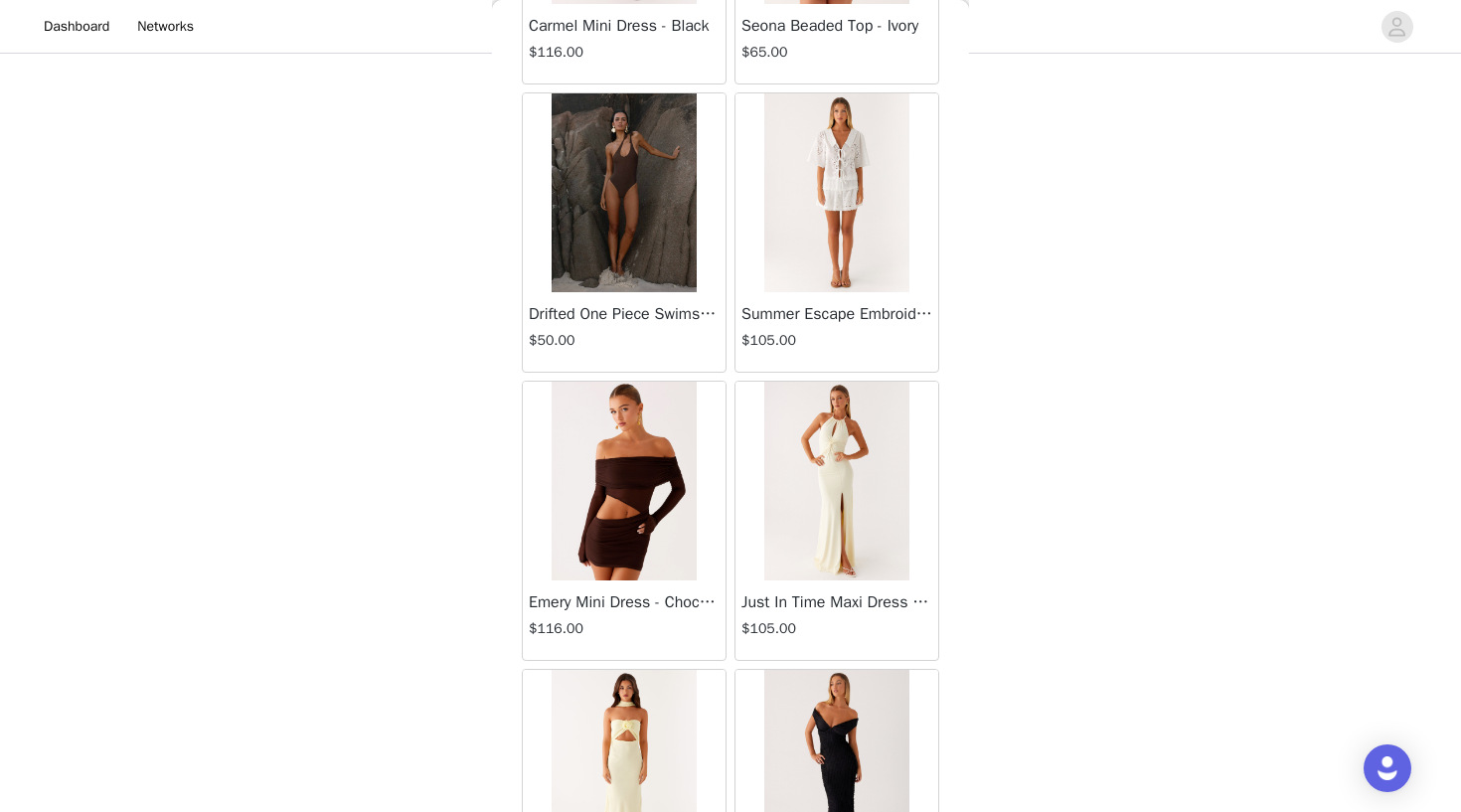 click at bounding box center (836, 193) 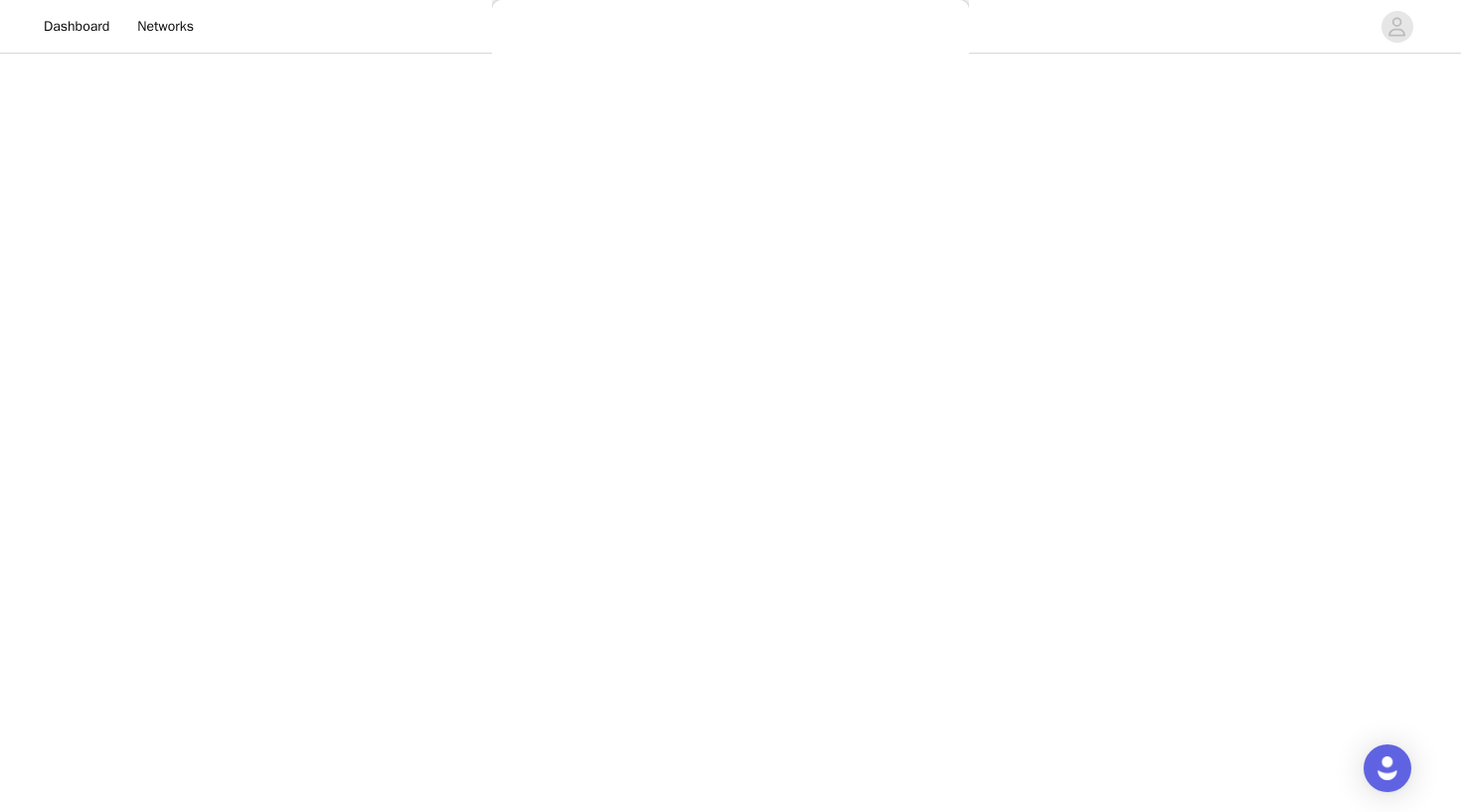 scroll, scrollTop: 0, scrollLeft: 0, axis: both 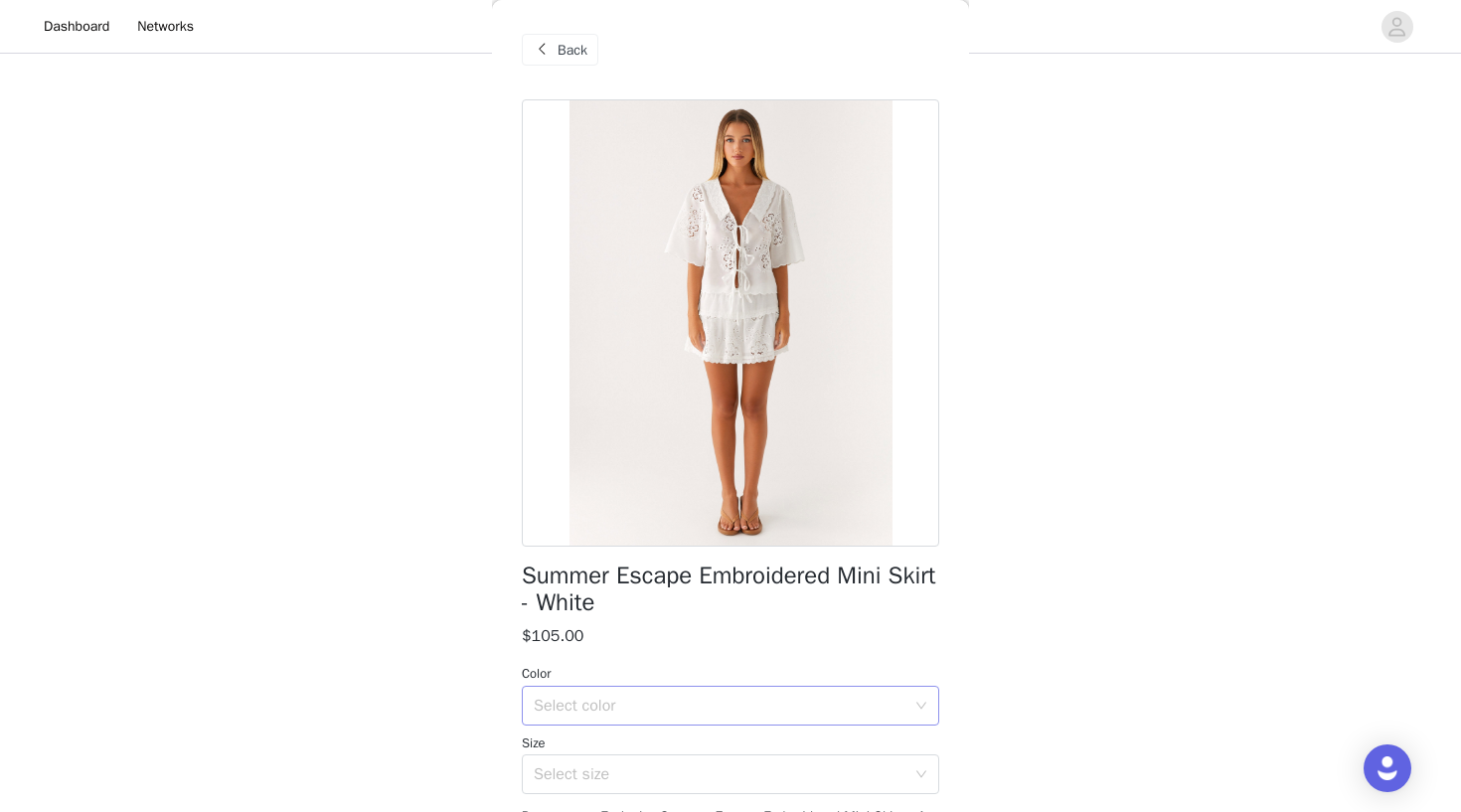 click on "Select color" at bounding box center (720, 706) 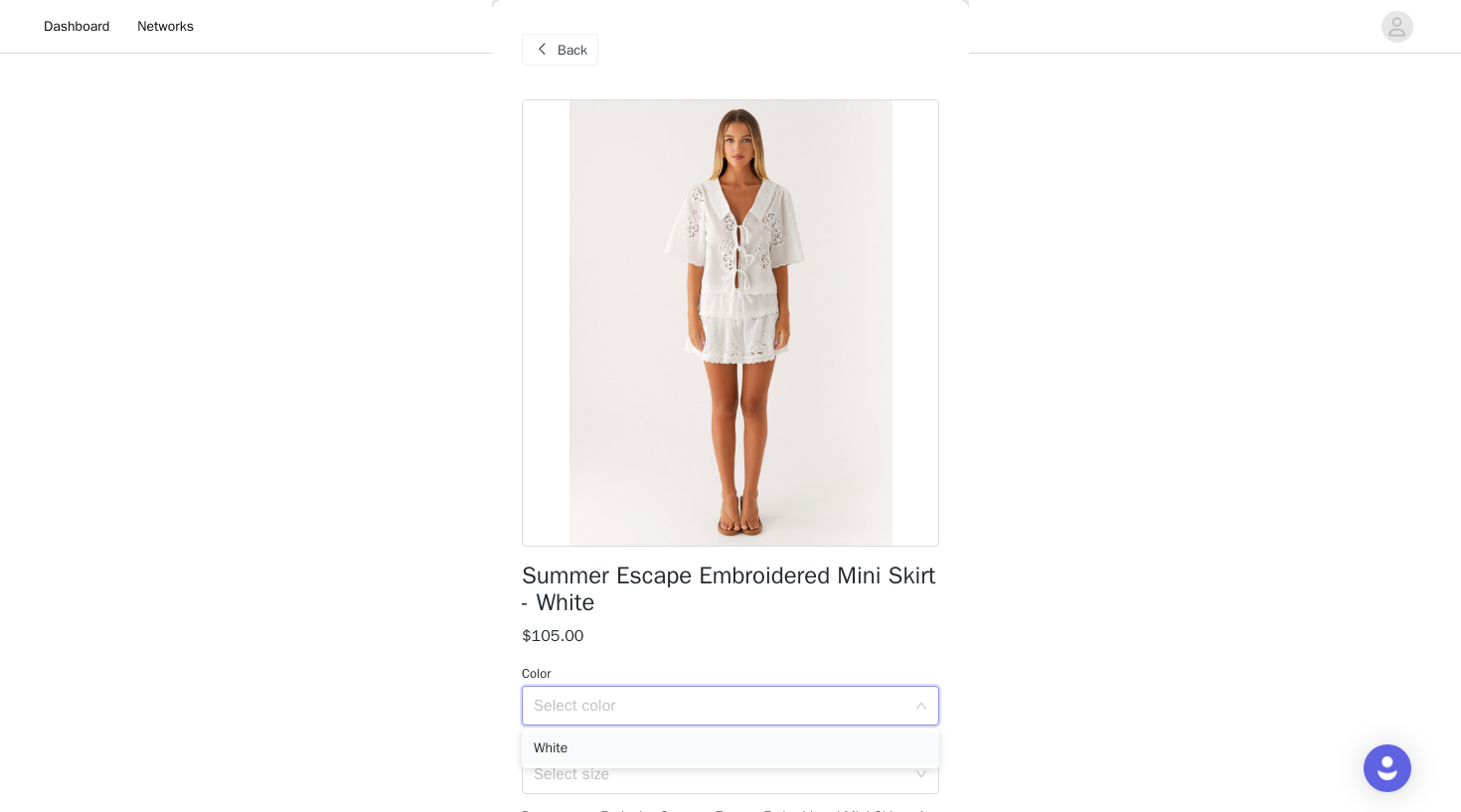click on "White" at bounding box center (730, 748) 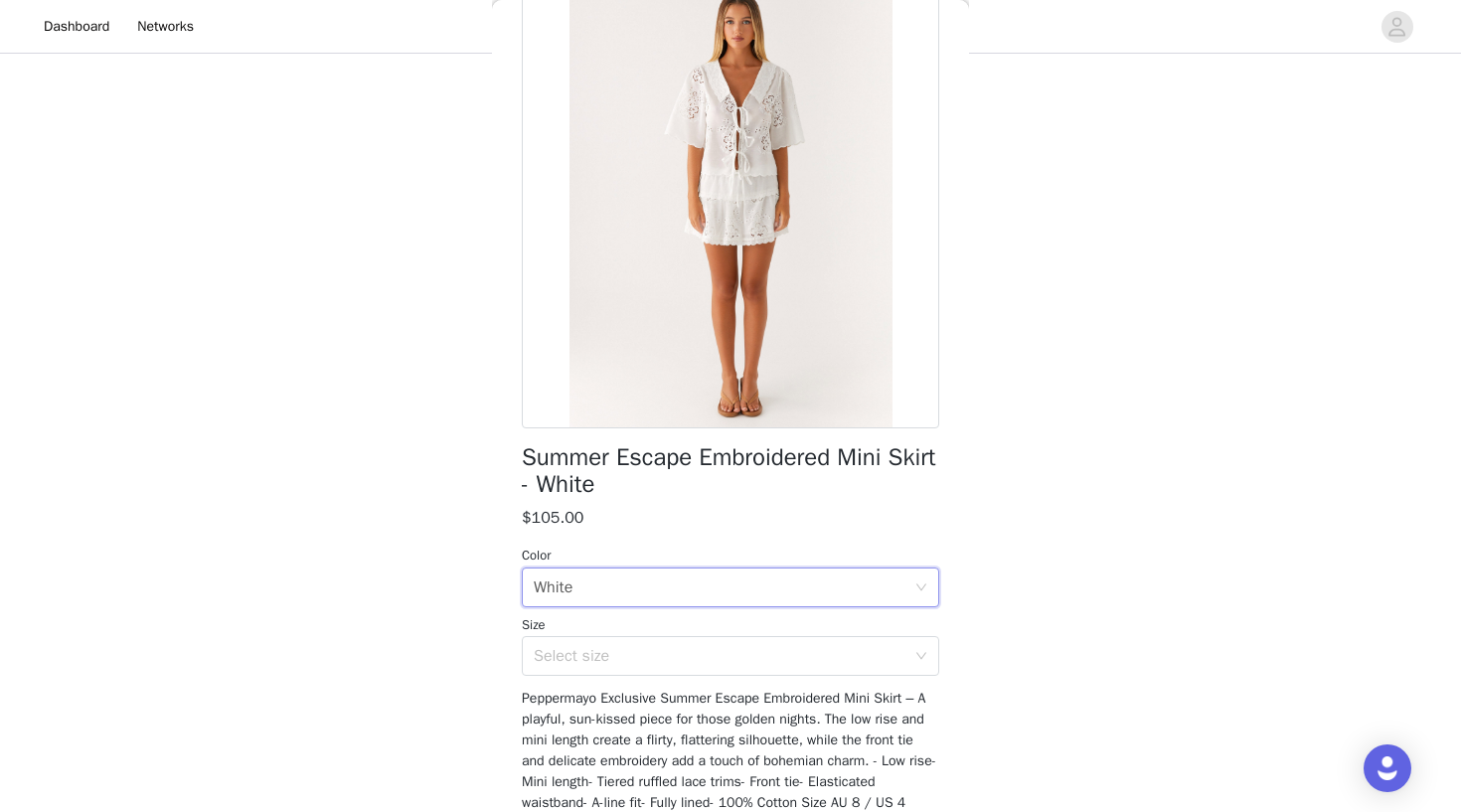 scroll, scrollTop: 122, scrollLeft: 0, axis: vertical 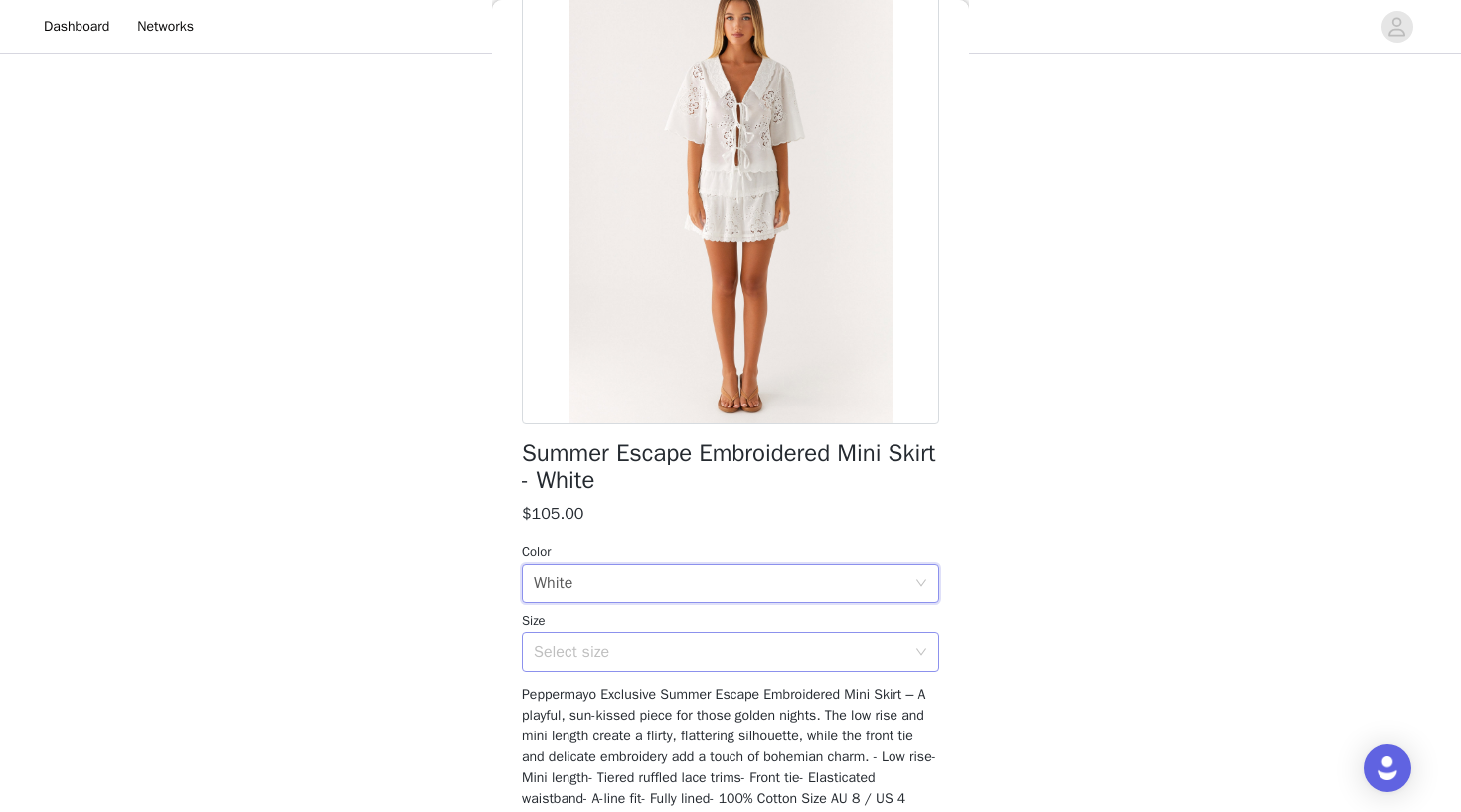 click on "Select size" at bounding box center [720, 652] 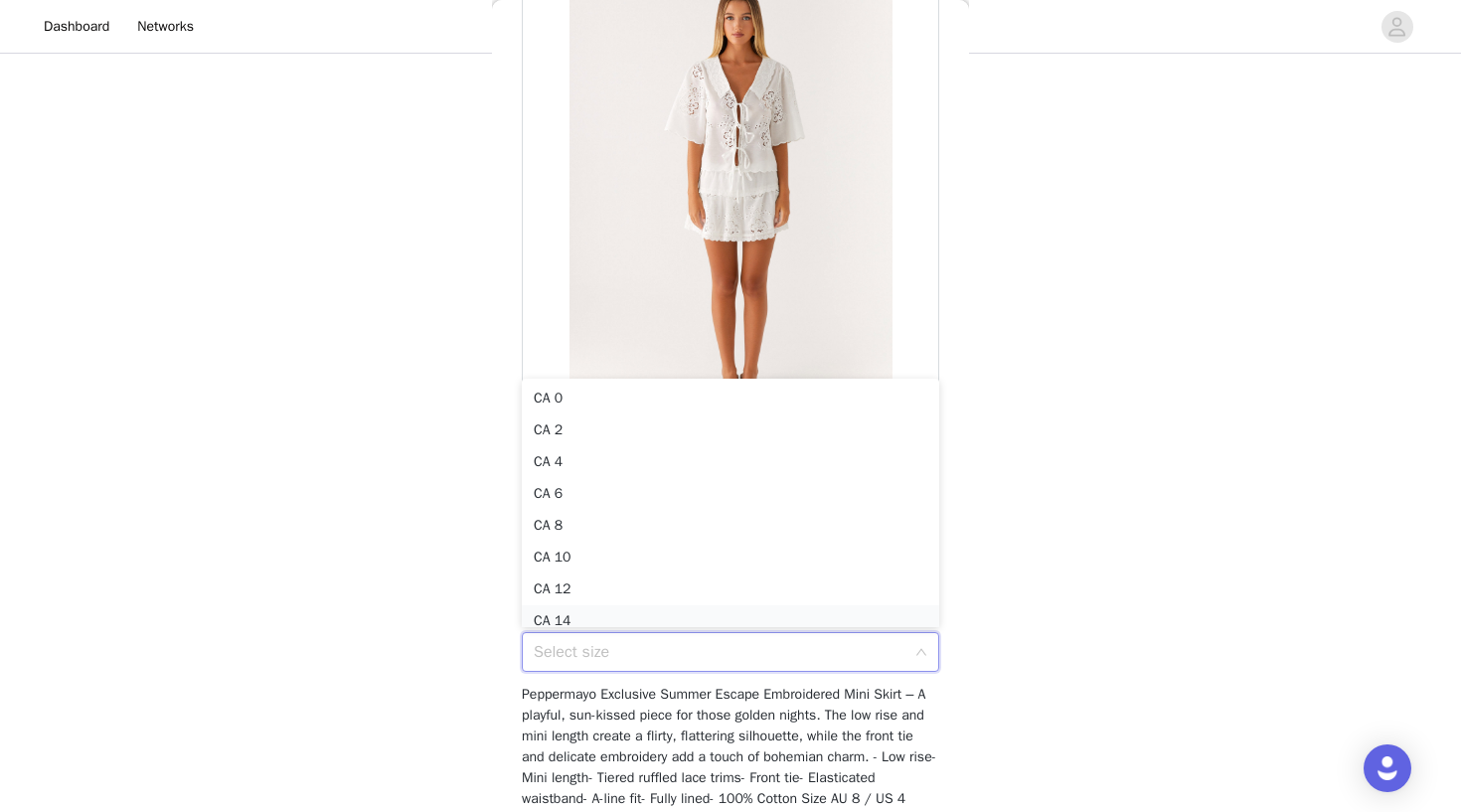 scroll, scrollTop: 10, scrollLeft: 0, axis: vertical 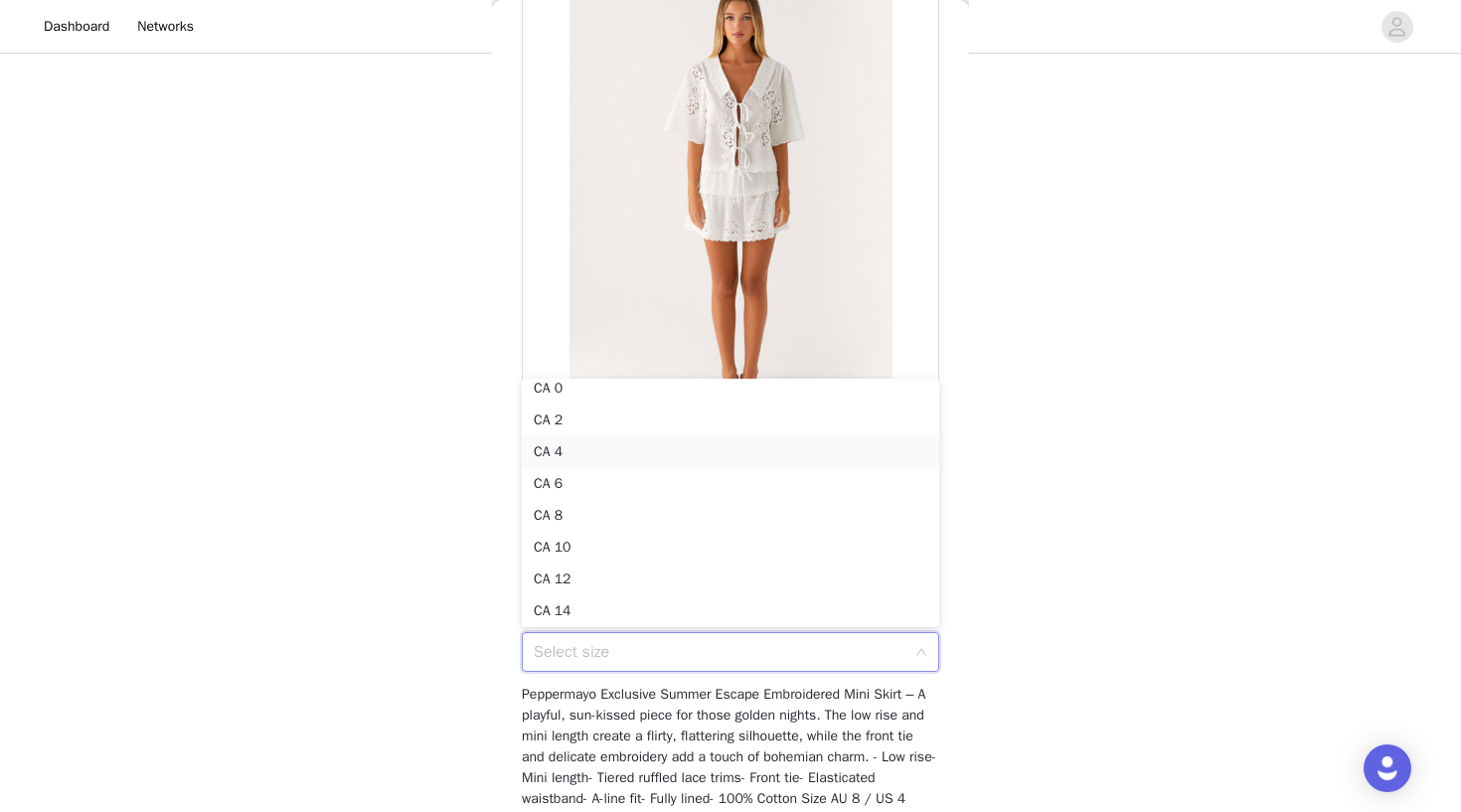click on "CA 4" at bounding box center [730, 452] 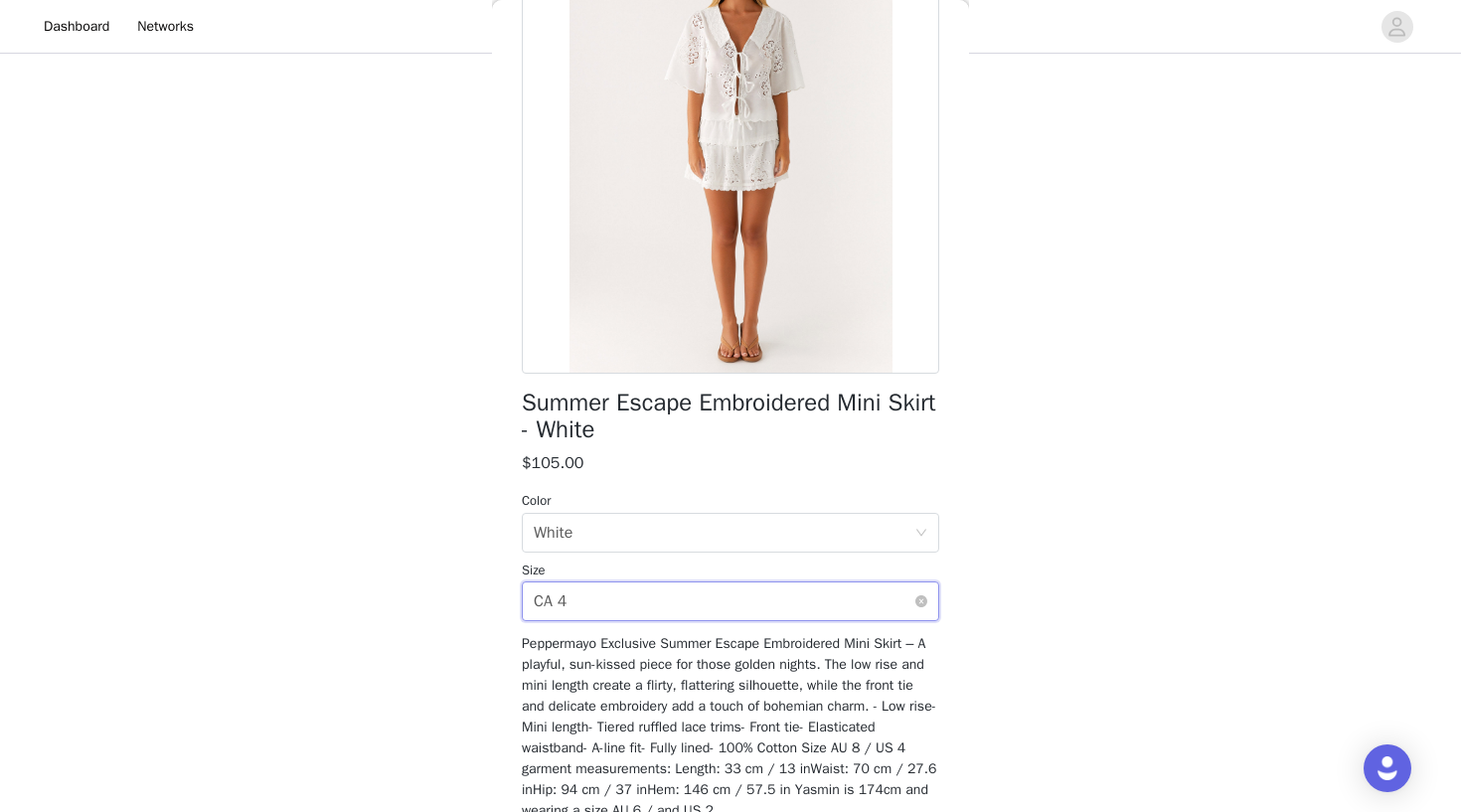 scroll, scrollTop: 221, scrollLeft: 0, axis: vertical 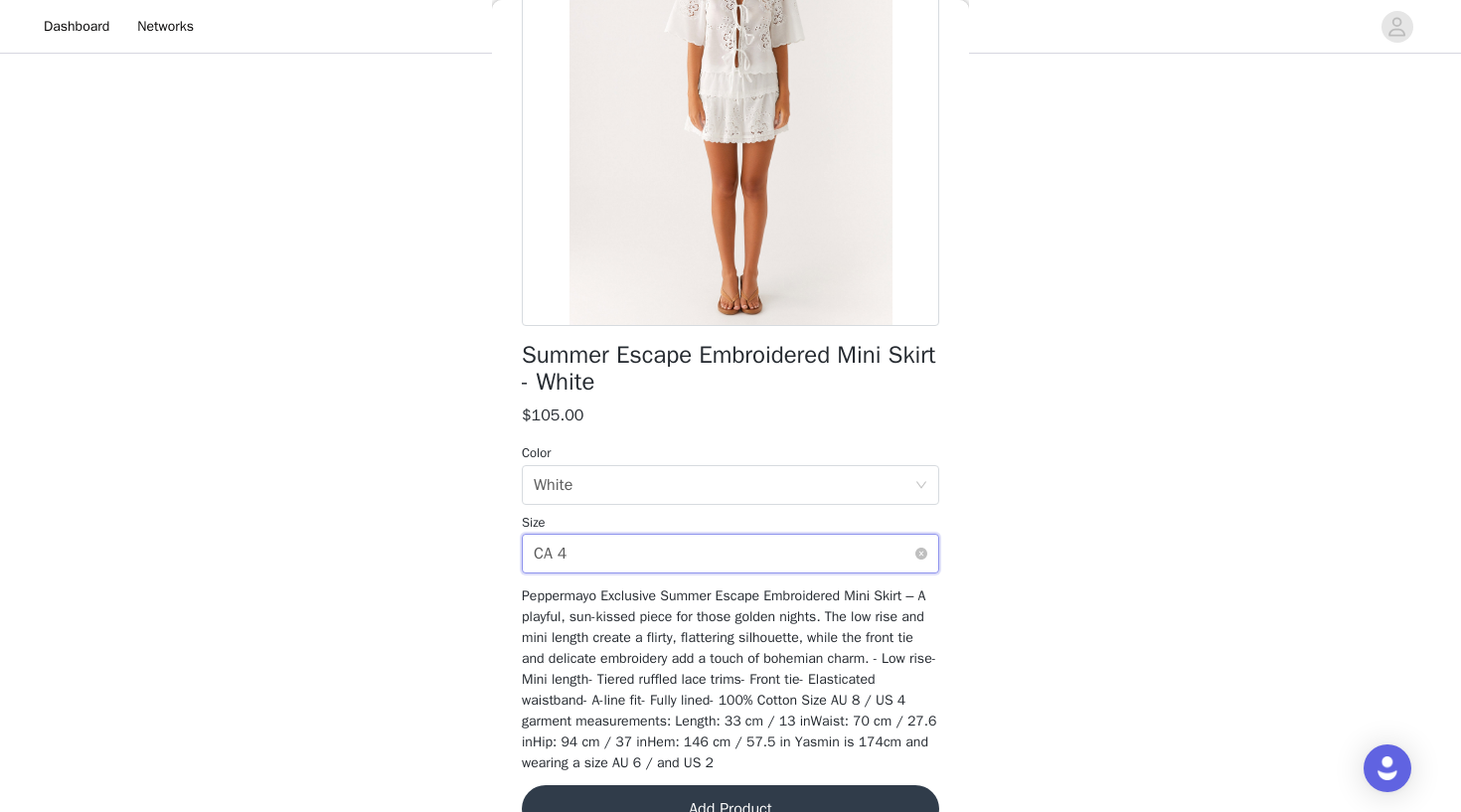 click on "Select size CA 4" at bounding box center (724, 554) 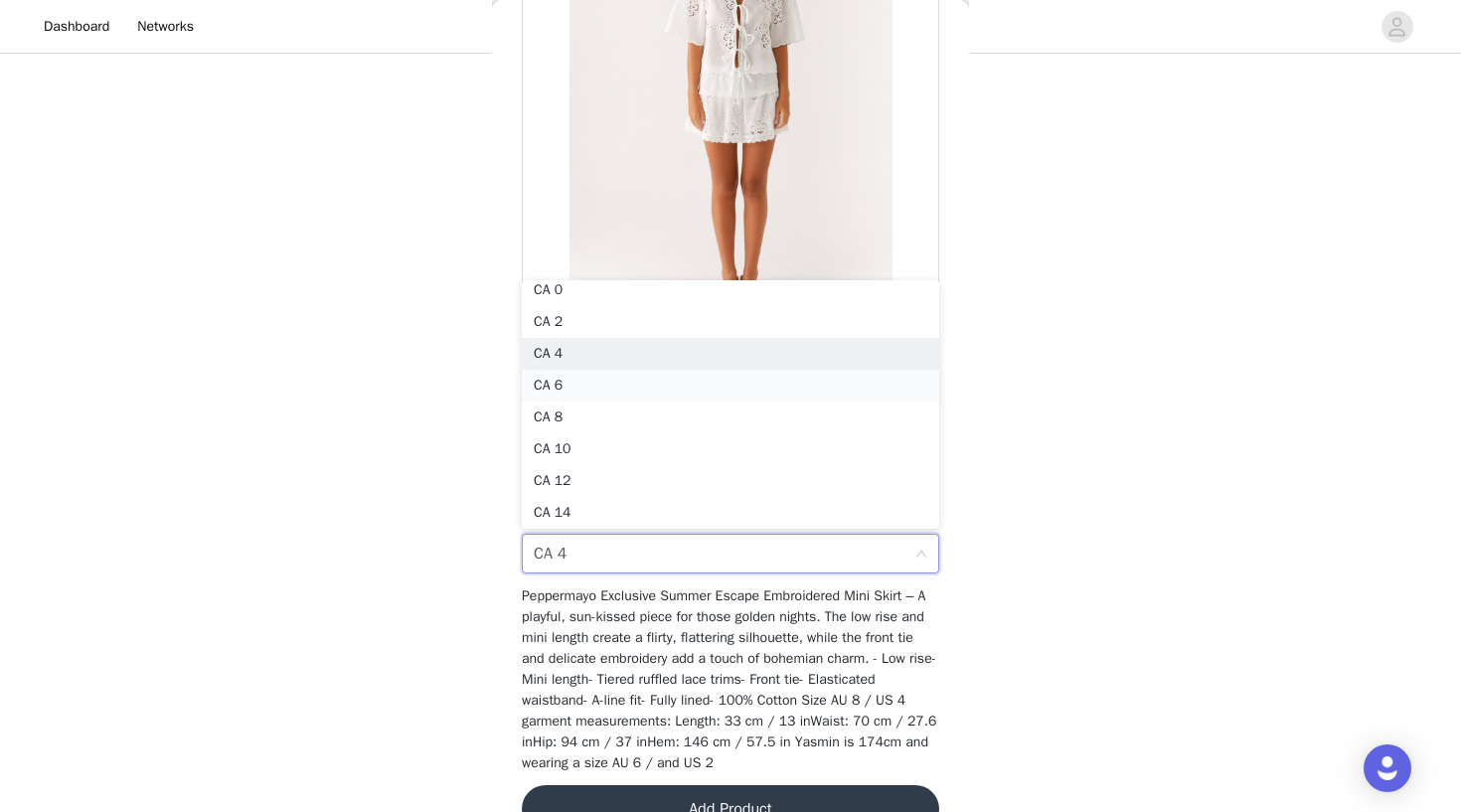click on "CA 6" at bounding box center (730, 386) 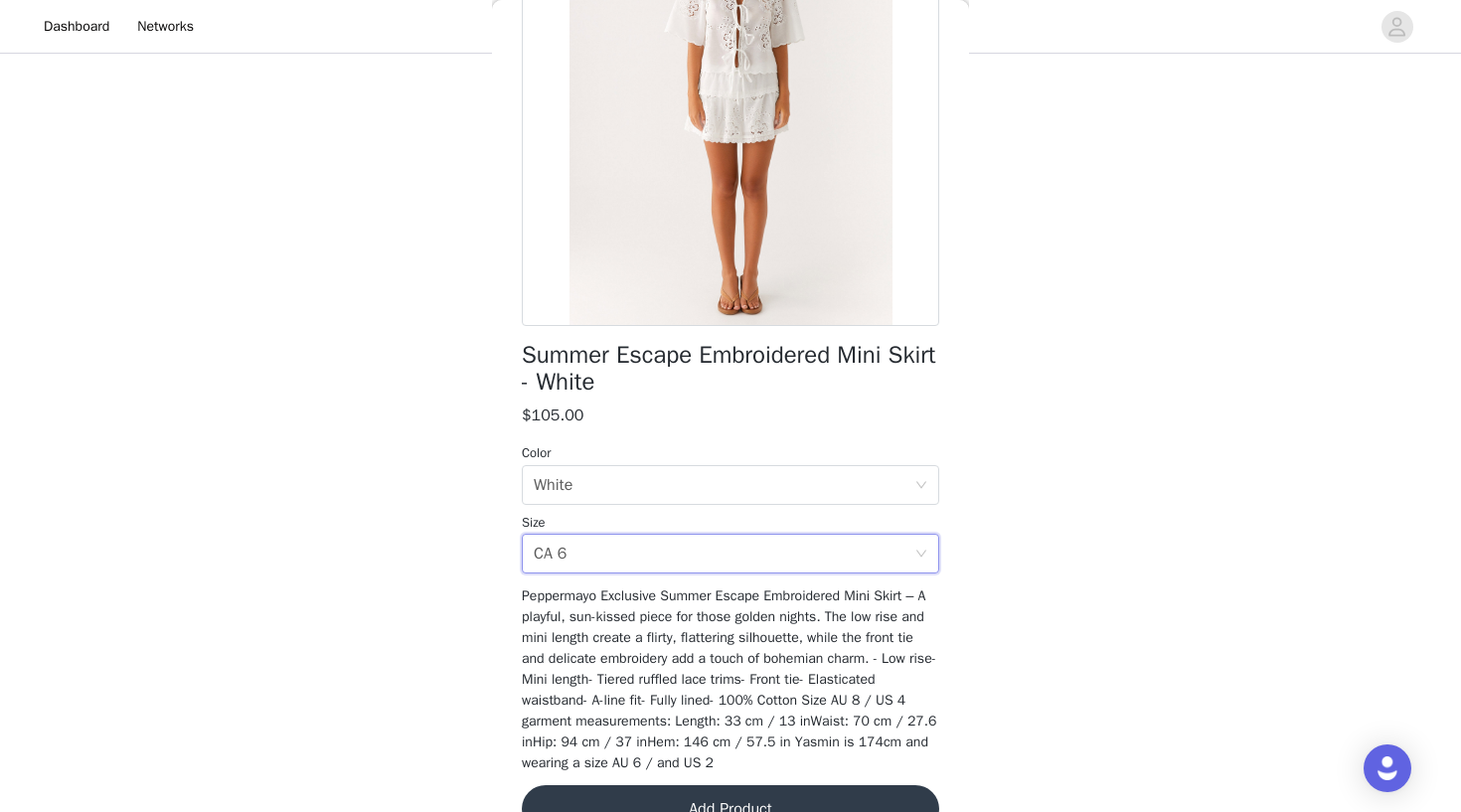click on "Add Product" at bounding box center (730, 809) 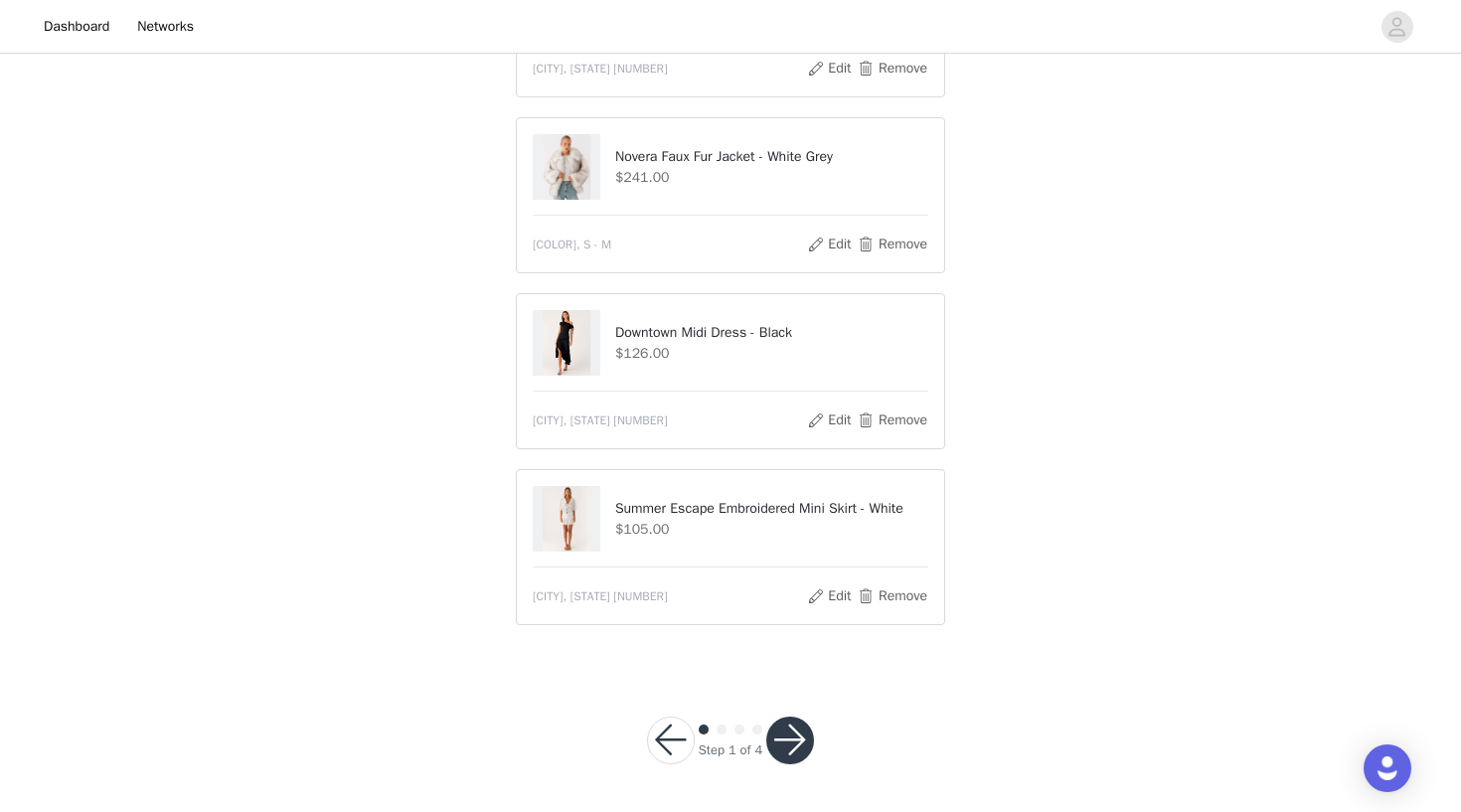 scroll, scrollTop: 278, scrollLeft: 0, axis: vertical 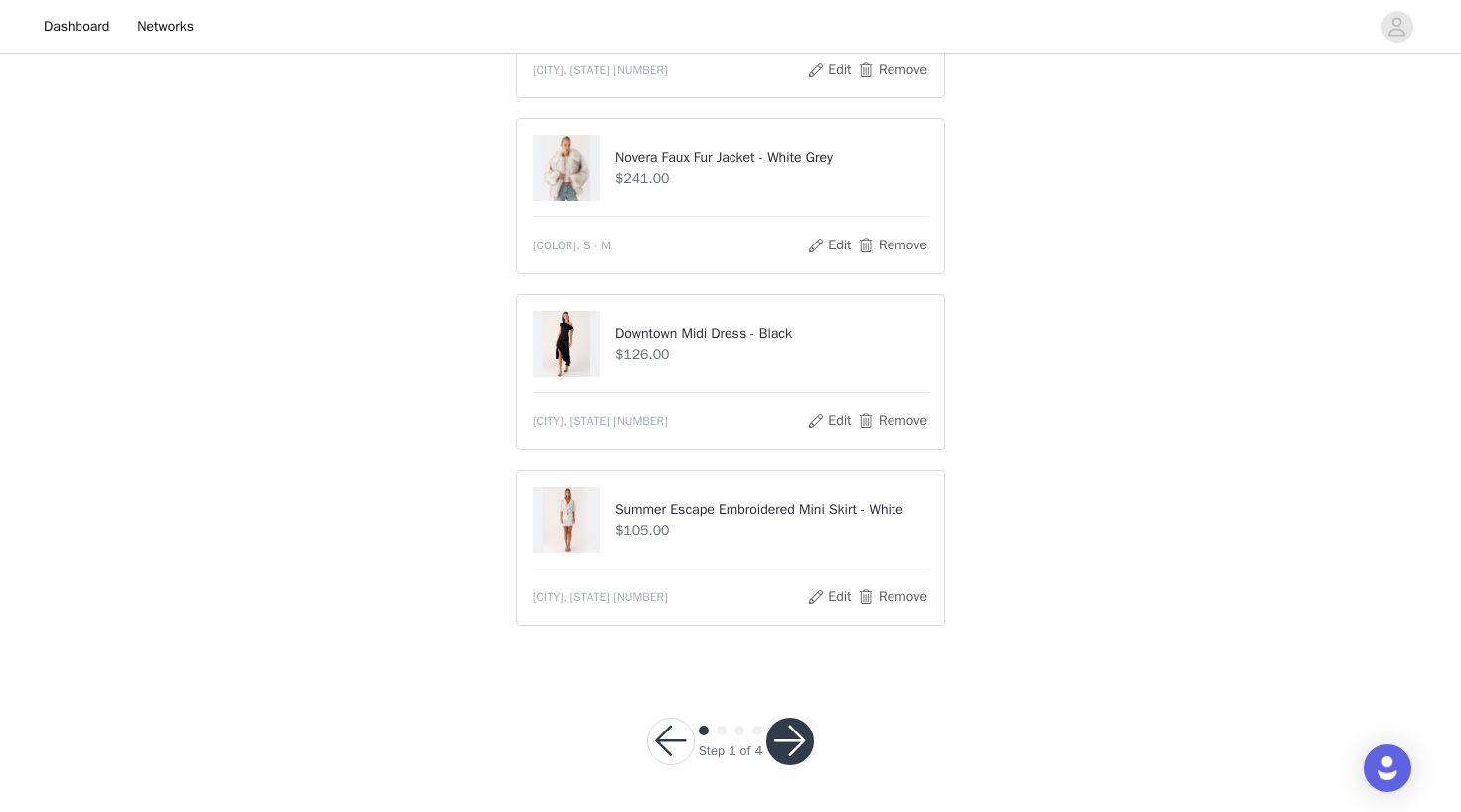 click at bounding box center [790, 741] 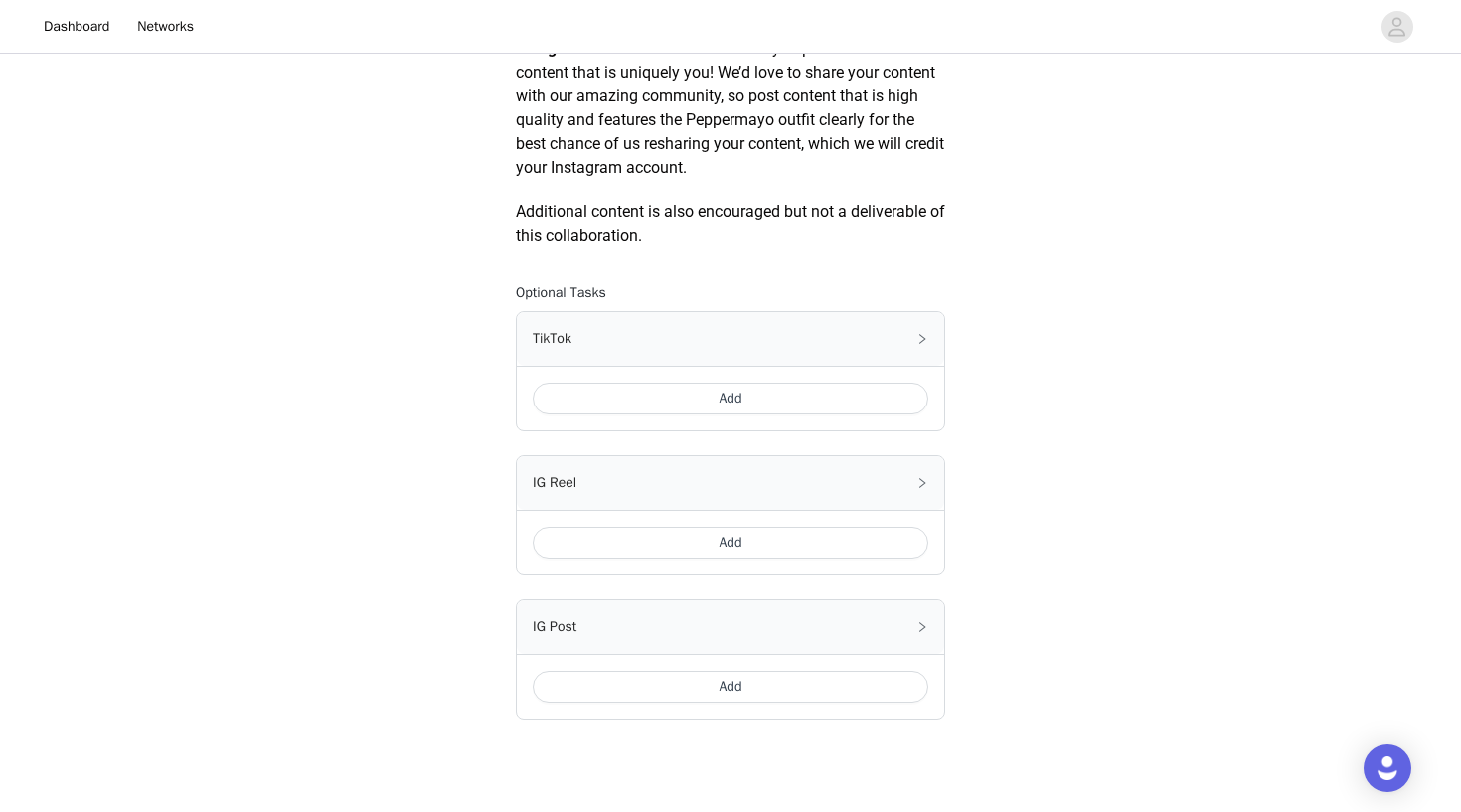 scroll, scrollTop: 1059, scrollLeft: 0, axis: vertical 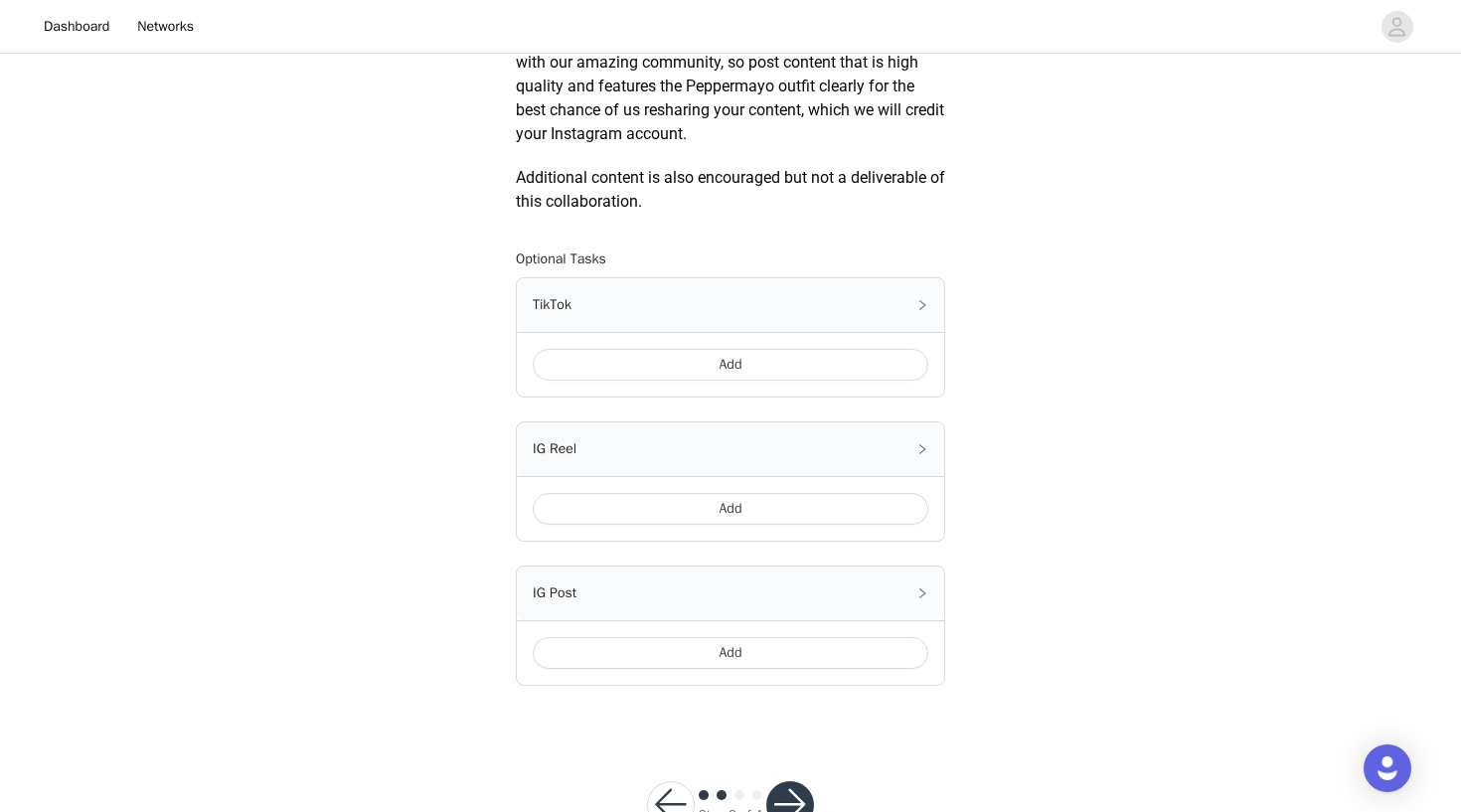click on "Add" at bounding box center [730, 653] 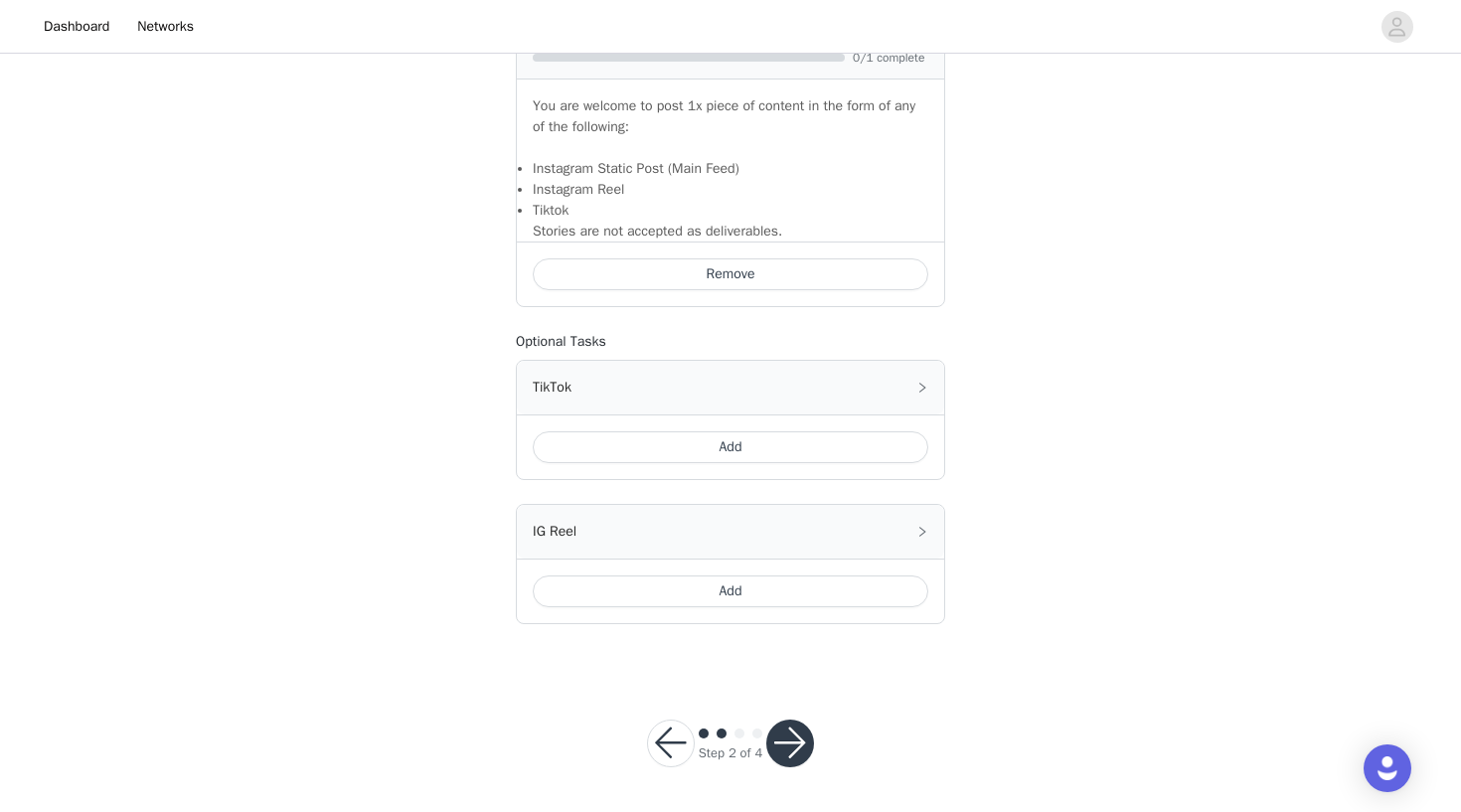 scroll, scrollTop: 1370, scrollLeft: 0, axis: vertical 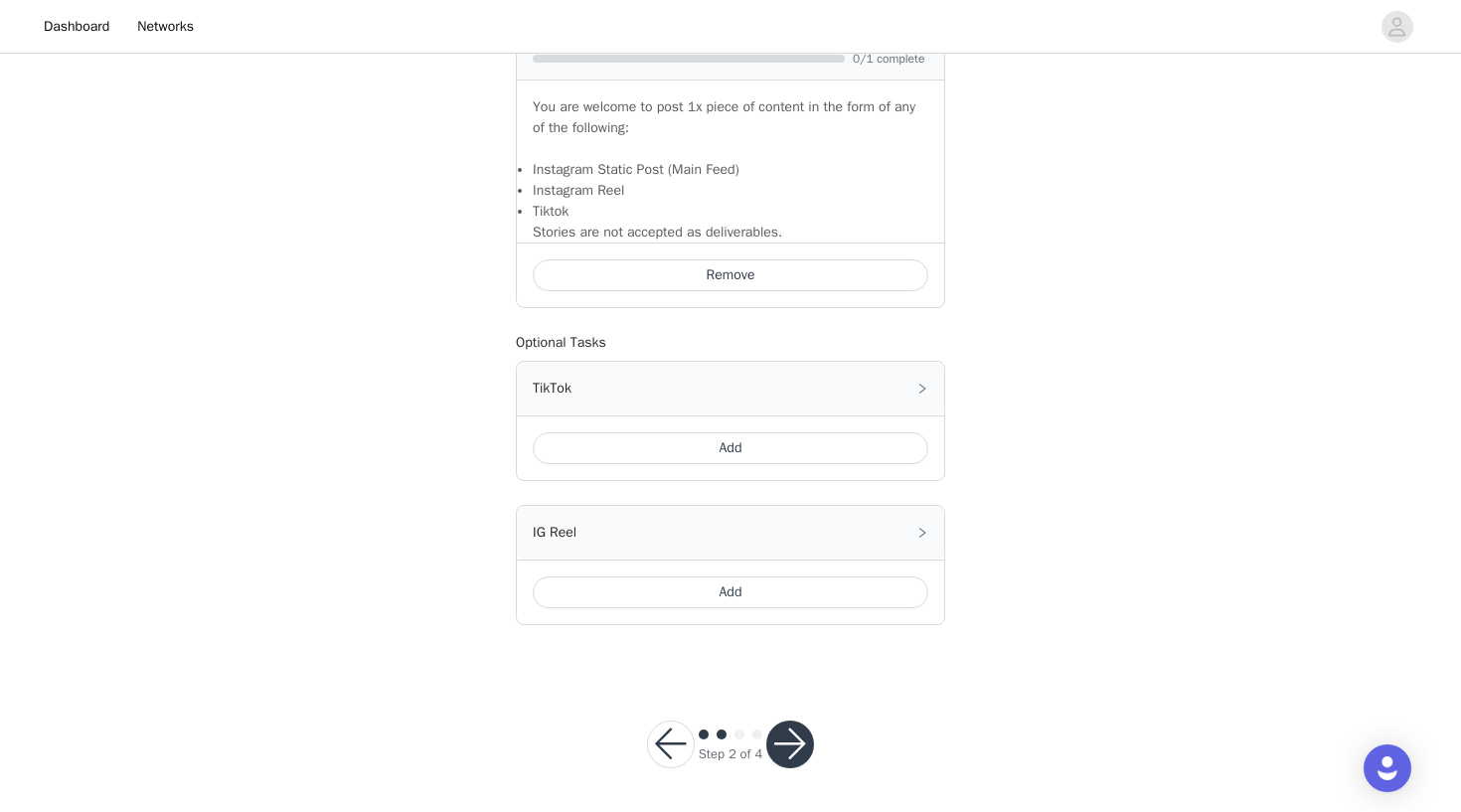 click at bounding box center (790, 744) 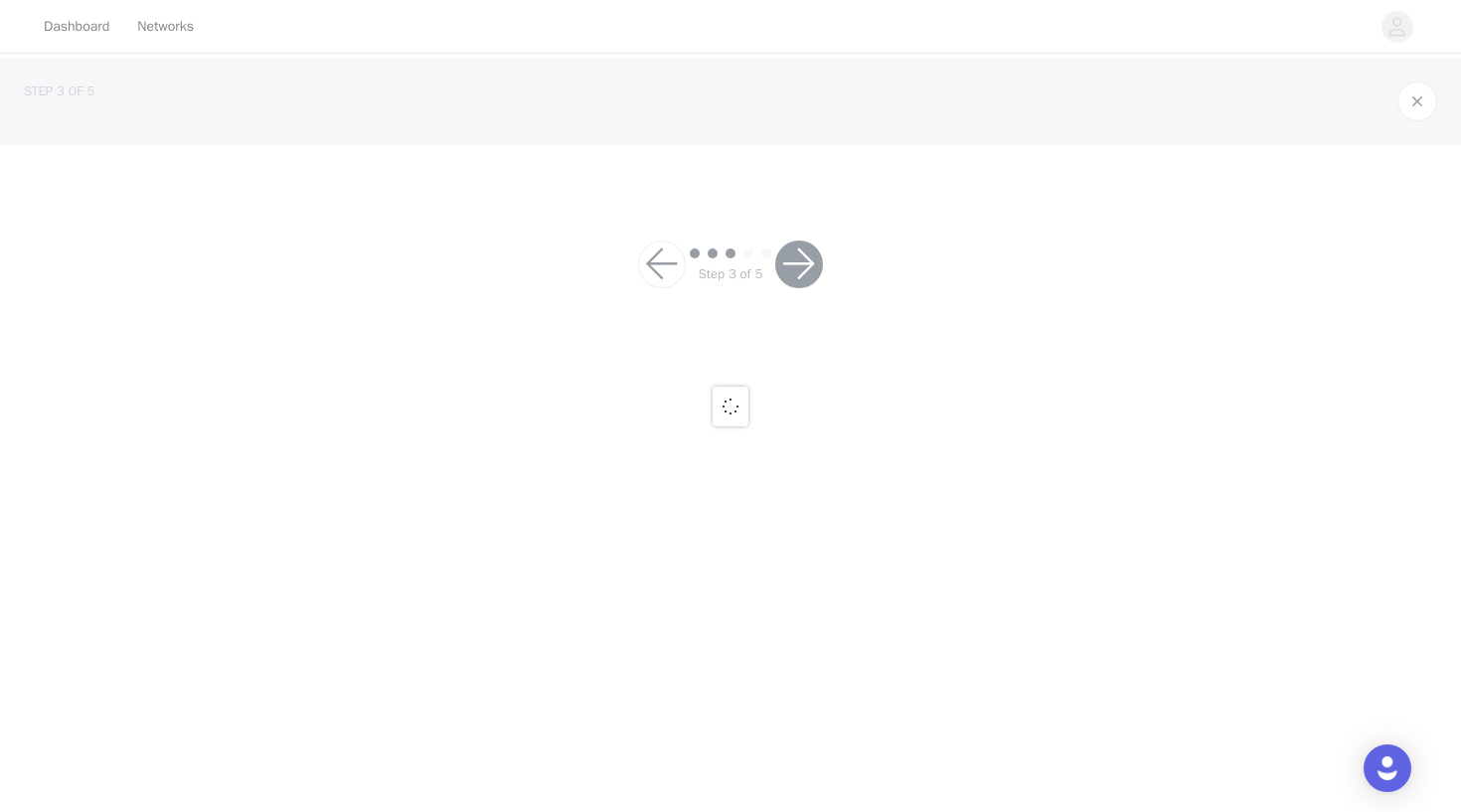scroll, scrollTop: 0, scrollLeft: 0, axis: both 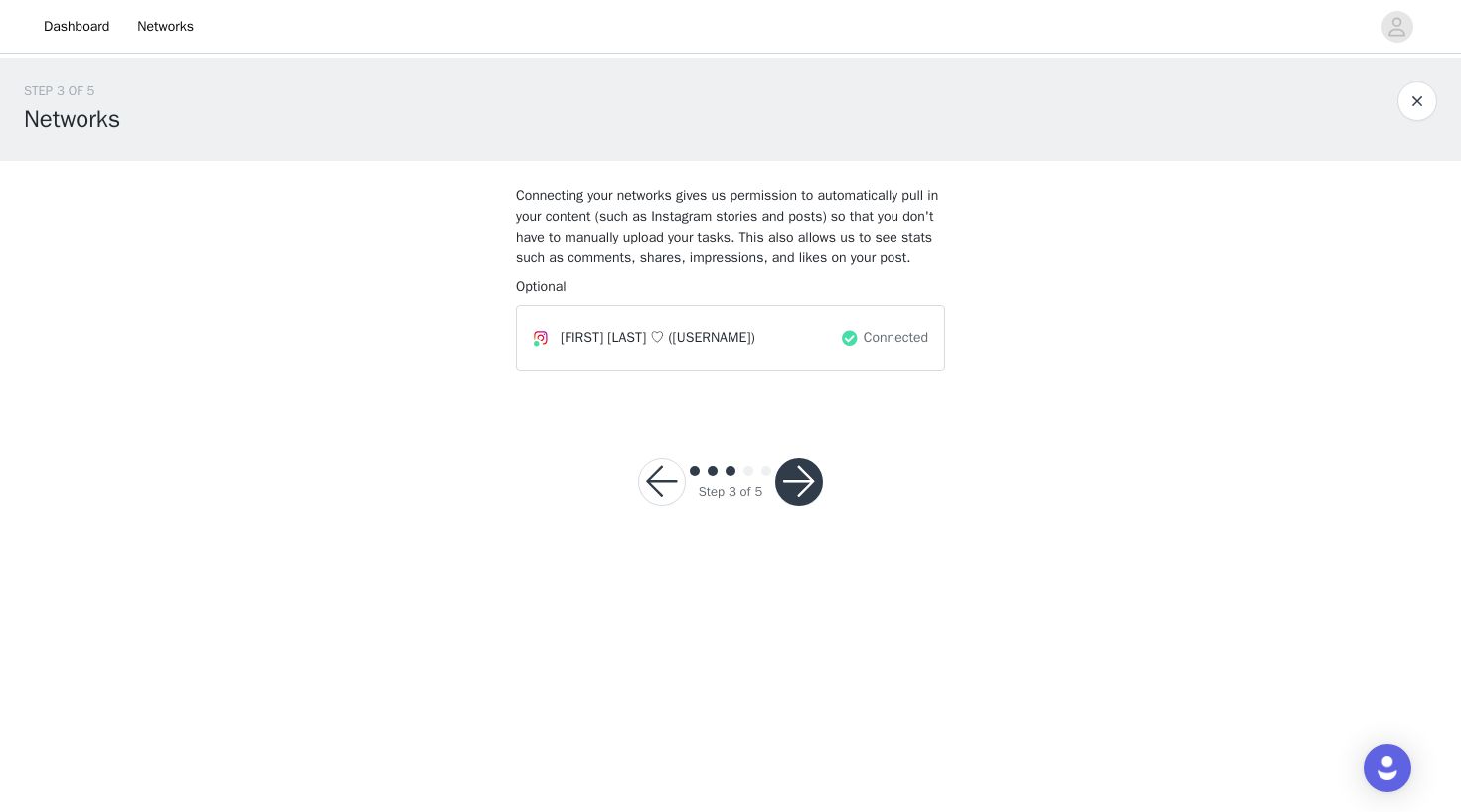 click at bounding box center [799, 482] 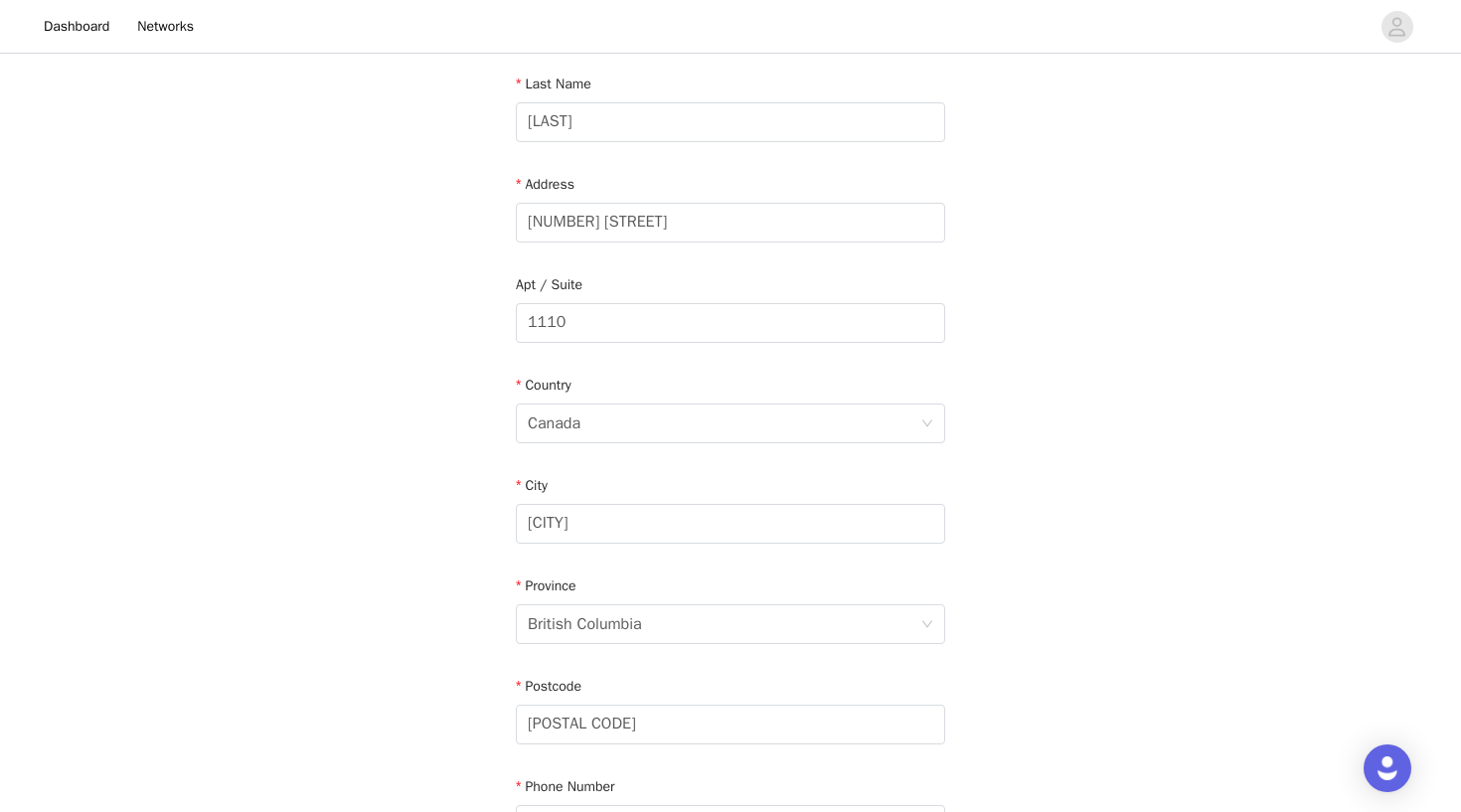 scroll, scrollTop: 284, scrollLeft: 0, axis: vertical 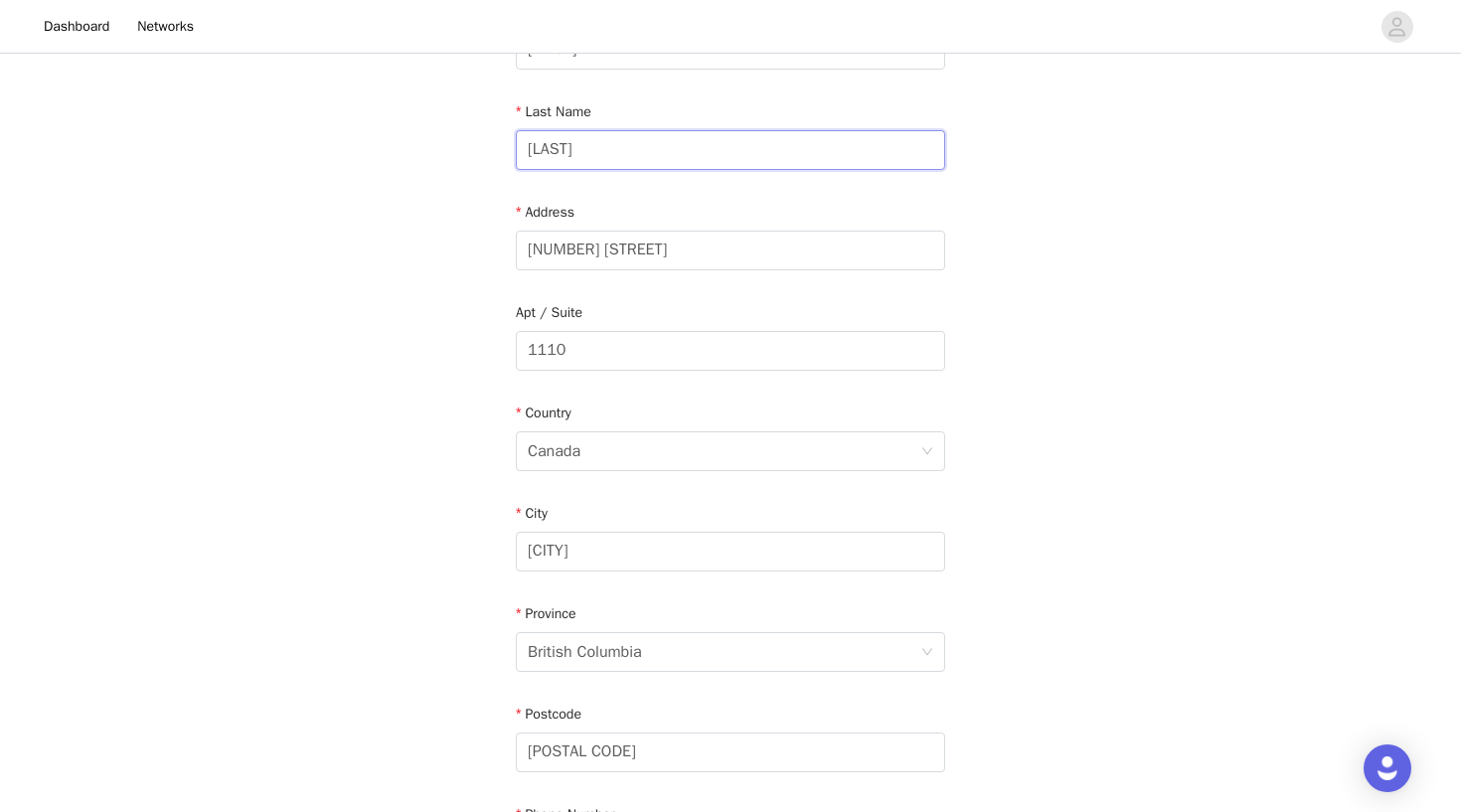click on "[LAST]" at bounding box center [730, 150] 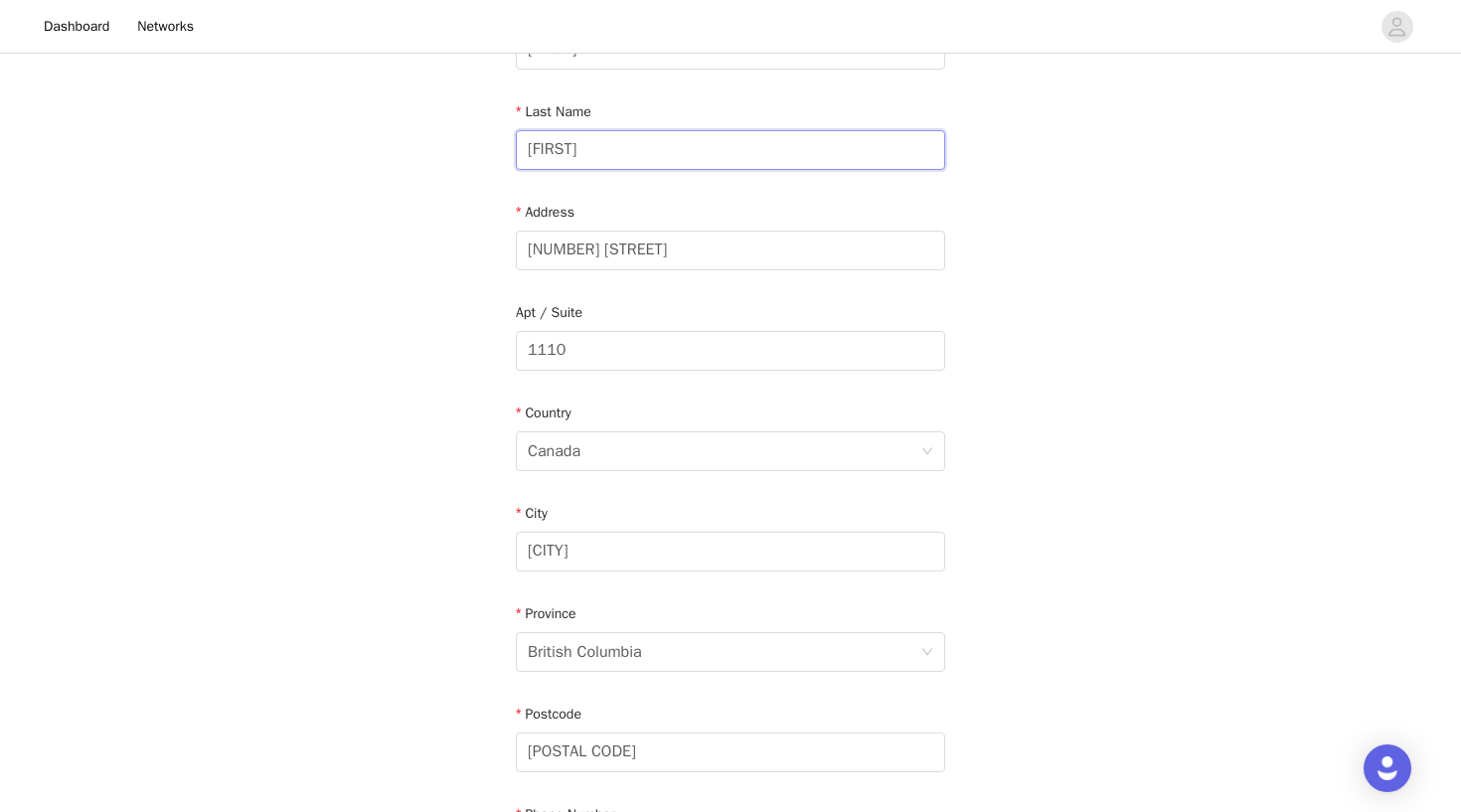 type on "l" 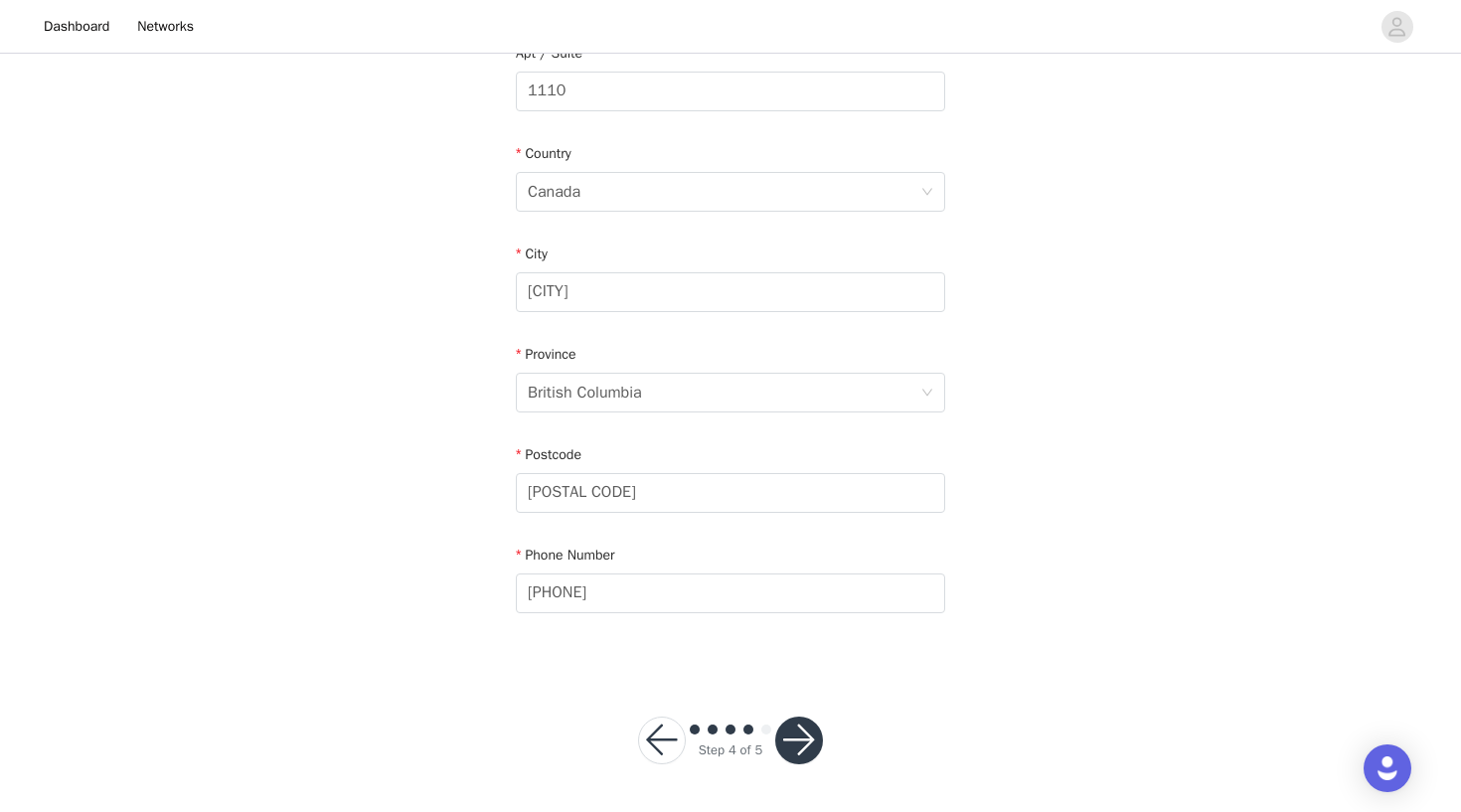 scroll, scrollTop: 543, scrollLeft: 0, axis: vertical 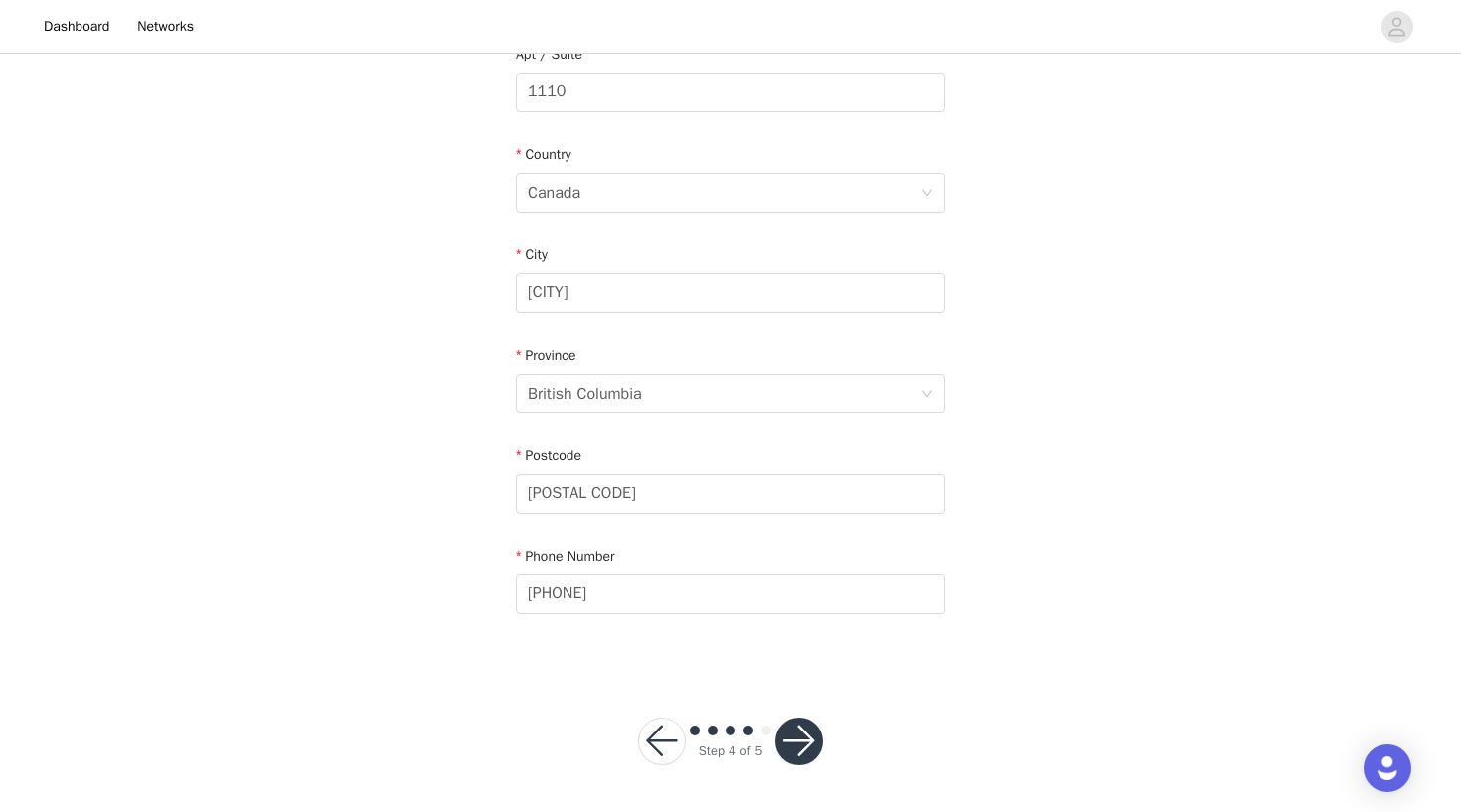 type on "[LAST]" 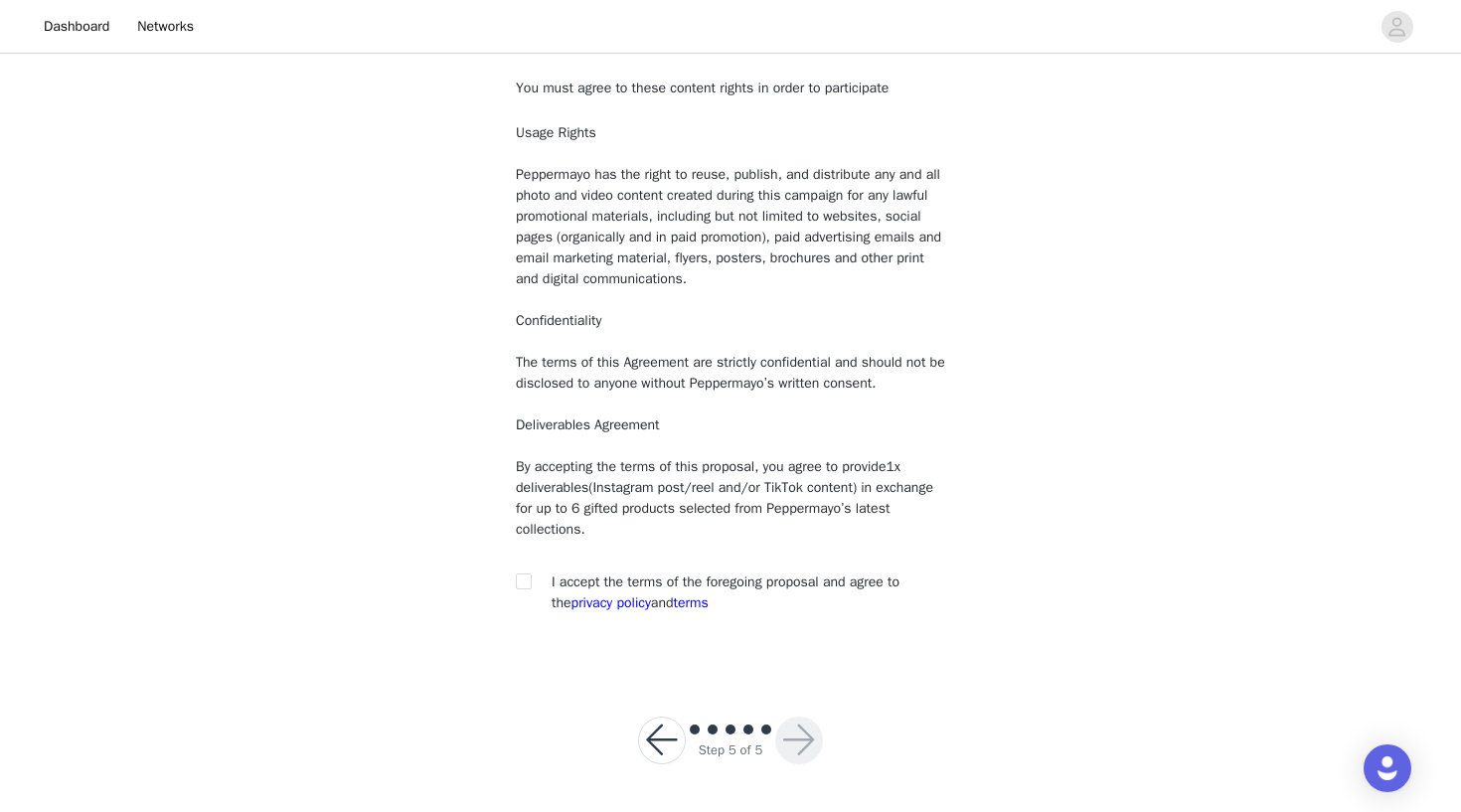 scroll, scrollTop: 106, scrollLeft: 0, axis: vertical 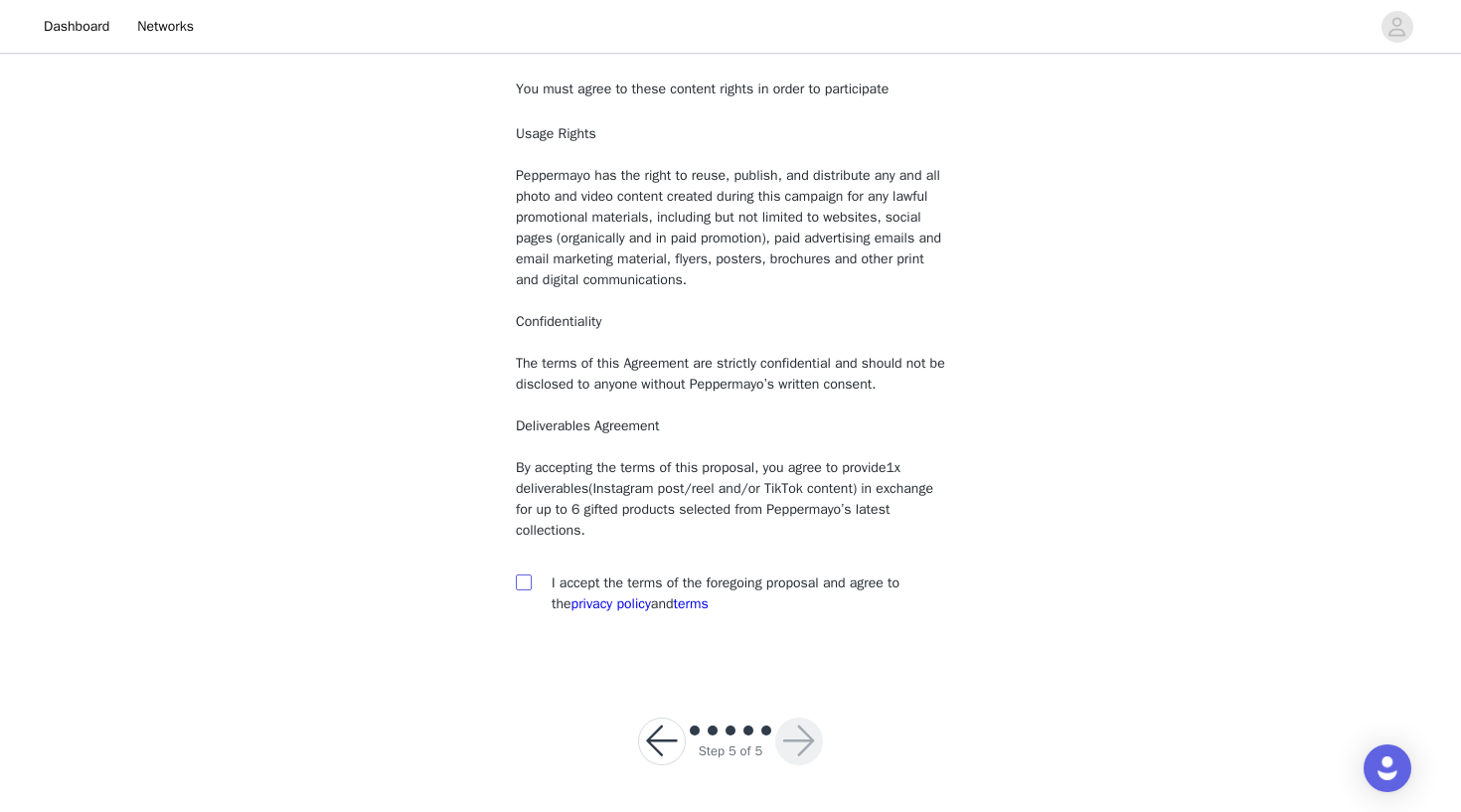 click at bounding box center [524, 582] 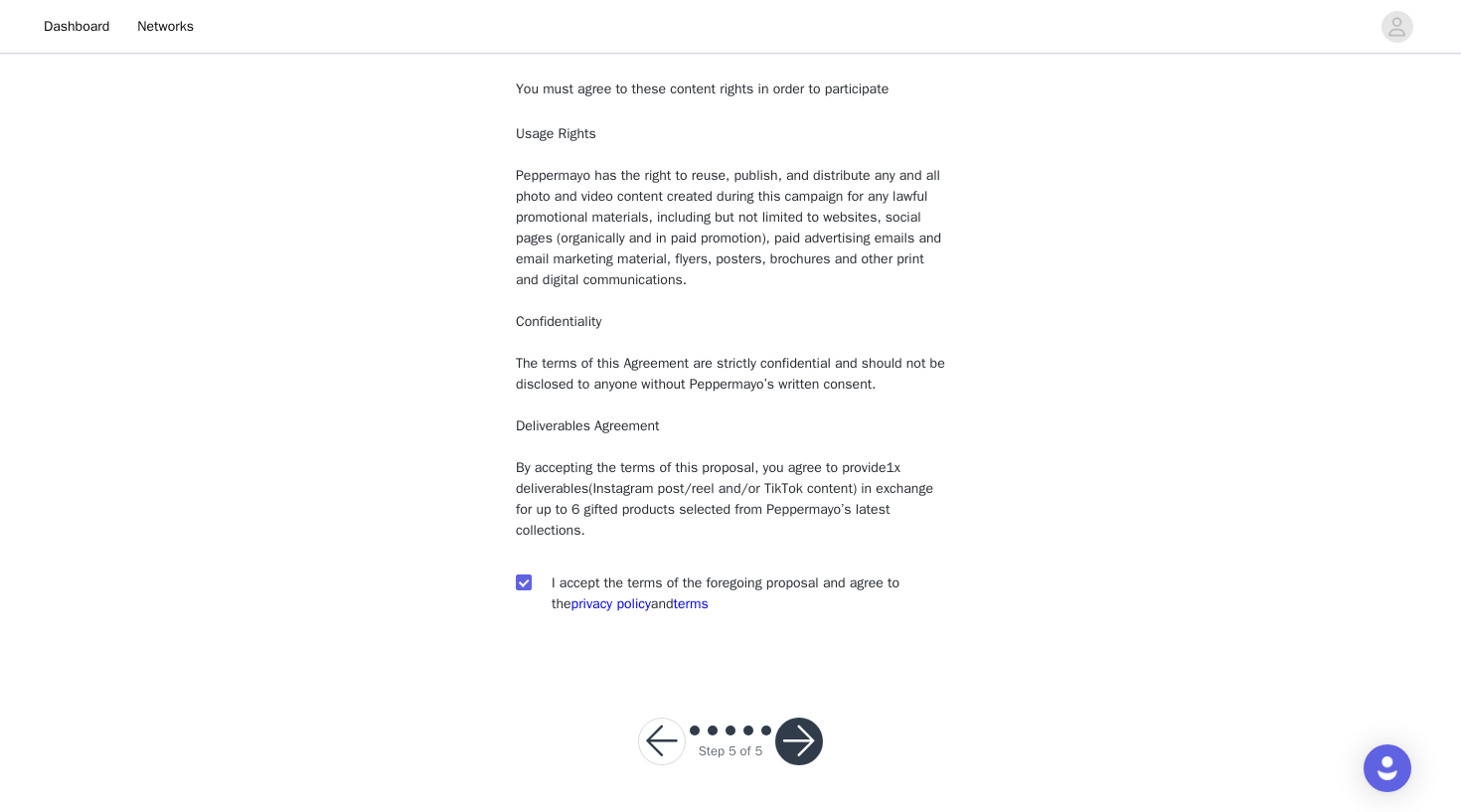 click at bounding box center (799, 741) 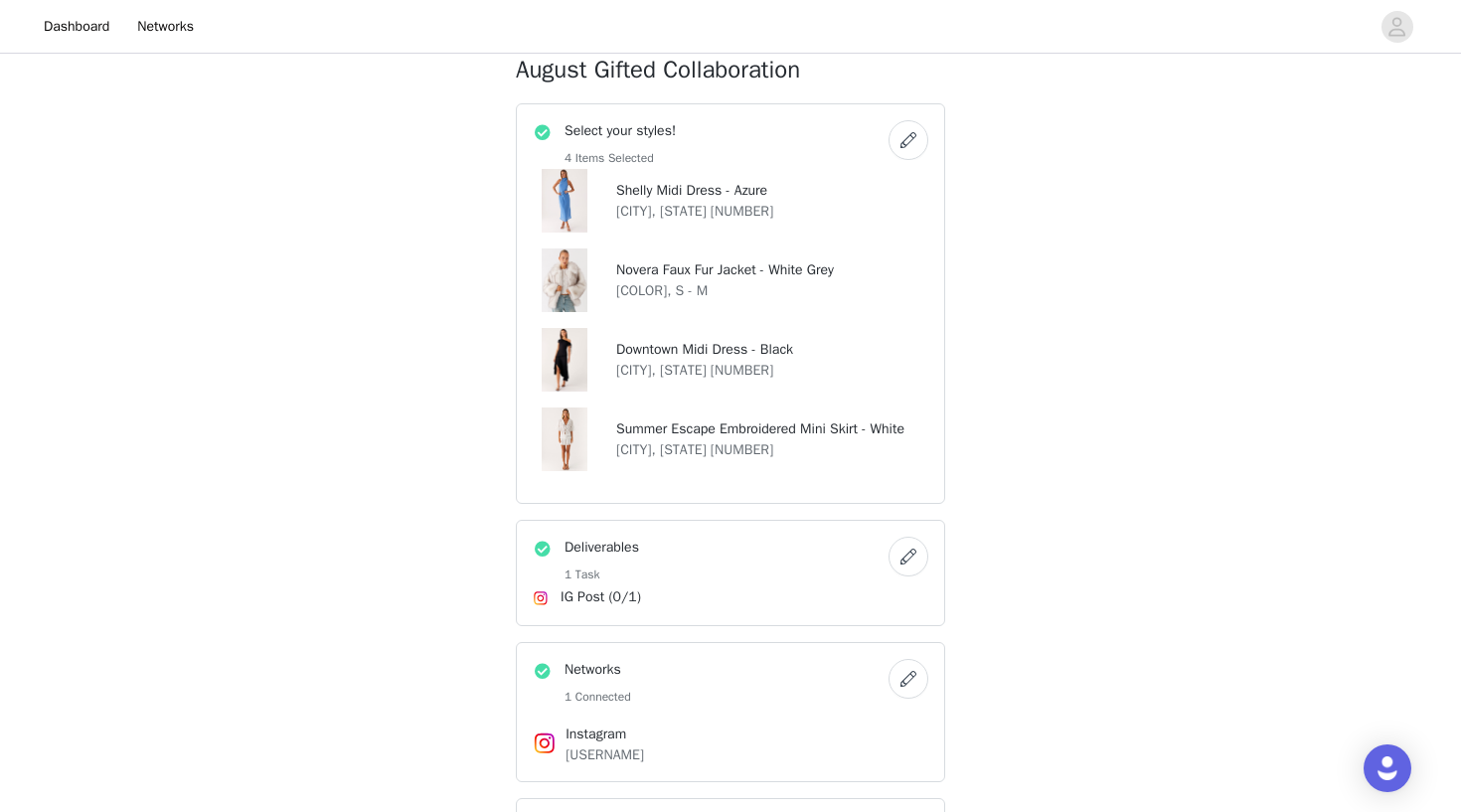 scroll, scrollTop: 733, scrollLeft: 0, axis: vertical 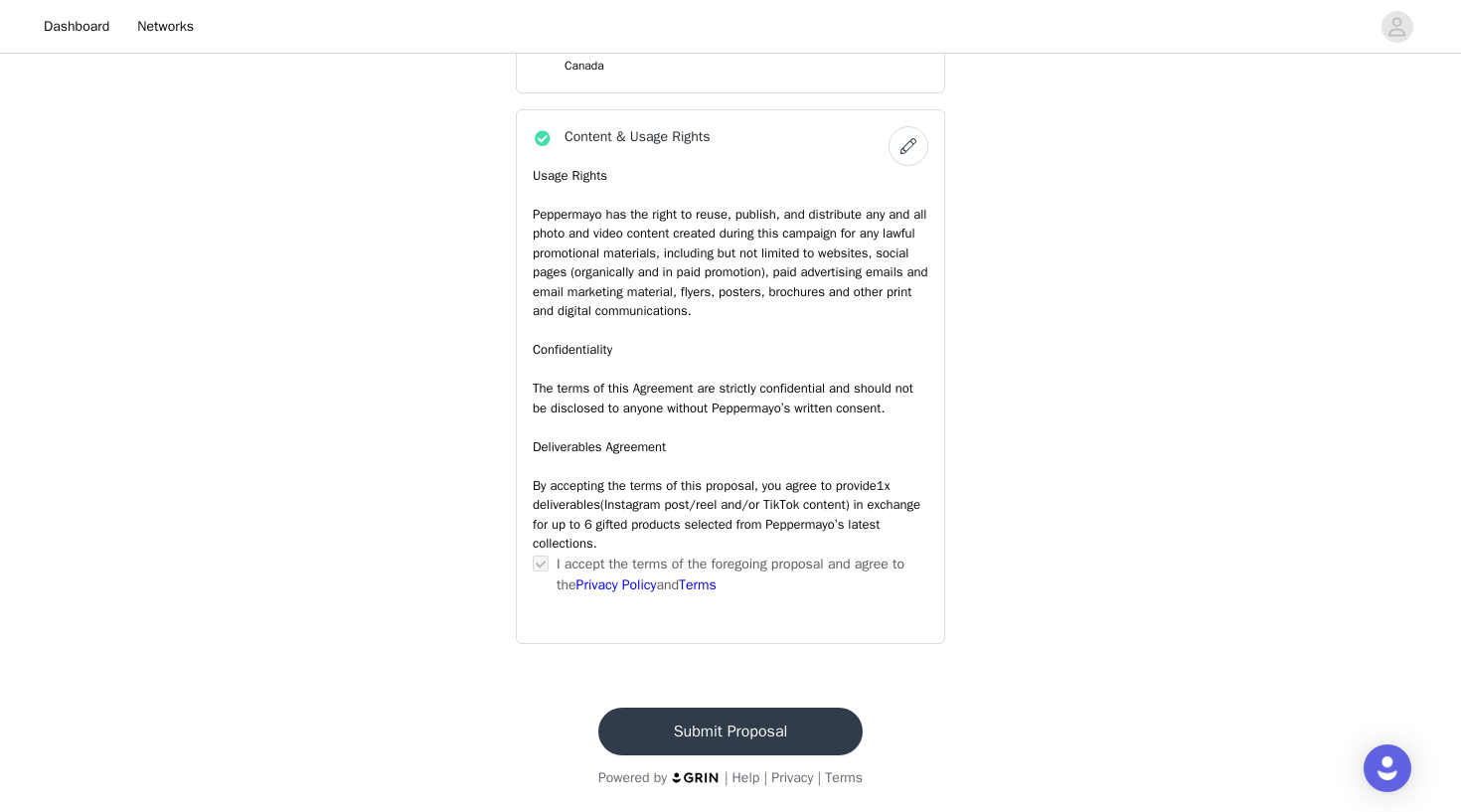 click on "Submit Proposal" at bounding box center [730, 731] 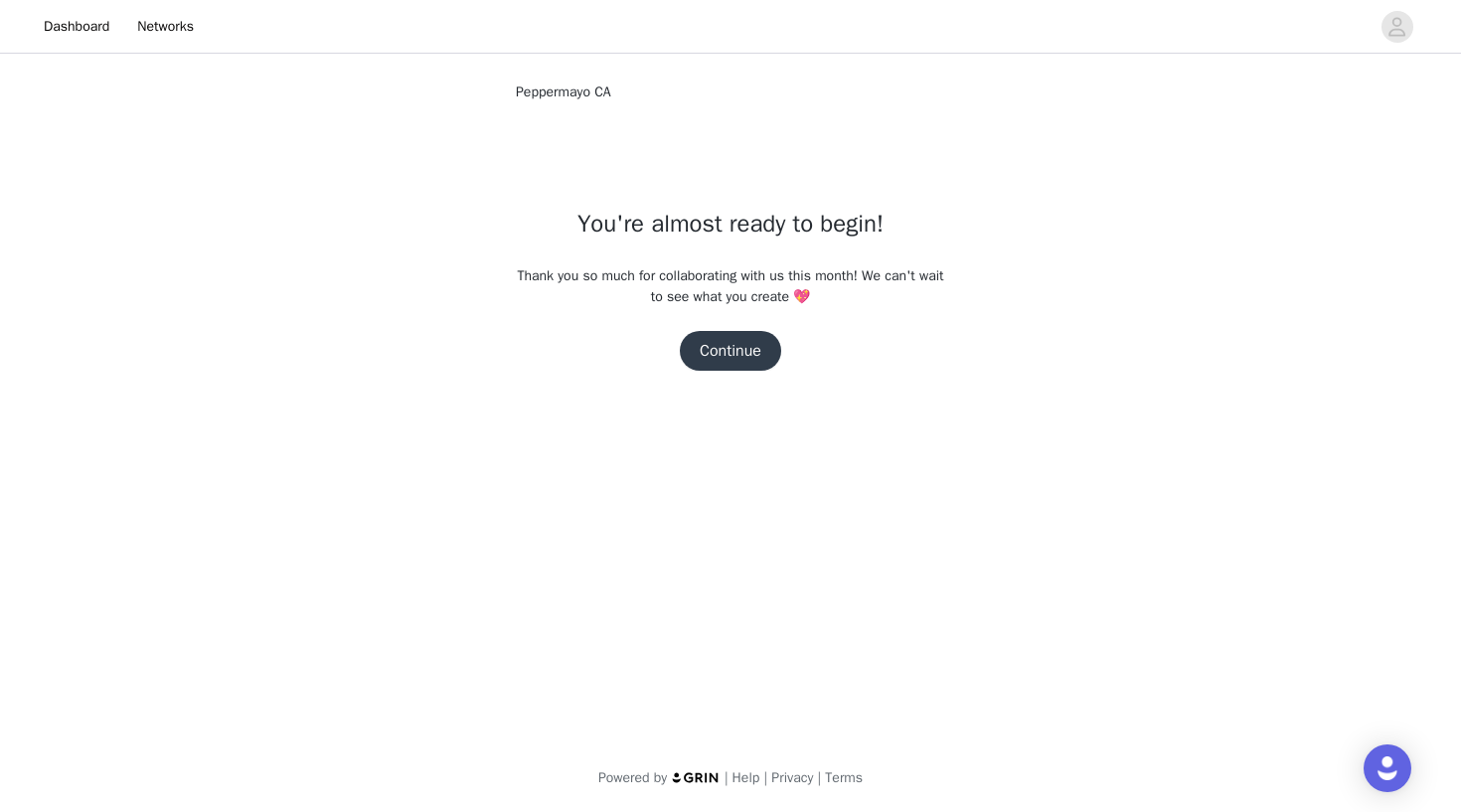 scroll, scrollTop: 0, scrollLeft: 0, axis: both 